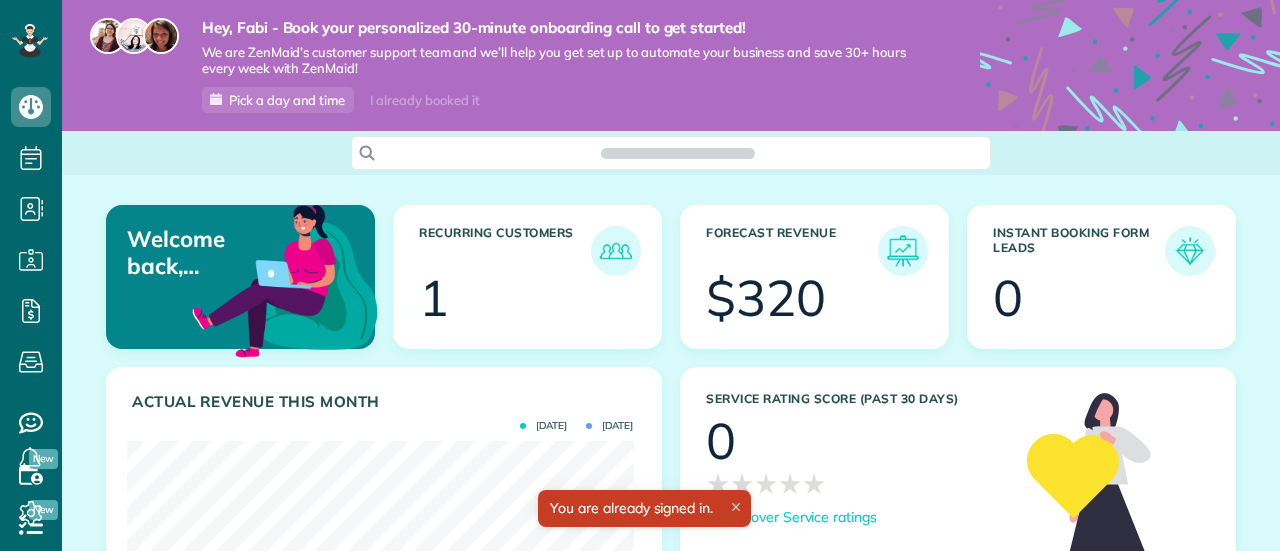 scroll, scrollTop: 0, scrollLeft: 0, axis: both 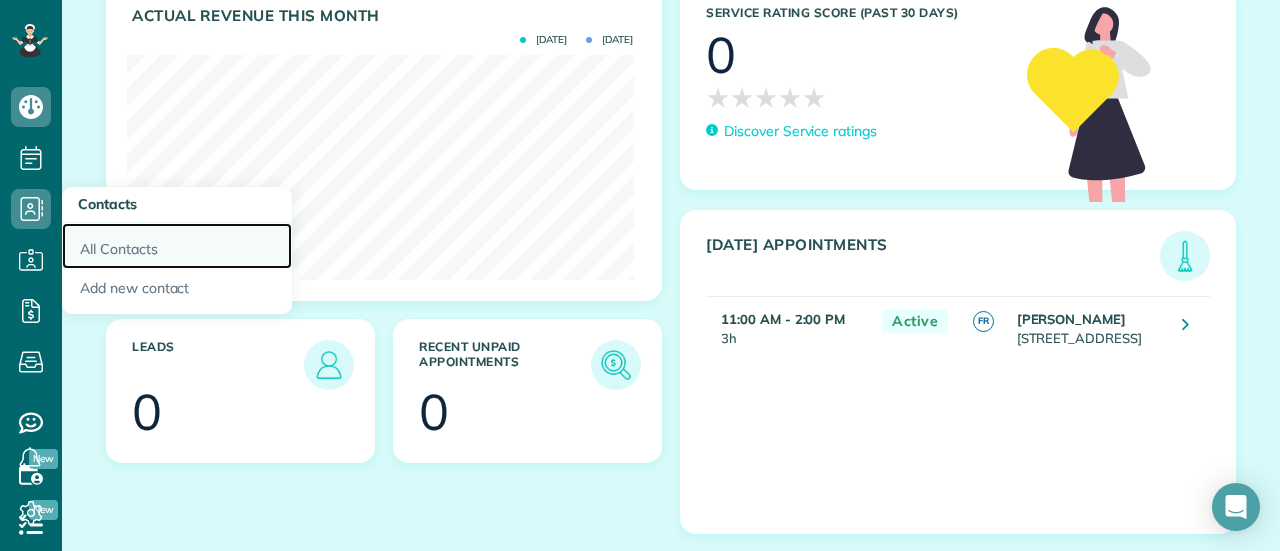 click on "All Contacts" at bounding box center (177, 246) 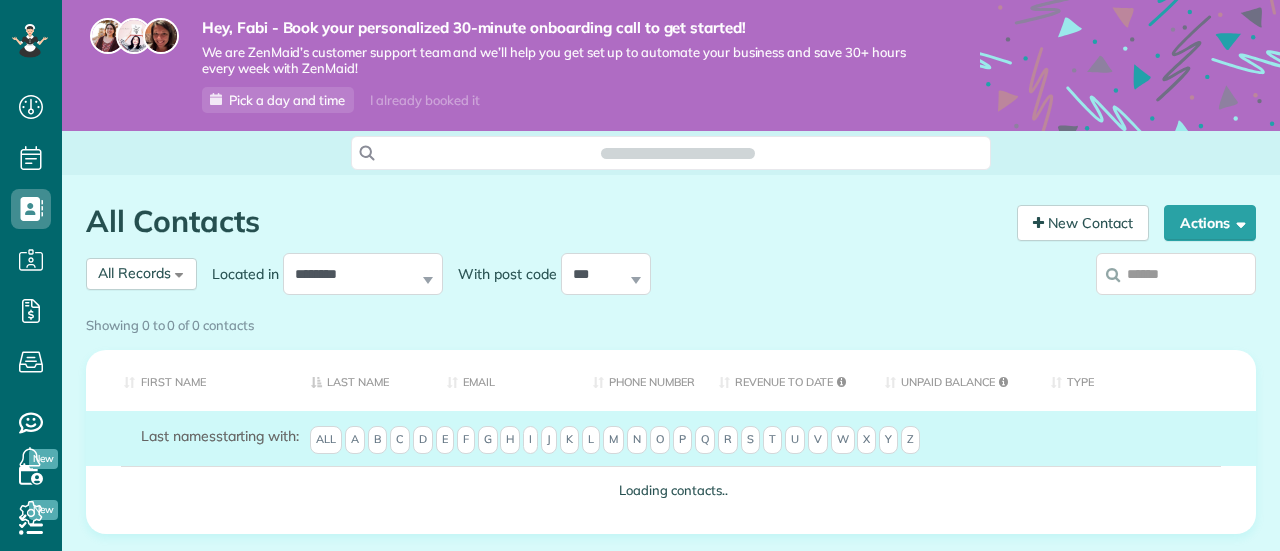 scroll, scrollTop: 0, scrollLeft: 0, axis: both 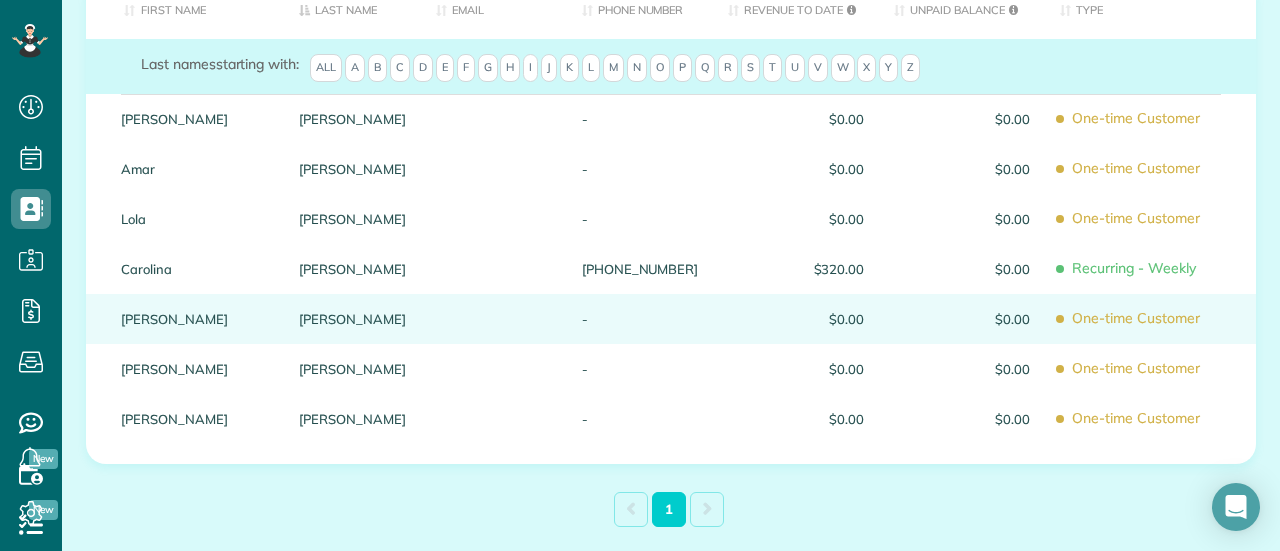 click at bounding box center (494, 319) 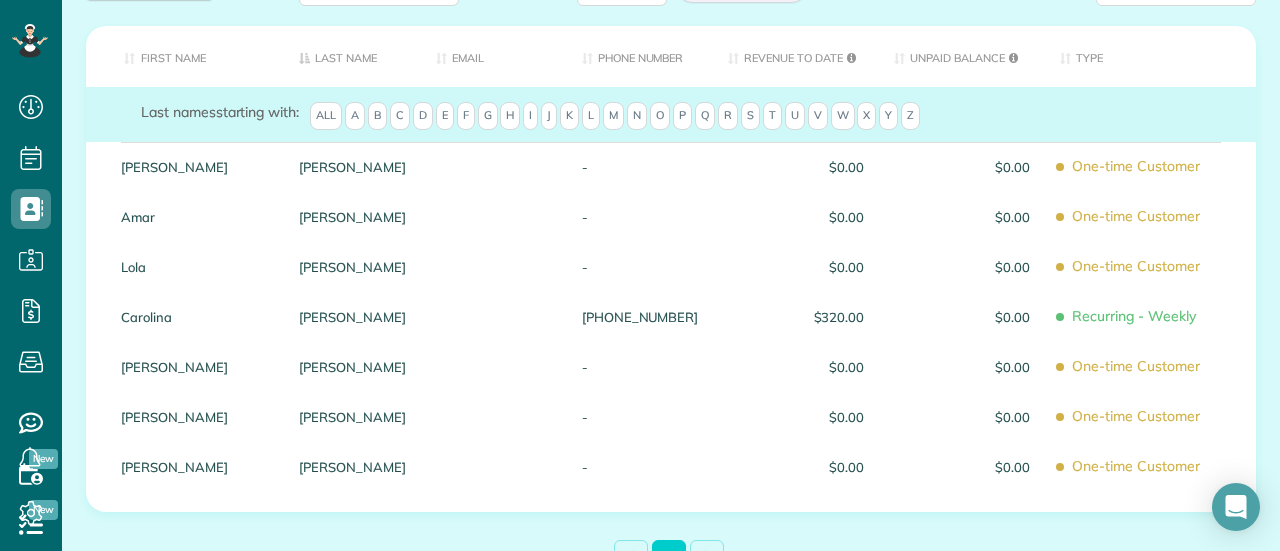 scroll, scrollTop: 472, scrollLeft: 0, axis: vertical 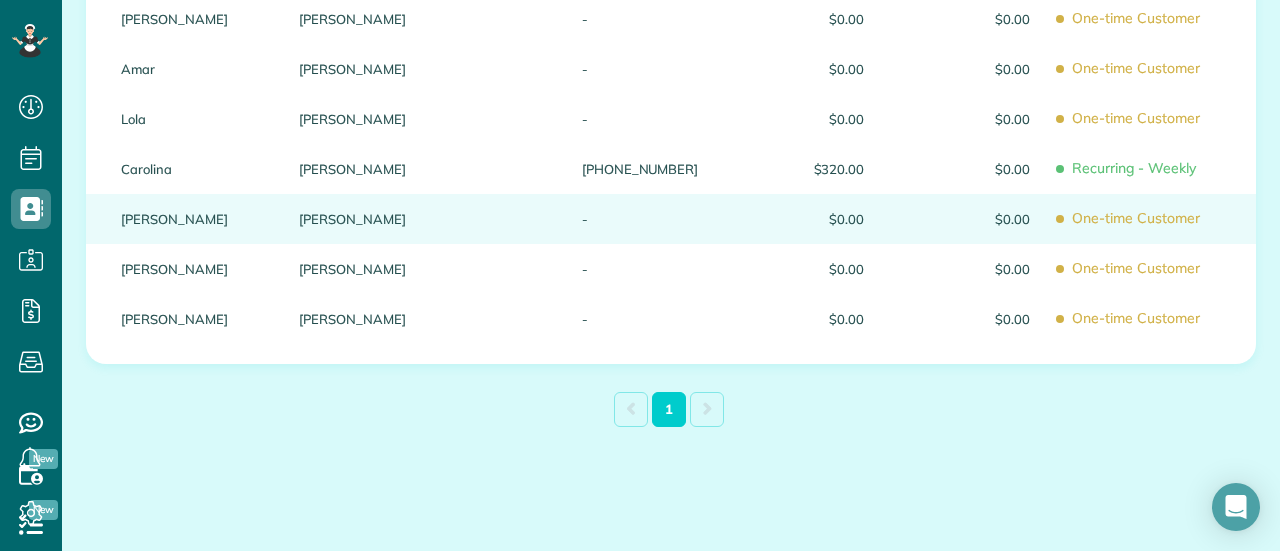 click on "One-time Customer" at bounding box center (1150, 218) 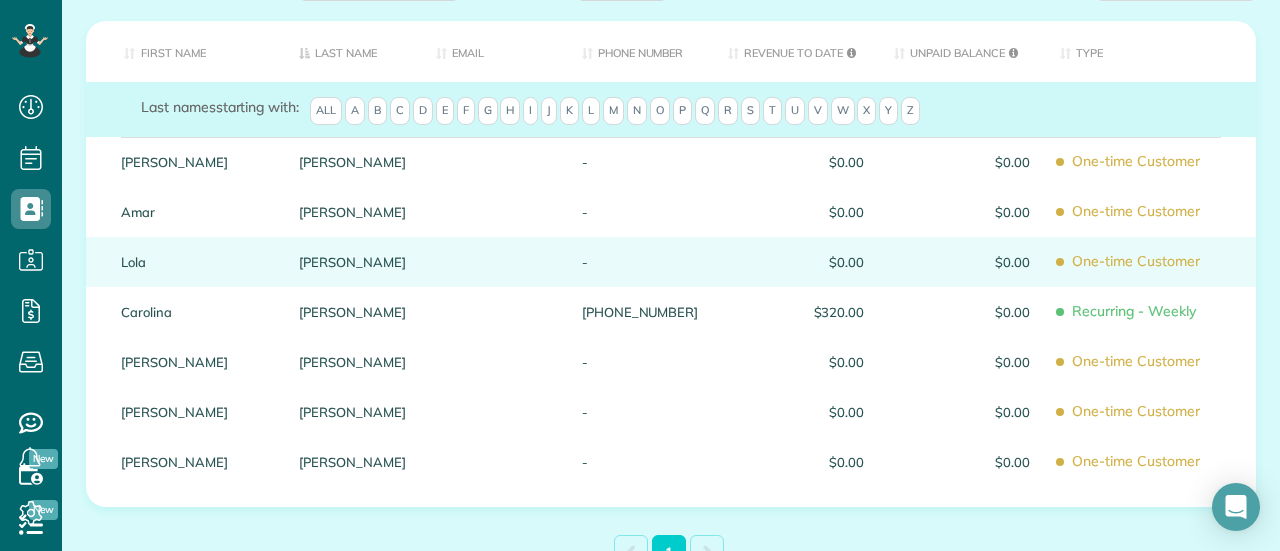scroll, scrollTop: 172, scrollLeft: 0, axis: vertical 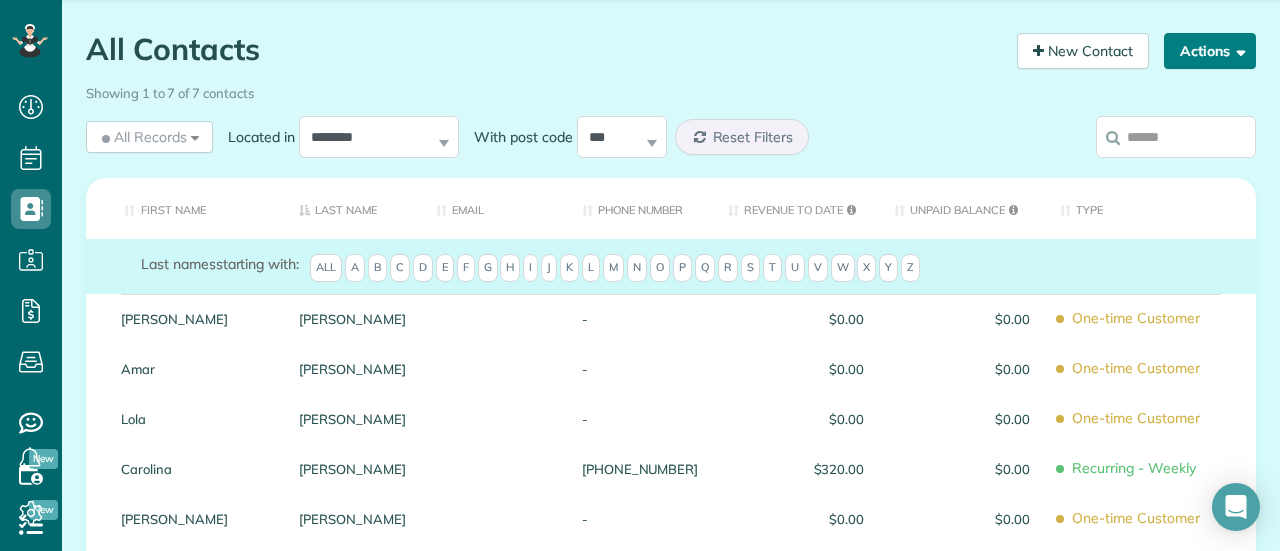 click on "Actions" at bounding box center (1210, 51) 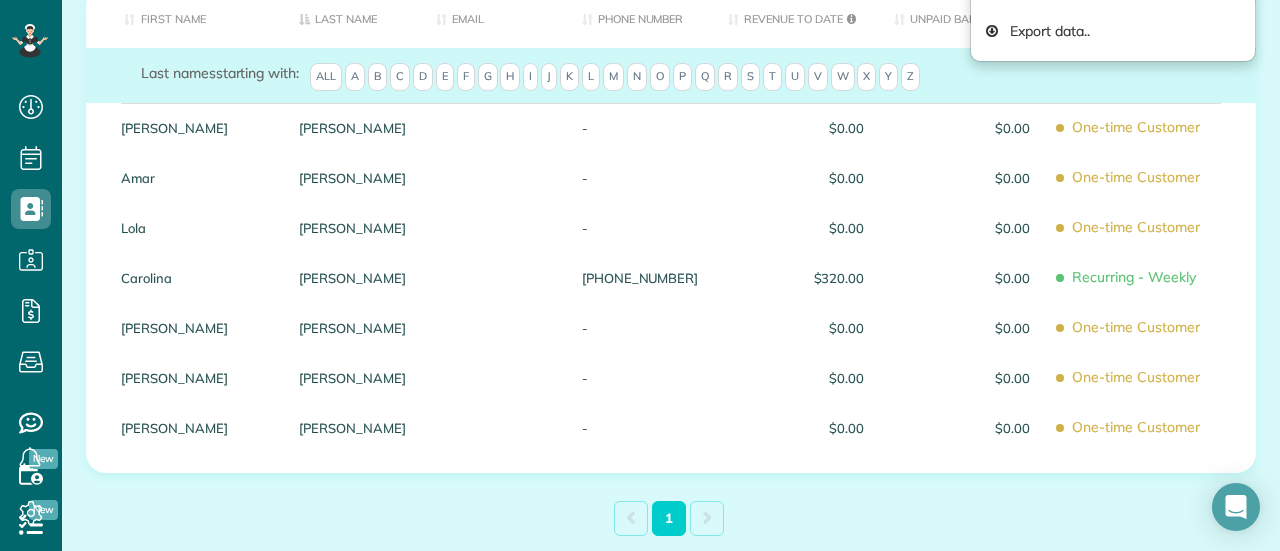 scroll, scrollTop: 372, scrollLeft: 0, axis: vertical 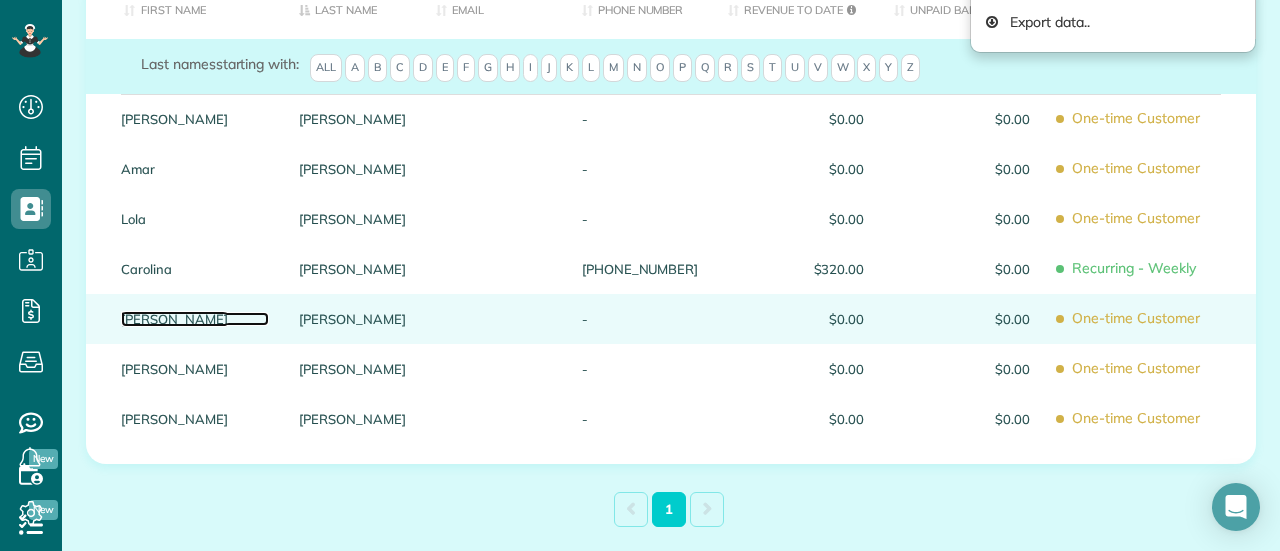 click on "Debbie" at bounding box center (195, 319) 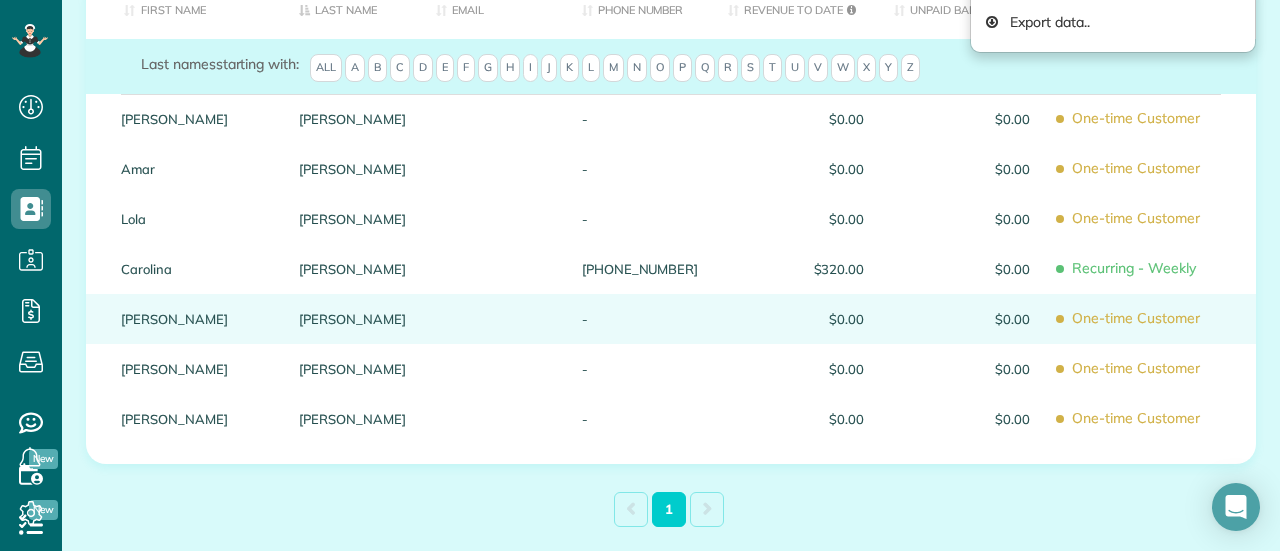 scroll, scrollTop: 273, scrollLeft: 0, axis: vertical 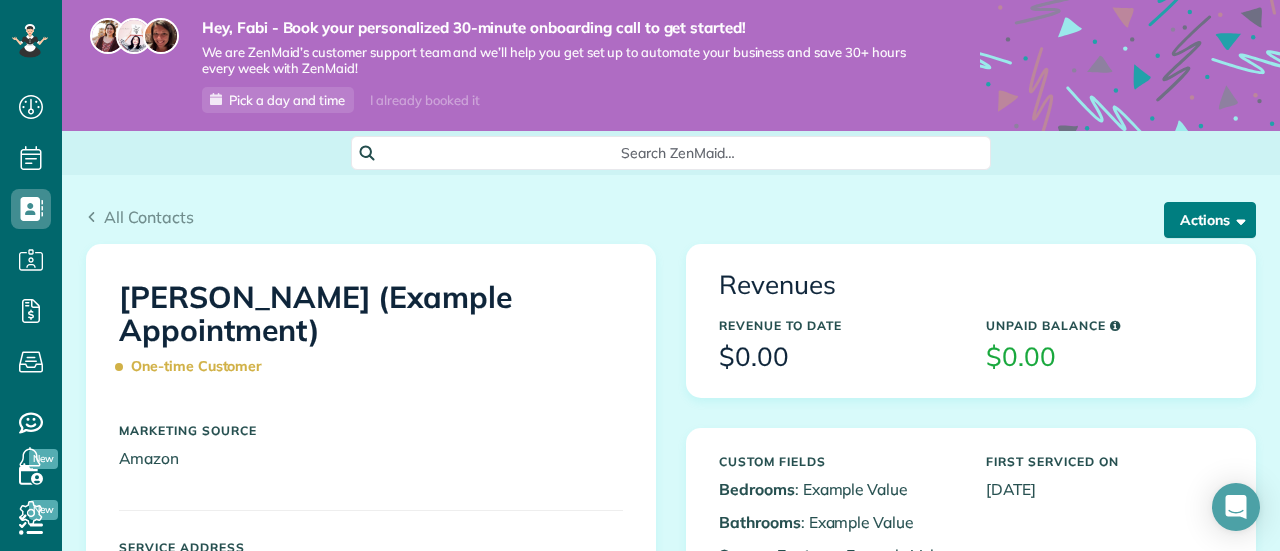 click on "Actions" at bounding box center [1210, 220] 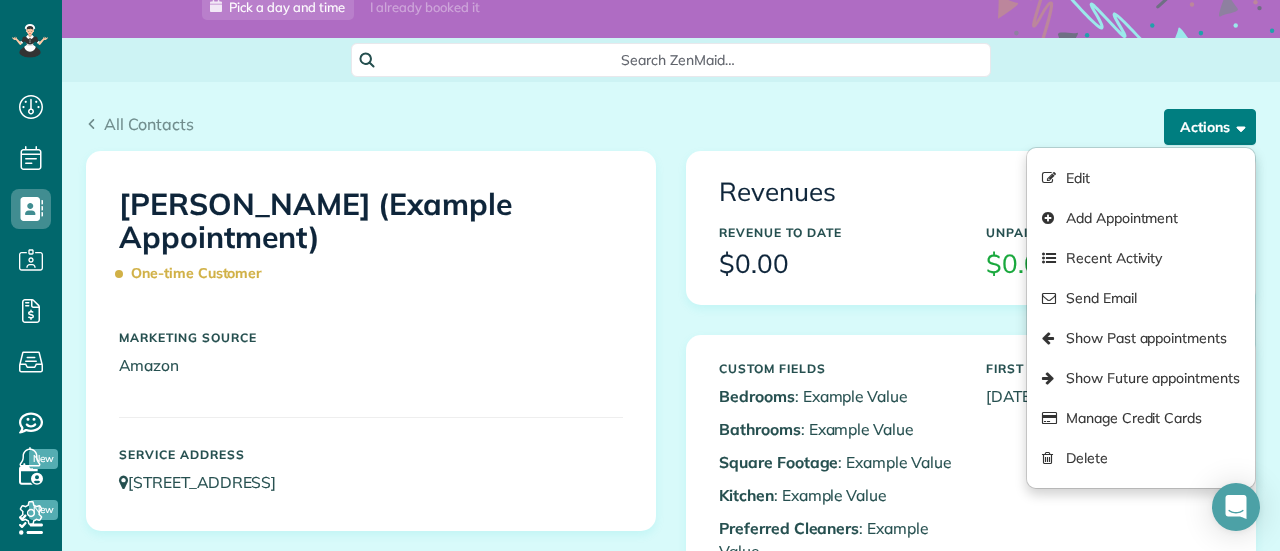 scroll, scrollTop: 200, scrollLeft: 0, axis: vertical 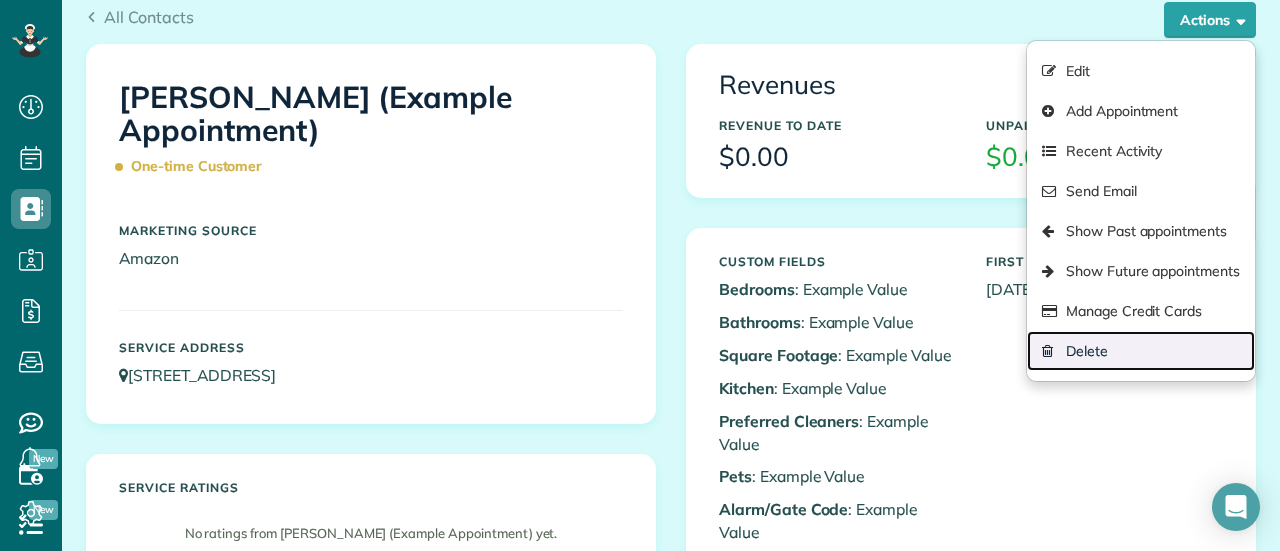 click on "Delete" at bounding box center (1141, 351) 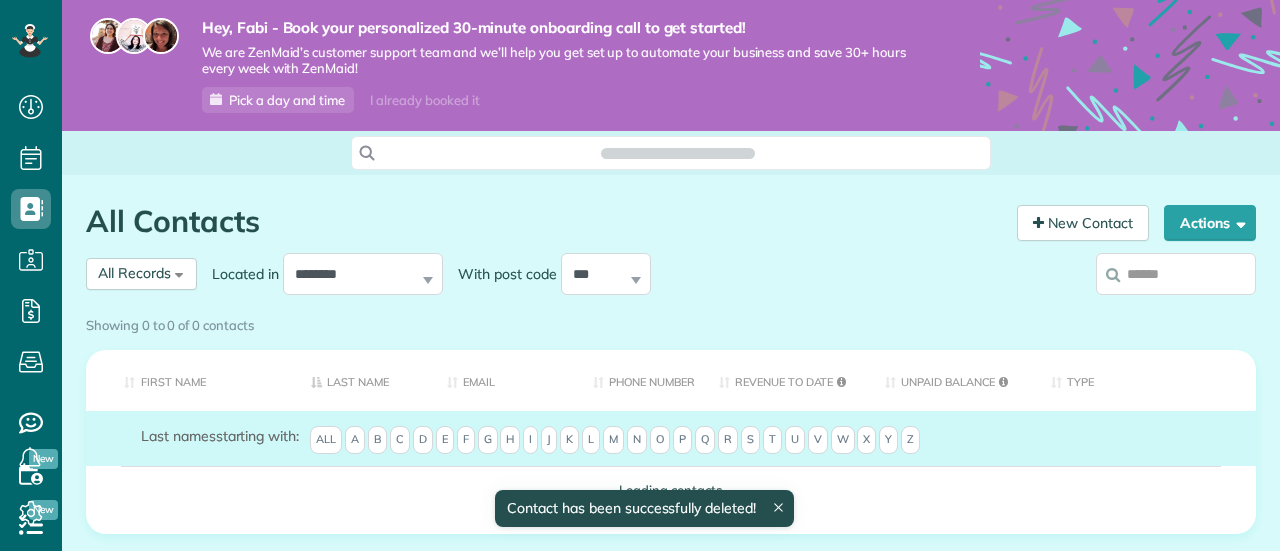 scroll, scrollTop: 0, scrollLeft: 0, axis: both 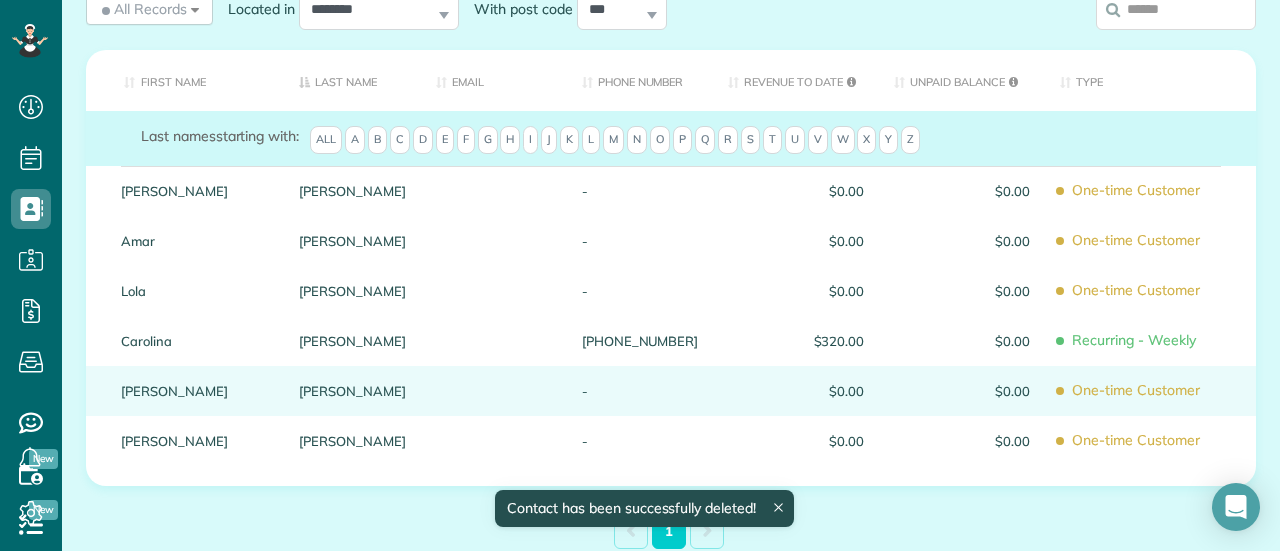 click on "Schwab" at bounding box center [352, 391] 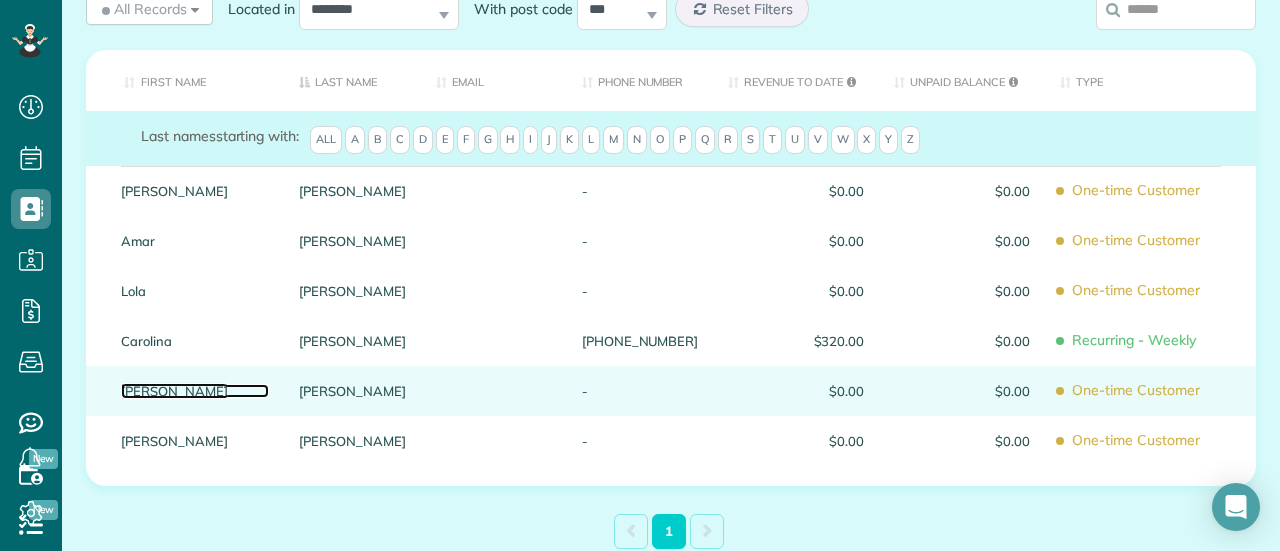 click on "Chris" at bounding box center [195, 391] 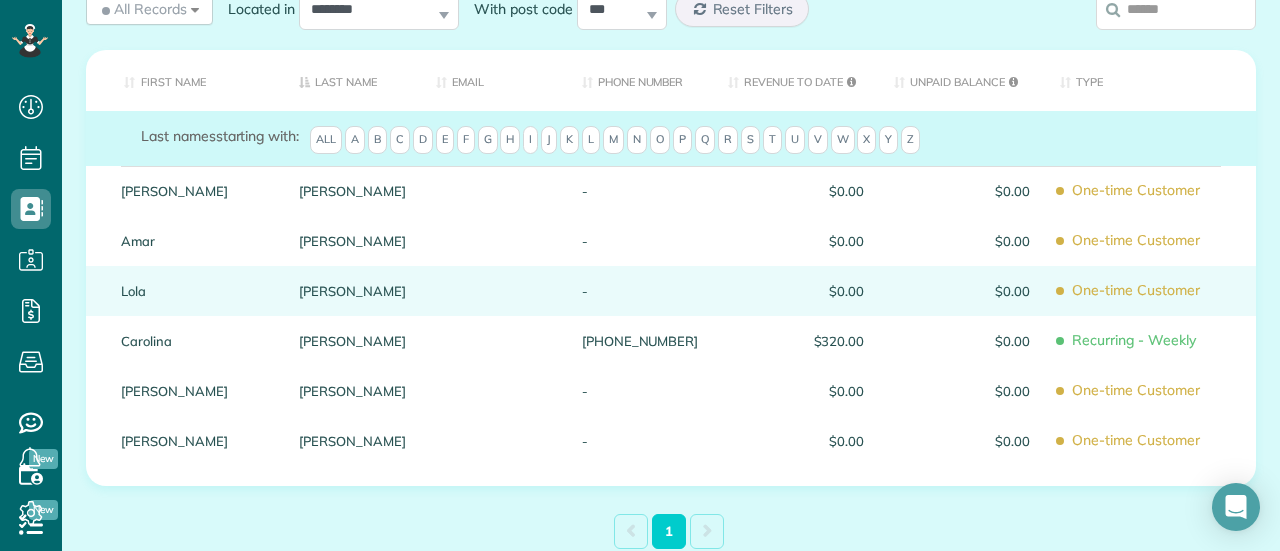 scroll, scrollTop: 223, scrollLeft: 0, axis: vertical 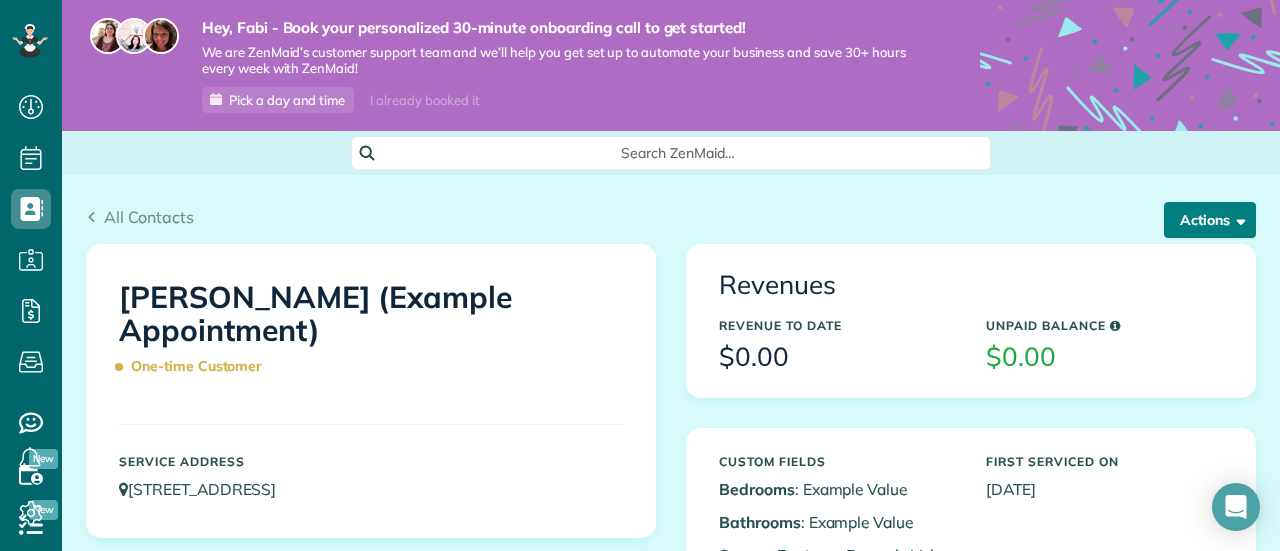 click at bounding box center [1237, 219] 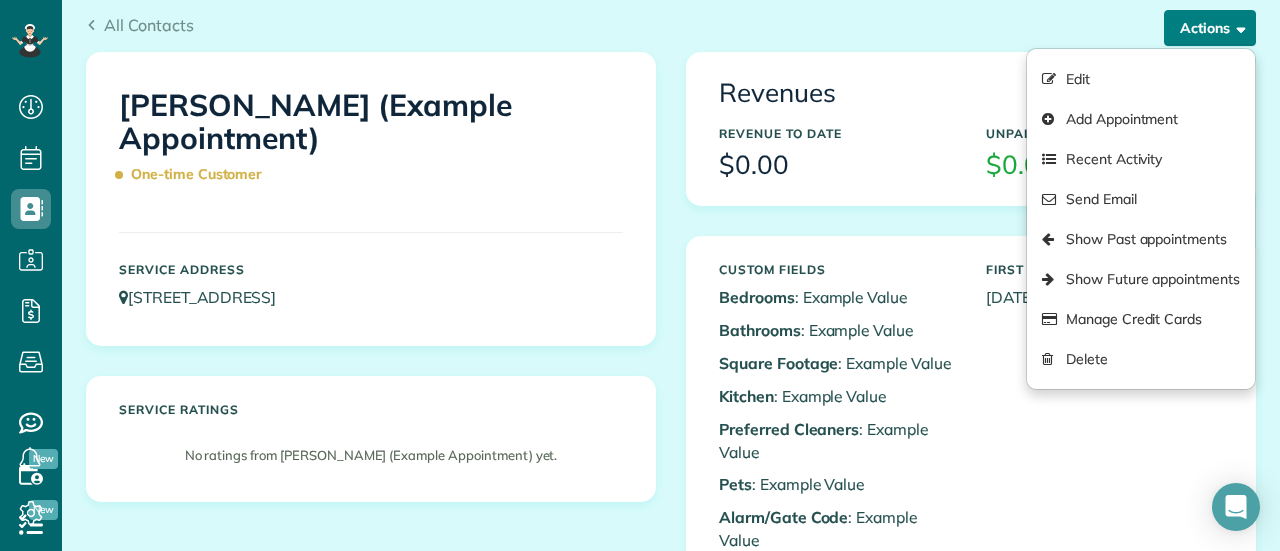 scroll, scrollTop: 200, scrollLeft: 0, axis: vertical 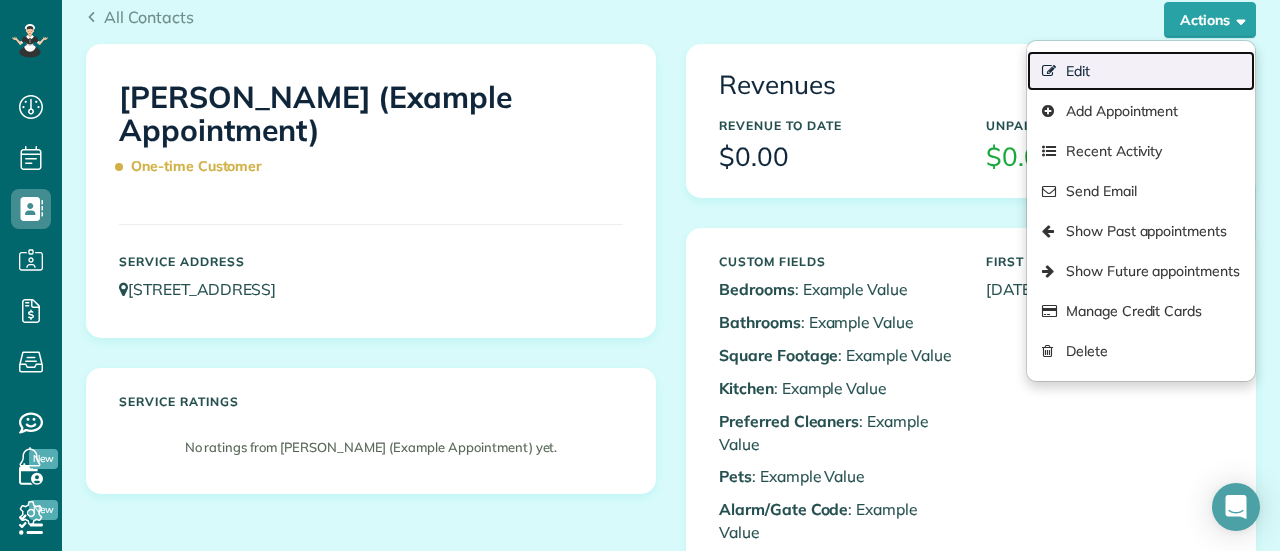 click on "Edit" at bounding box center [1141, 71] 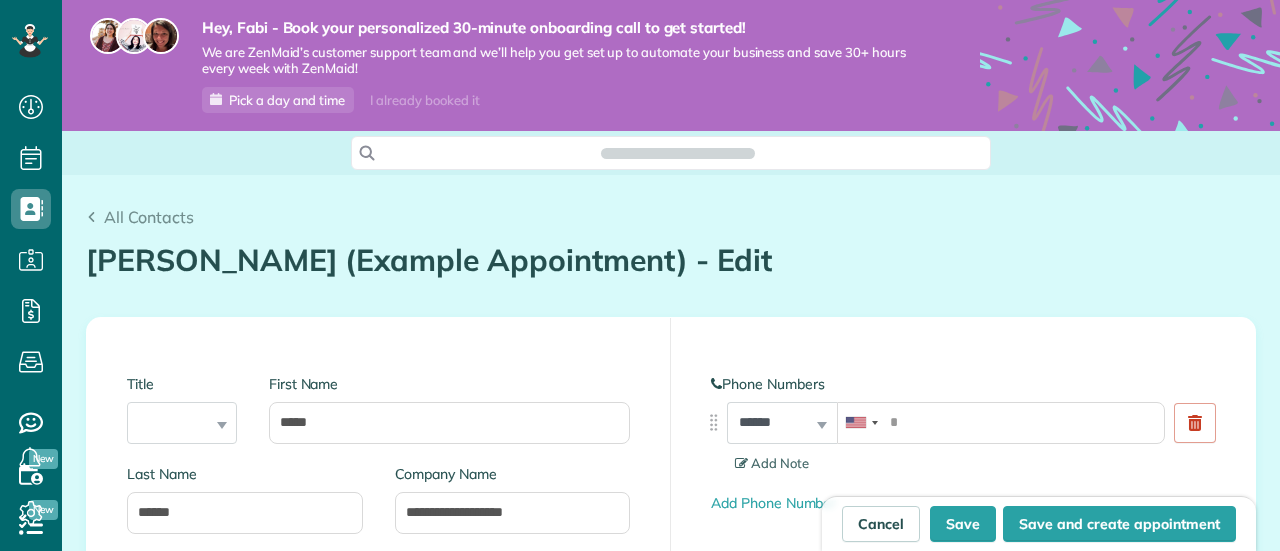 scroll, scrollTop: 0, scrollLeft: 0, axis: both 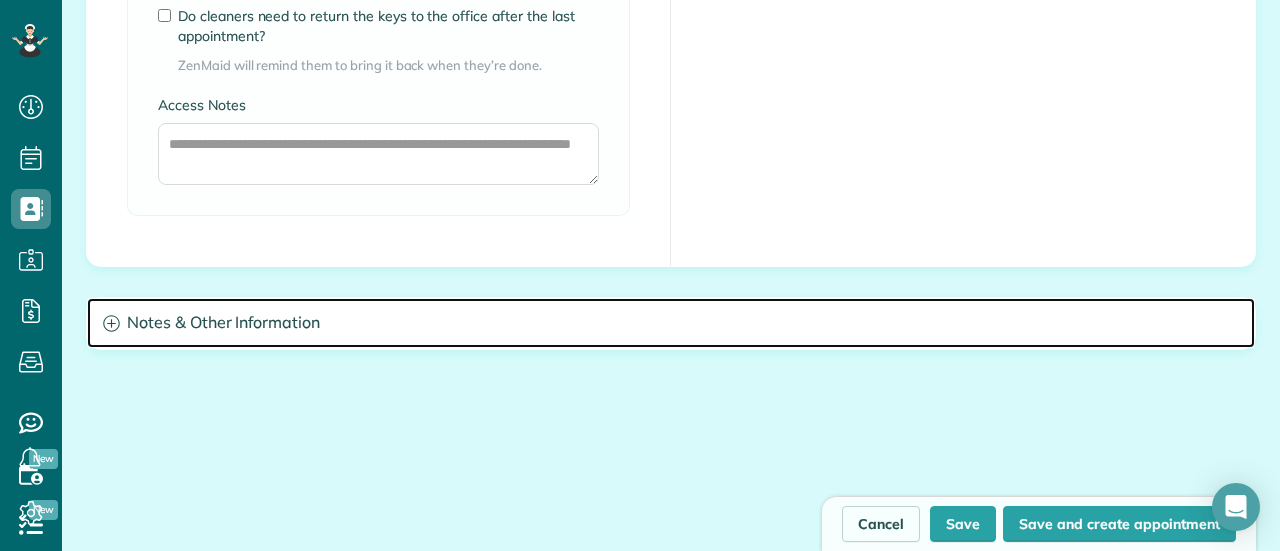 click 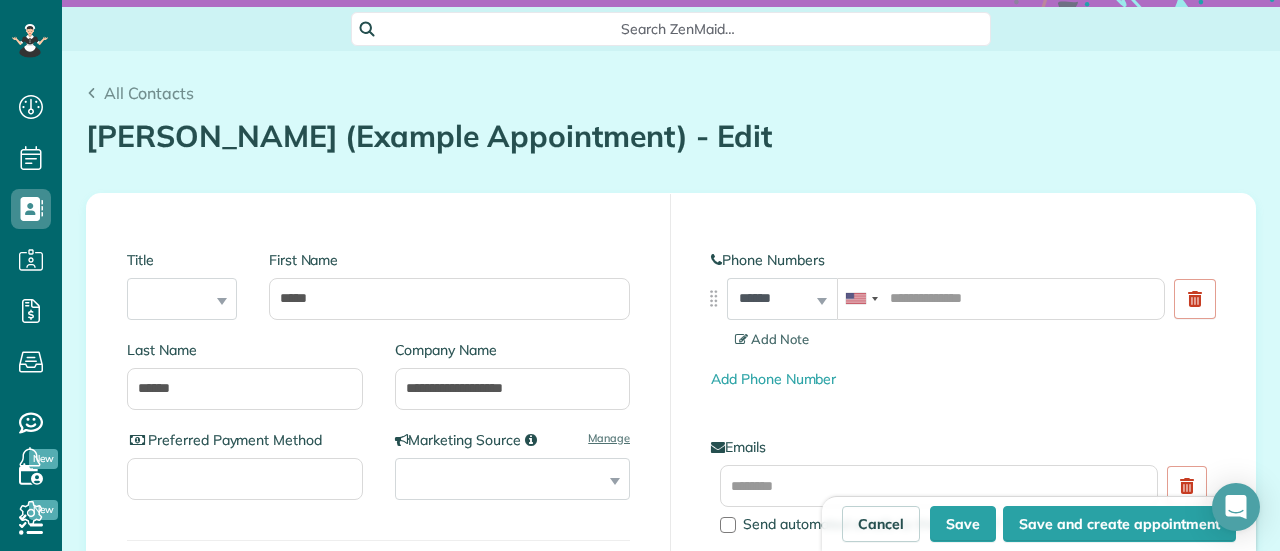 scroll, scrollTop: 0, scrollLeft: 0, axis: both 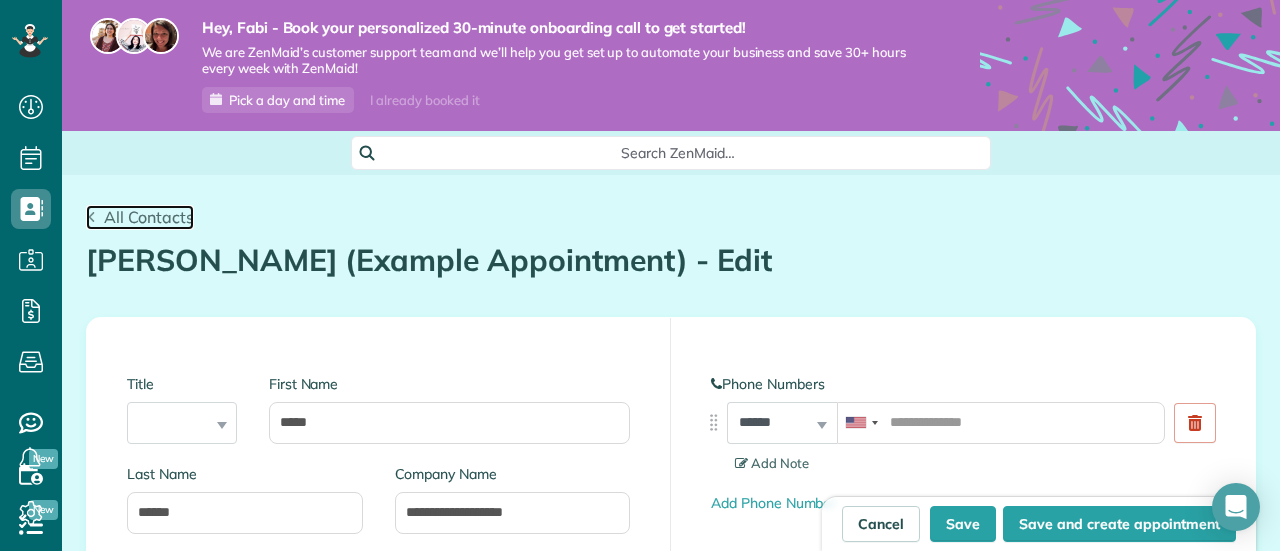 click on "All Contacts" at bounding box center (149, 217) 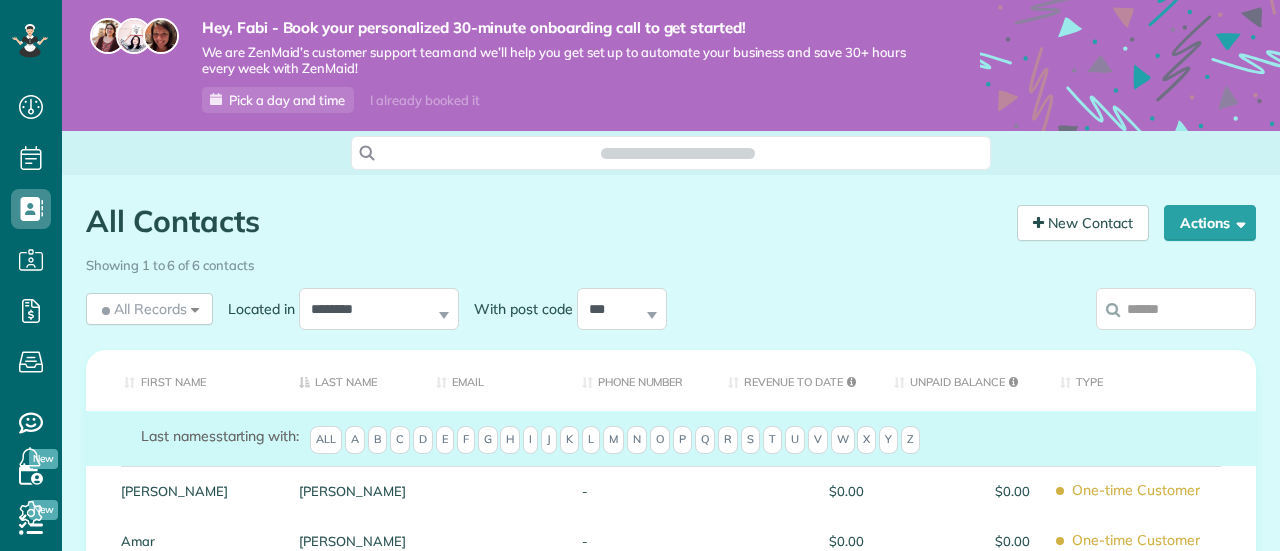 scroll, scrollTop: 0, scrollLeft: 0, axis: both 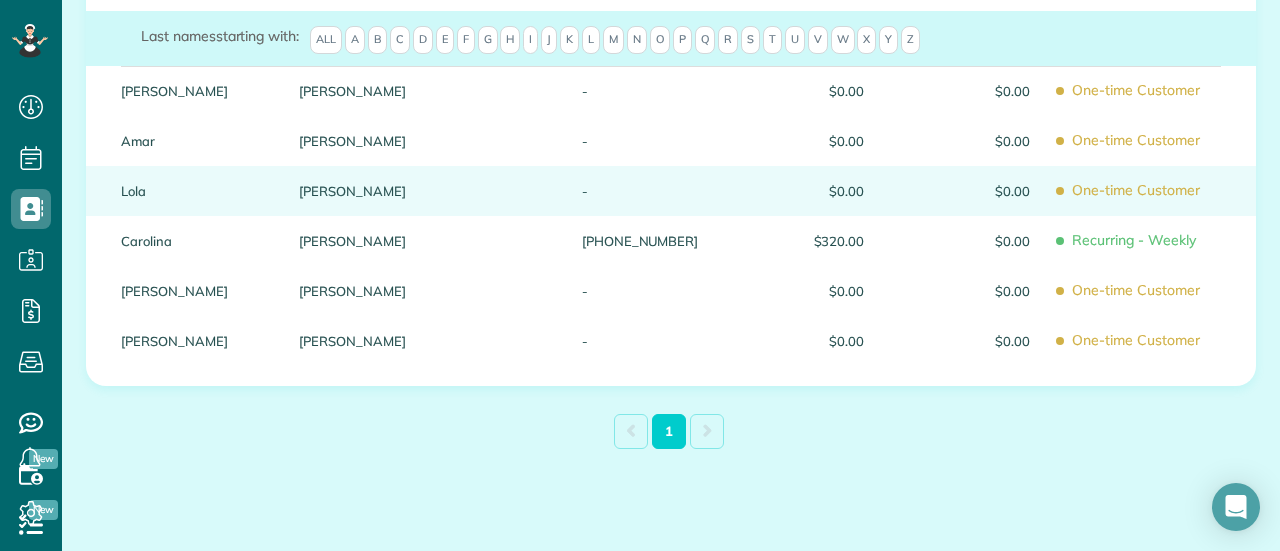 click on "Gonzalez" at bounding box center [352, 191] 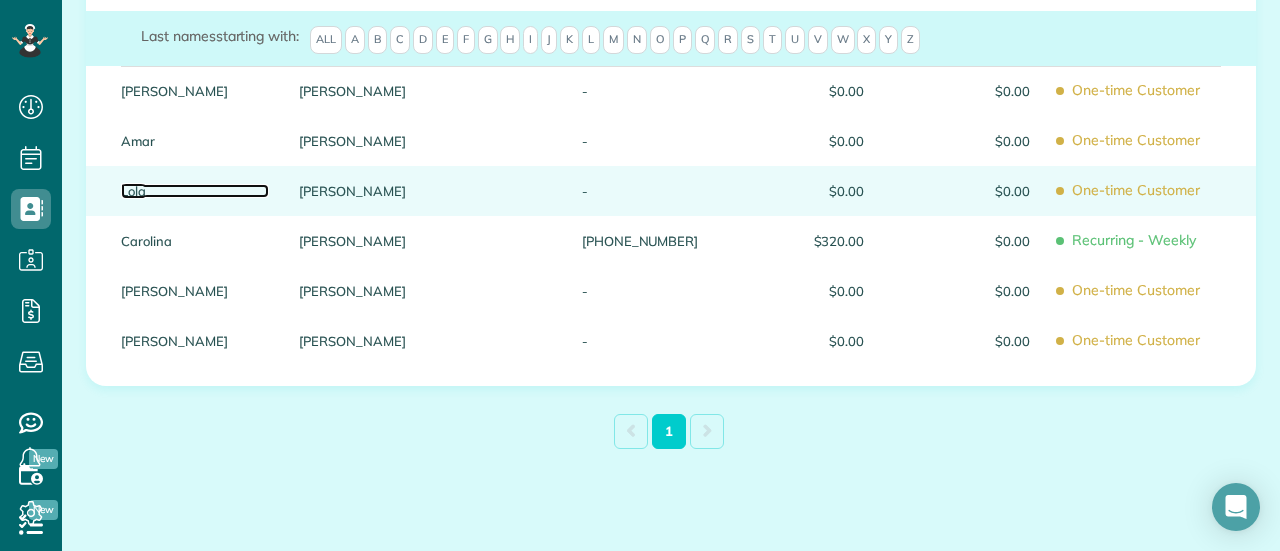 click on "Lola" at bounding box center (195, 191) 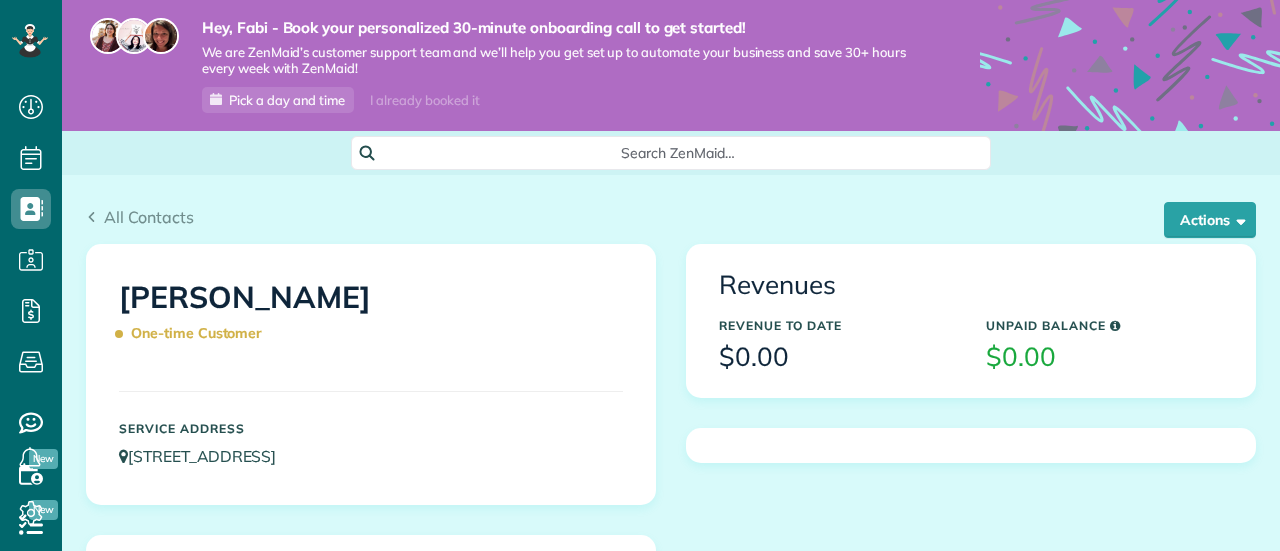 scroll, scrollTop: 0, scrollLeft: 0, axis: both 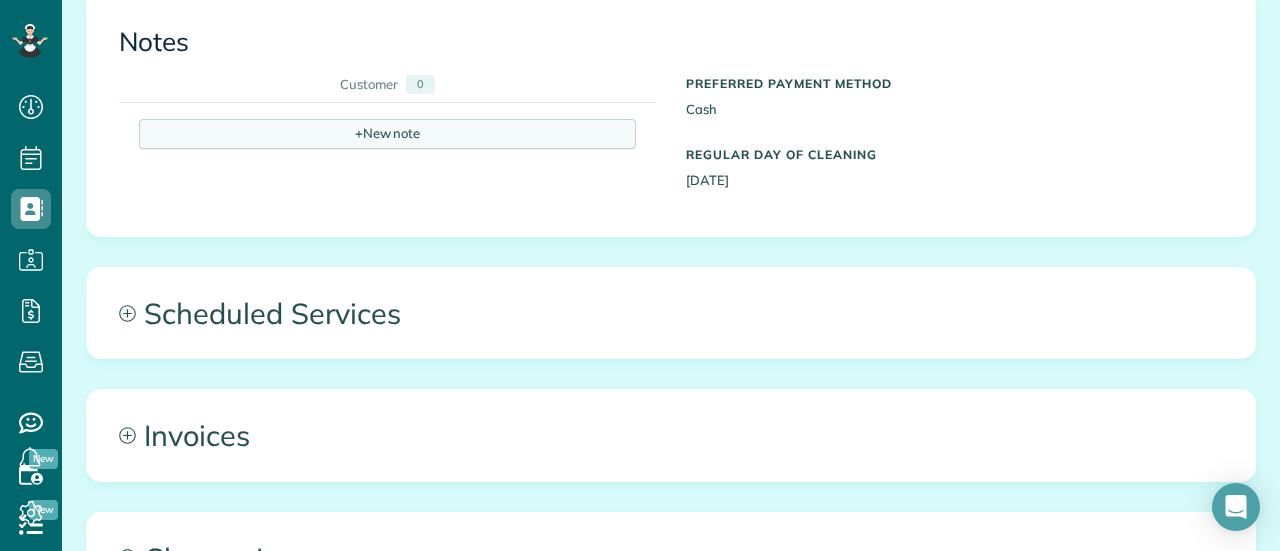 click on "+
New note" at bounding box center (387, 134) 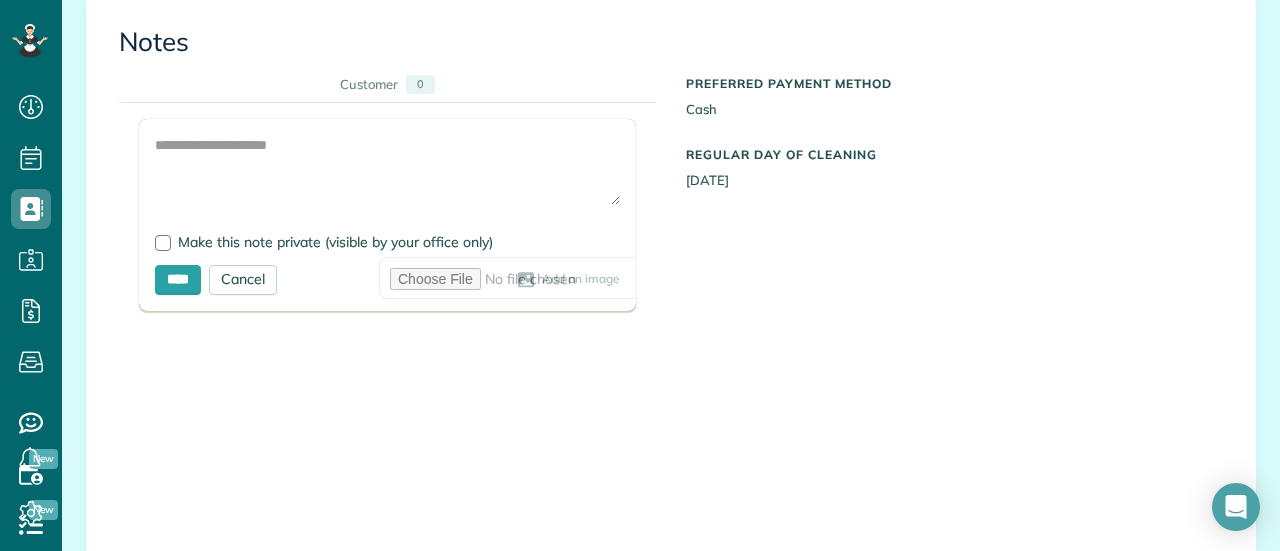click on "Add Image
Make this note private (visible by your office only)
****
Cancel
Add an image" at bounding box center [387, 215] 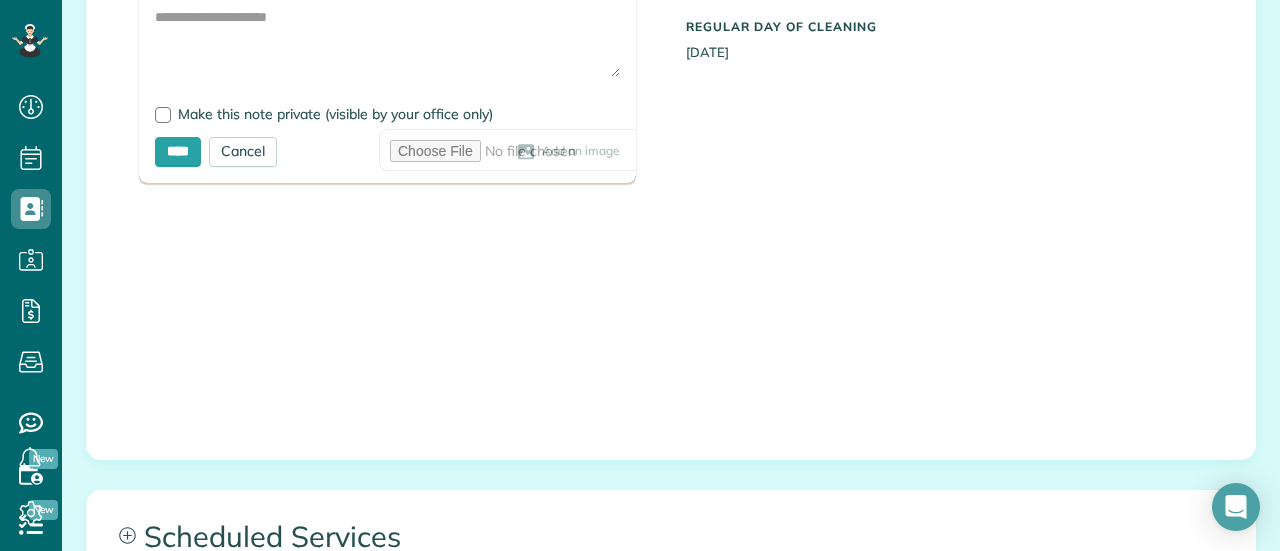 scroll, scrollTop: 628, scrollLeft: 0, axis: vertical 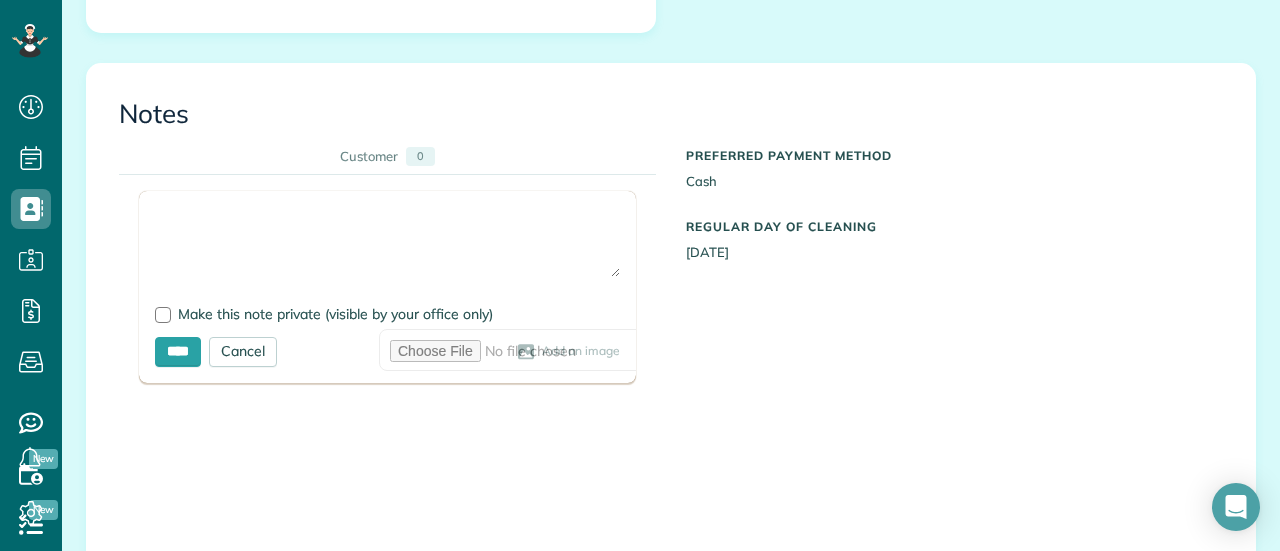 click at bounding box center (387, 242) 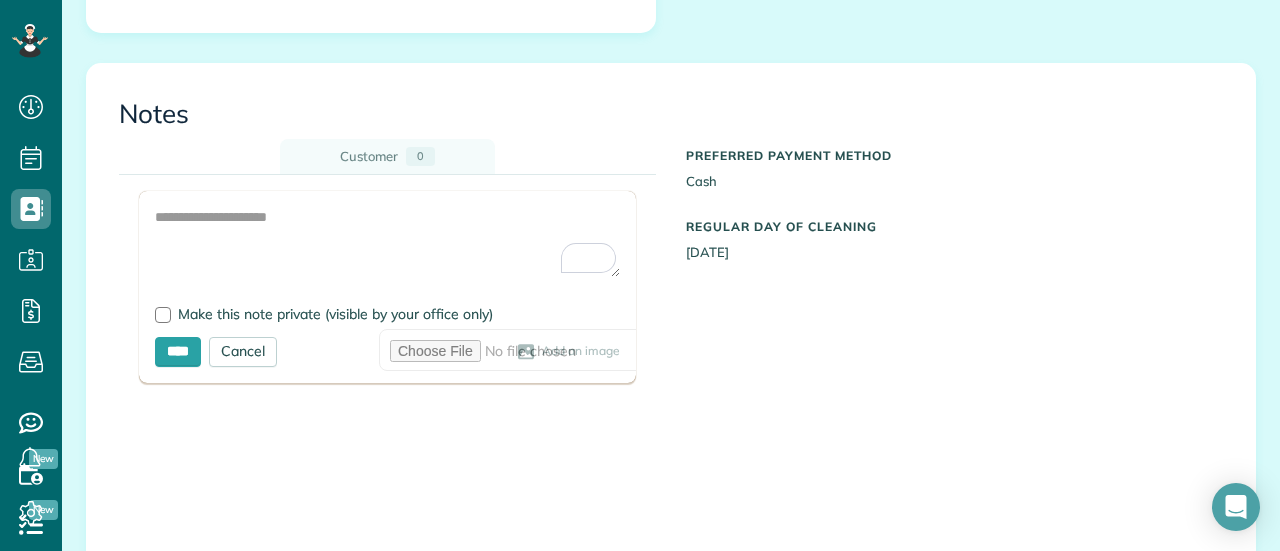 click on "Customer" at bounding box center [369, 156] 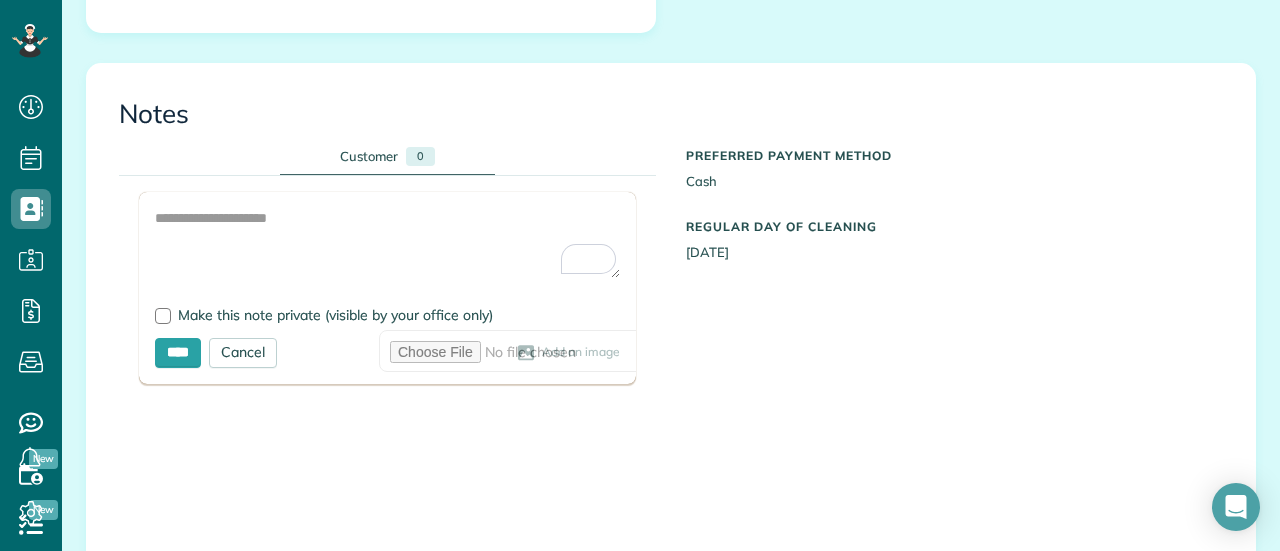 scroll, scrollTop: 0, scrollLeft: 0, axis: both 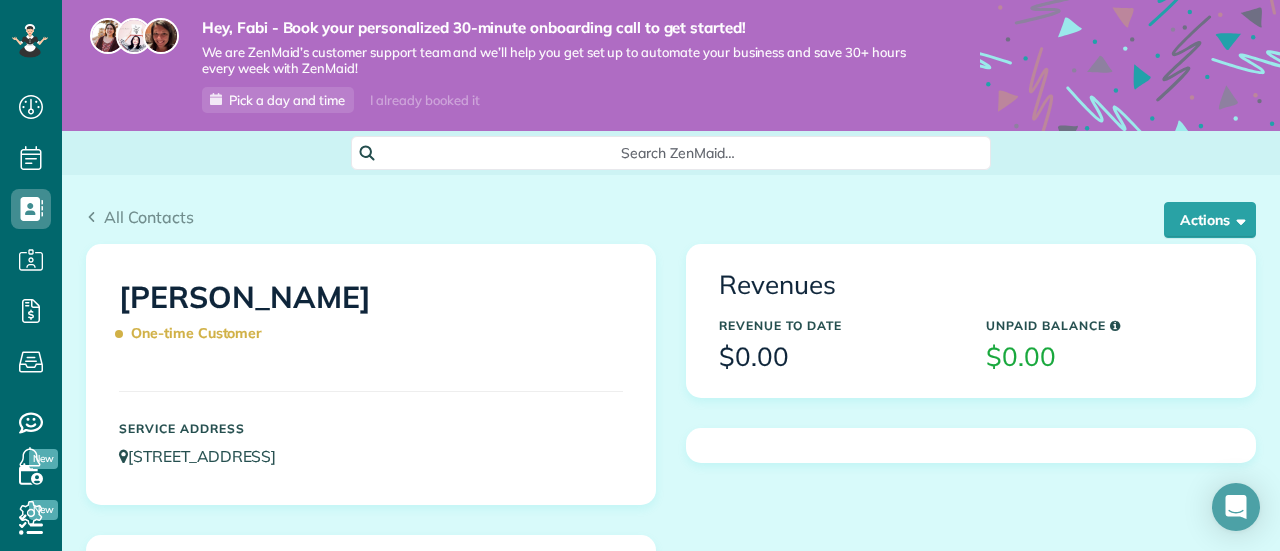 click on "Search ZenMaid…" at bounding box center [678, 153] 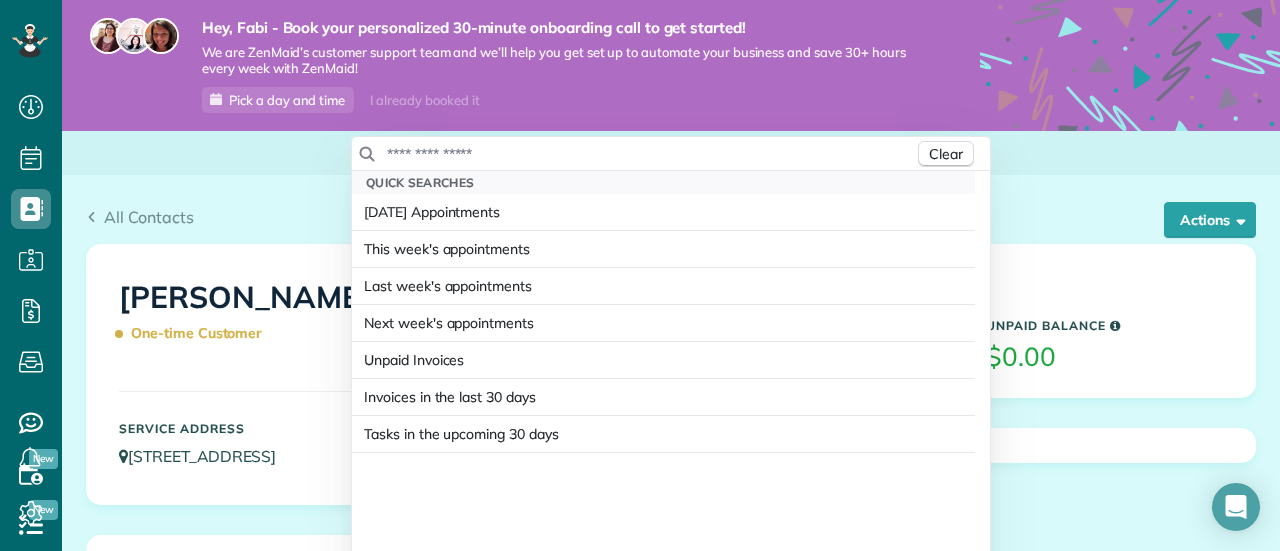 click on "Dashboard
Scheduling
Calendar View
List View
Dispatch View - Weekly scheduling (Beta)" at bounding box center [640, 275] 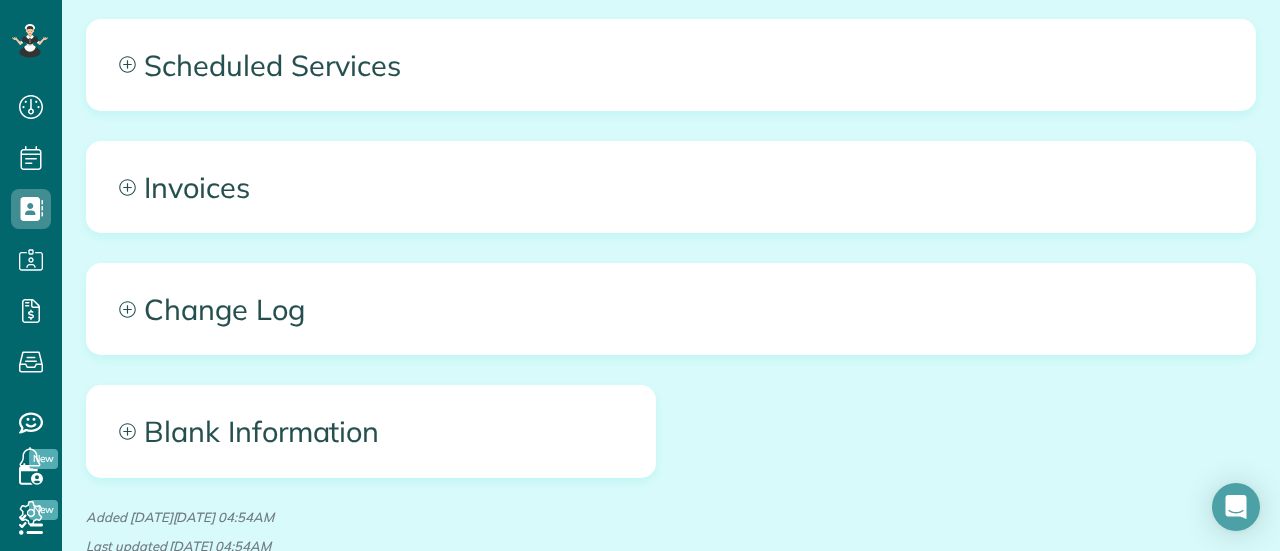 scroll, scrollTop: 1200, scrollLeft: 0, axis: vertical 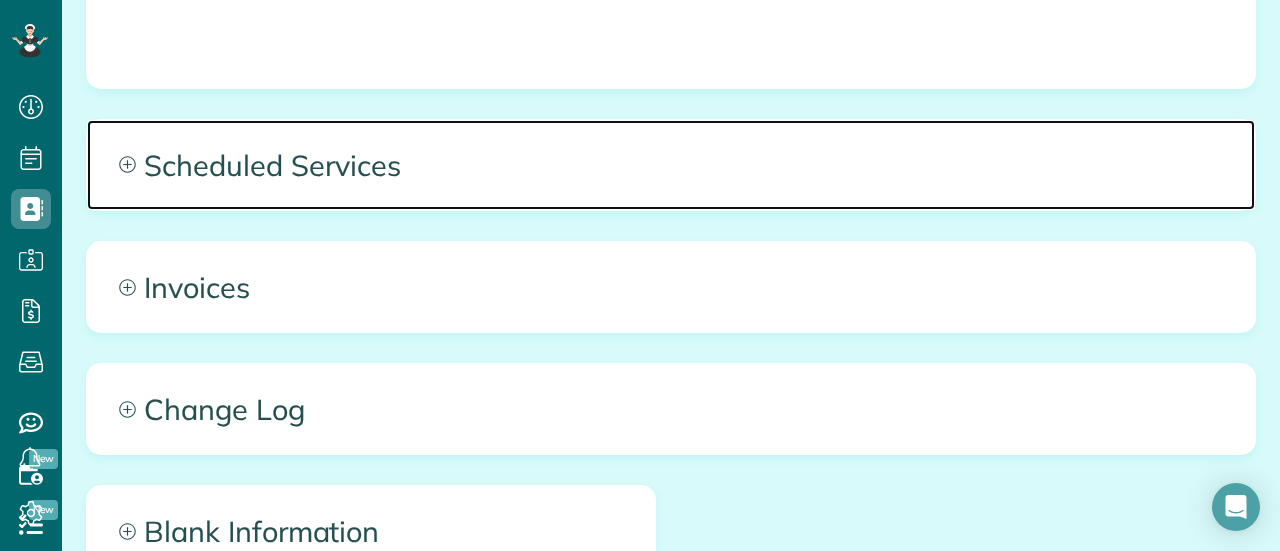 click on "Scheduled Services" at bounding box center [671, 165] 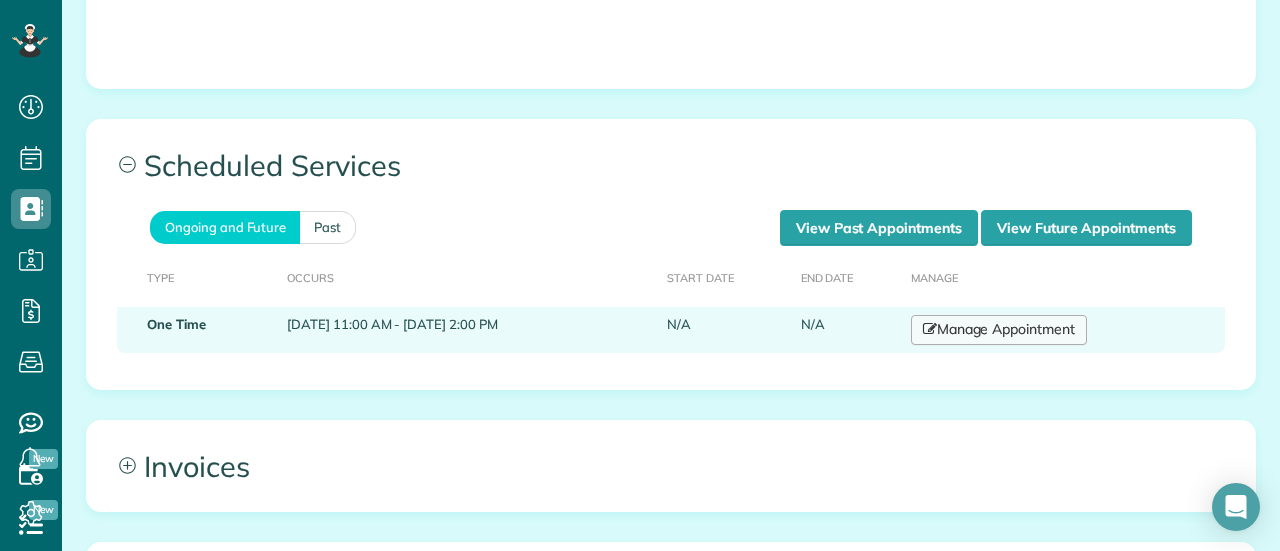 click on "Manage Appointment" at bounding box center [999, 330] 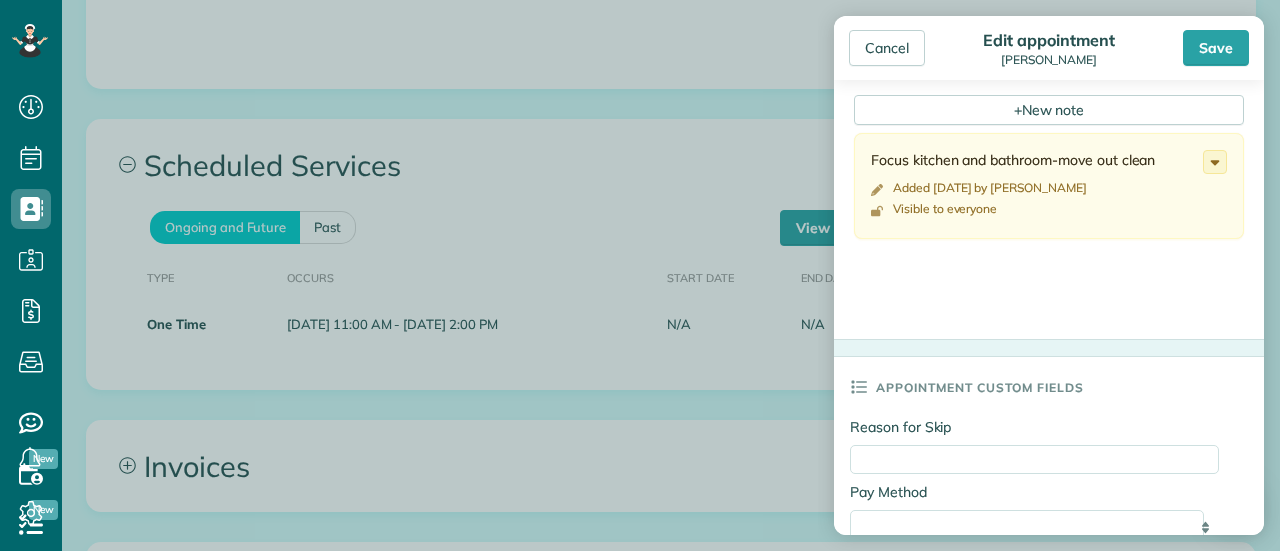 scroll, scrollTop: 600, scrollLeft: 0, axis: vertical 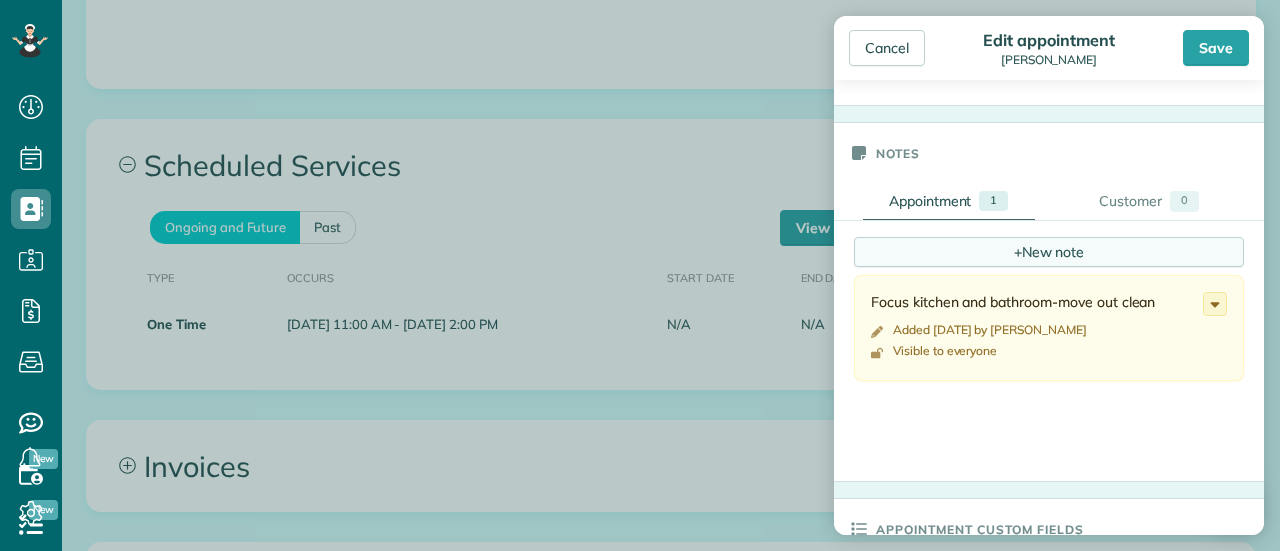 click on "+
New note" at bounding box center [1049, 252] 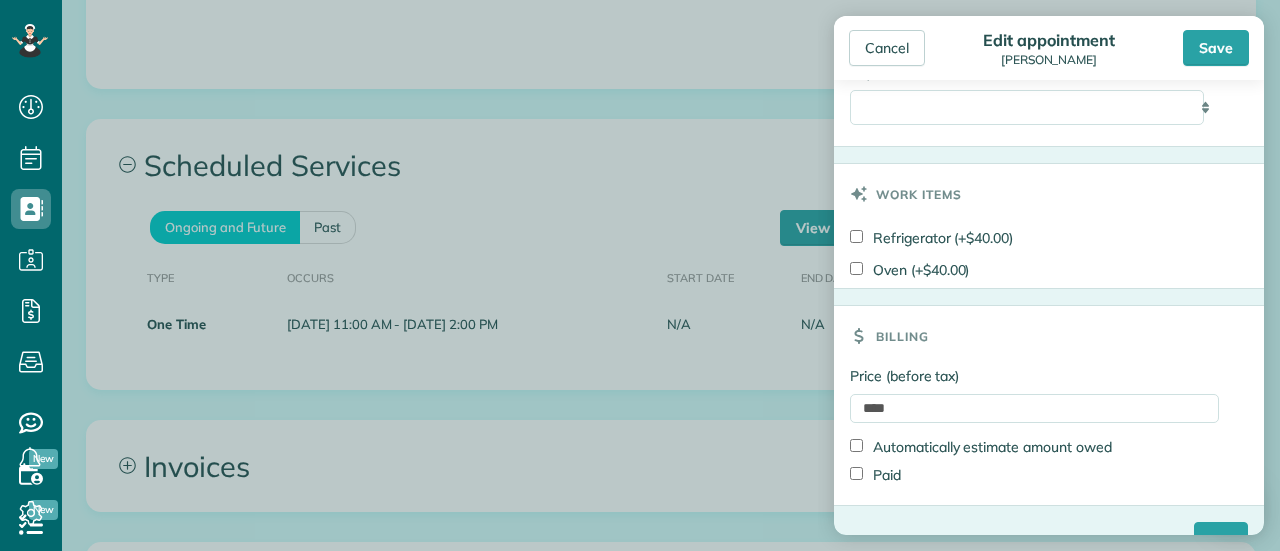 scroll, scrollTop: 1376, scrollLeft: 0, axis: vertical 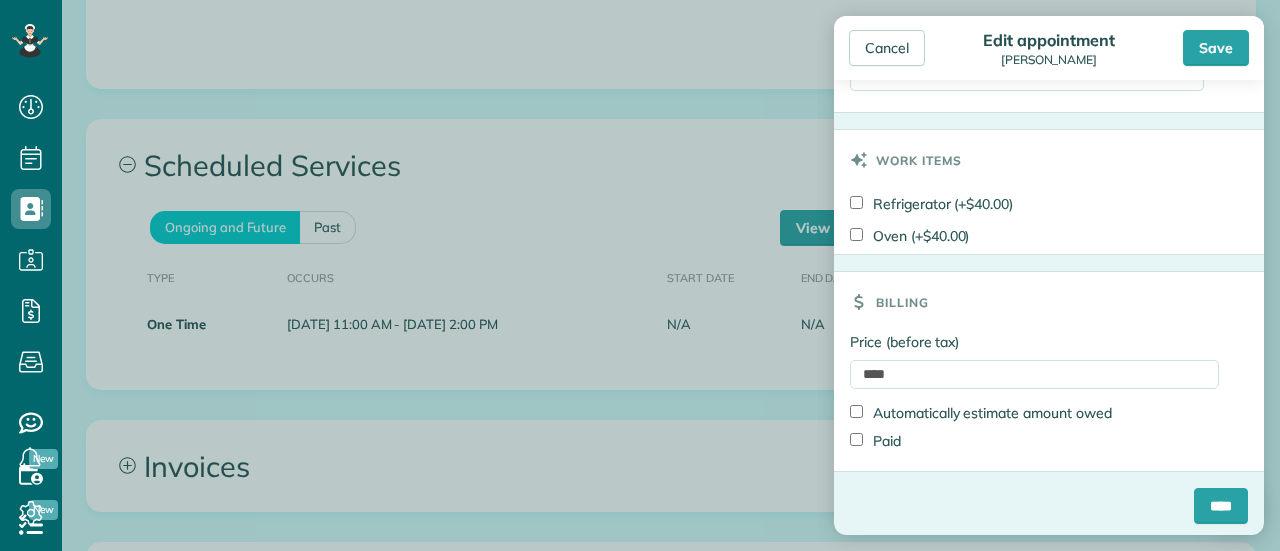 click on "Paid" at bounding box center (875, 441) 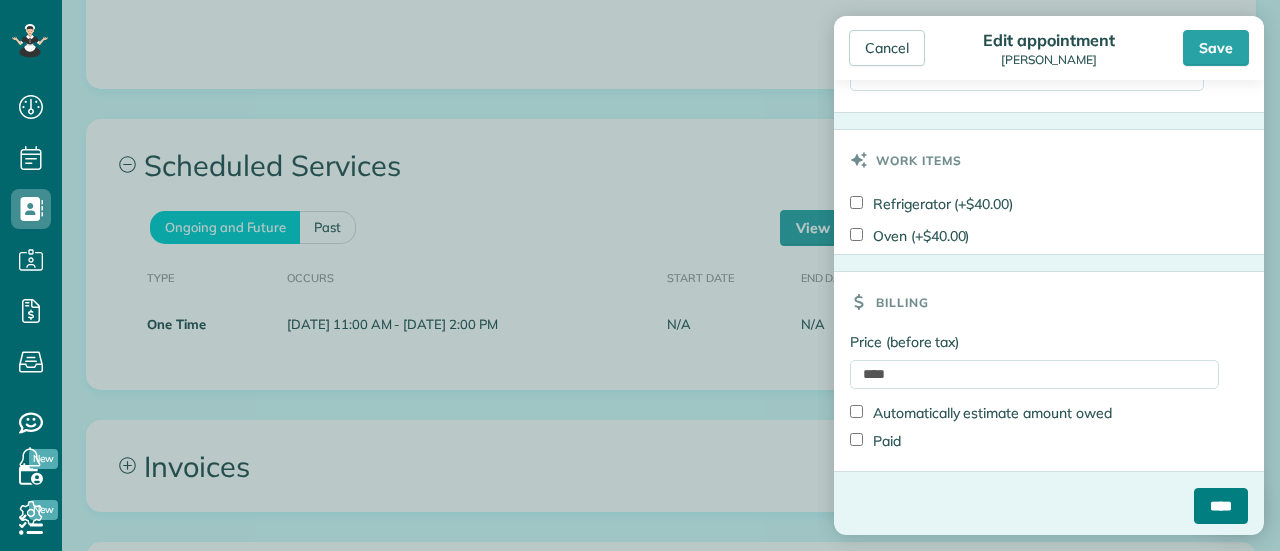 click on "****" at bounding box center (1221, 506) 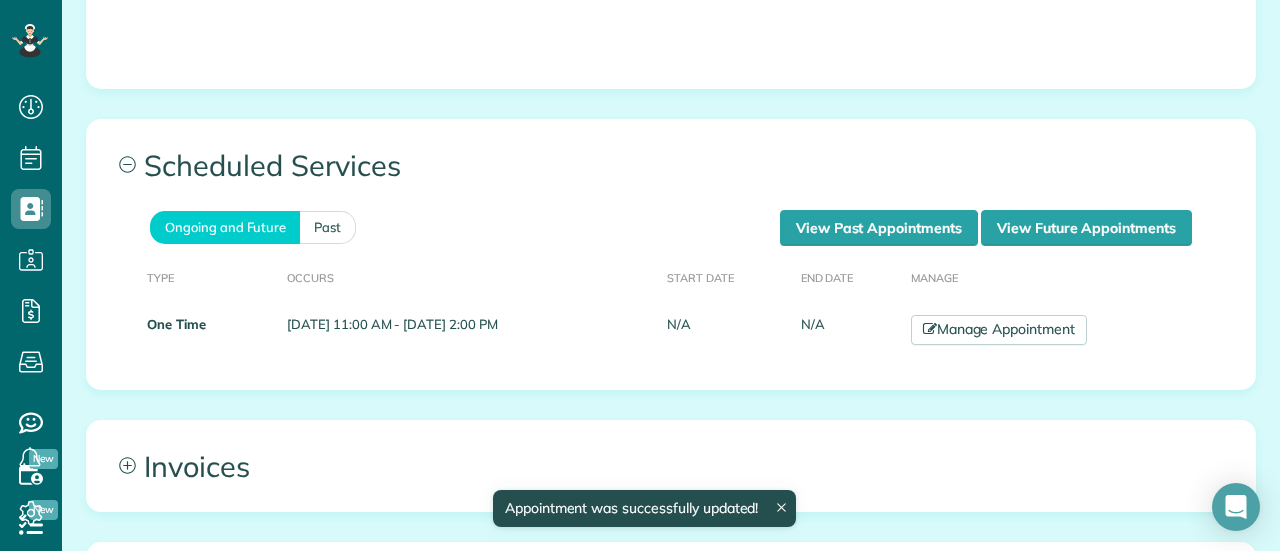 scroll, scrollTop: 1500, scrollLeft: 0, axis: vertical 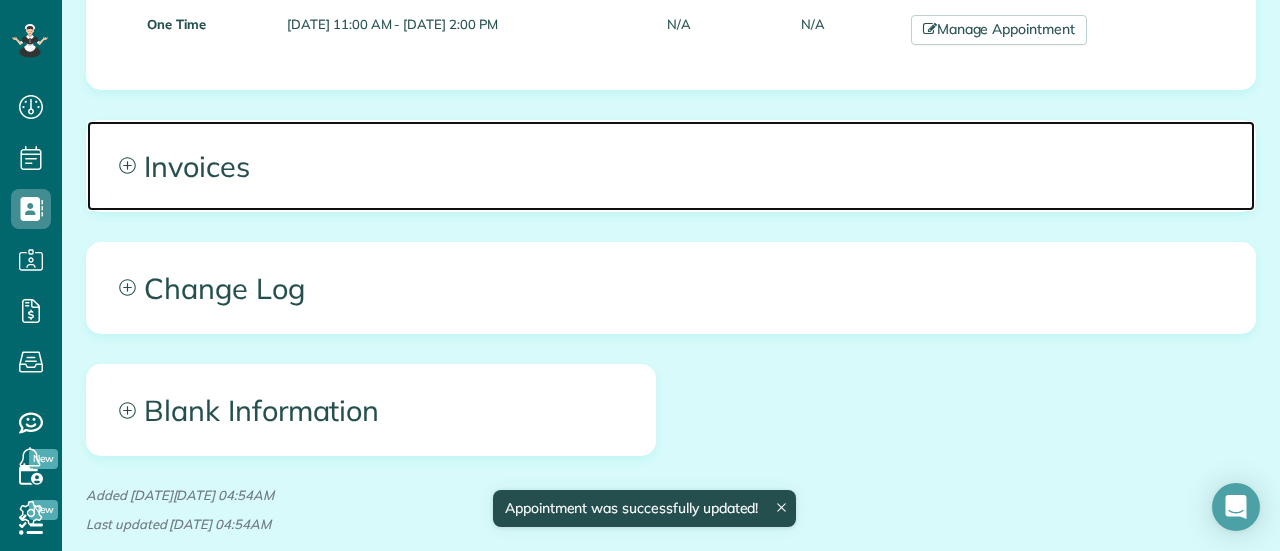 click on "Invoices" at bounding box center (671, 166) 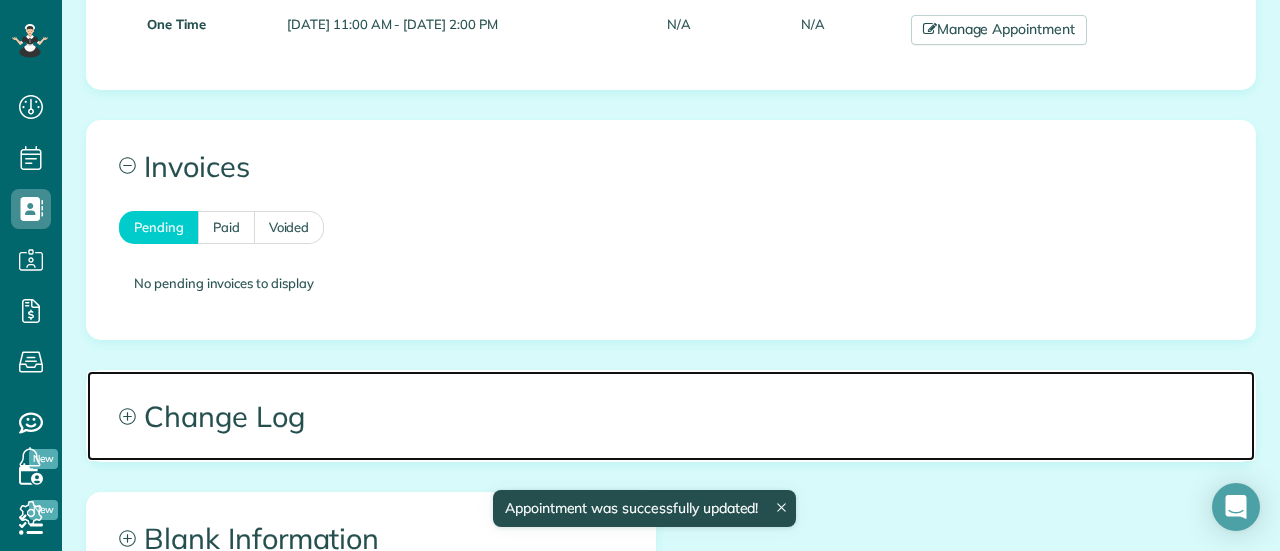 click on "Change Log" at bounding box center (671, 416) 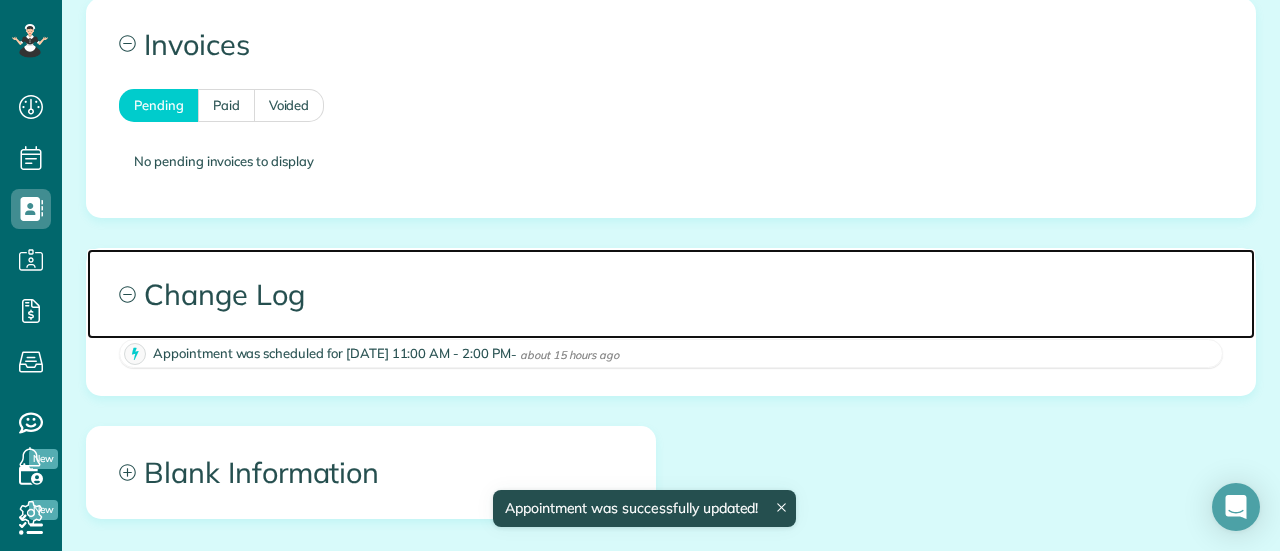 scroll, scrollTop: 1790, scrollLeft: 0, axis: vertical 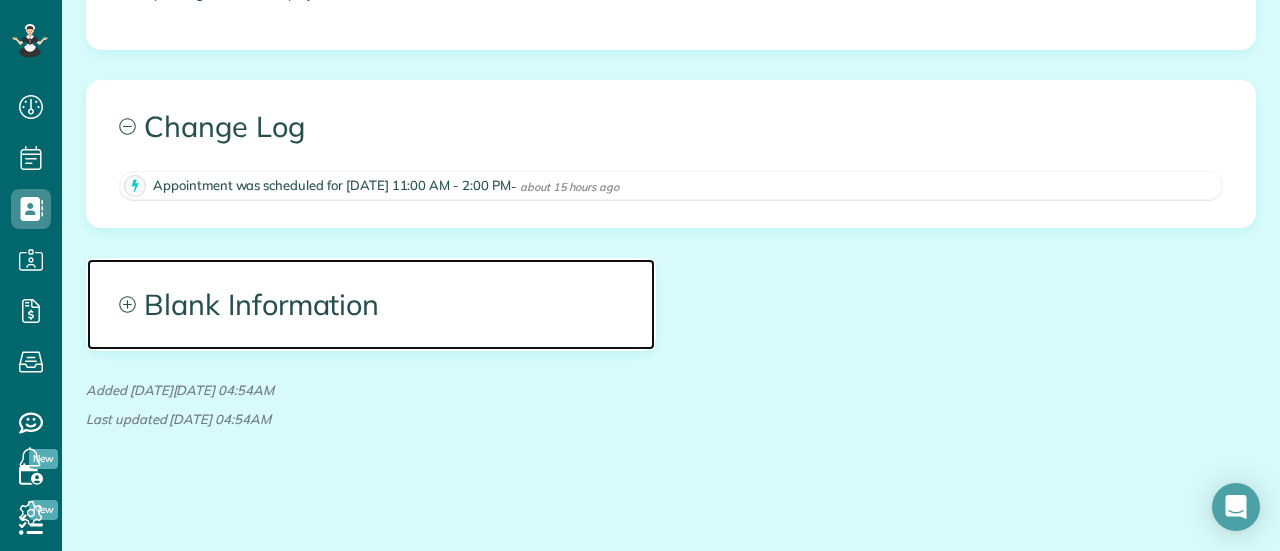 click 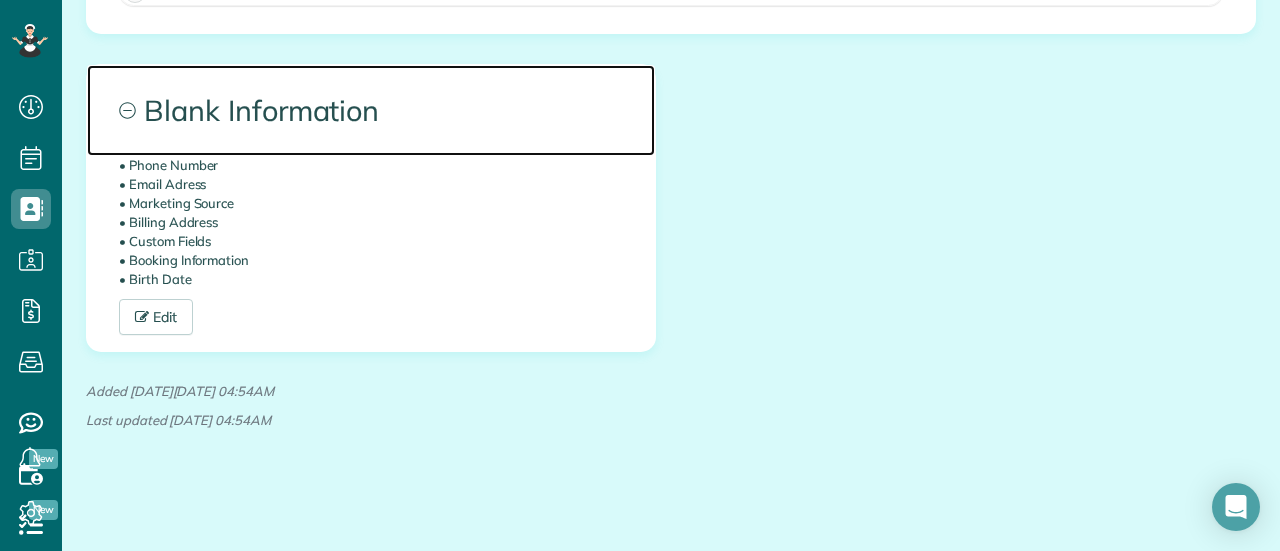 scroll, scrollTop: 1985, scrollLeft: 0, axis: vertical 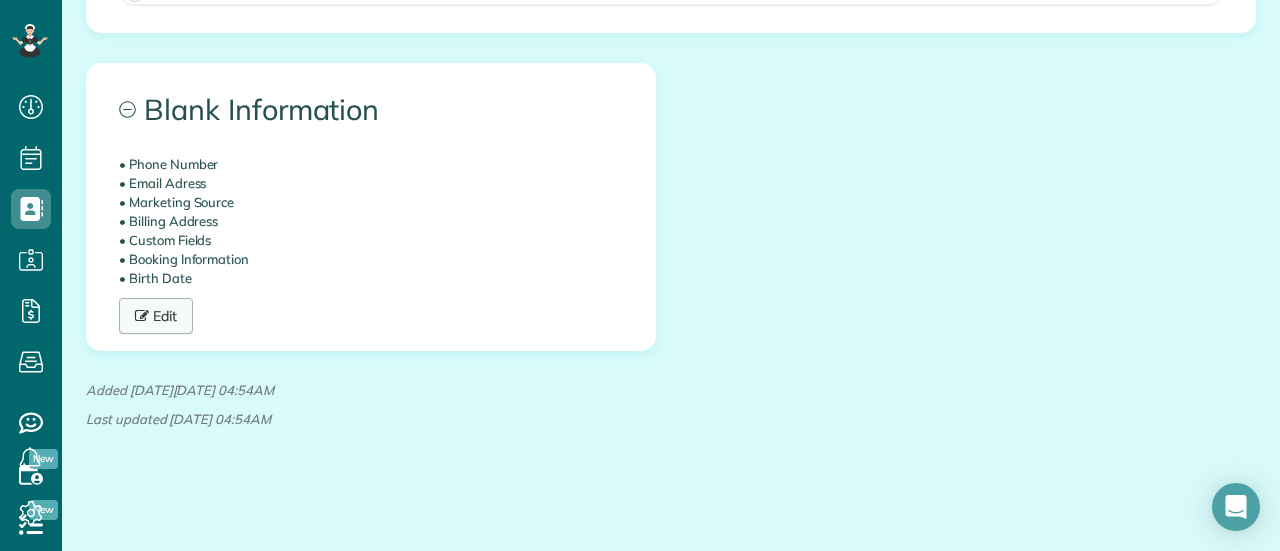 click on "Edit" at bounding box center [156, 316] 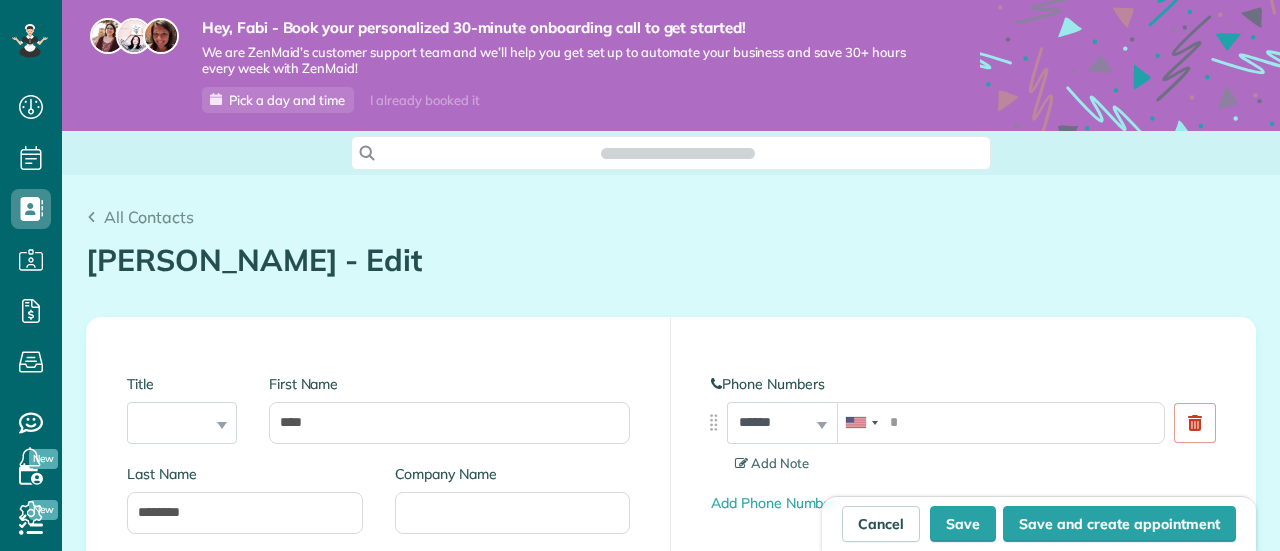 scroll, scrollTop: 0, scrollLeft: 0, axis: both 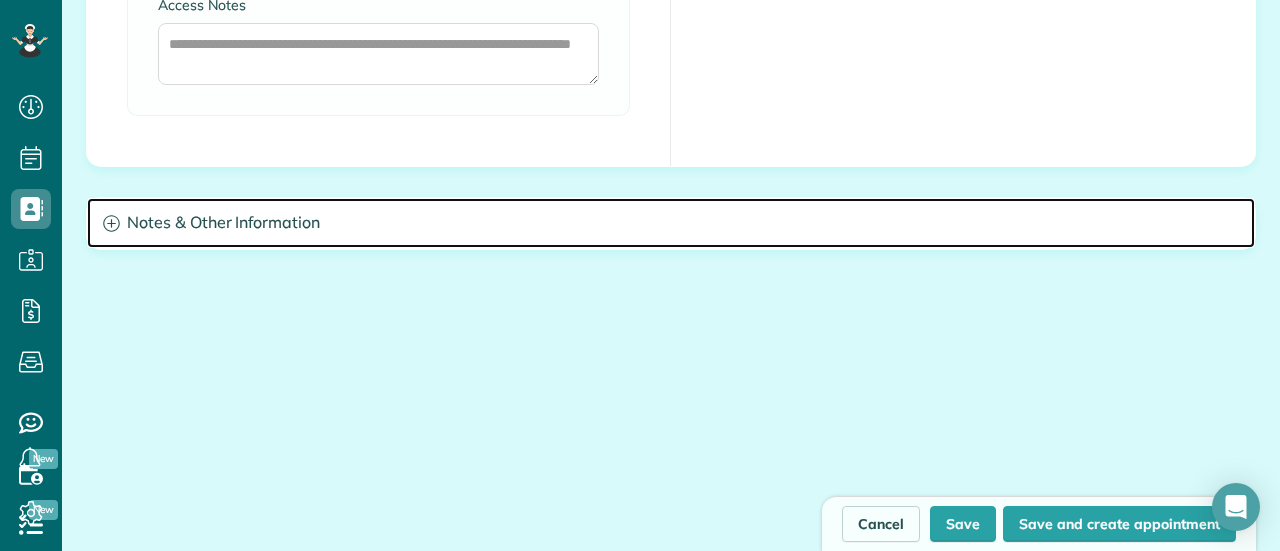 click 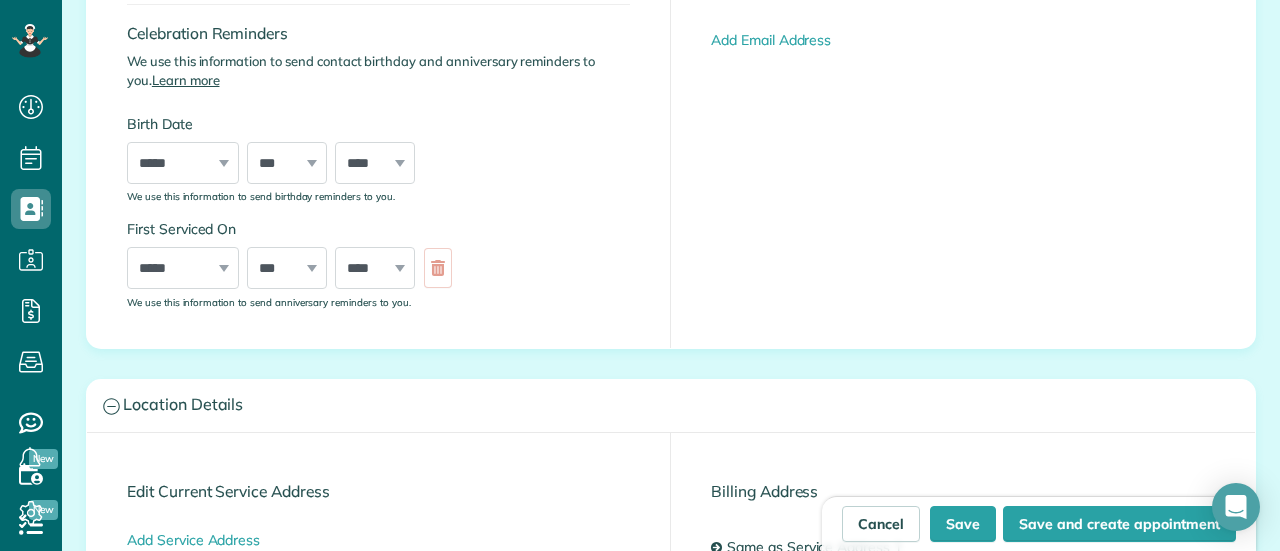 scroll, scrollTop: 700, scrollLeft: 0, axis: vertical 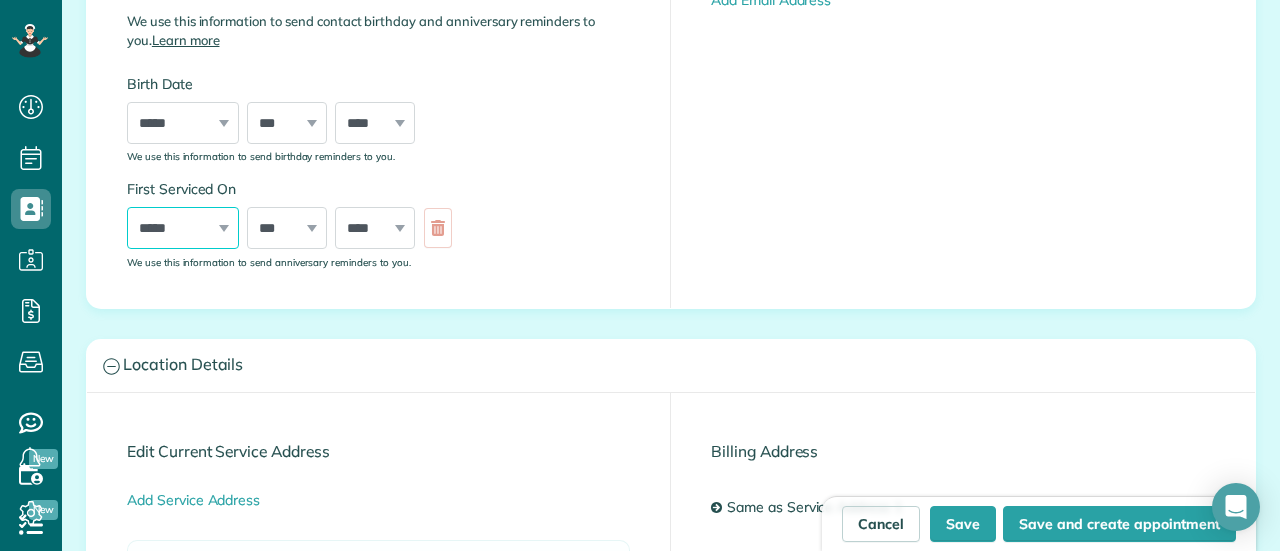 click on "*****
*******
********
*****
*****
***
****
****
******
*********
*******
********
********" at bounding box center (183, 228) 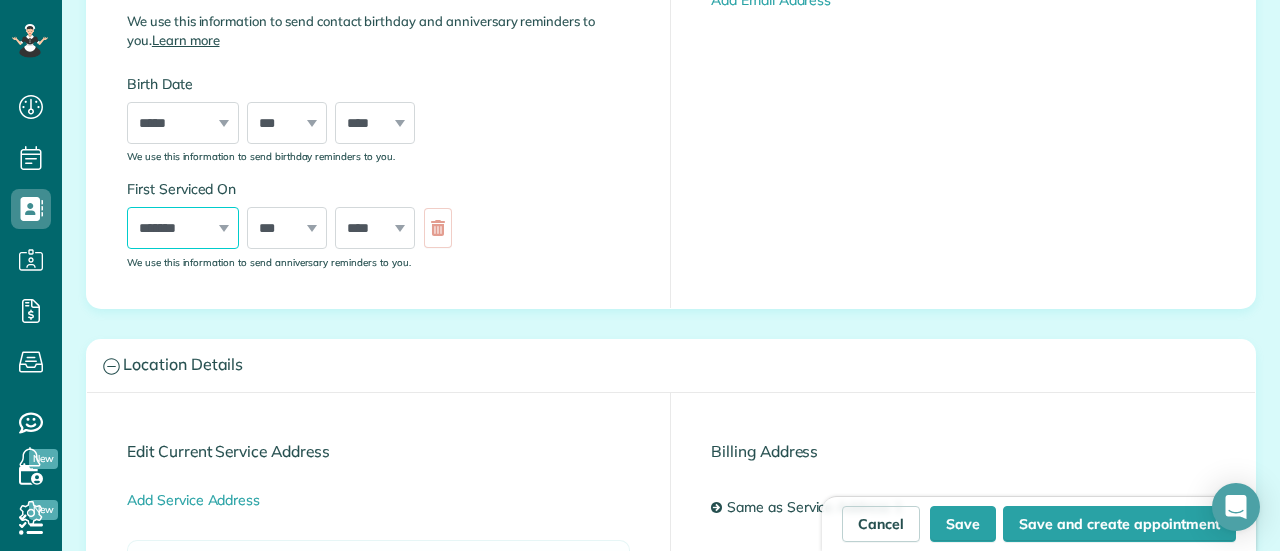 click on "*****
*******
********
*****
*****
***
****
****
******
*********
*******
********
********" at bounding box center [183, 228] 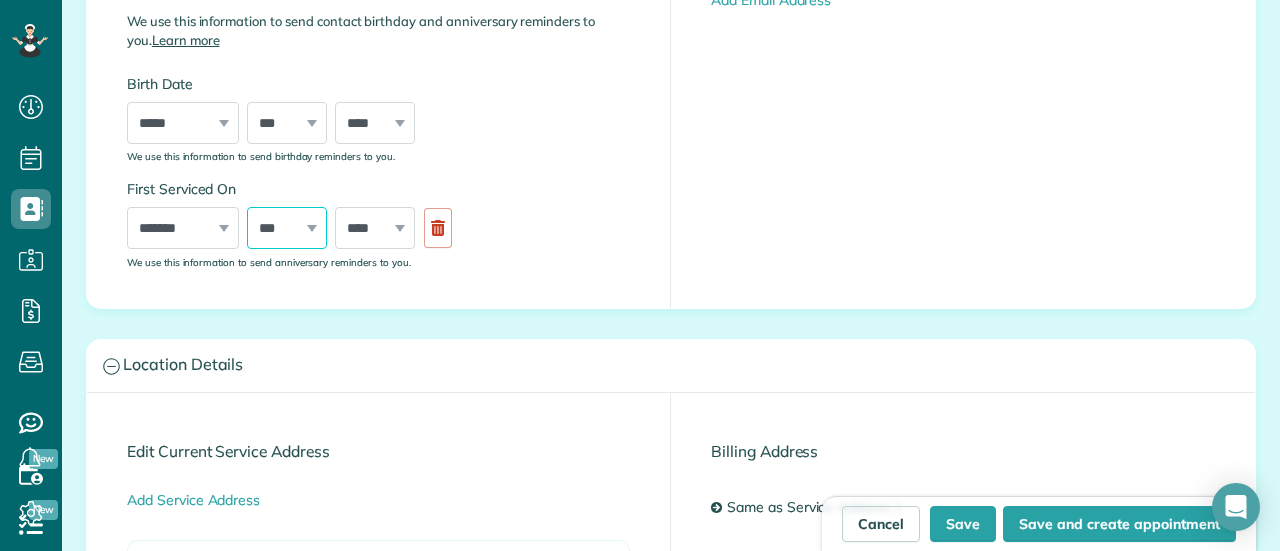 click on "***
*
*
*
*
*
*
*
*
*
**
**
**
**
**
**
**
**
**
**
**
**
**
**
**
**
**
**
**
**
**
**" at bounding box center [287, 228] 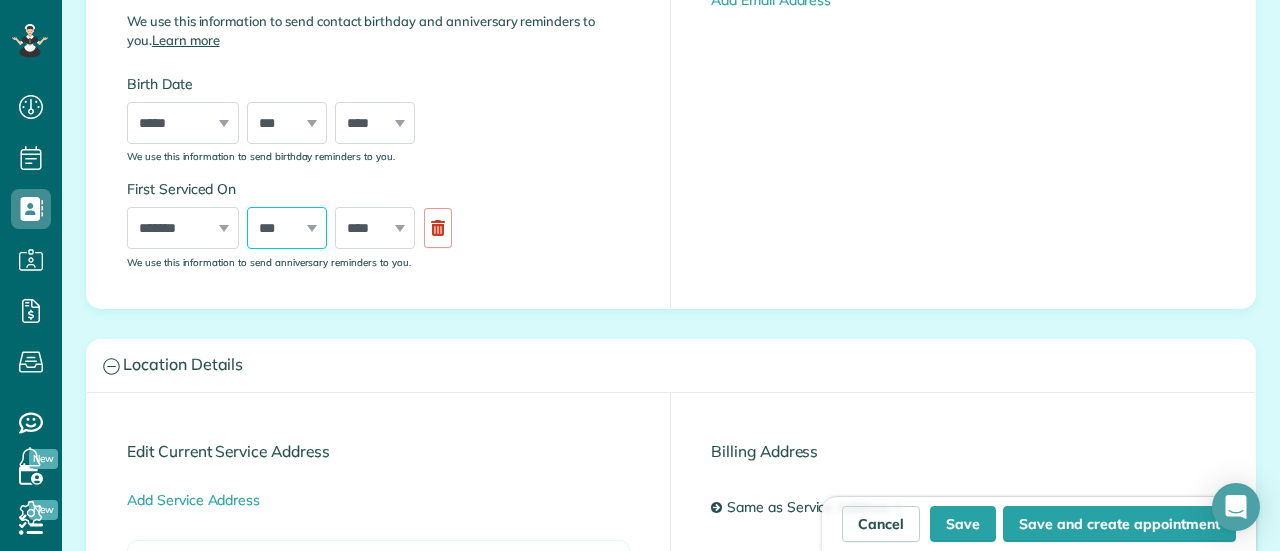 select on "**" 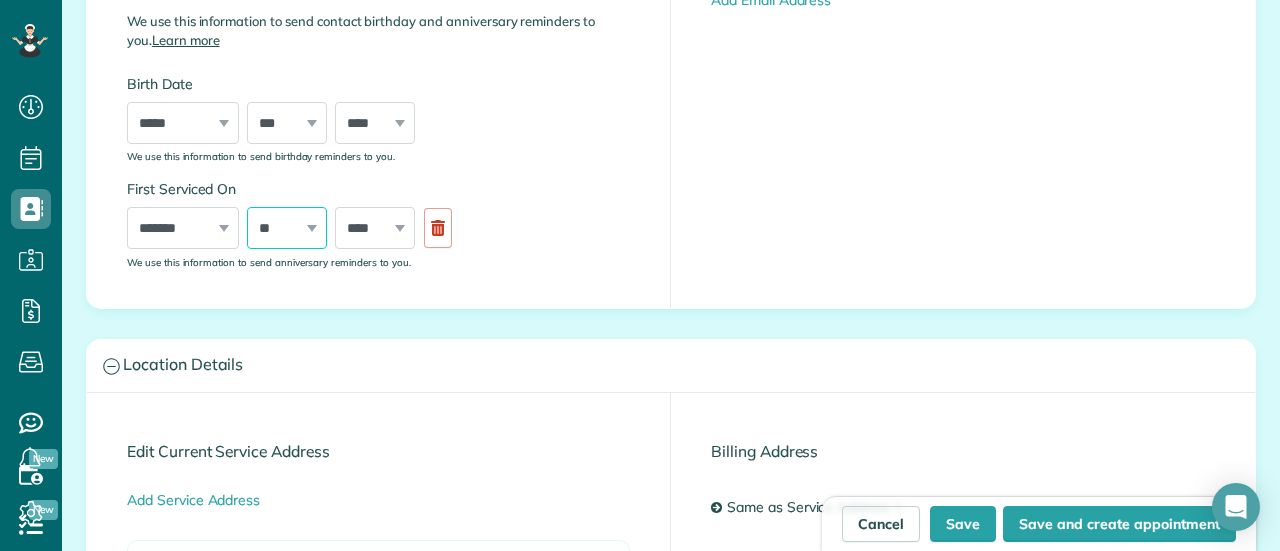click on "***
*
*
*
*
*
*
*
*
*
**
**
**
**
**
**
**
**
**
**
**
**
**
**
**
**
**
**
**
**
**
**" at bounding box center [287, 228] 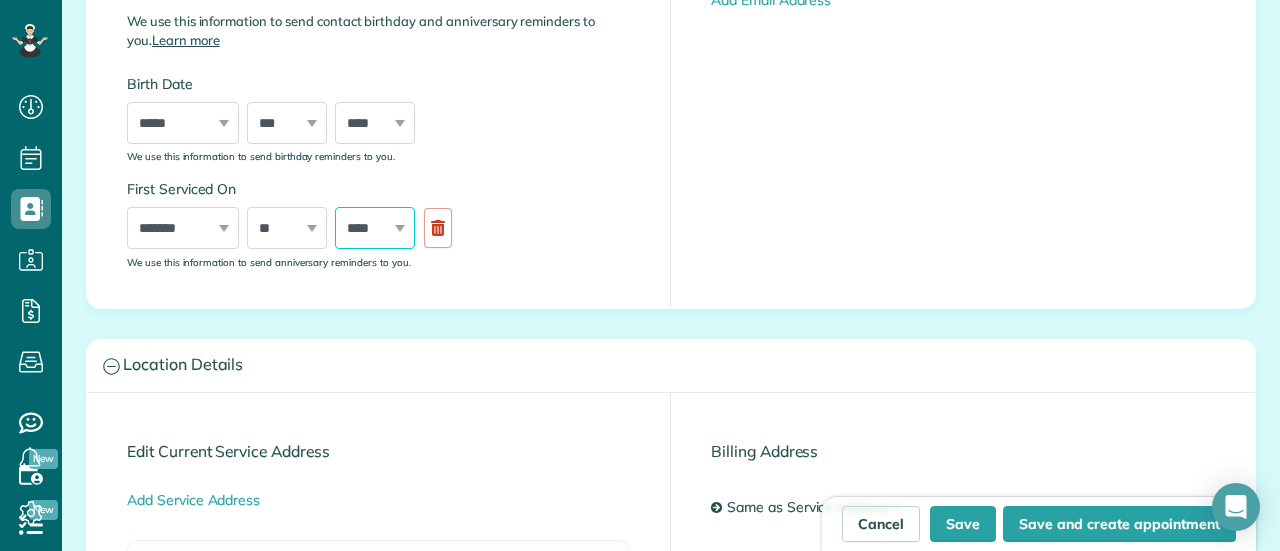 click on "****
****
****
****
****
****
****
****
****
****
****
****
****
****
****
****
****
****
****
****
****
****
****
****
****
****
****
****
****
****
****
****
****
****
****
****
****
****
****
****
****
****
****
****
****
****
****
****
****
****
****
****" at bounding box center [375, 228] 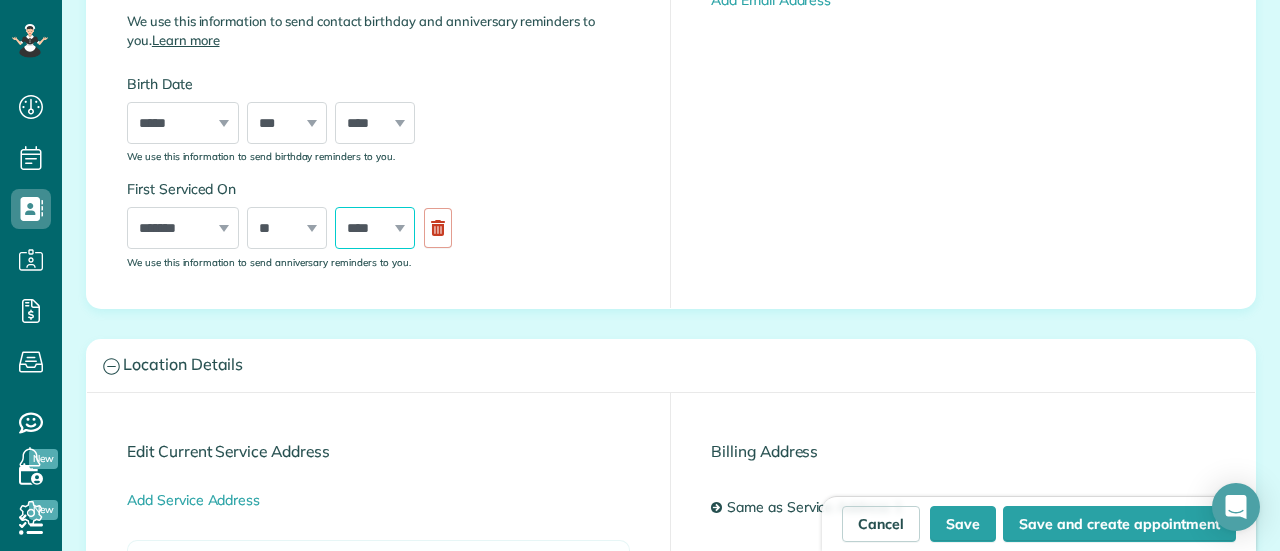 select on "****" 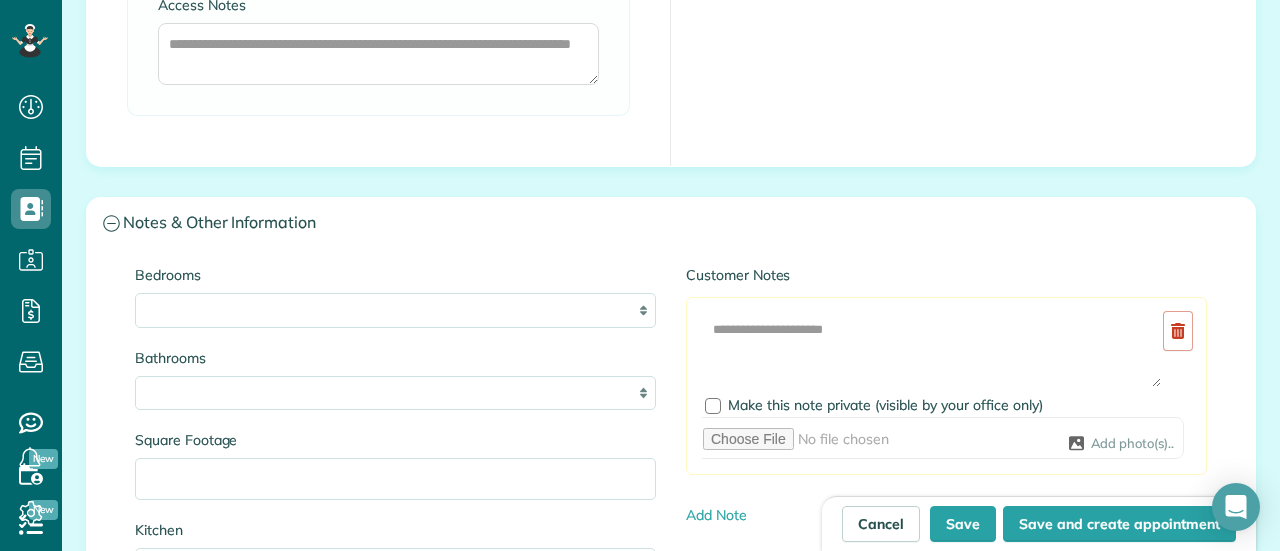scroll, scrollTop: 2100, scrollLeft: 0, axis: vertical 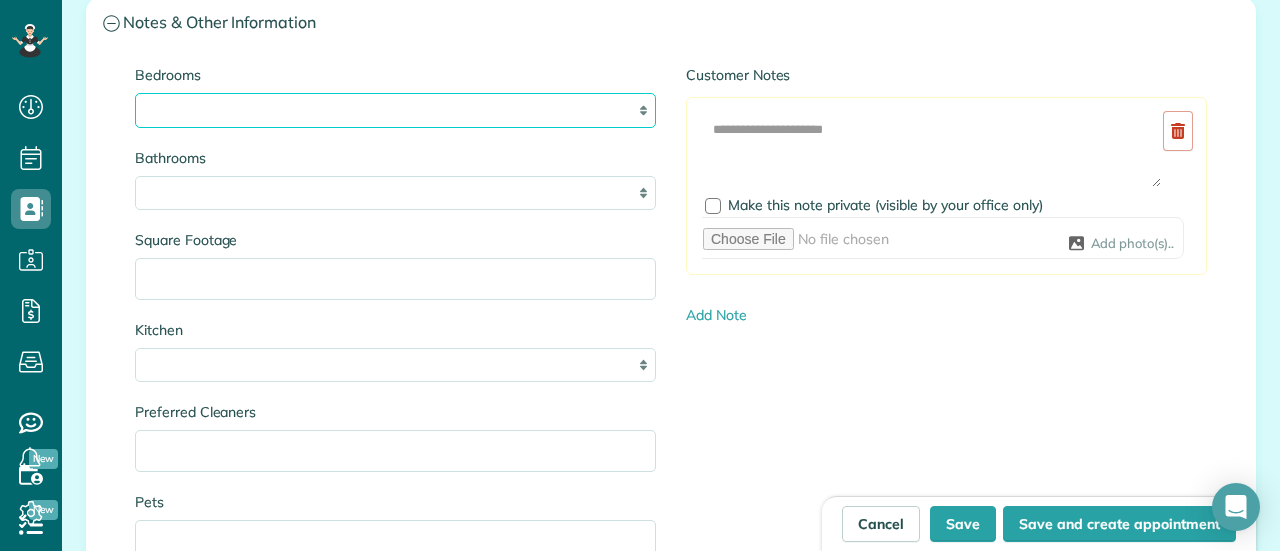 click on "*
*
*
*
**" at bounding box center (395, 110) 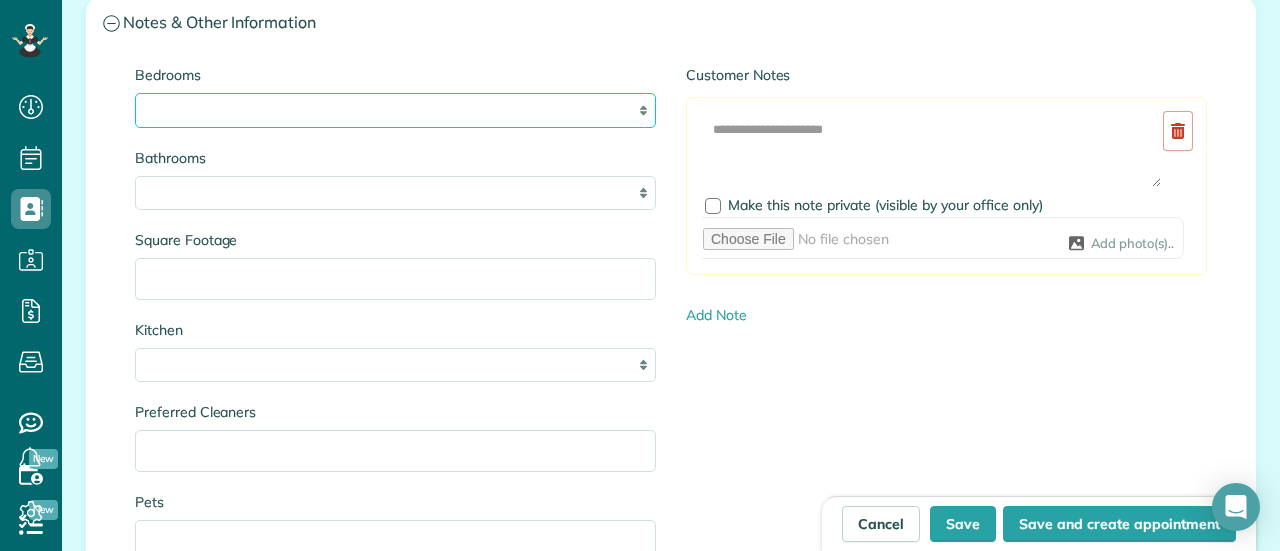 select on "*" 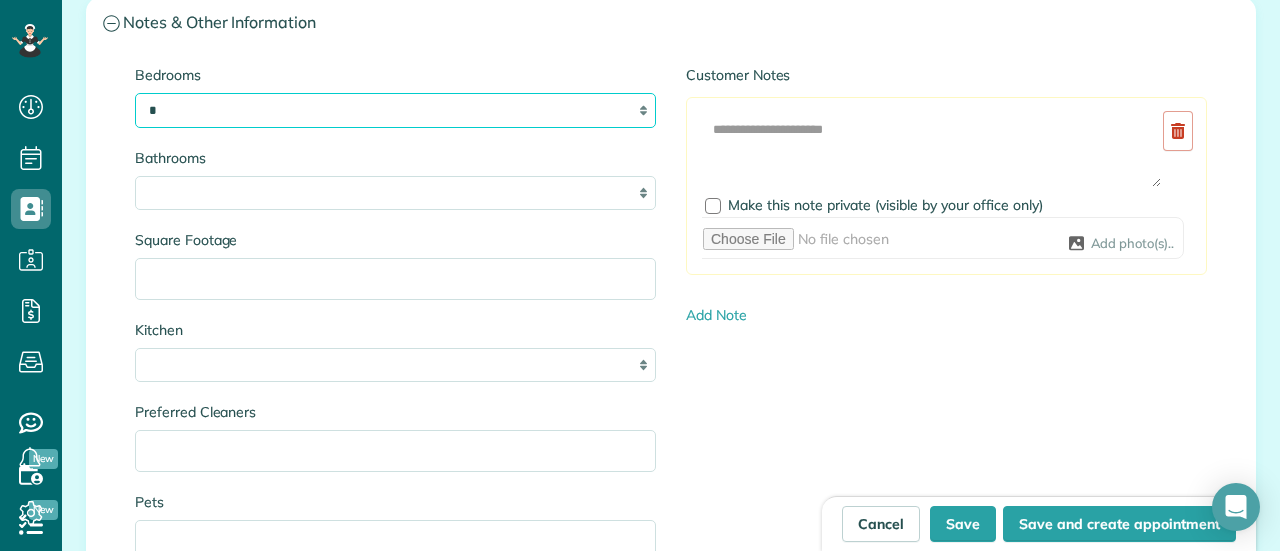 click on "*
*
*
*
**" at bounding box center [395, 110] 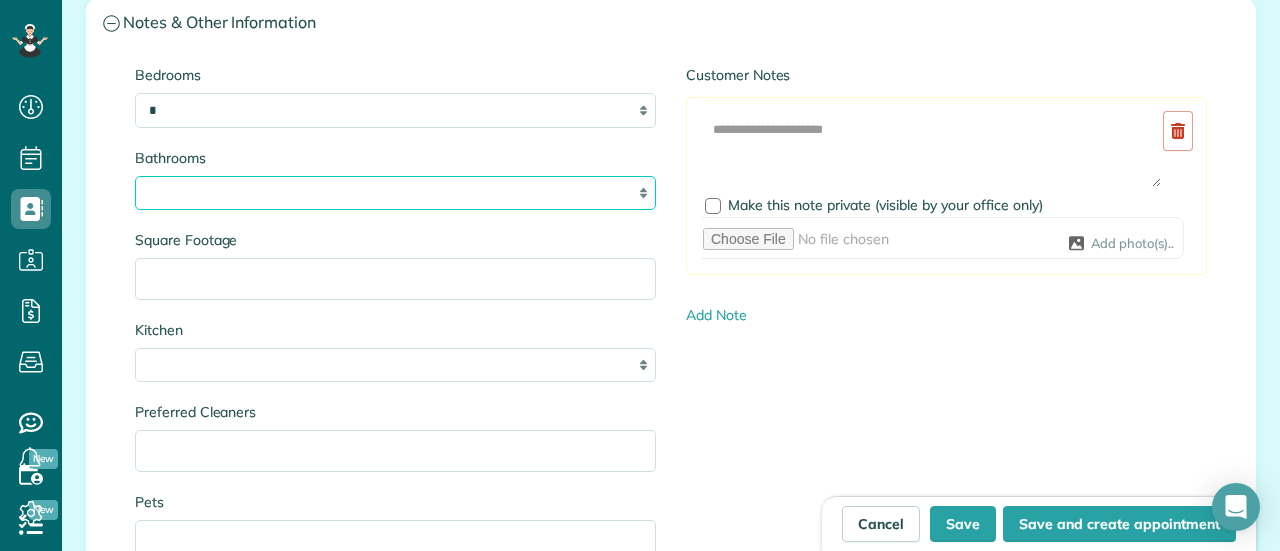 click on "*
***
*
***
*
***
*
***
**" at bounding box center [395, 193] 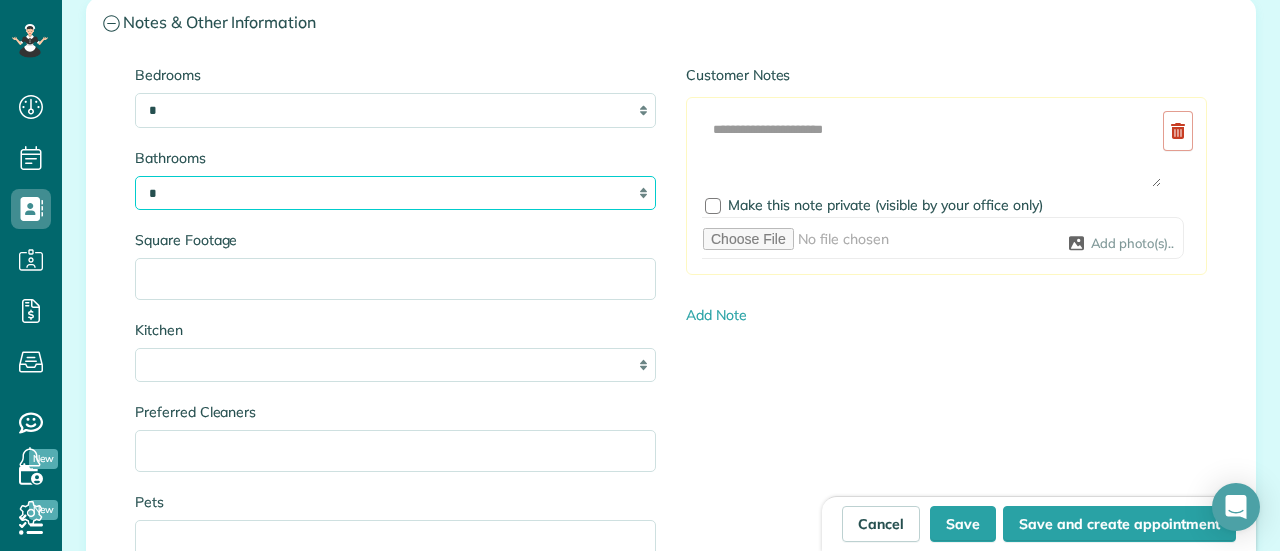 click on "*
***
*
***
*
***
*
***
**" at bounding box center [395, 193] 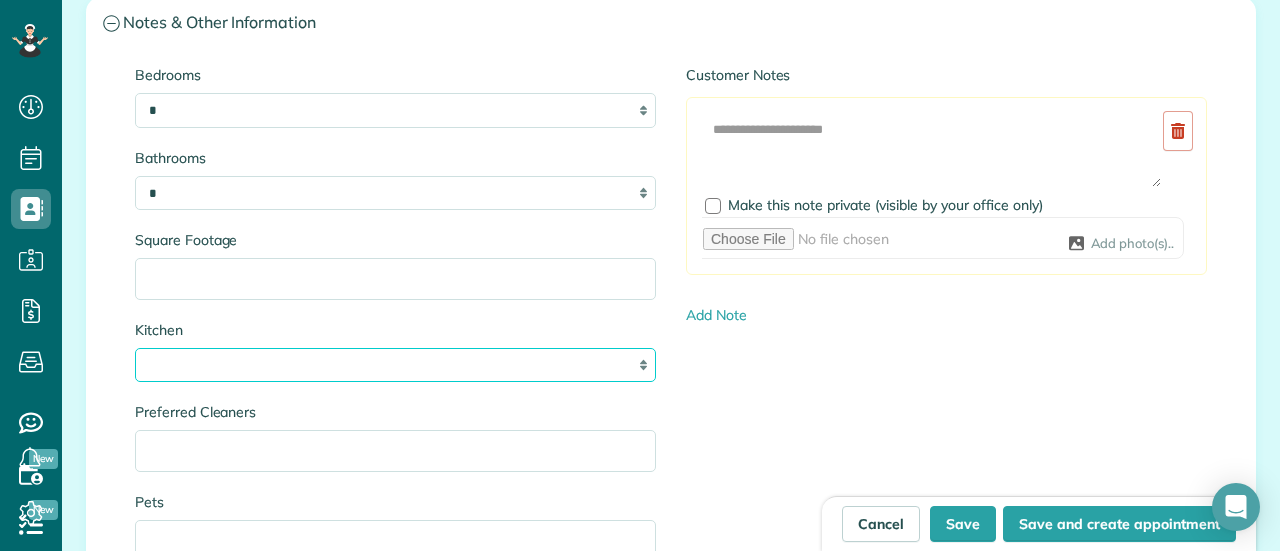 click on "*
*
*
*" at bounding box center [395, 365] 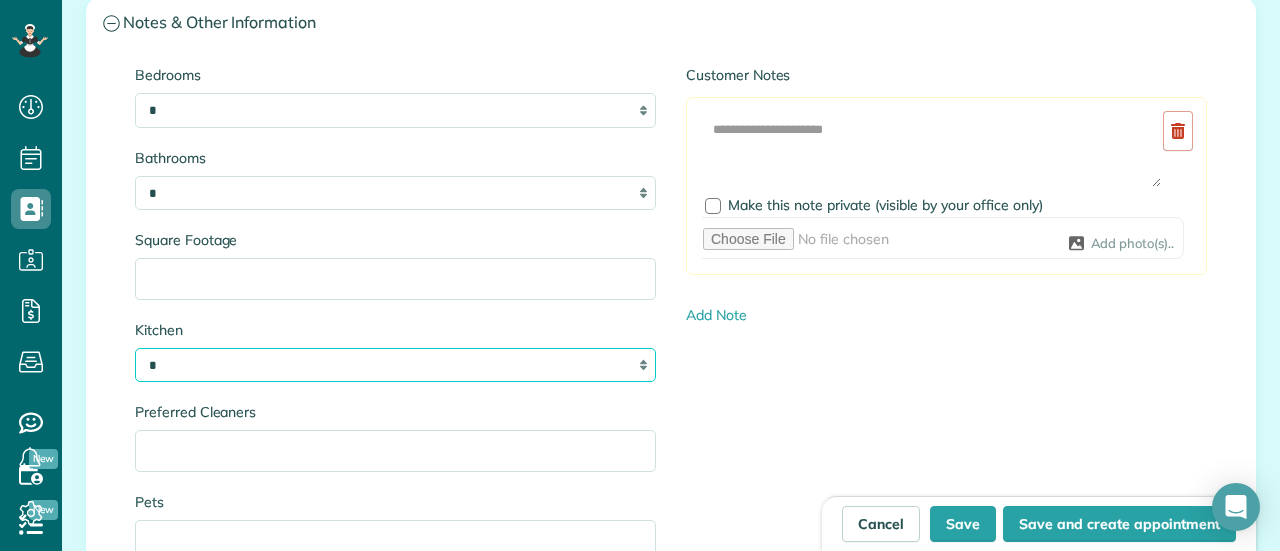 click on "*
*
*
*" at bounding box center (395, 365) 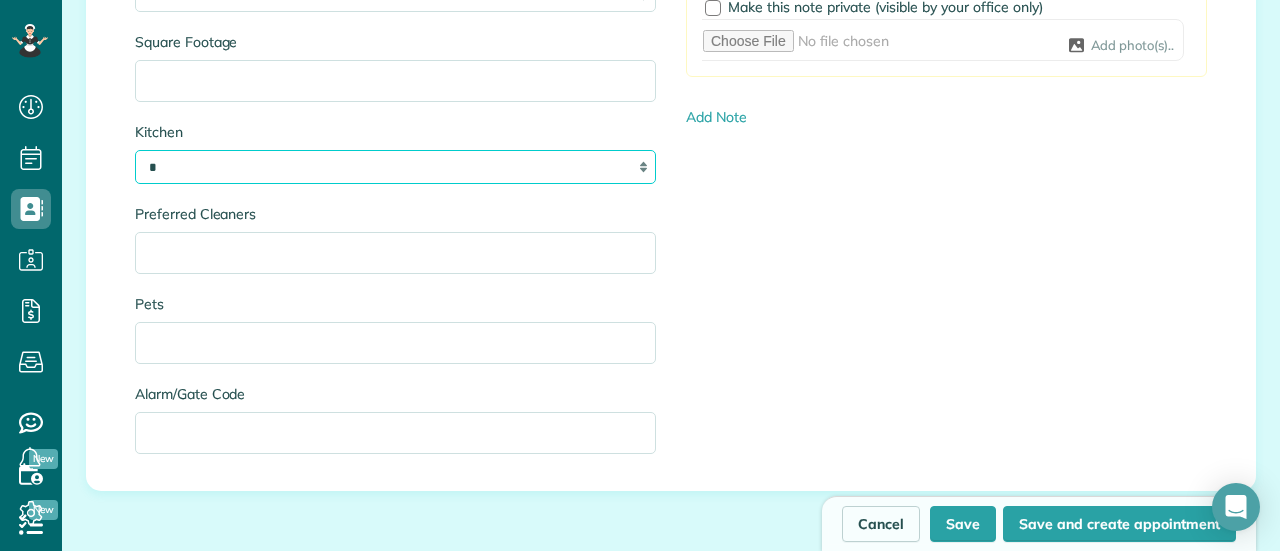 scroll, scrollTop: 2300, scrollLeft: 0, axis: vertical 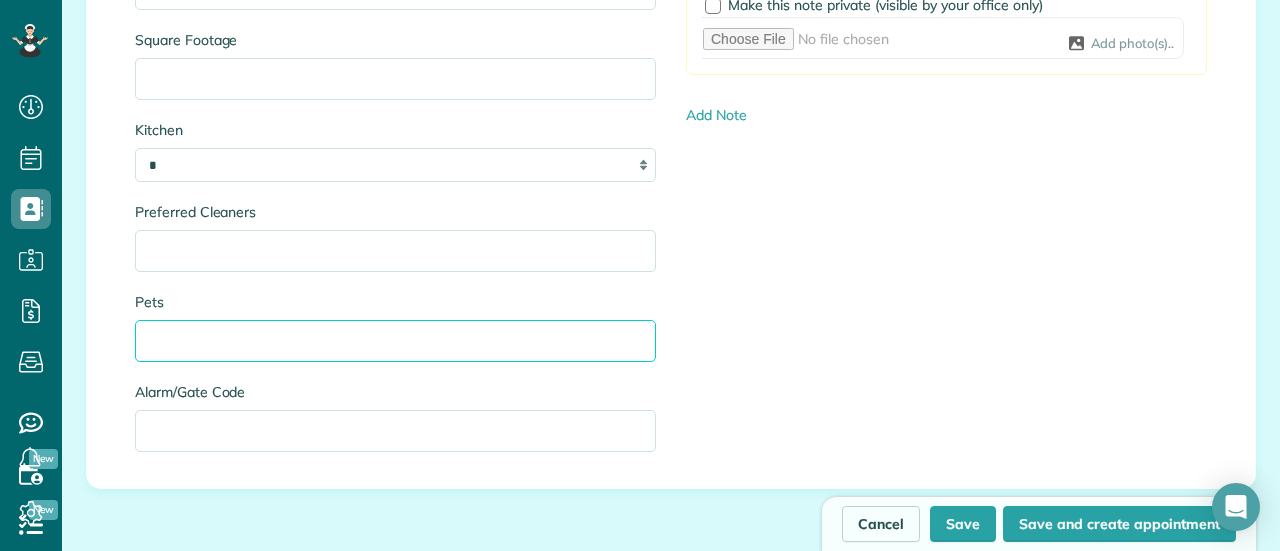 click on "Pets" at bounding box center [395, 341] 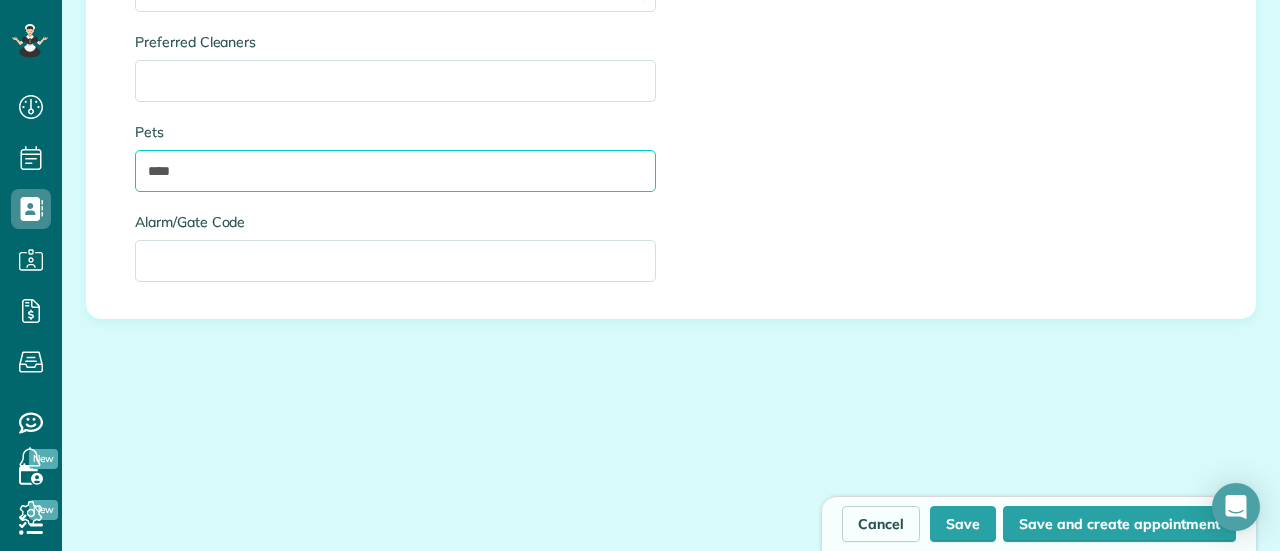 scroll, scrollTop: 2500, scrollLeft: 0, axis: vertical 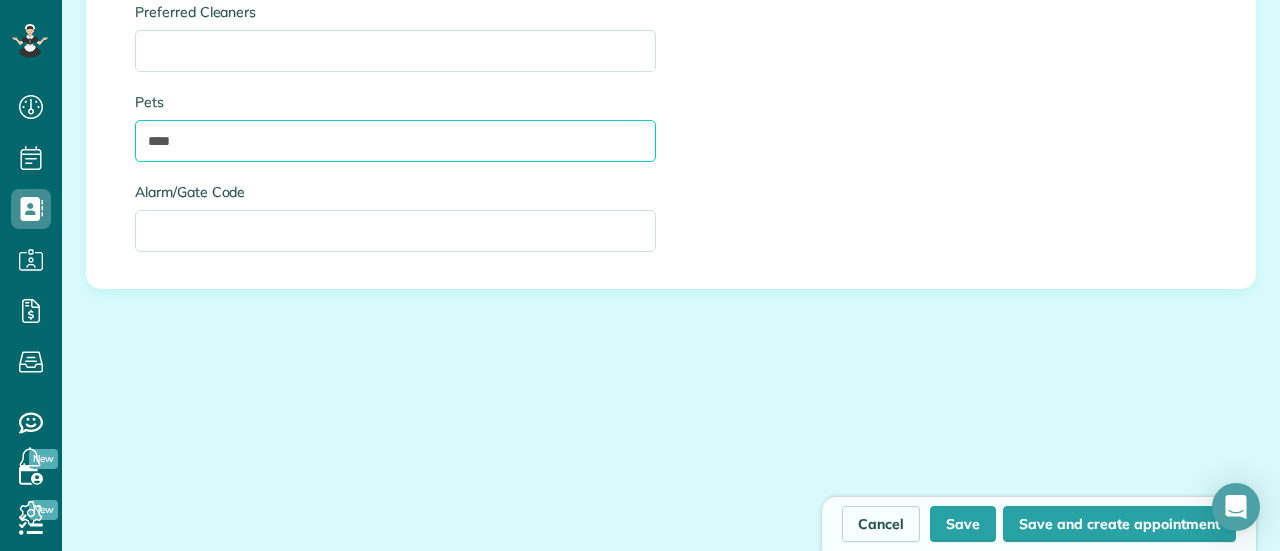 type on "****" 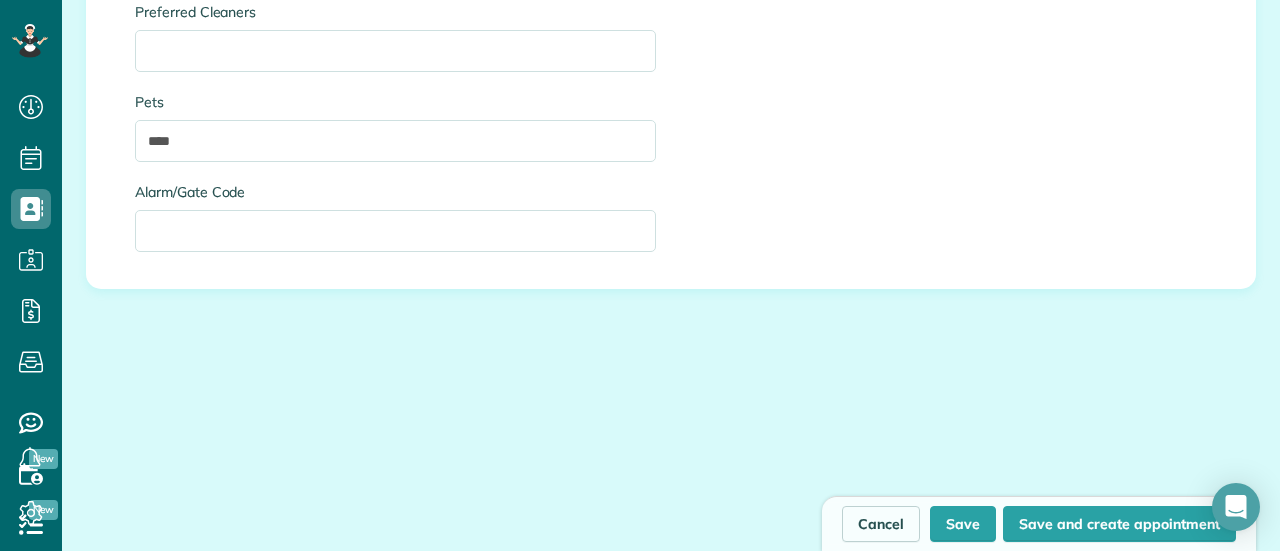 click on "Bedrooms
*
*
*
*
**
Bathrooms
*
***
*
***
*
***
*
***
**
Square Footage
Kitchen
*
*
*
*
Preferred Cleaners
Pets ****
Alarm/Gate Code" at bounding box center (395, -32) 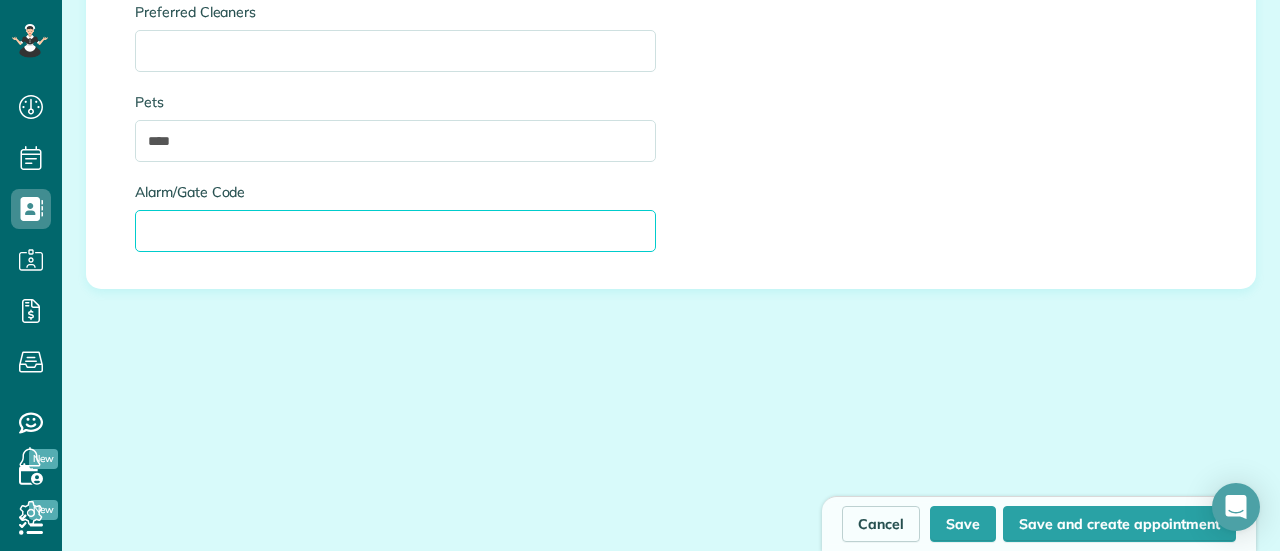 click on "Alarm/Gate Code" at bounding box center [395, 231] 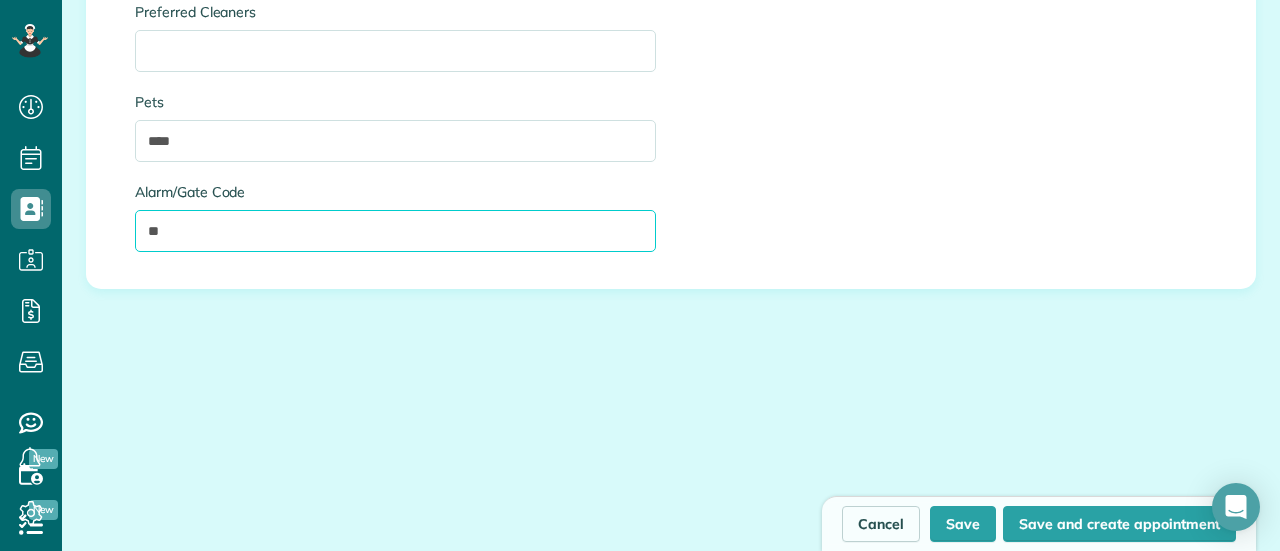 type on "*" 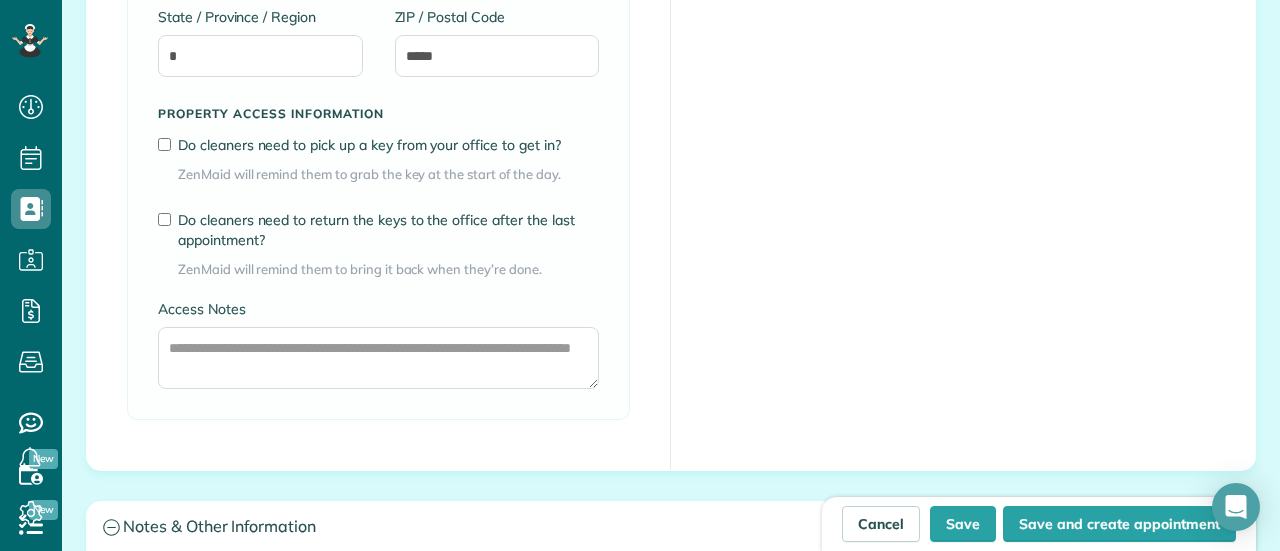 scroll, scrollTop: 1600, scrollLeft: 0, axis: vertical 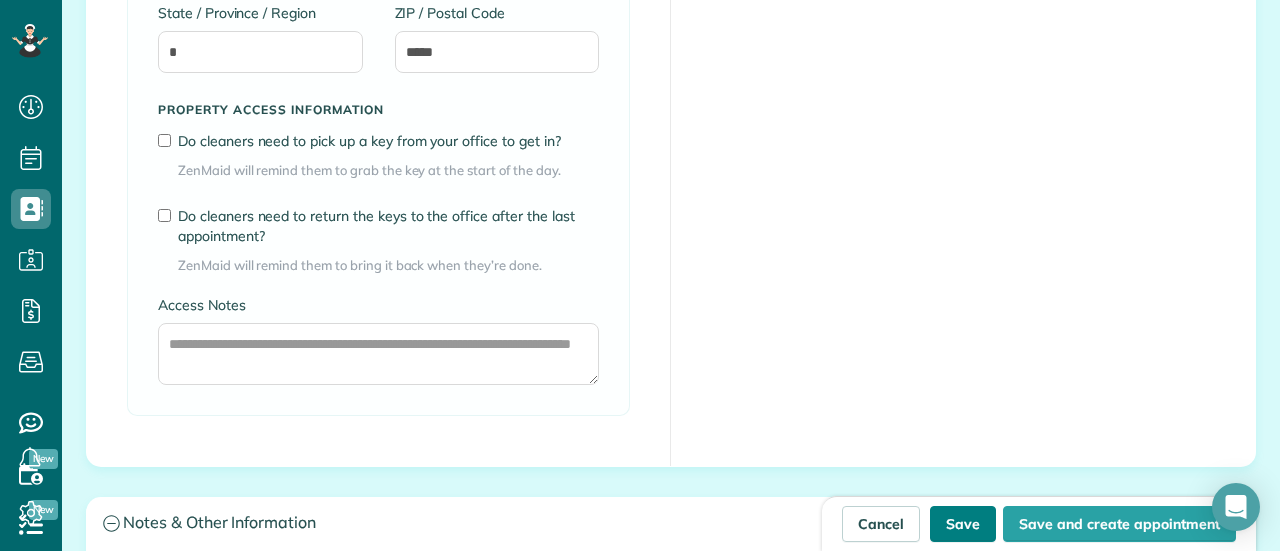 type on "**********" 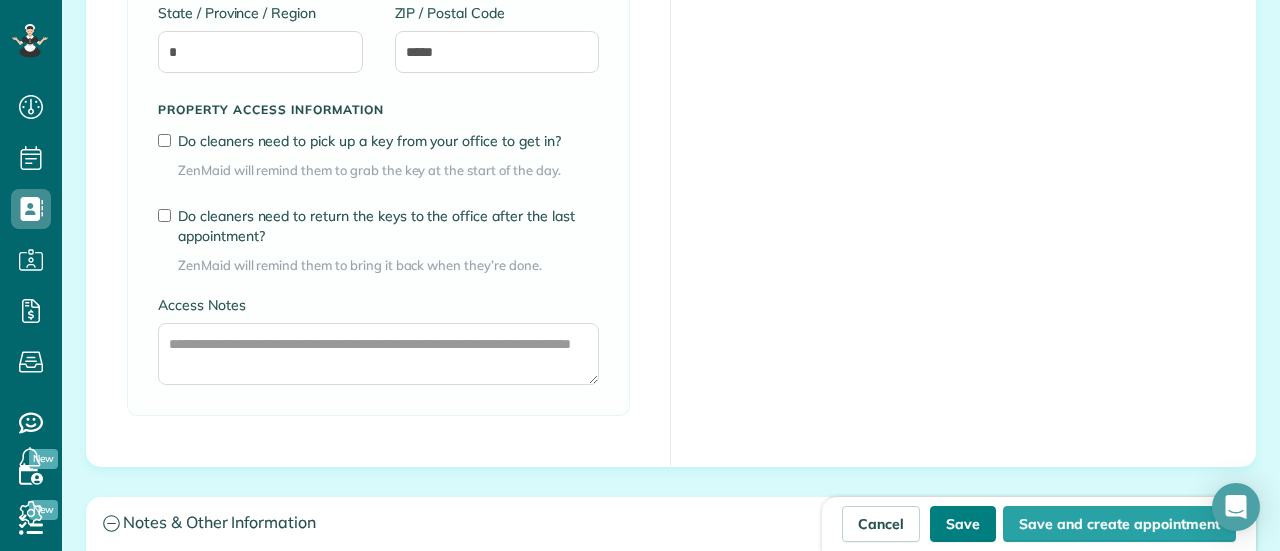 click on "Save" at bounding box center [963, 524] 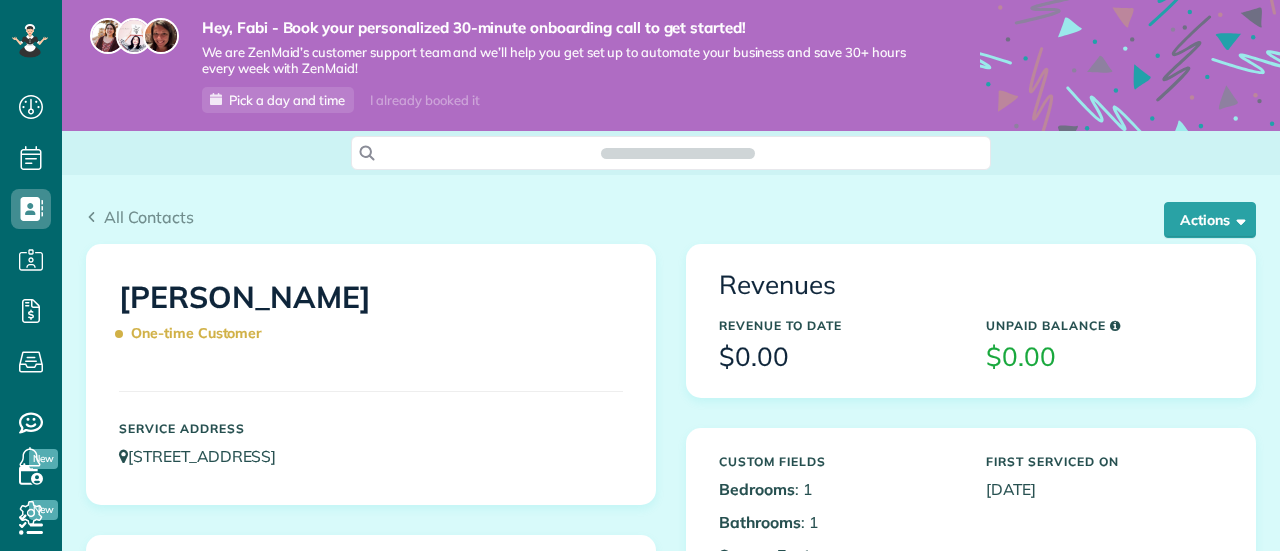scroll, scrollTop: 0, scrollLeft: 0, axis: both 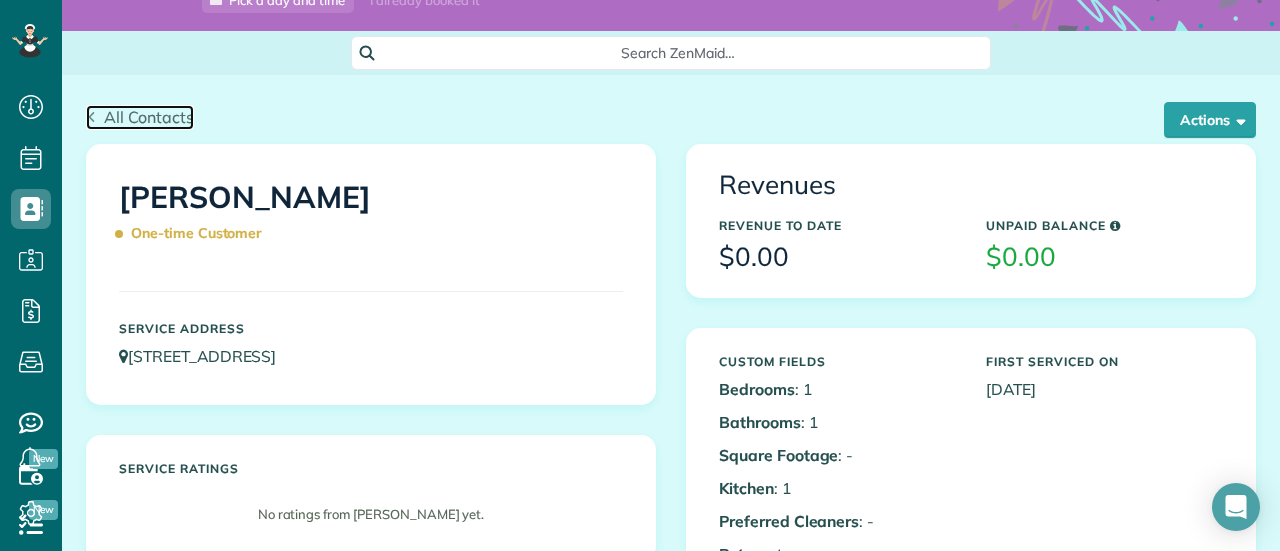 click on "All Contacts" at bounding box center [149, 117] 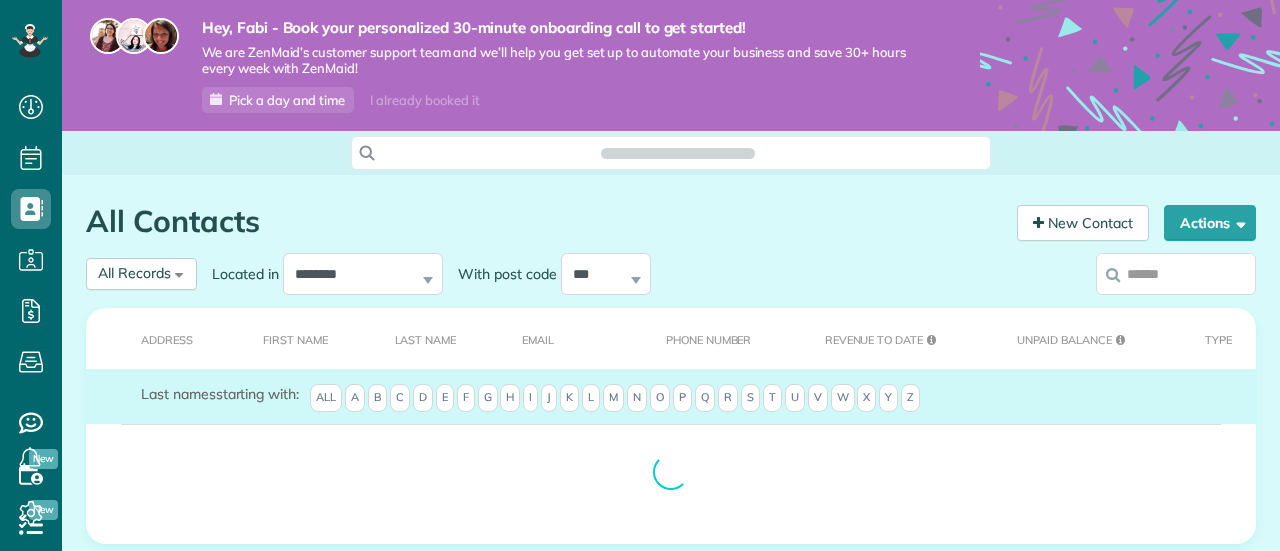 scroll, scrollTop: 0, scrollLeft: 0, axis: both 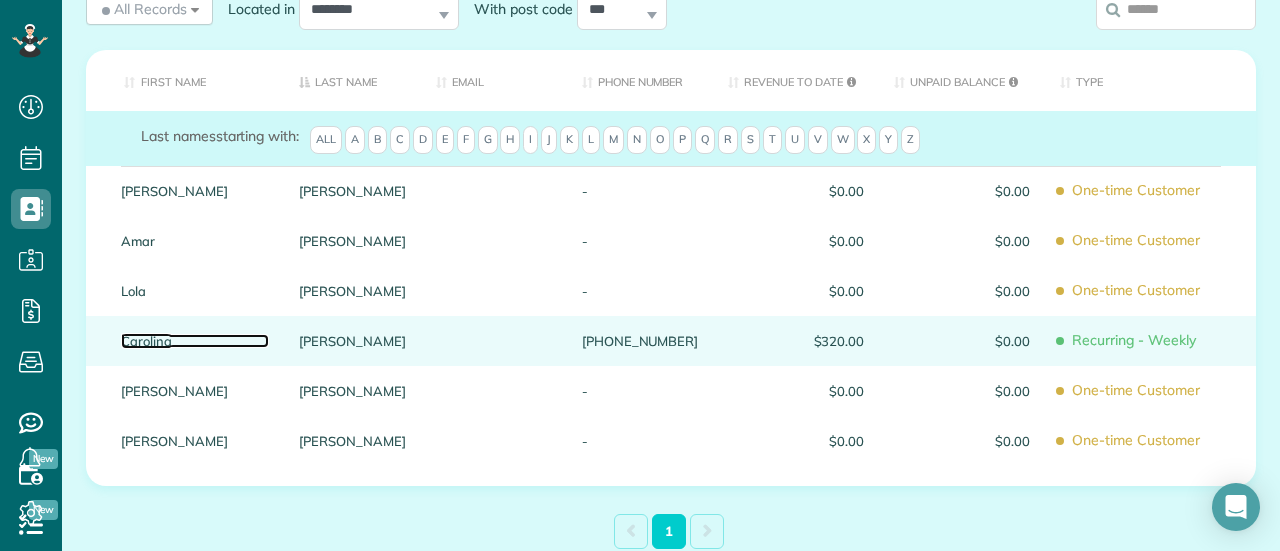 click on "Carolina" at bounding box center [195, 341] 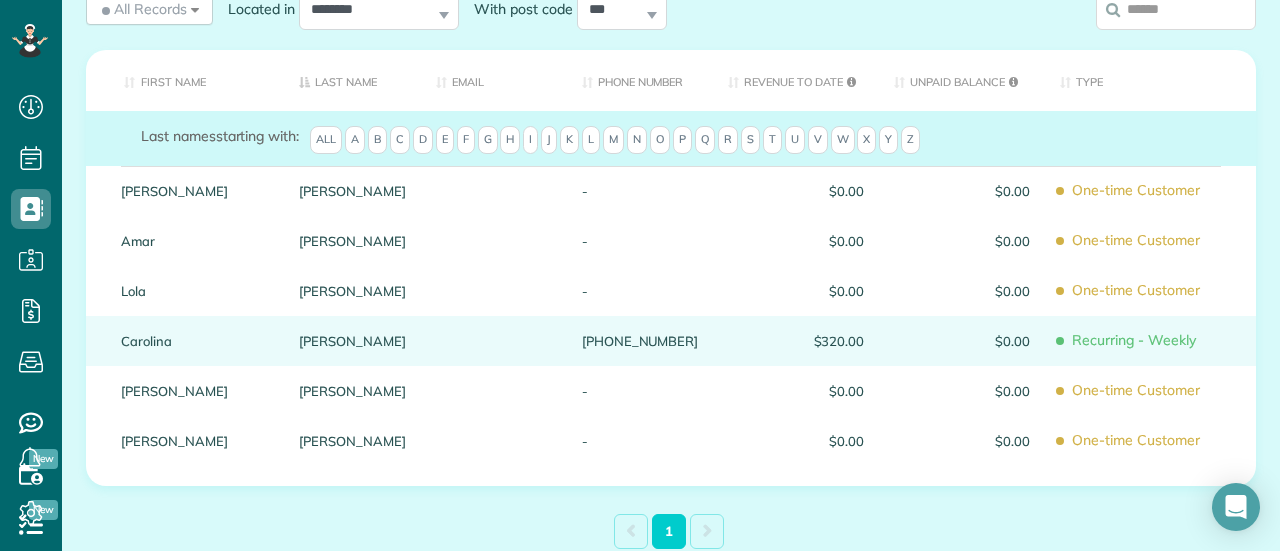 scroll, scrollTop: 273, scrollLeft: 0, axis: vertical 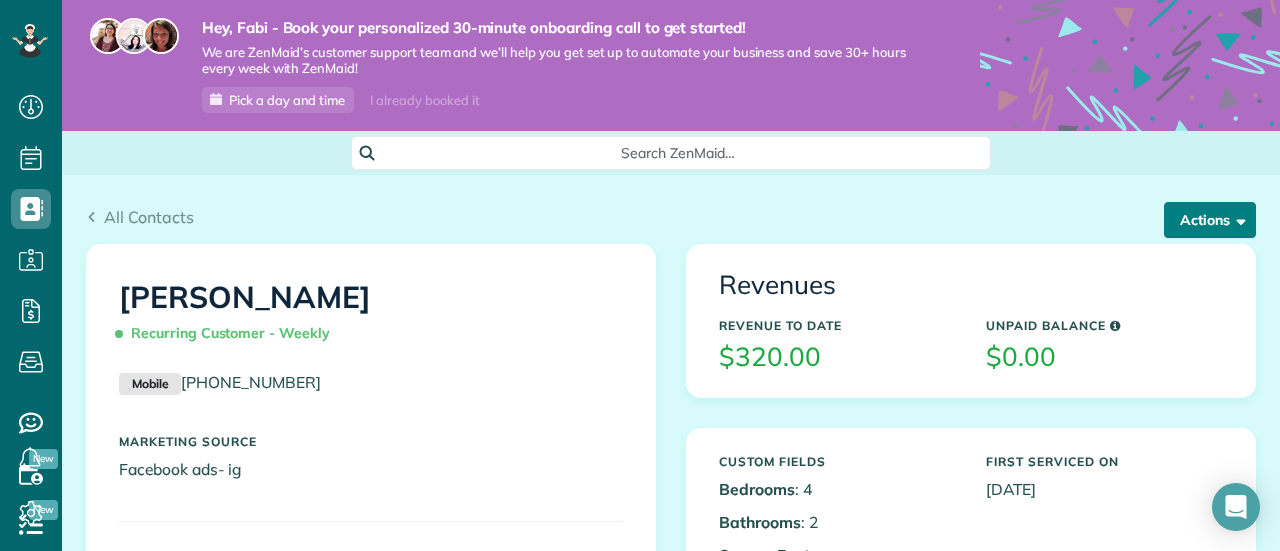 click on "Actions" at bounding box center [1210, 220] 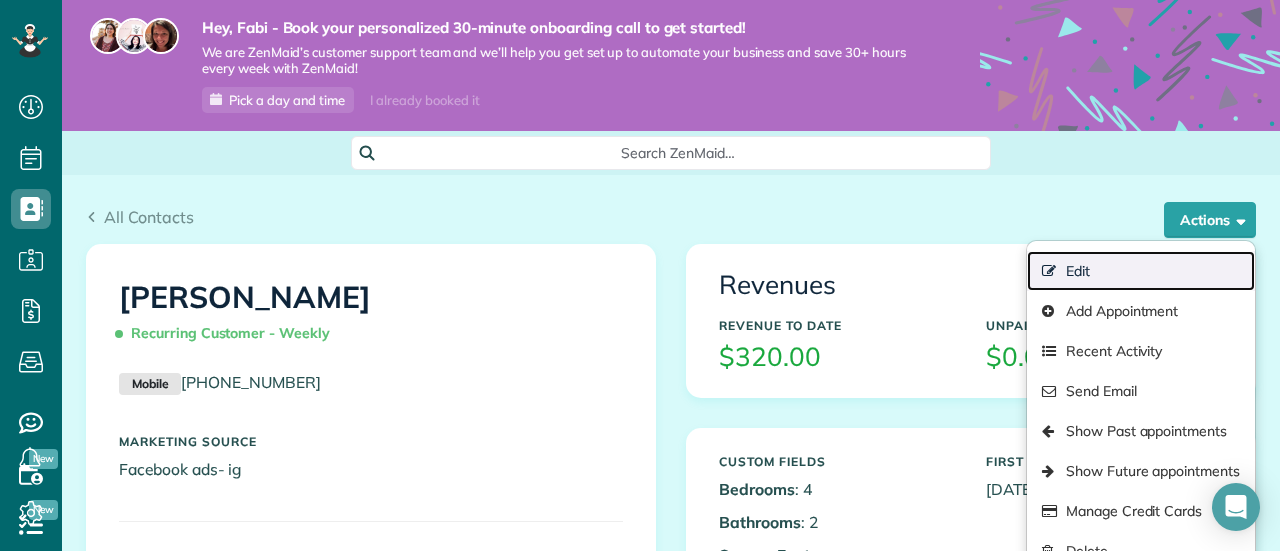 click on "Edit" at bounding box center (1141, 271) 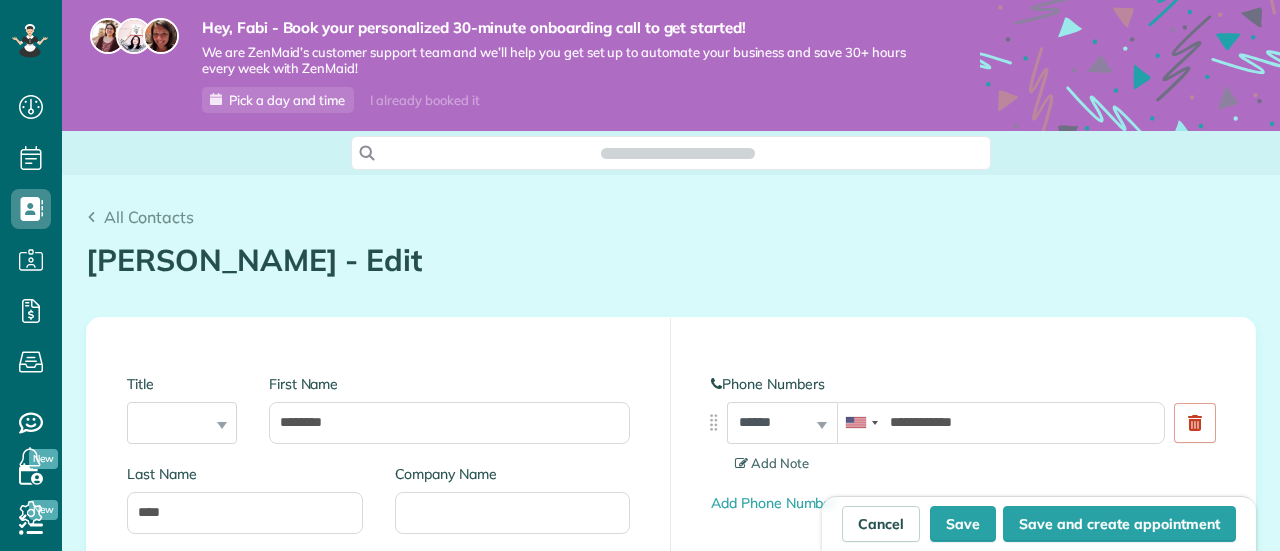 scroll, scrollTop: 0, scrollLeft: 0, axis: both 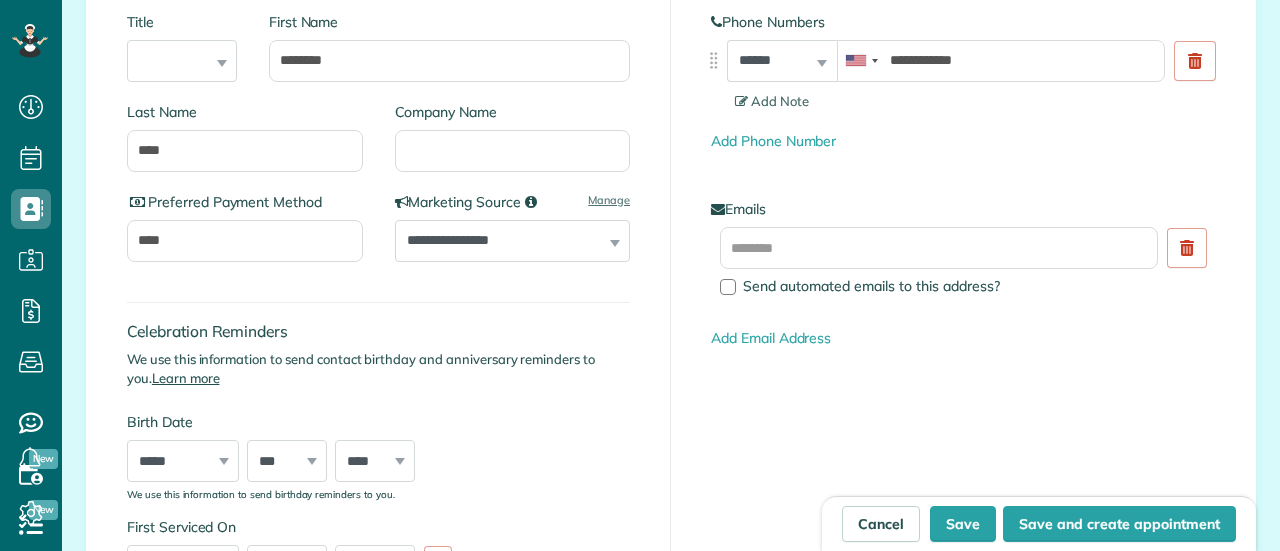 type on "**********" 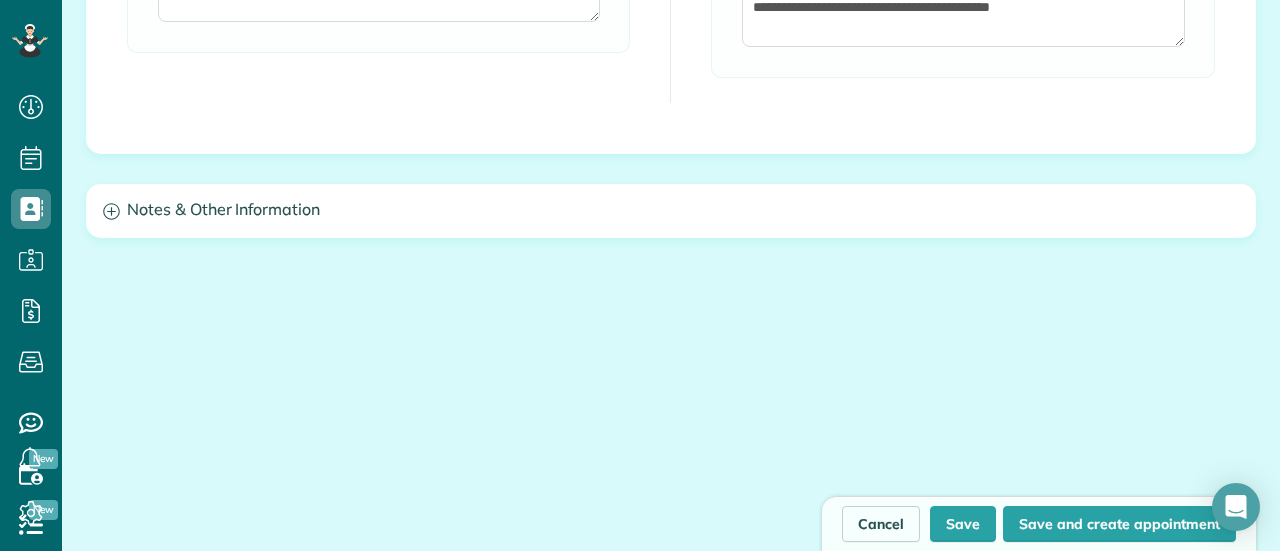 scroll, scrollTop: 2000, scrollLeft: 0, axis: vertical 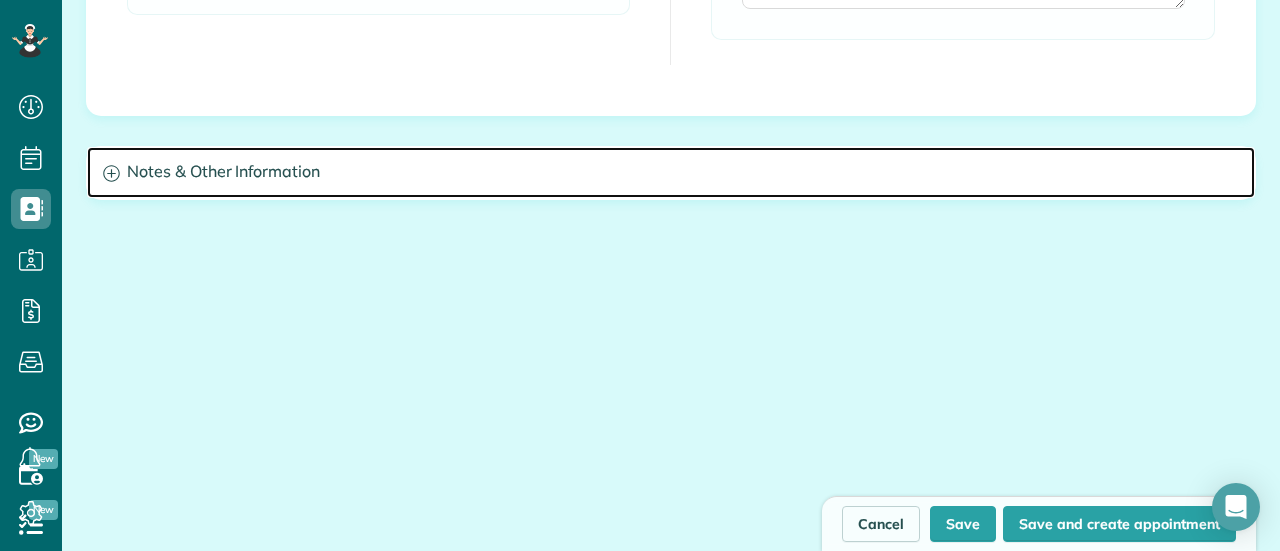 click 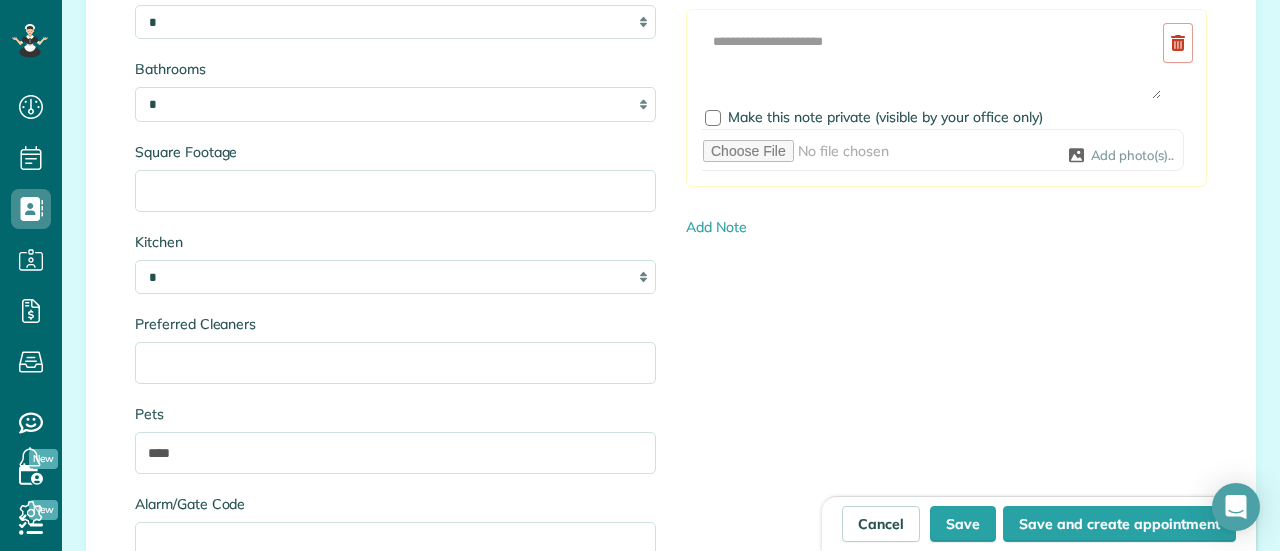 scroll, scrollTop: 2300, scrollLeft: 0, axis: vertical 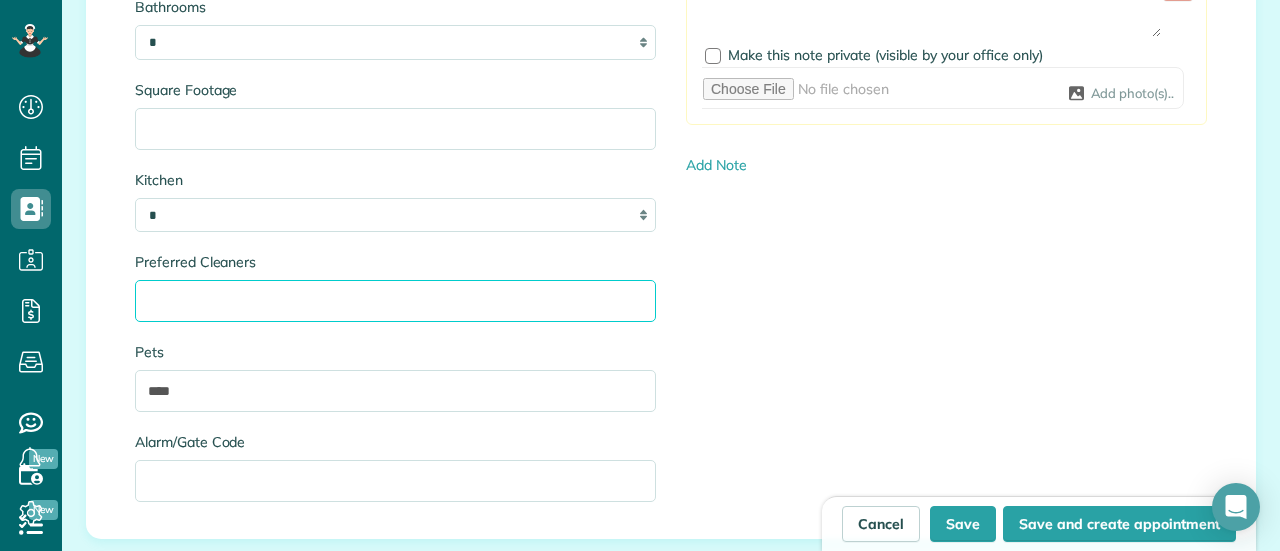click on "Preferred Cleaners" at bounding box center [395, 301] 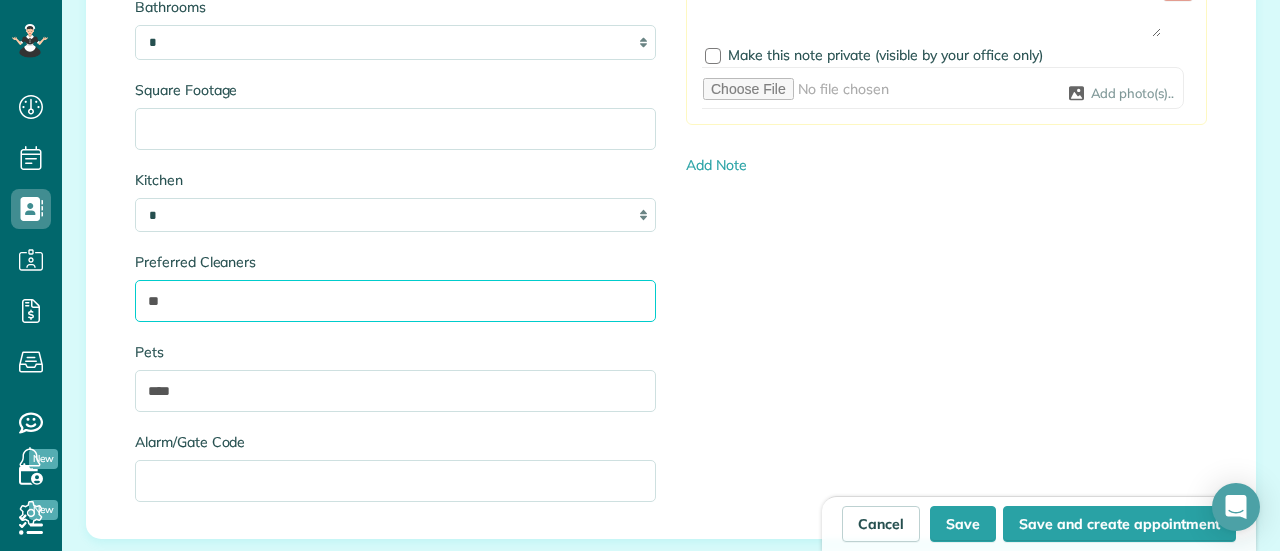 type on "*" 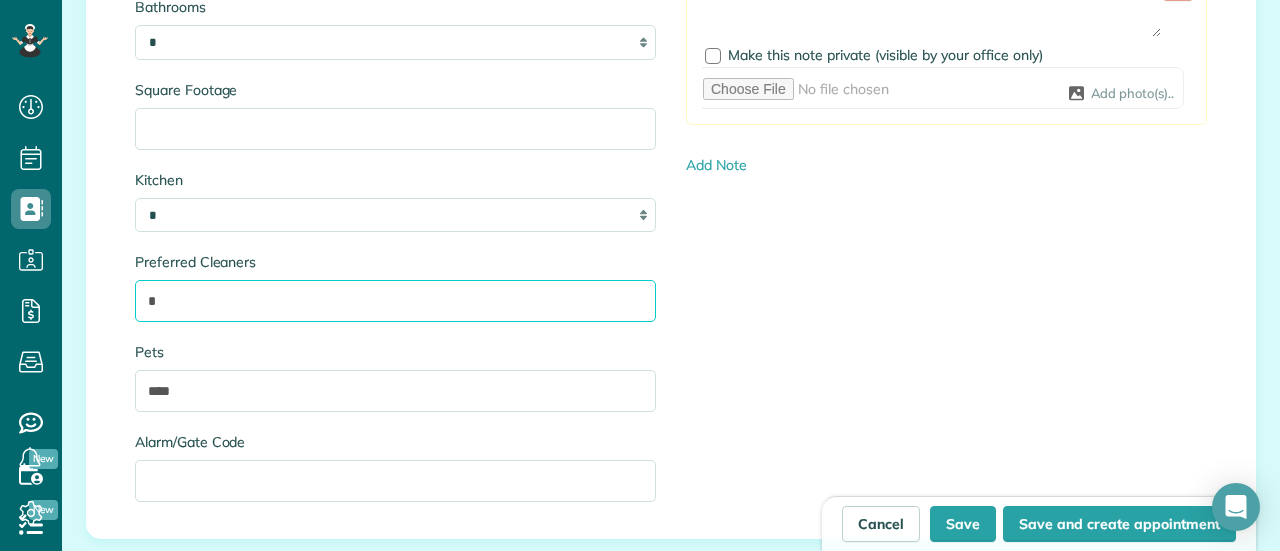 type 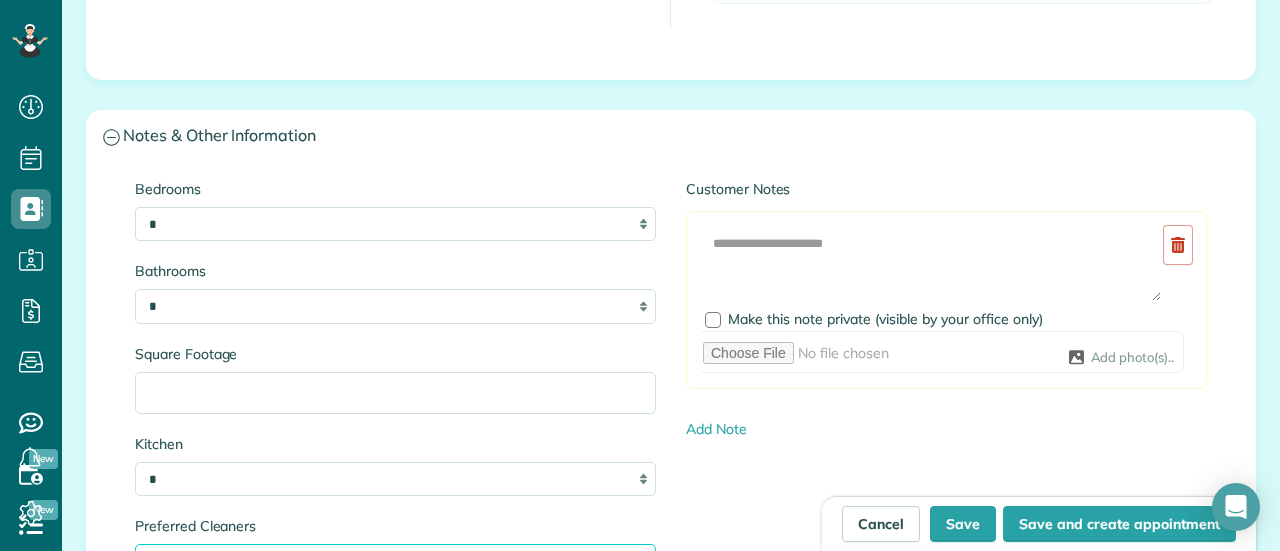 scroll, scrollTop: 2000, scrollLeft: 0, axis: vertical 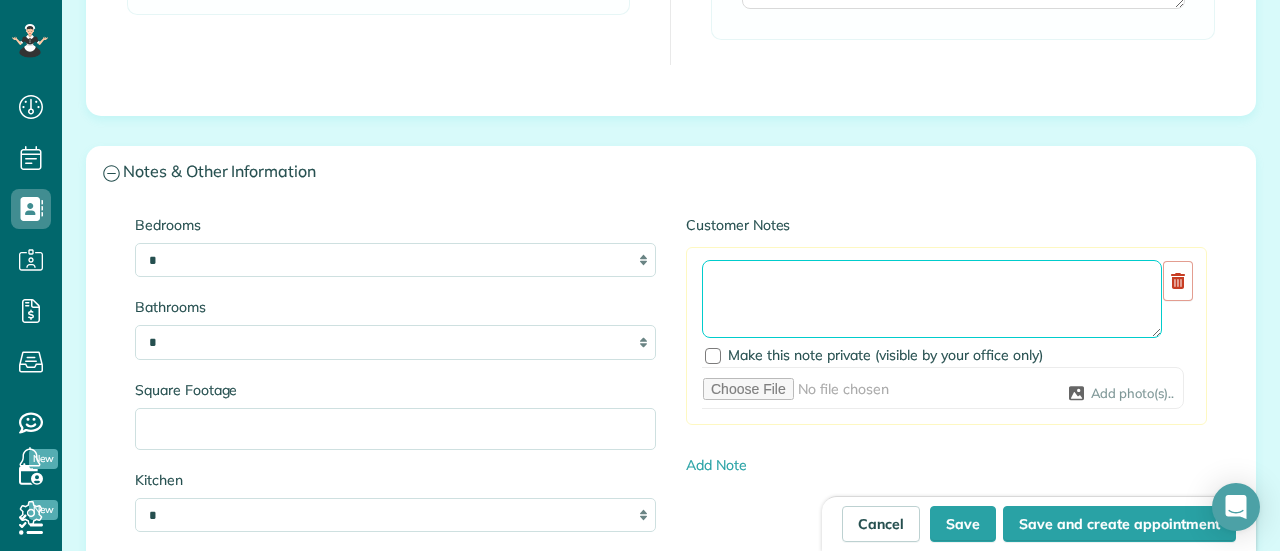 click at bounding box center (932, 299) 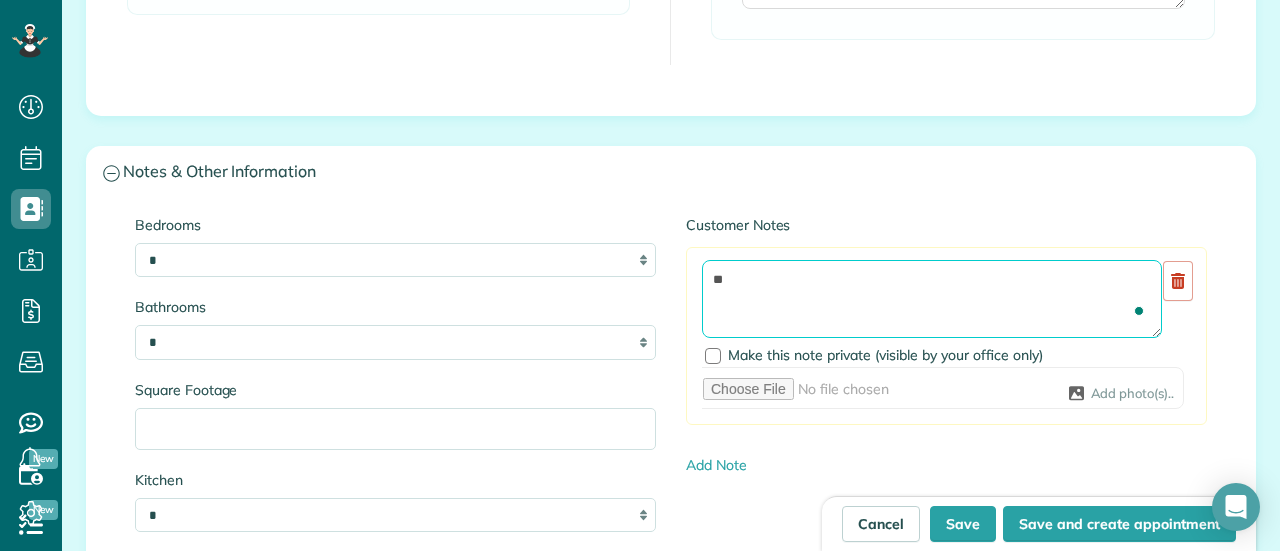 type on "*" 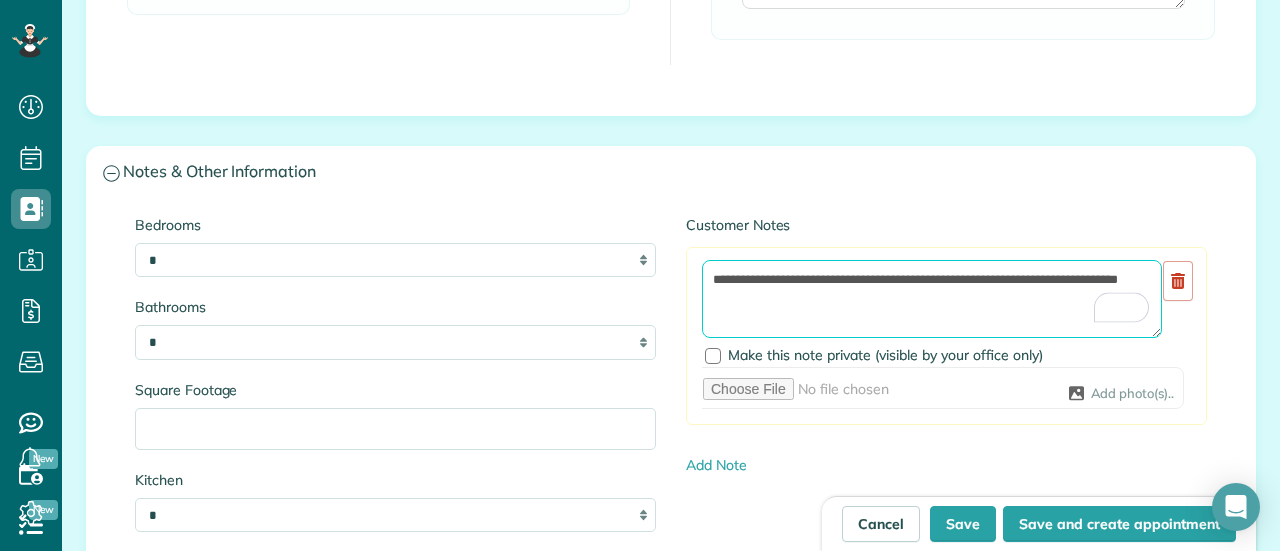 click on "**********" at bounding box center (932, 299) 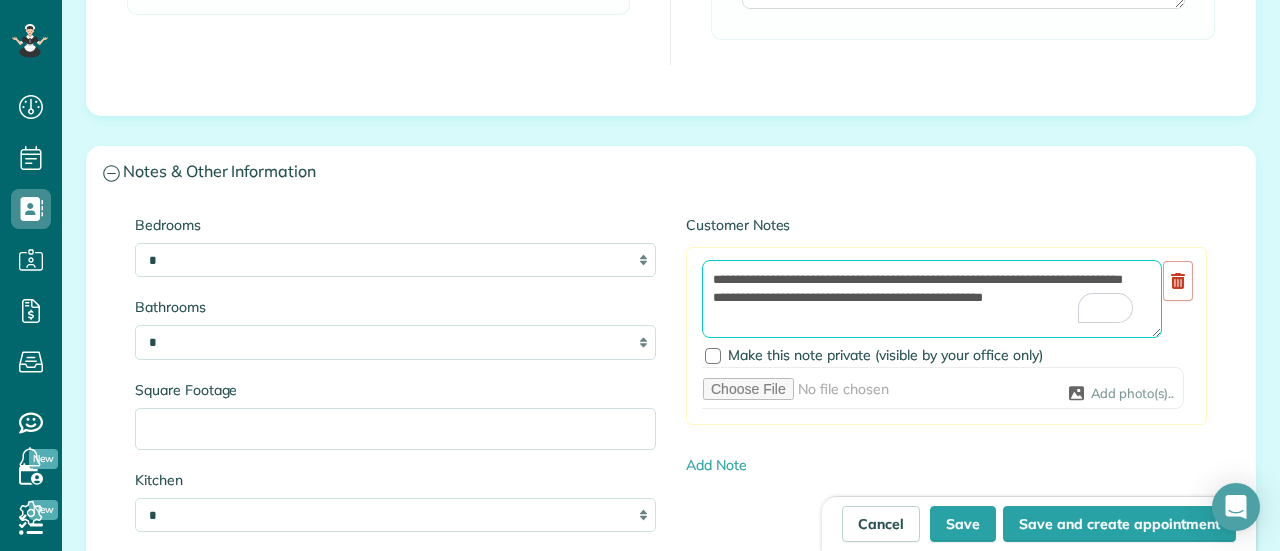 scroll, scrollTop: 8, scrollLeft: 0, axis: vertical 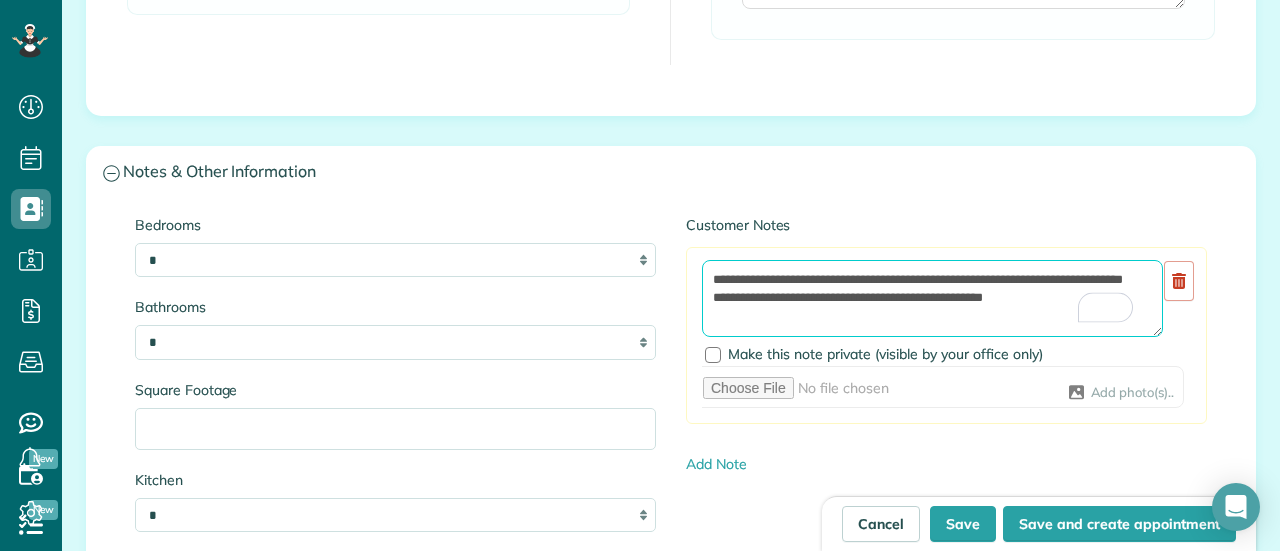 type on "**********" 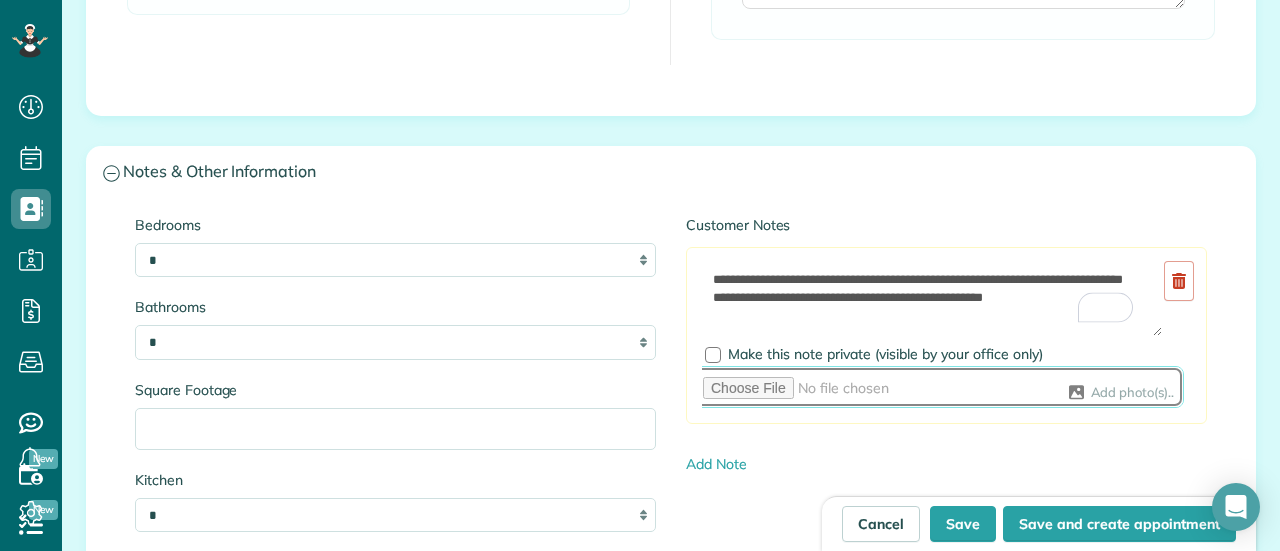 click at bounding box center (938, 387) 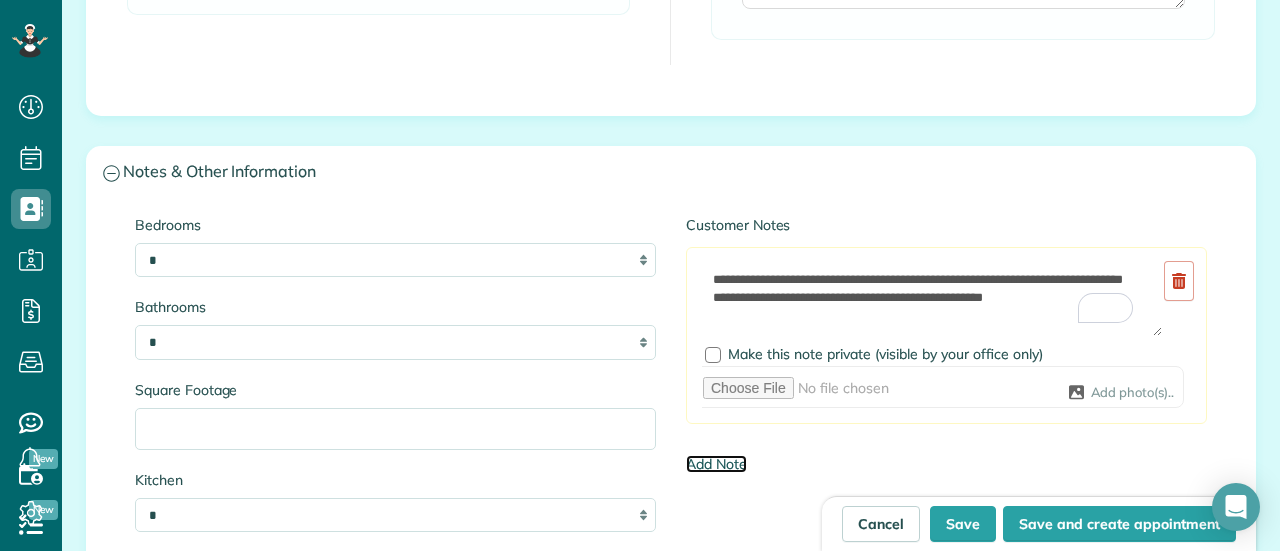 click on "Add Note" at bounding box center [716, 464] 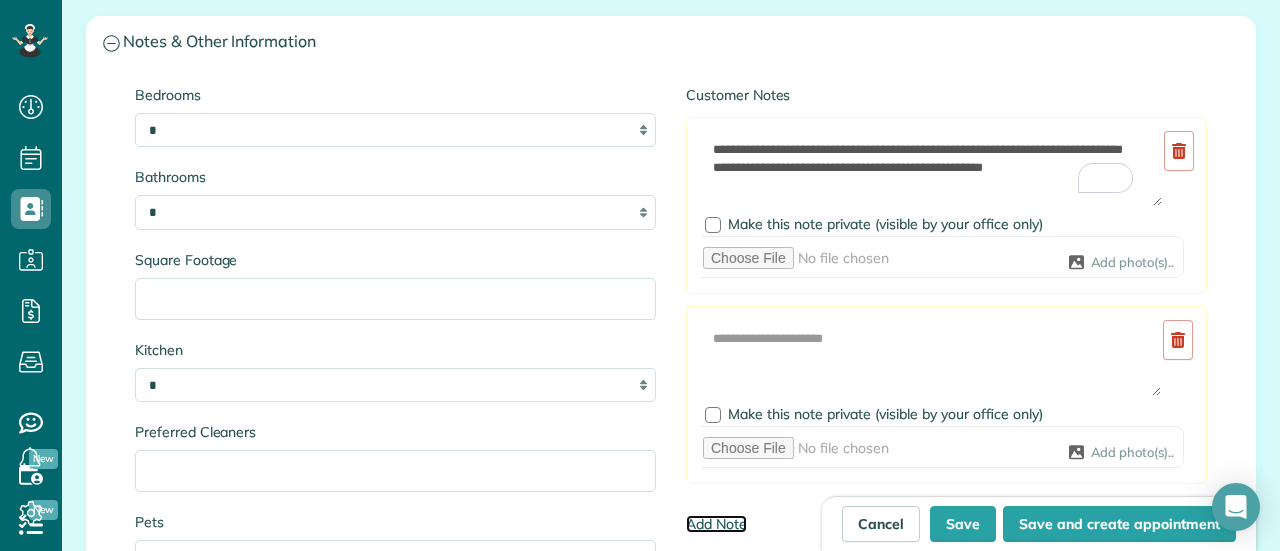 scroll, scrollTop: 2200, scrollLeft: 0, axis: vertical 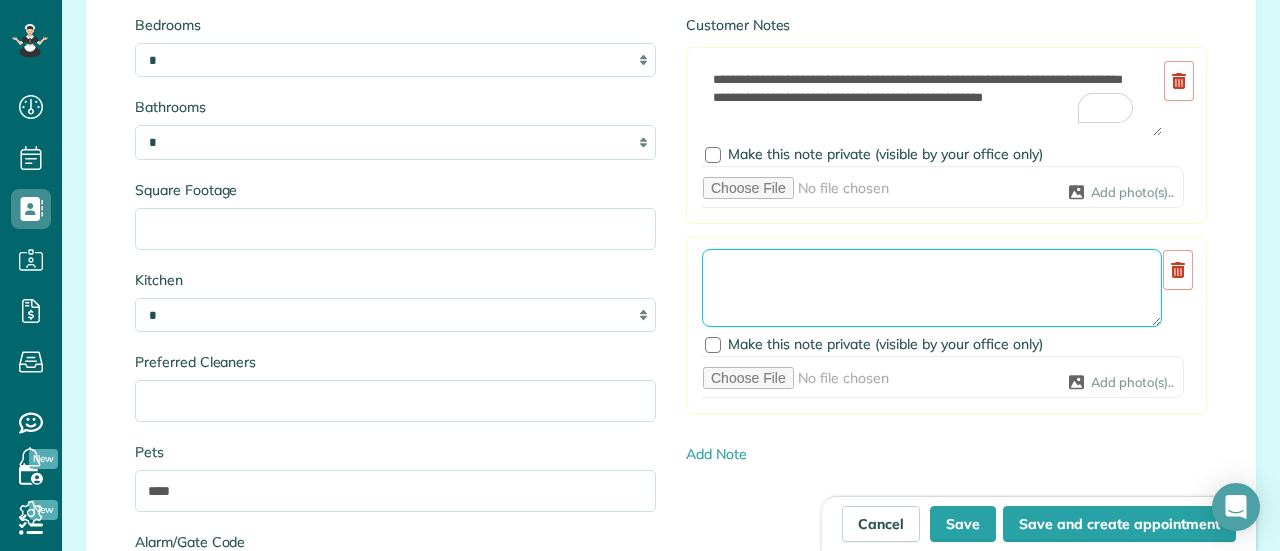 click at bounding box center (932, 288) 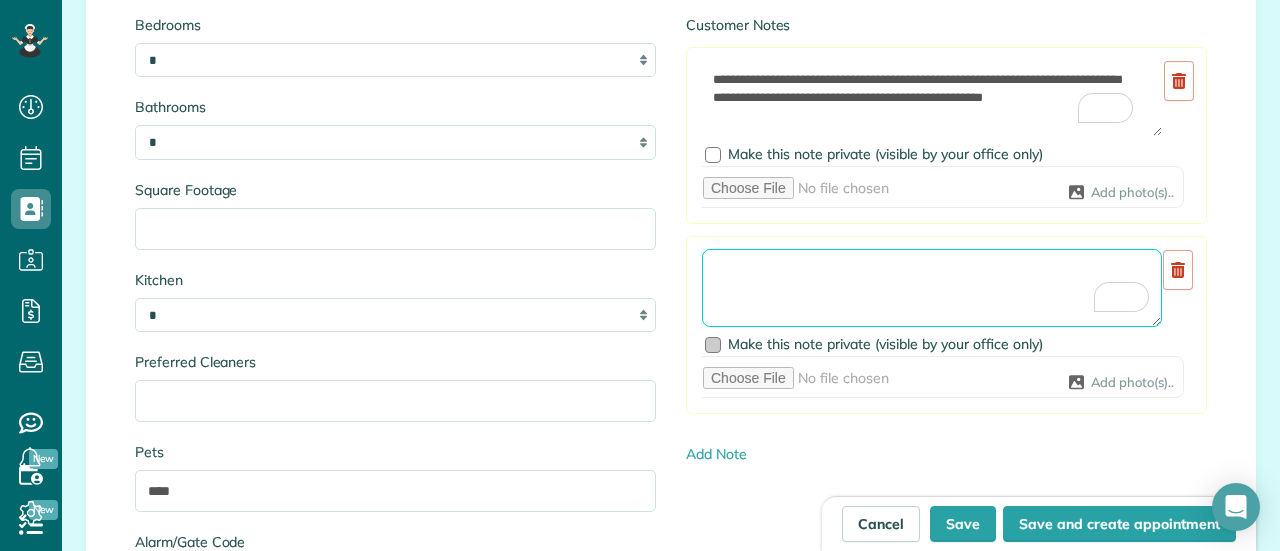 scroll, scrollTop: 8, scrollLeft: 0, axis: vertical 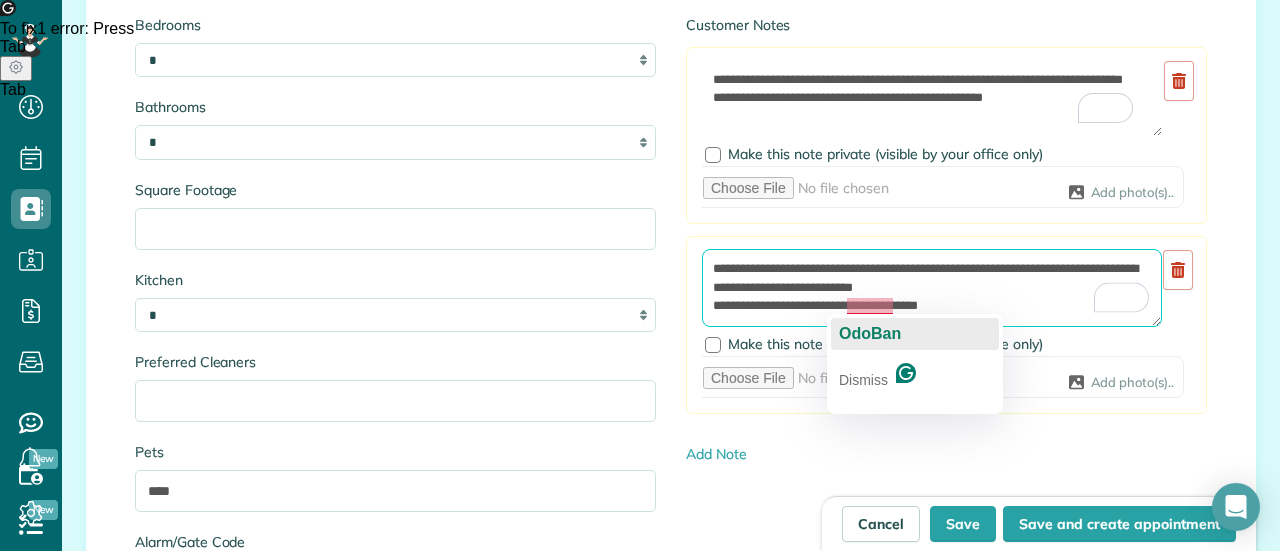drag, startPoint x: 888, startPoint y: 325, endPoint x: 902, endPoint y: 320, distance: 14.866069 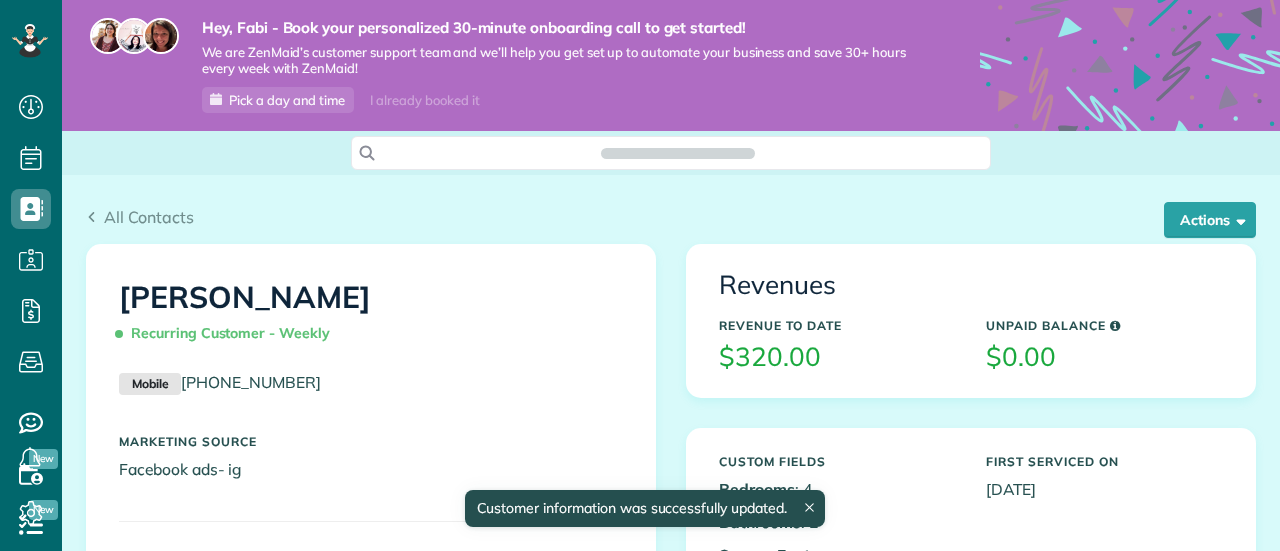 scroll, scrollTop: 0, scrollLeft: 0, axis: both 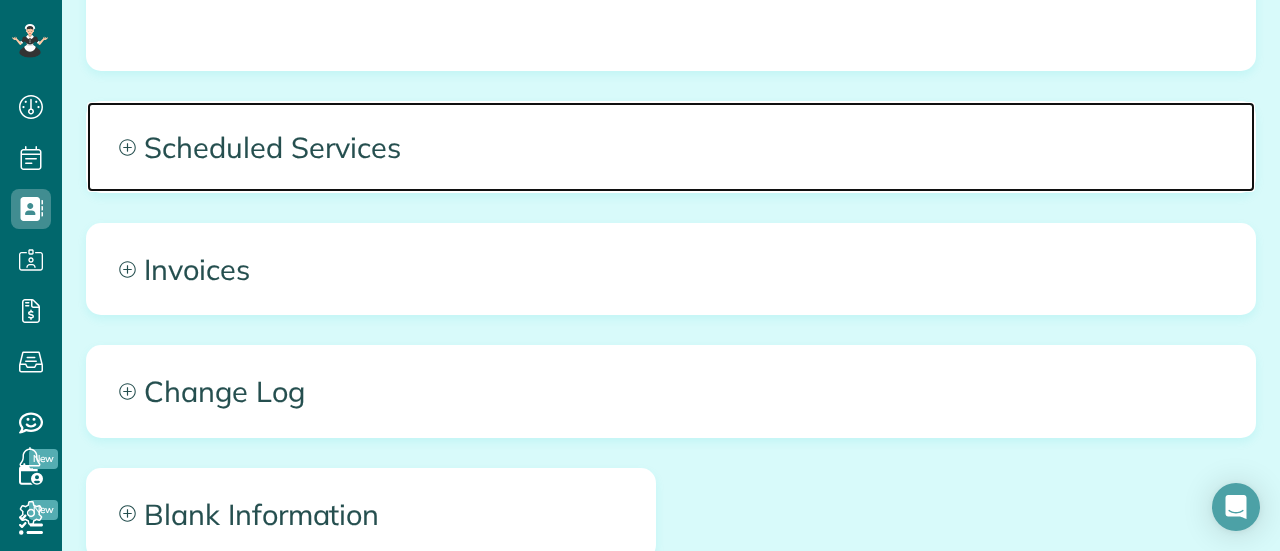 click 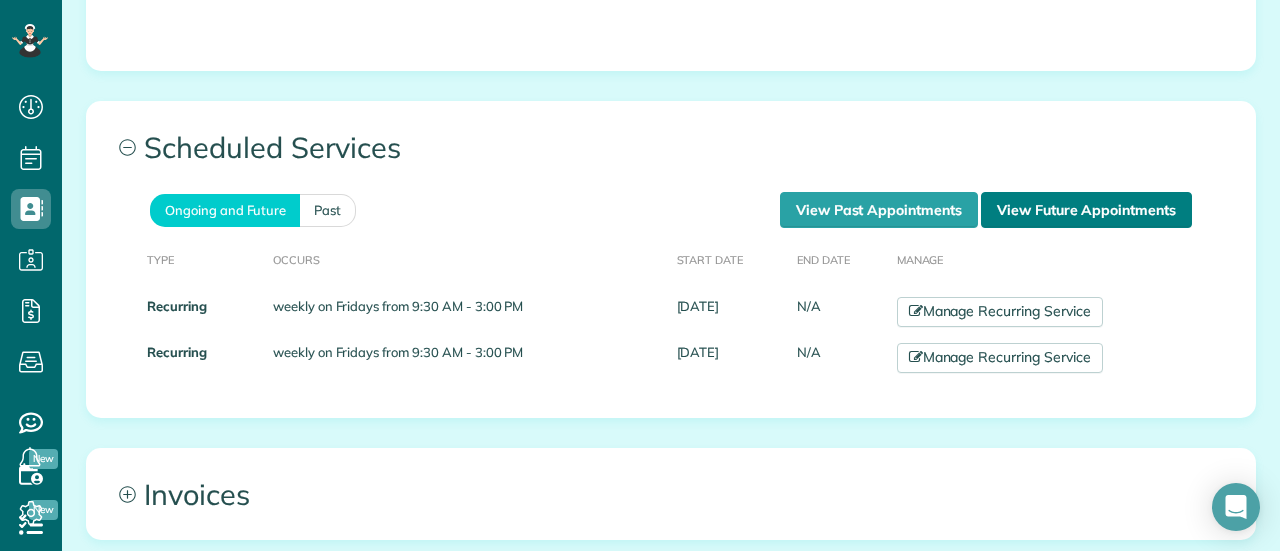 click on "View Future Appointments" at bounding box center [1086, 210] 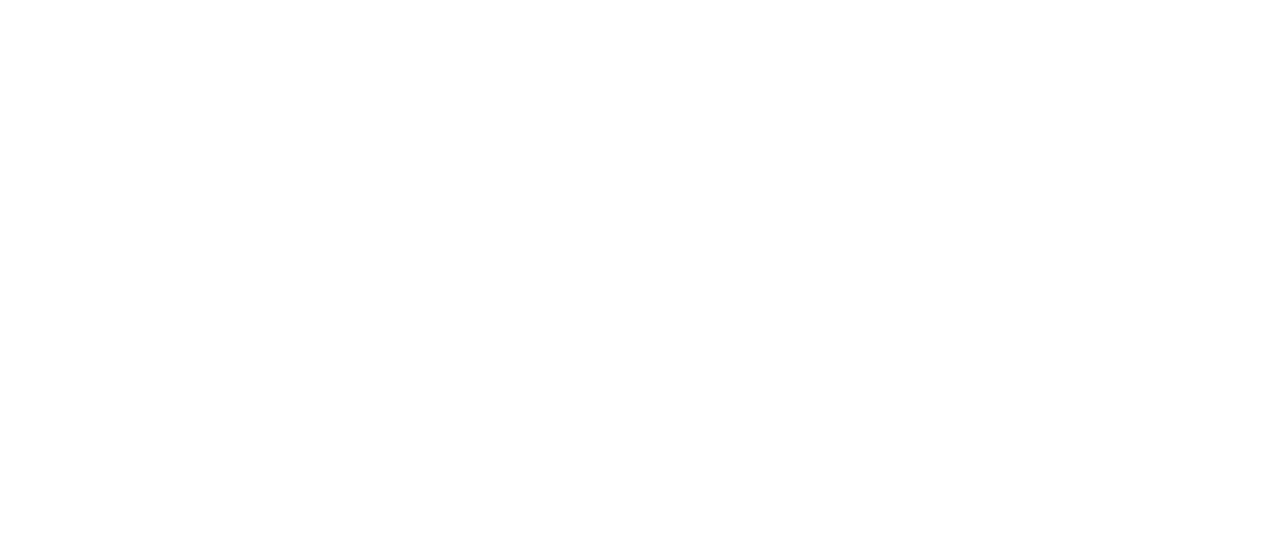 scroll, scrollTop: 0, scrollLeft: 0, axis: both 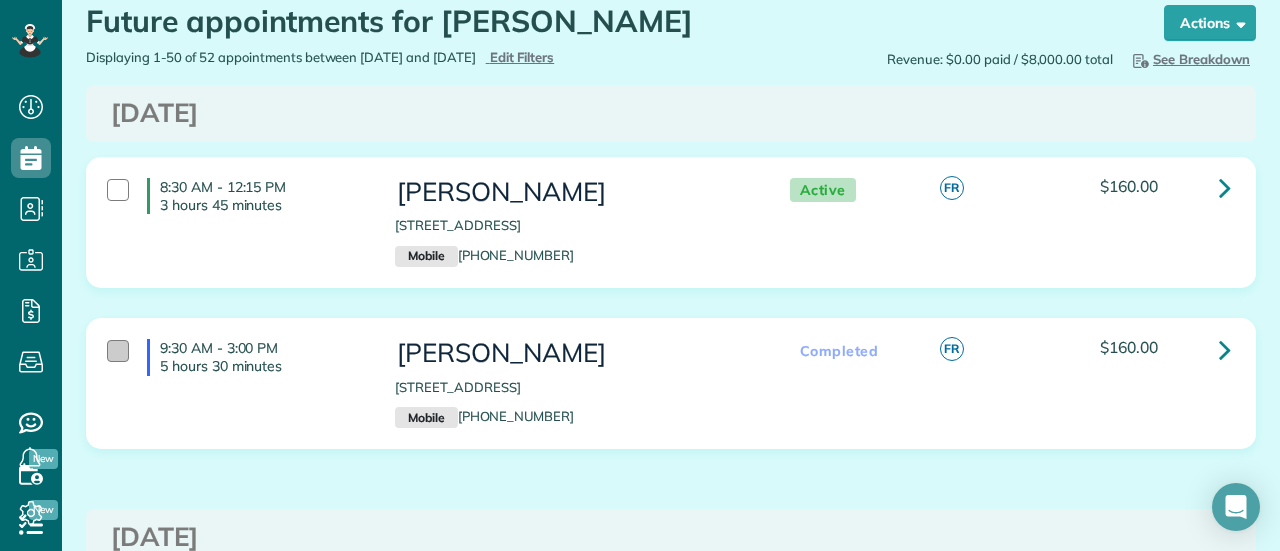 click at bounding box center [118, 351] 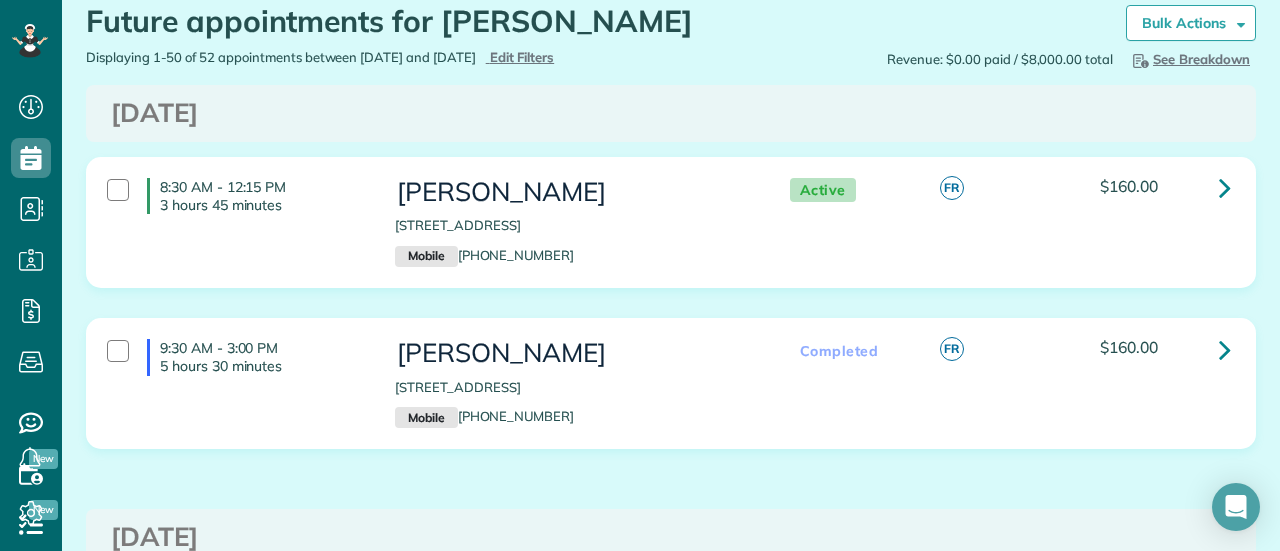 scroll, scrollTop: 100, scrollLeft: 0, axis: vertical 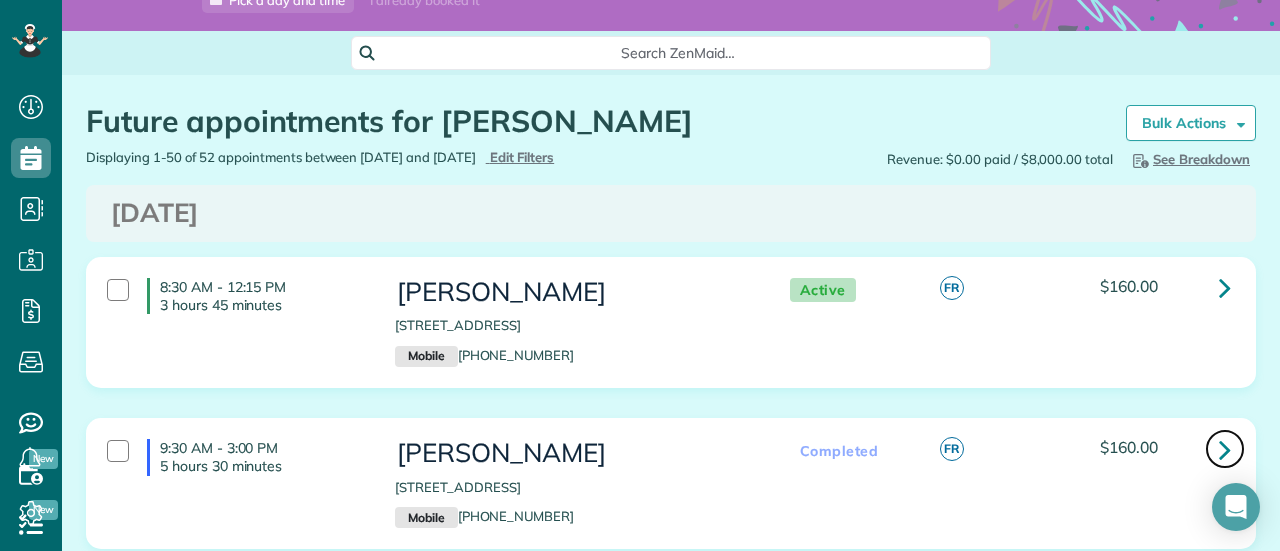drag, startPoint x: 1073, startPoint y: 451, endPoint x: 1216, endPoint y: 459, distance: 143.2236 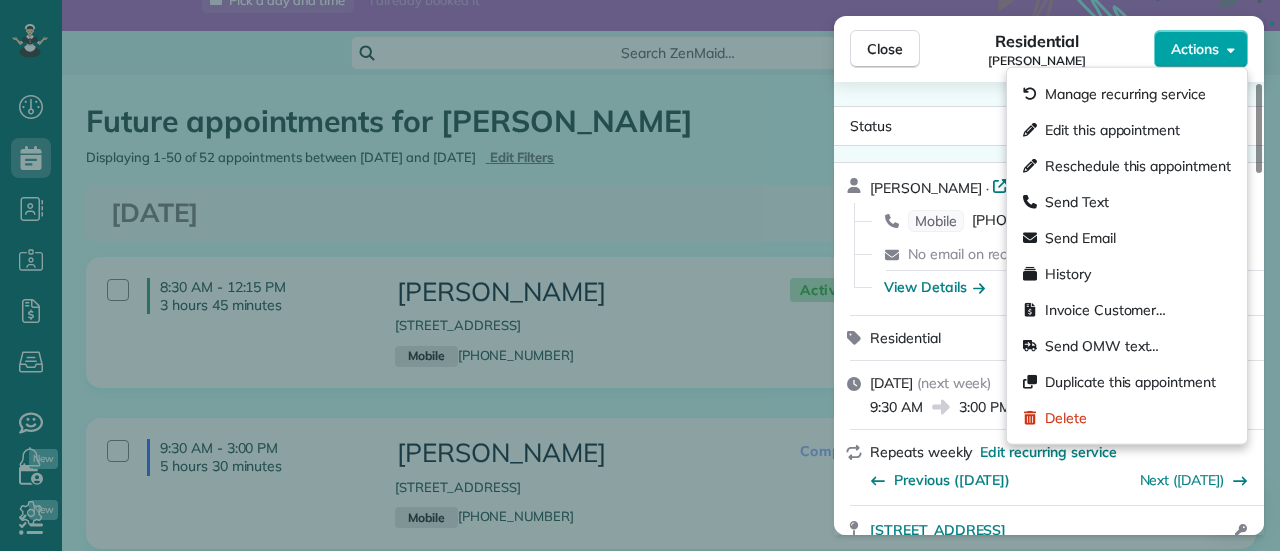 click on "Actions" at bounding box center (1195, 49) 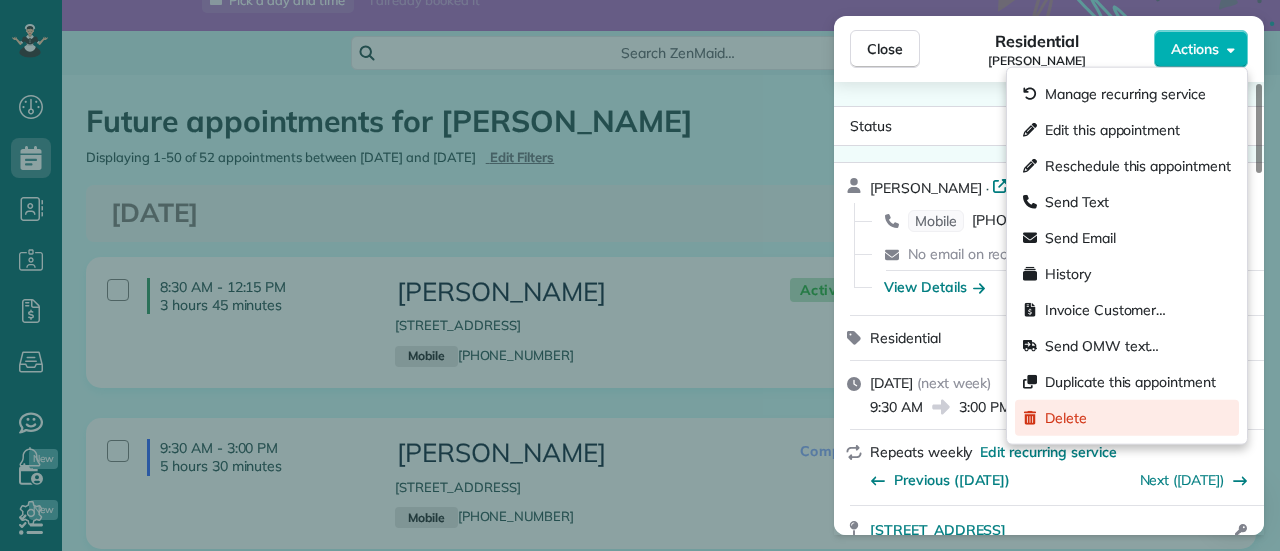 click on "Delete" at bounding box center (1066, 418) 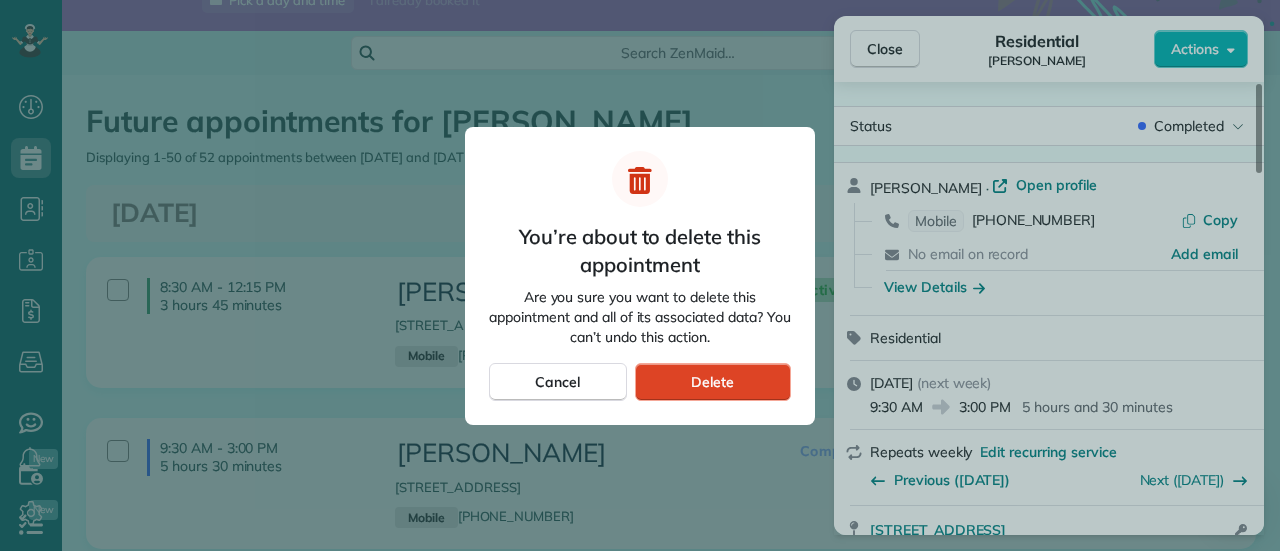 click on "Delete" at bounding box center [713, 382] 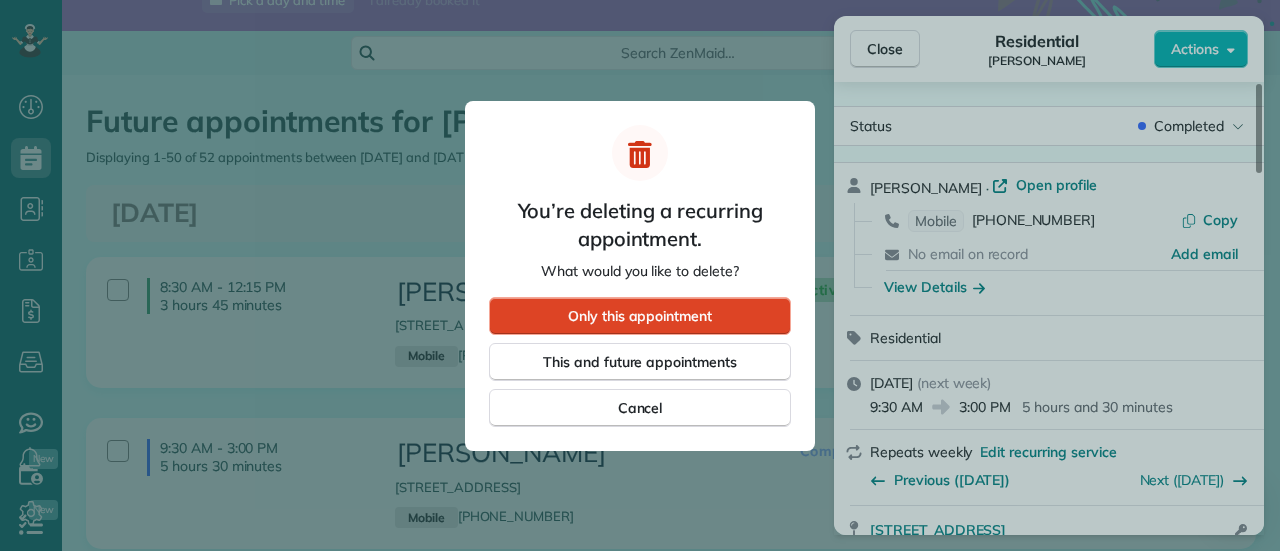 click on "Only this appointment" at bounding box center [640, 316] 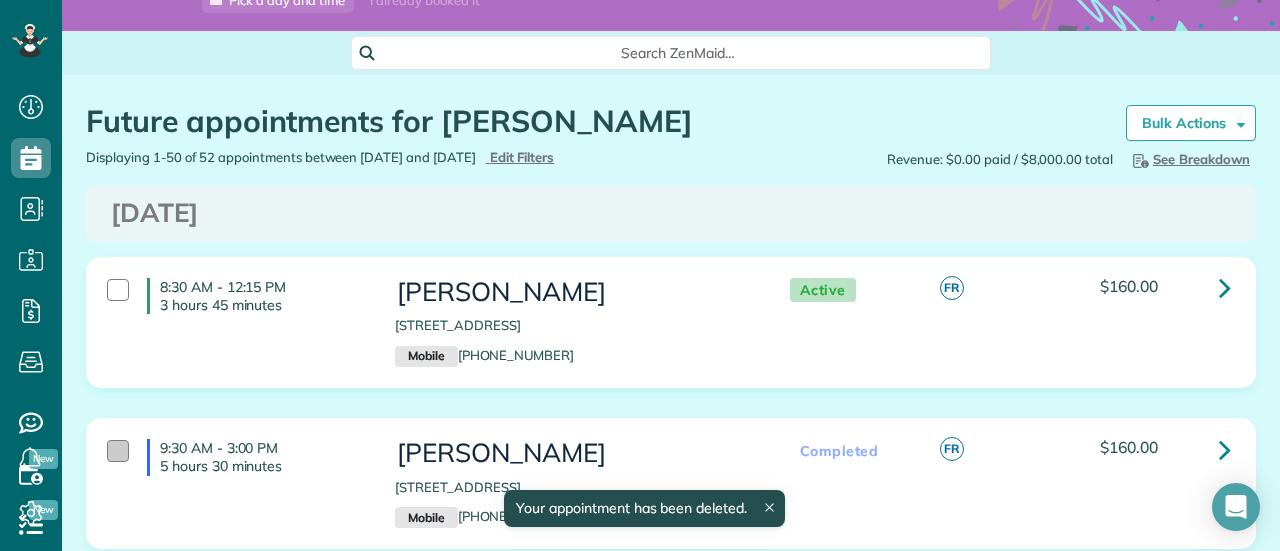 click at bounding box center [118, 451] 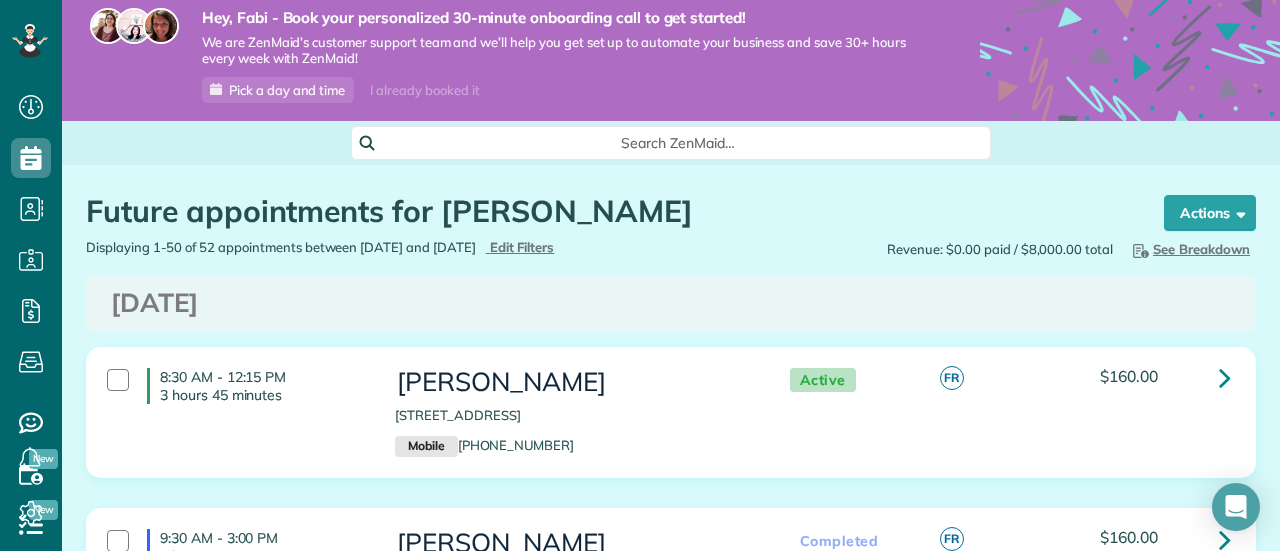 scroll, scrollTop: 0, scrollLeft: 0, axis: both 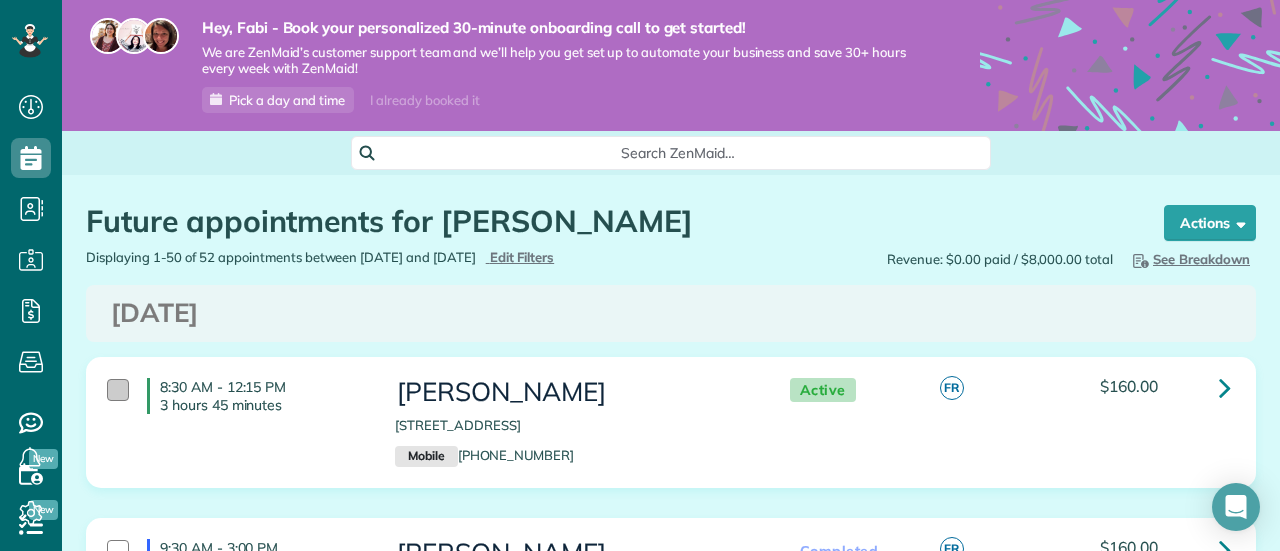 click at bounding box center [118, 390] 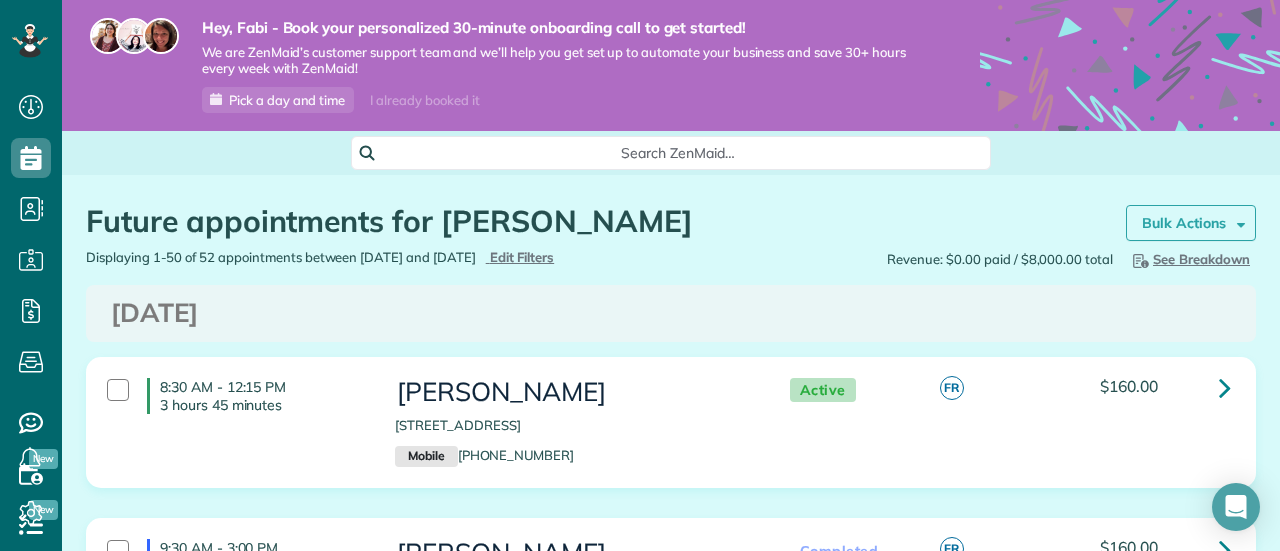 click on "Bulk Actions" at bounding box center [1191, 223] 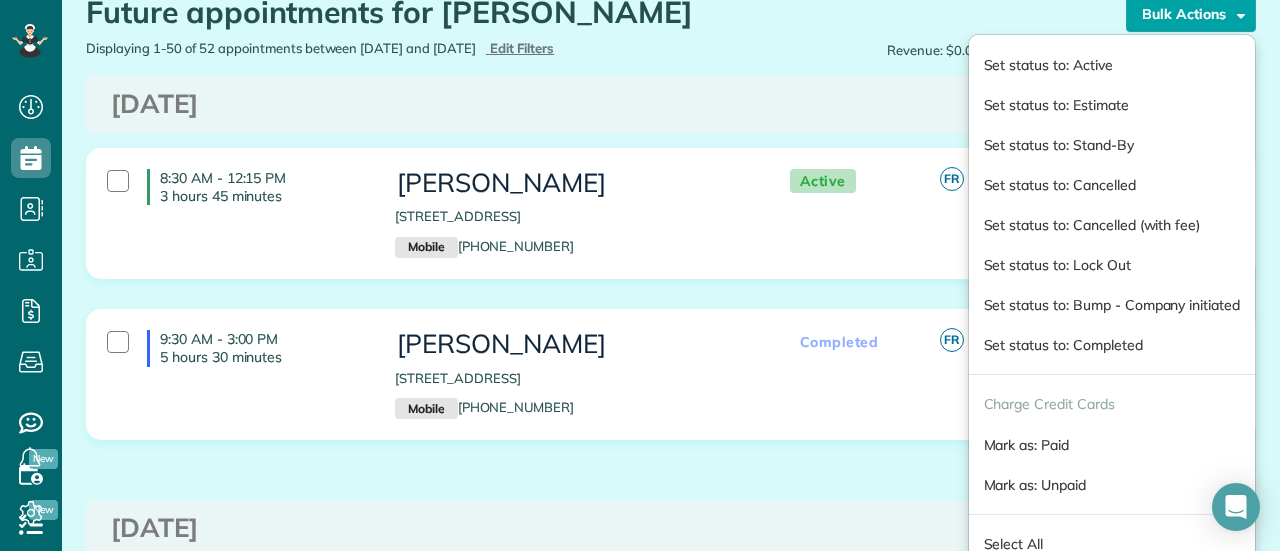 scroll, scrollTop: 300, scrollLeft: 0, axis: vertical 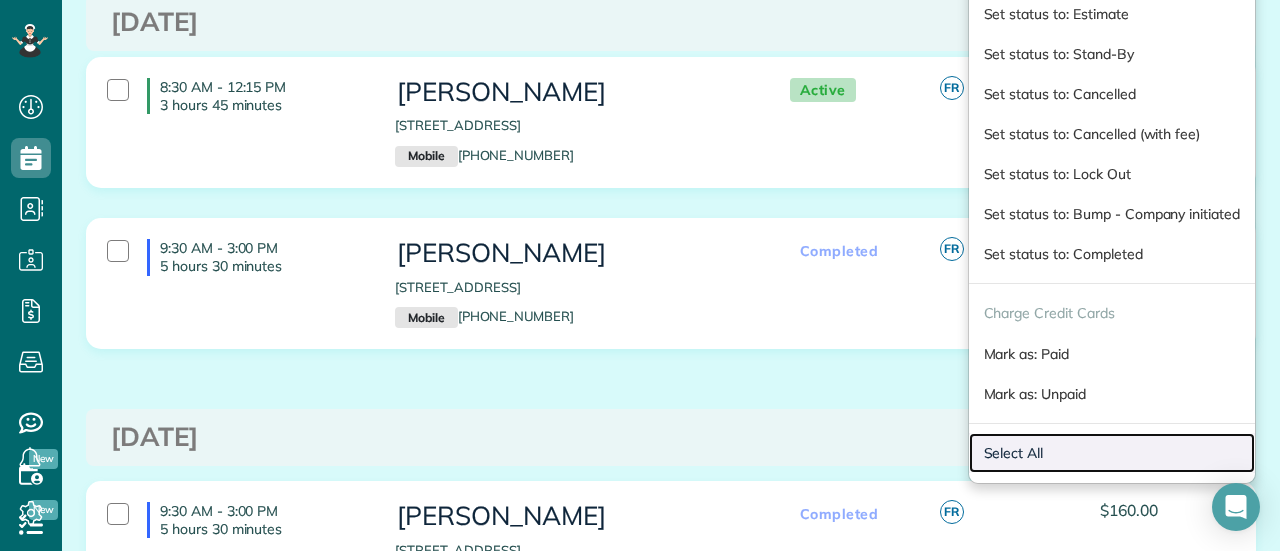 click on "Select All" at bounding box center (1112, 453) 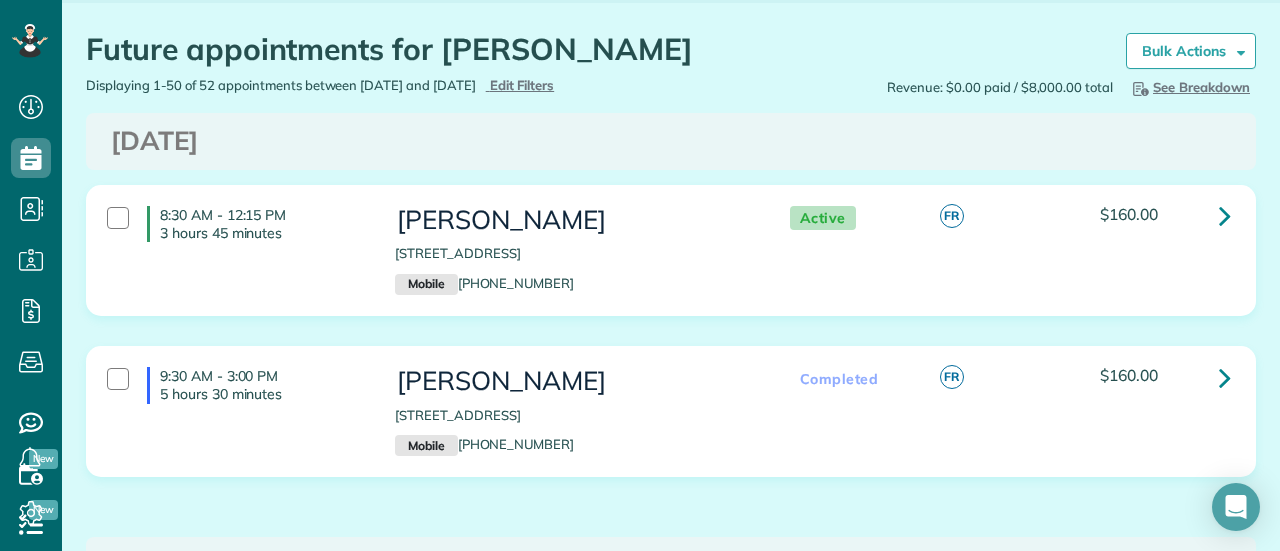 scroll, scrollTop: 0, scrollLeft: 0, axis: both 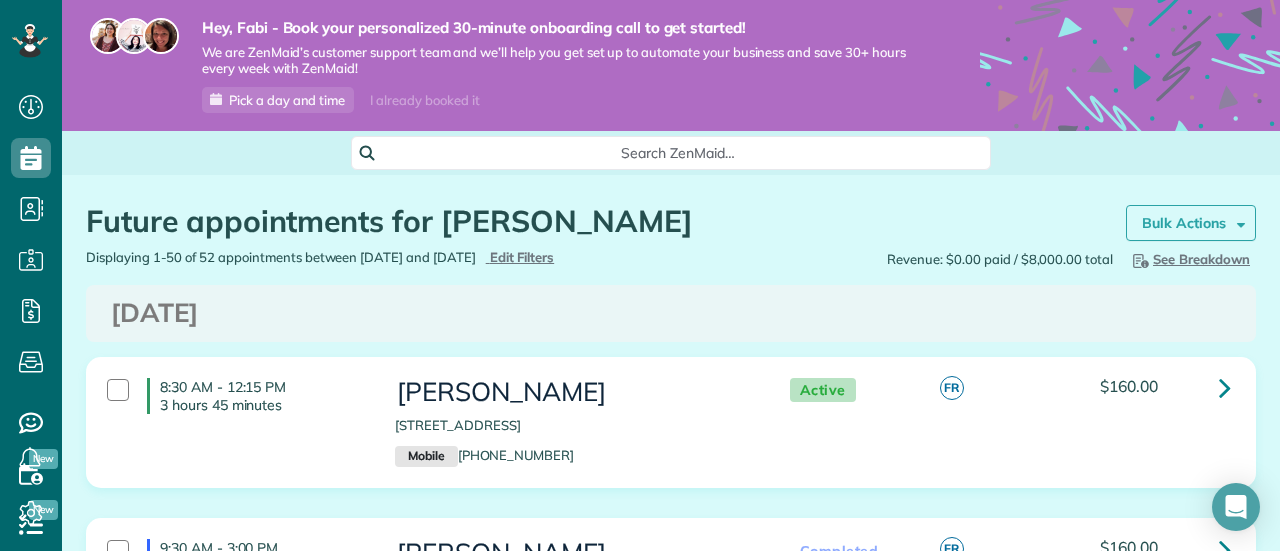 click at bounding box center (1237, 222) 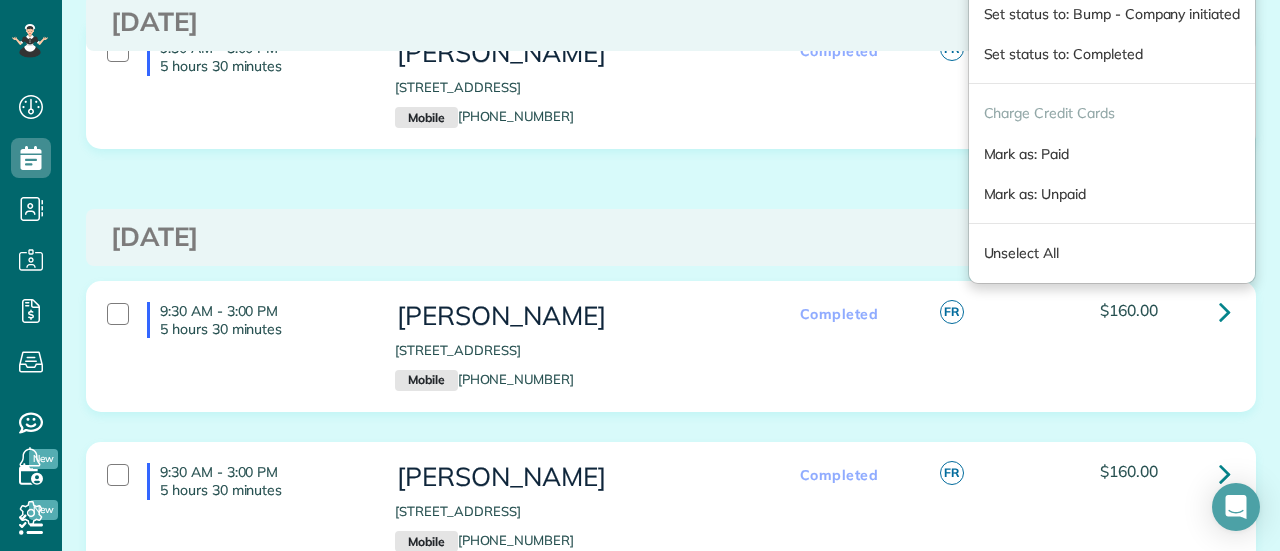 scroll, scrollTop: 100, scrollLeft: 0, axis: vertical 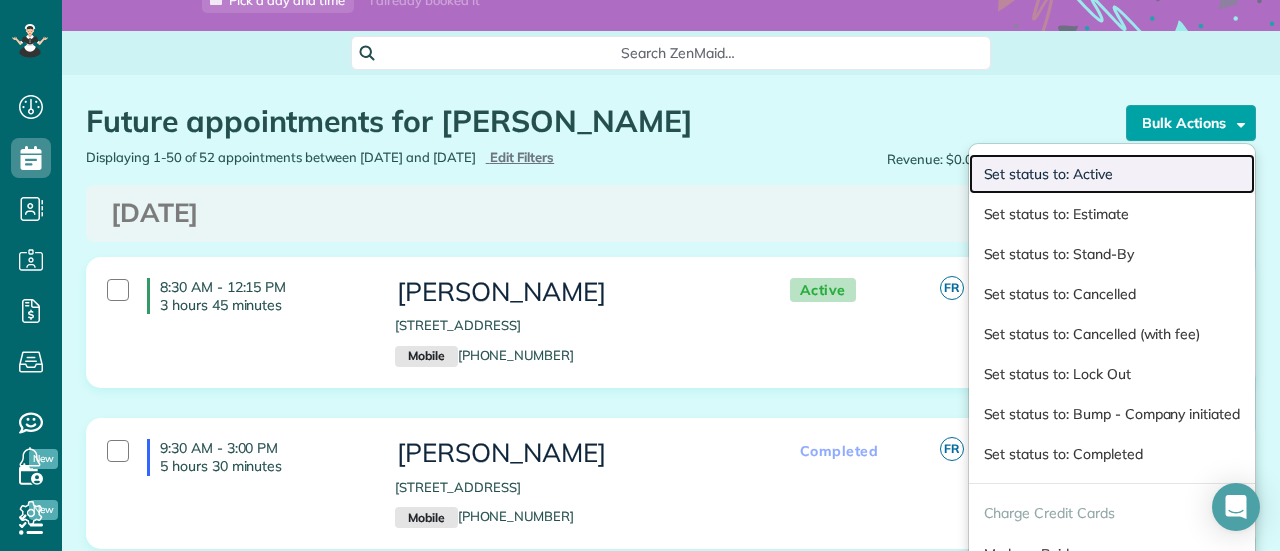click on "Set status to: Active" at bounding box center [1112, 174] 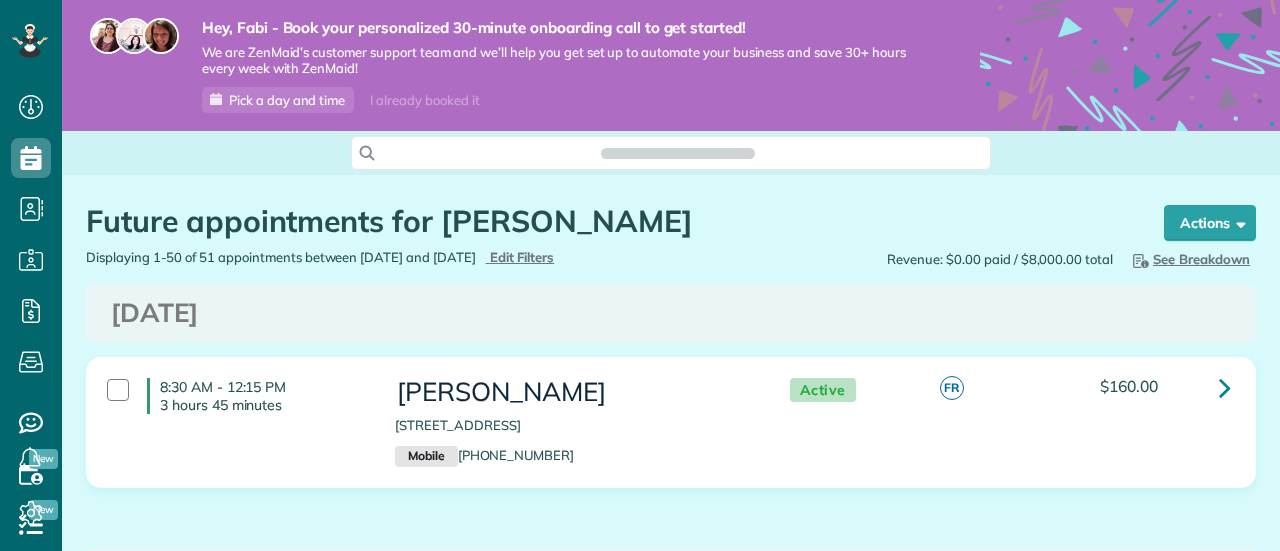 scroll, scrollTop: 0, scrollLeft: 0, axis: both 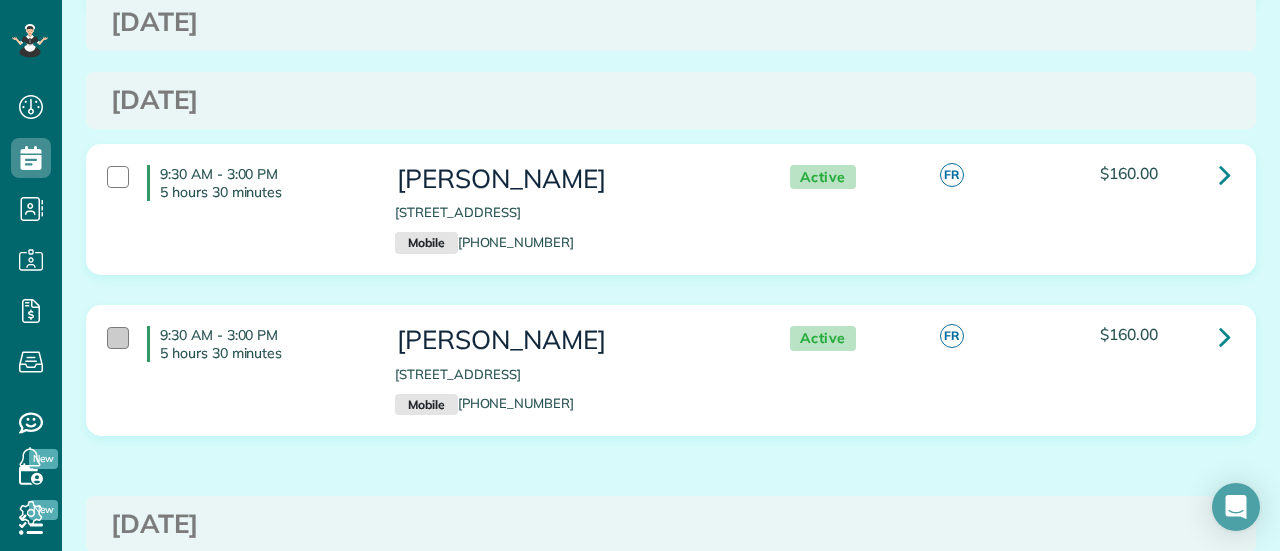 click at bounding box center [118, 338] 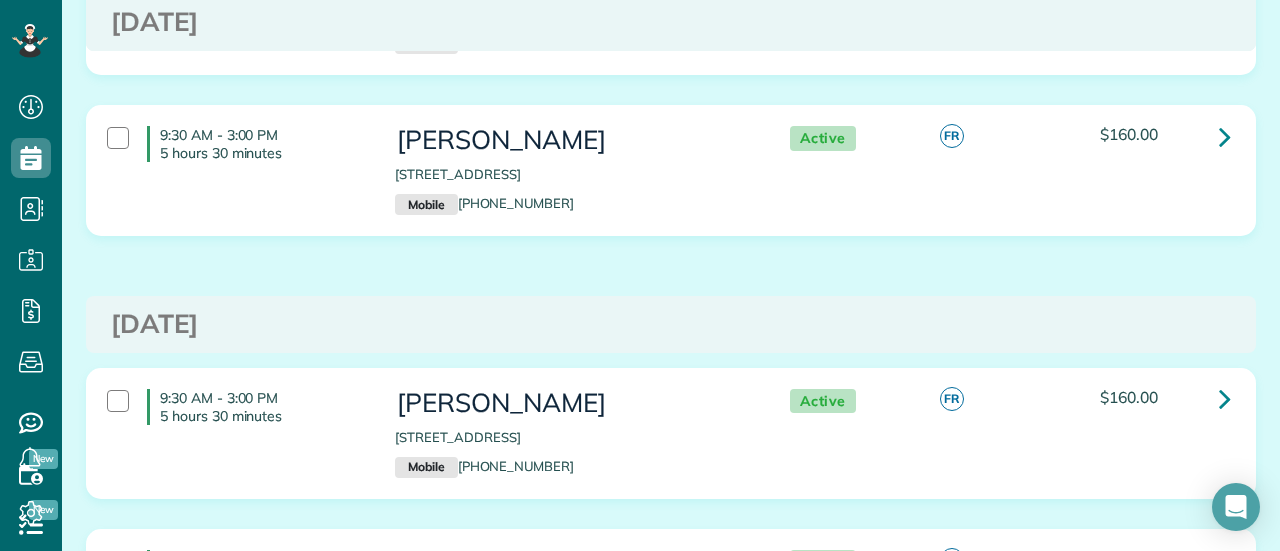 scroll, scrollTop: 1300, scrollLeft: 0, axis: vertical 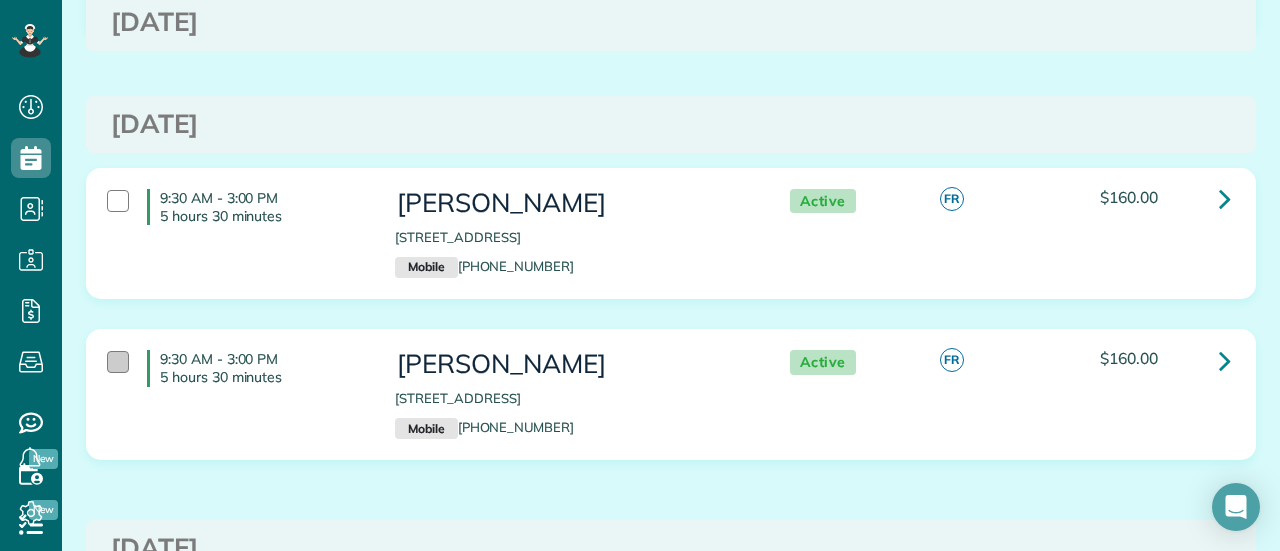 click at bounding box center (118, 362) 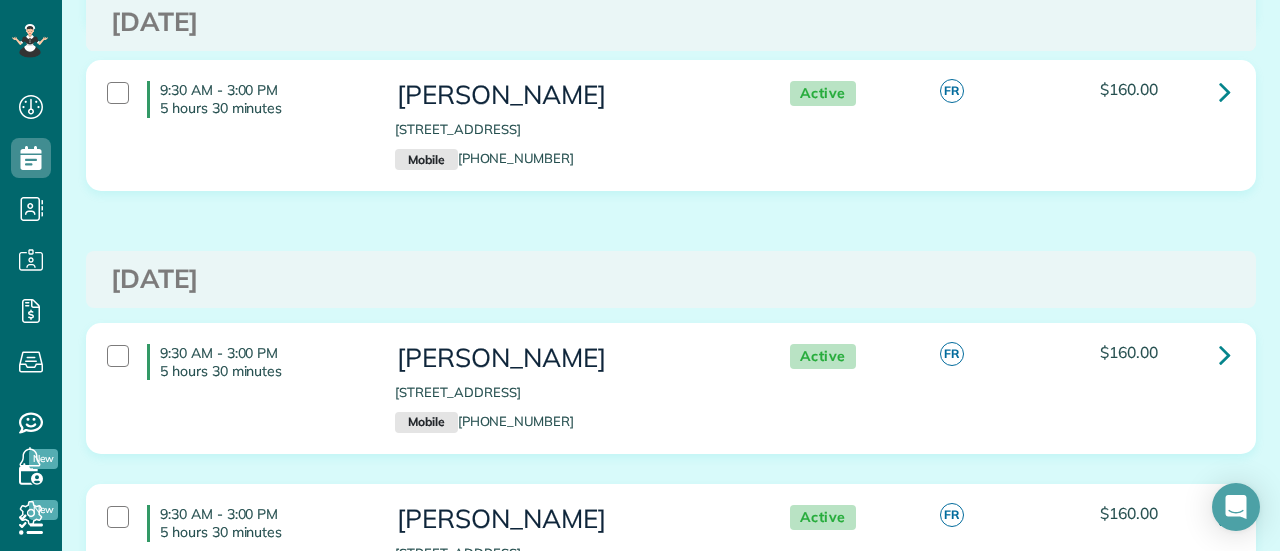scroll, scrollTop: 1600, scrollLeft: 0, axis: vertical 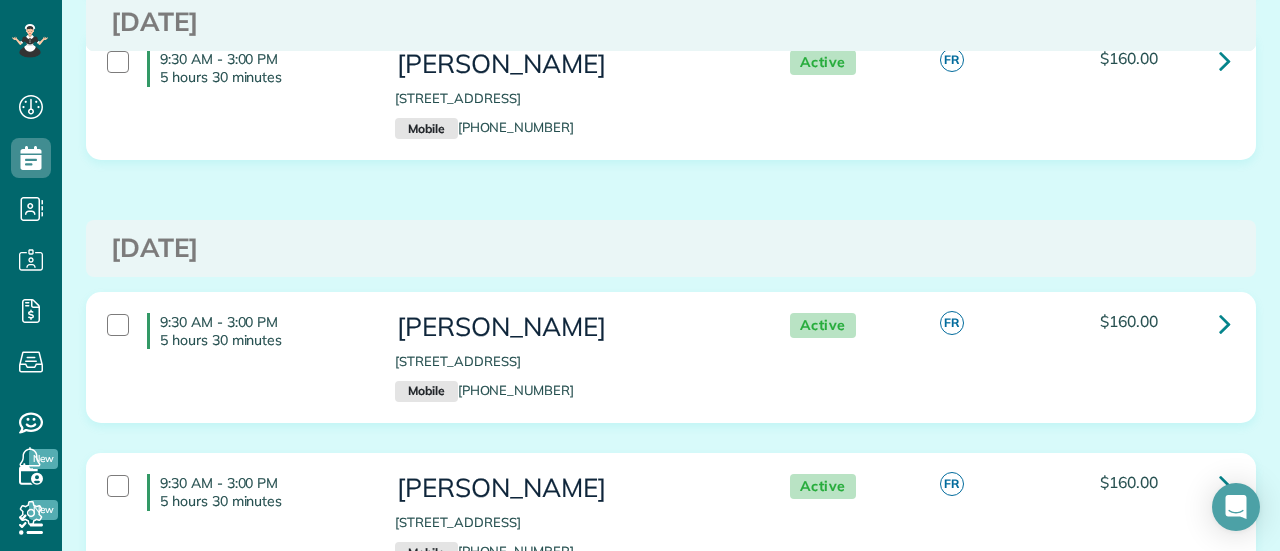 drag, startPoint x: 118, startPoint y: 490, endPoint x: 142, endPoint y: 483, distance: 25 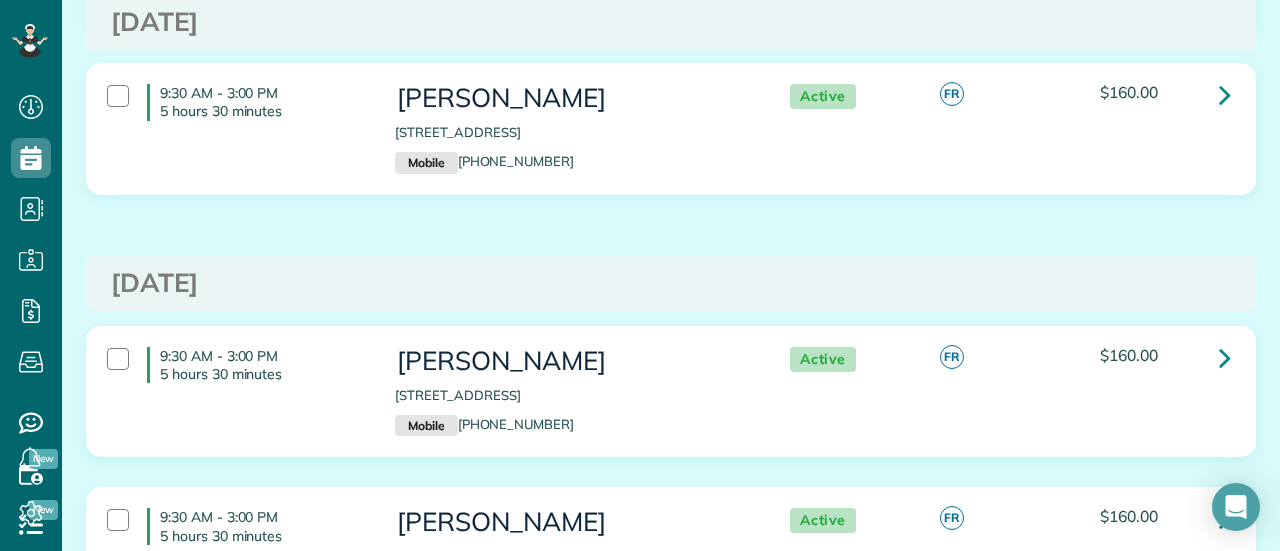 scroll, scrollTop: 2000, scrollLeft: 0, axis: vertical 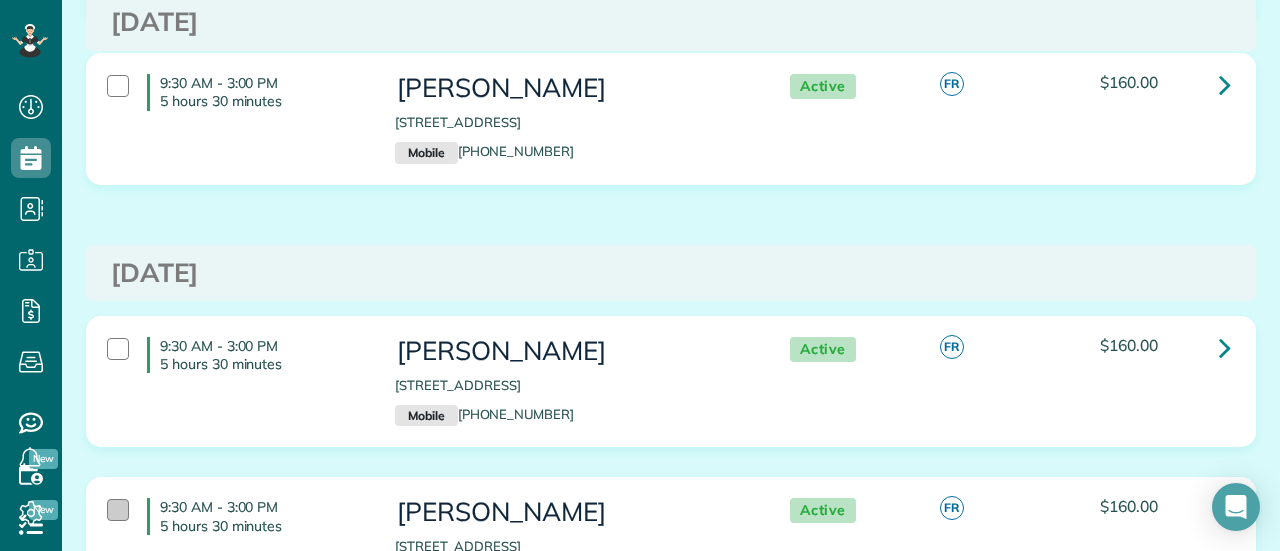 click at bounding box center [118, 510] 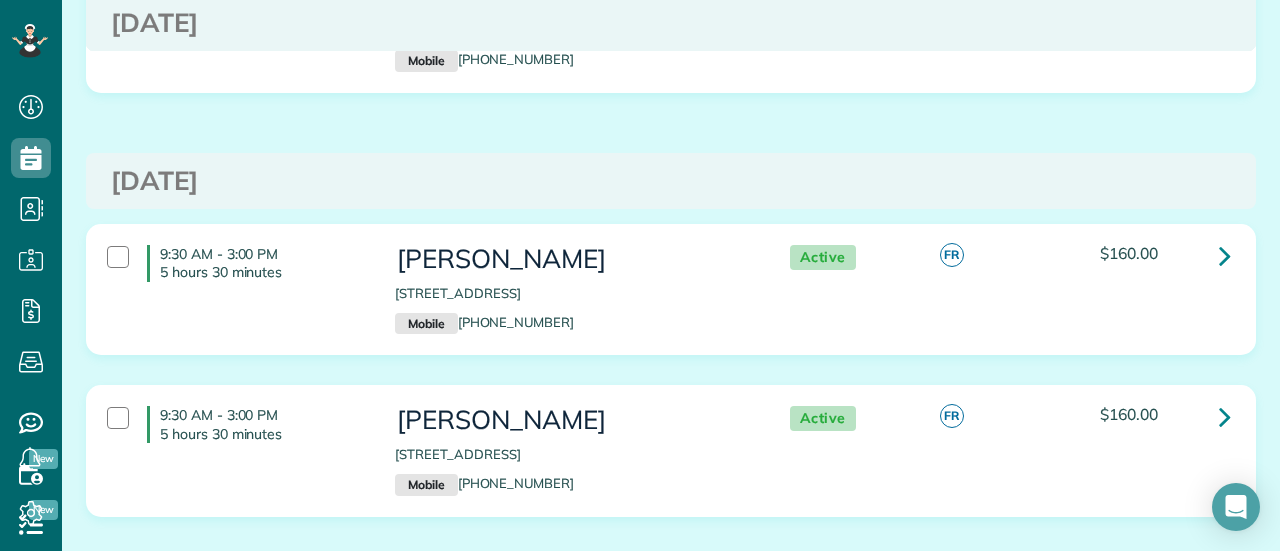 scroll, scrollTop: 2700, scrollLeft: 0, axis: vertical 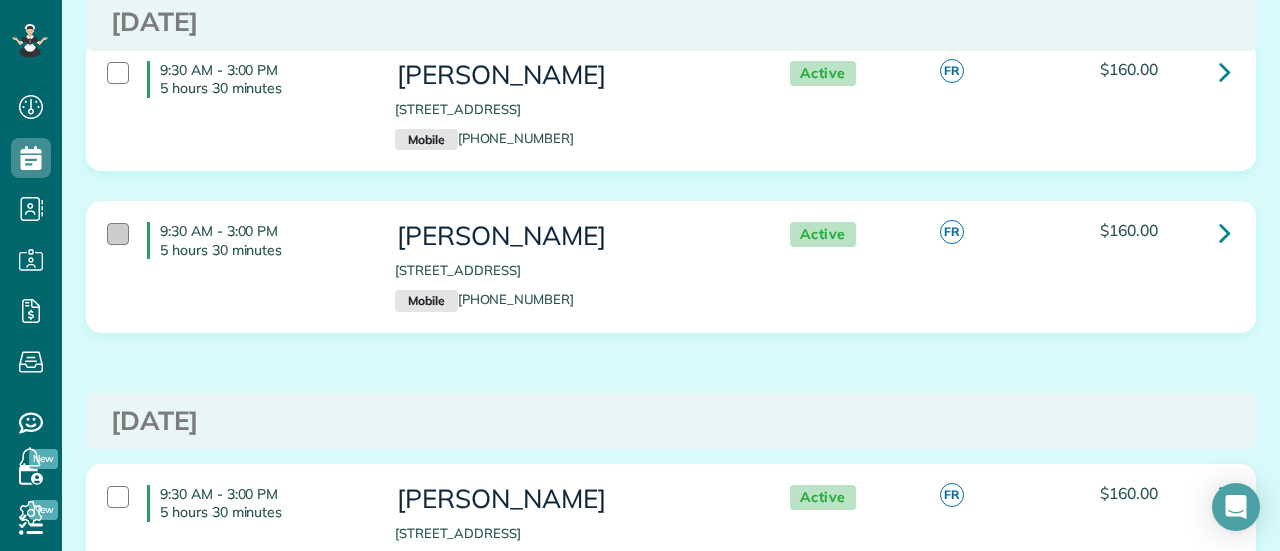 click at bounding box center (118, 234) 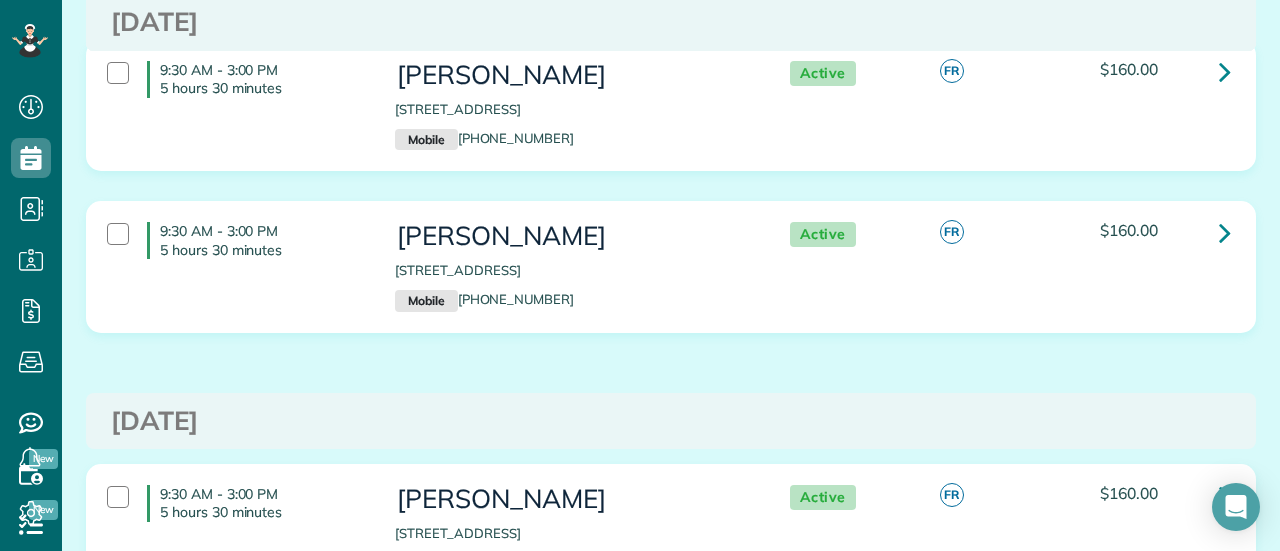 scroll, scrollTop: 3100, scrollLeft: 0, axis: vertical 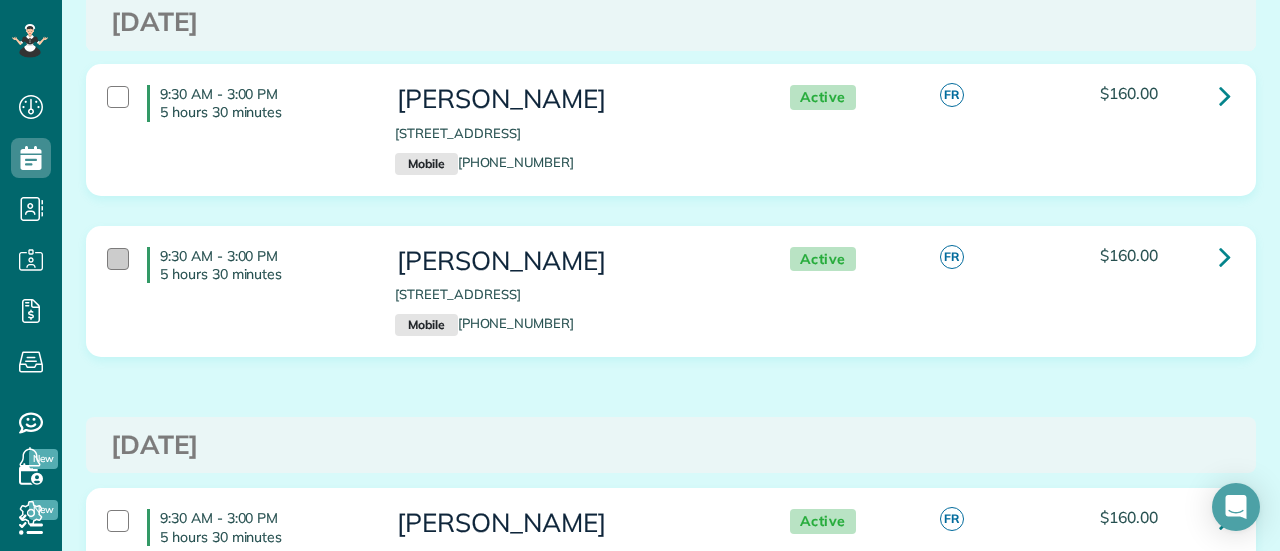 click at bounding box center (118, 259) 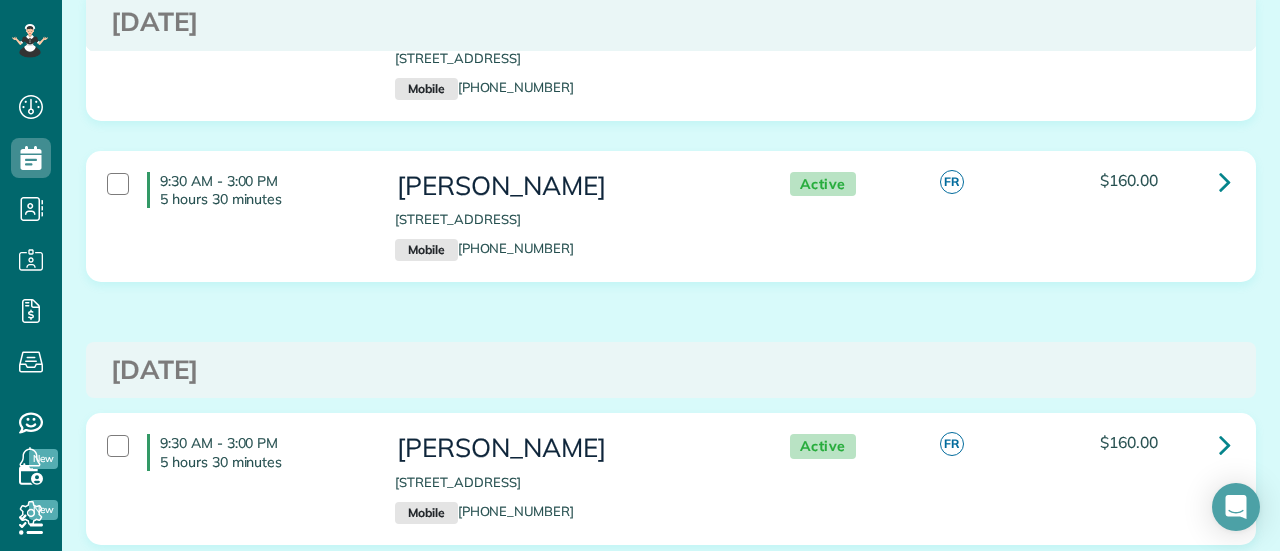 scroll, scrollTop: 3600, scrollLeft: 0, axis: vertical 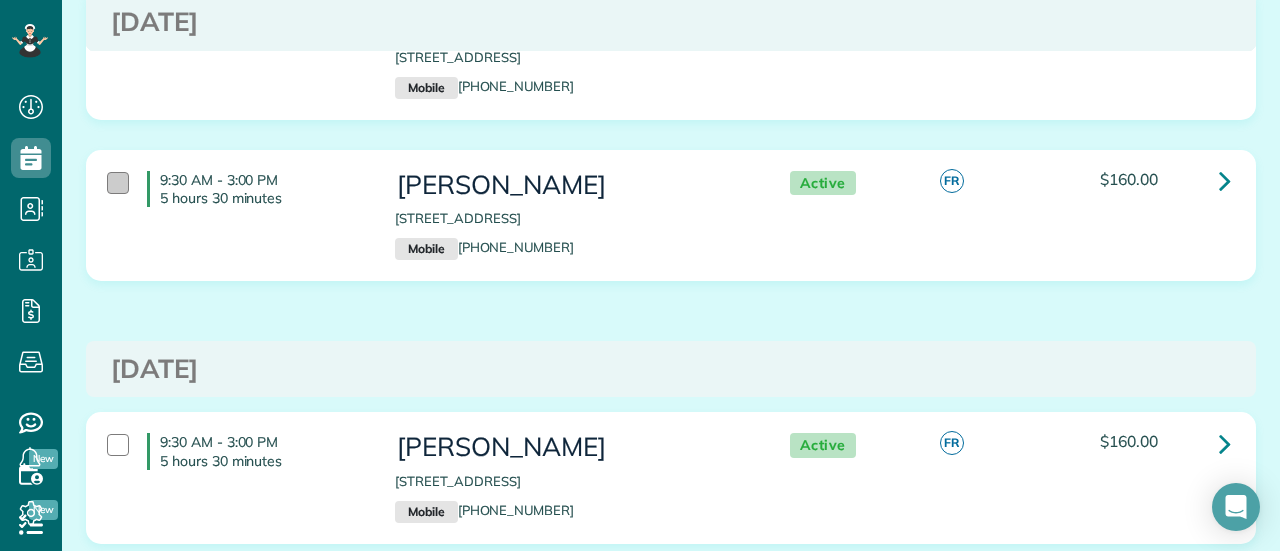 click at bounding box center [118, 183] 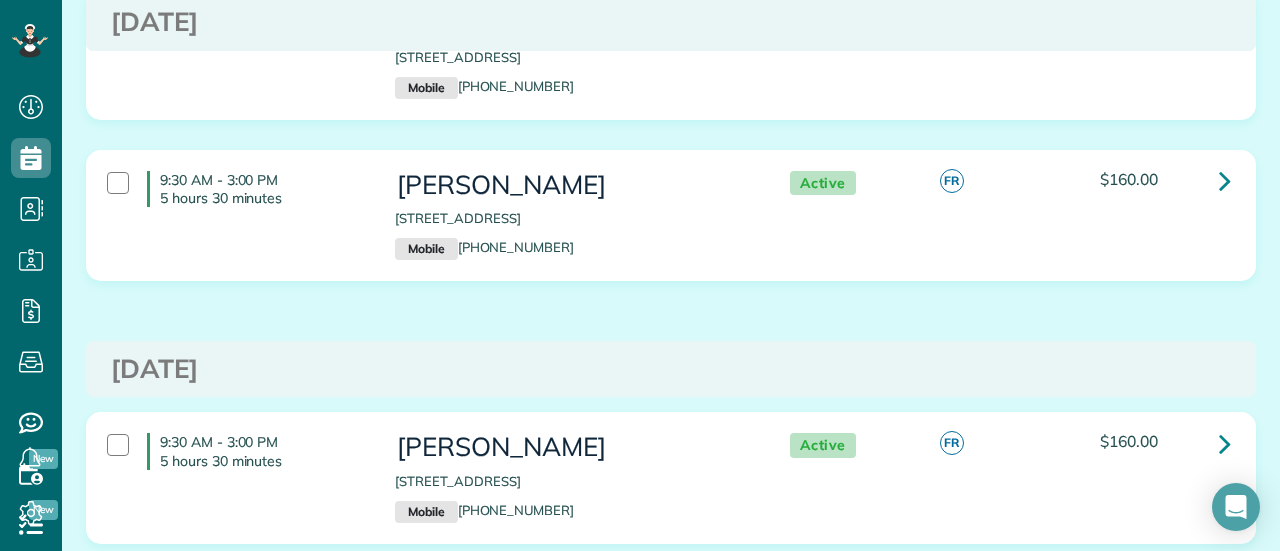 scroll, scrollTop: 3800, scrollLeft: 0, axis: vertical 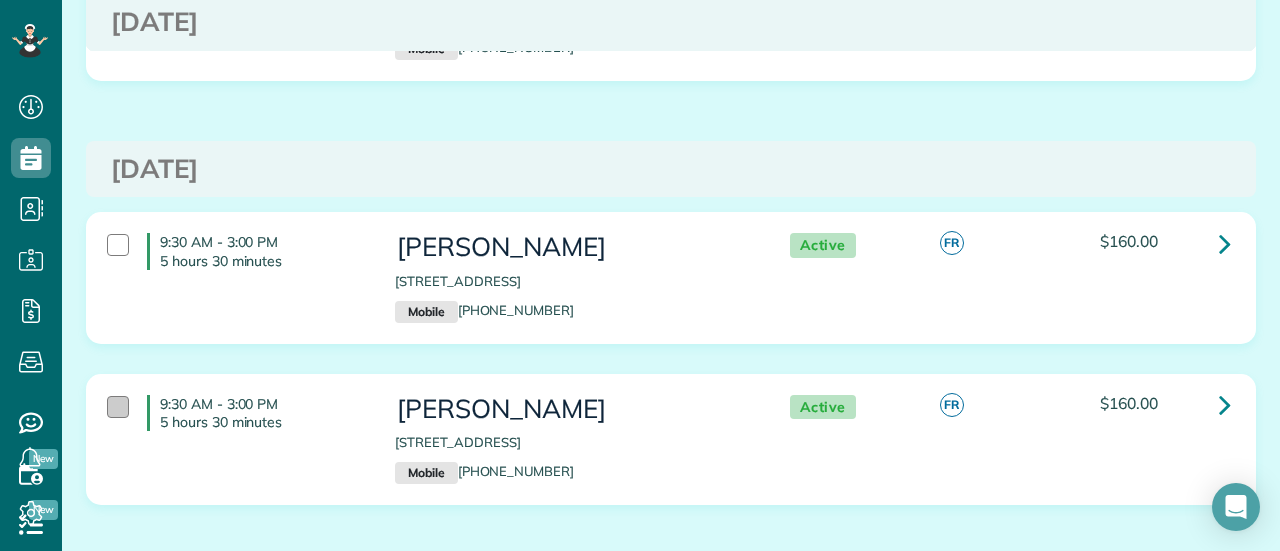 click at bounding box center (118, 407) 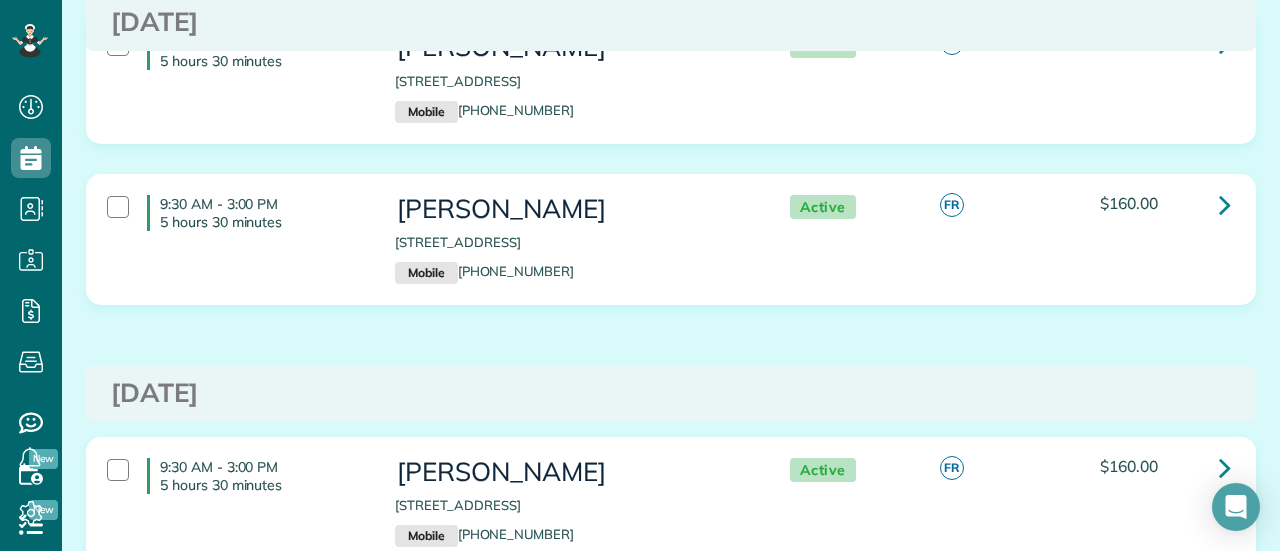 scroll, scrollTop: 4200, scrollLeft: 0, axis: vertical 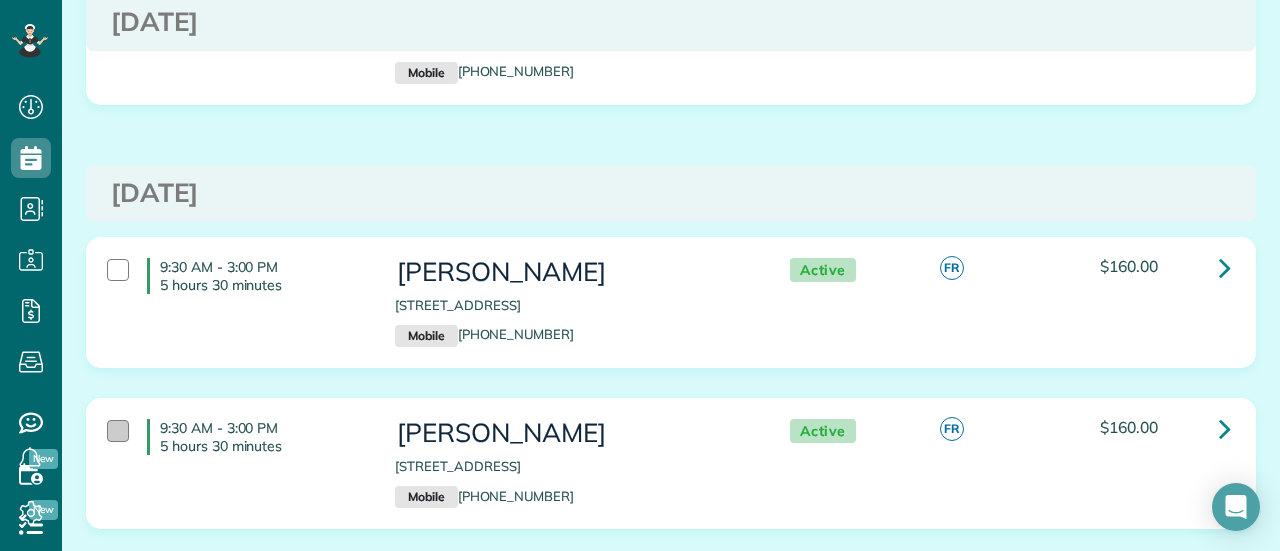 click at bounding box center (118, 431) 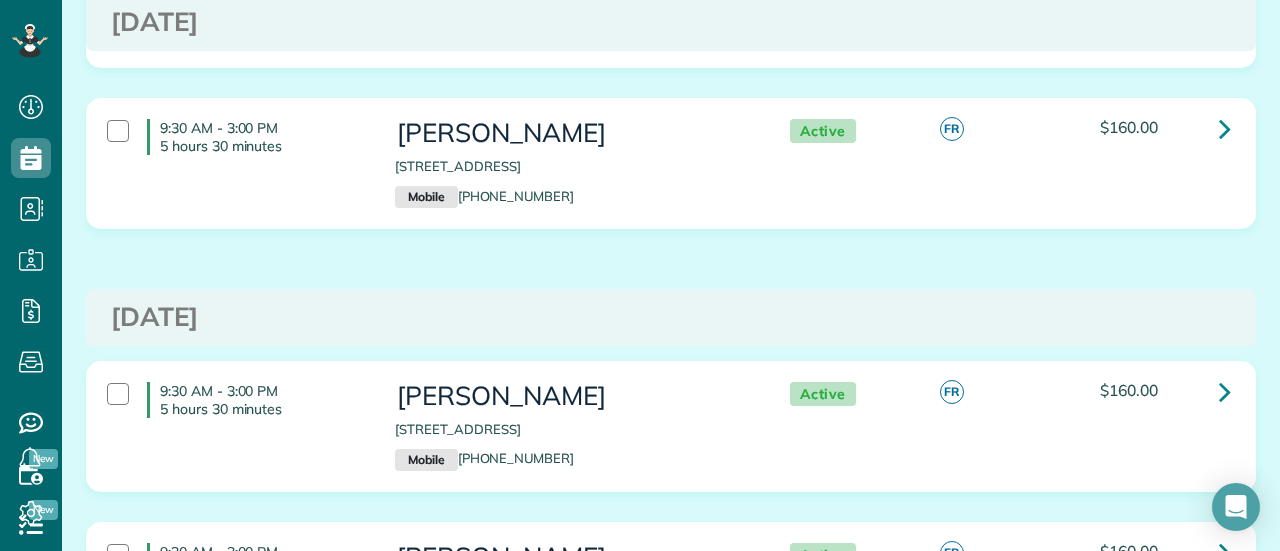 scroll, scrollTop: 4700, scrollLeft: 0, axis: vertical 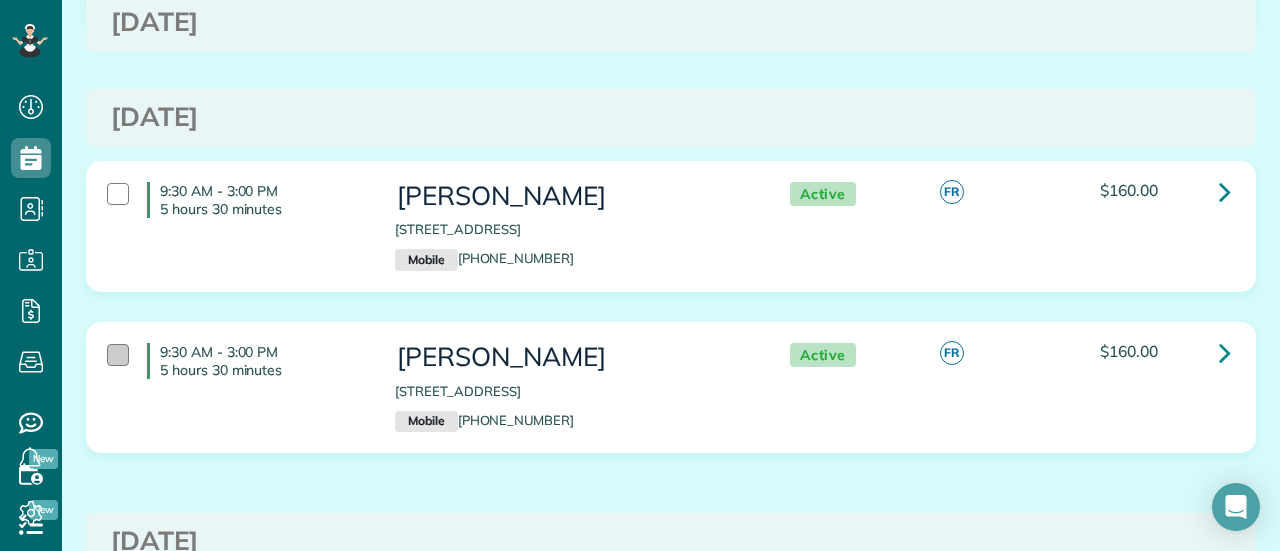 click at bounding box center [118, 355] 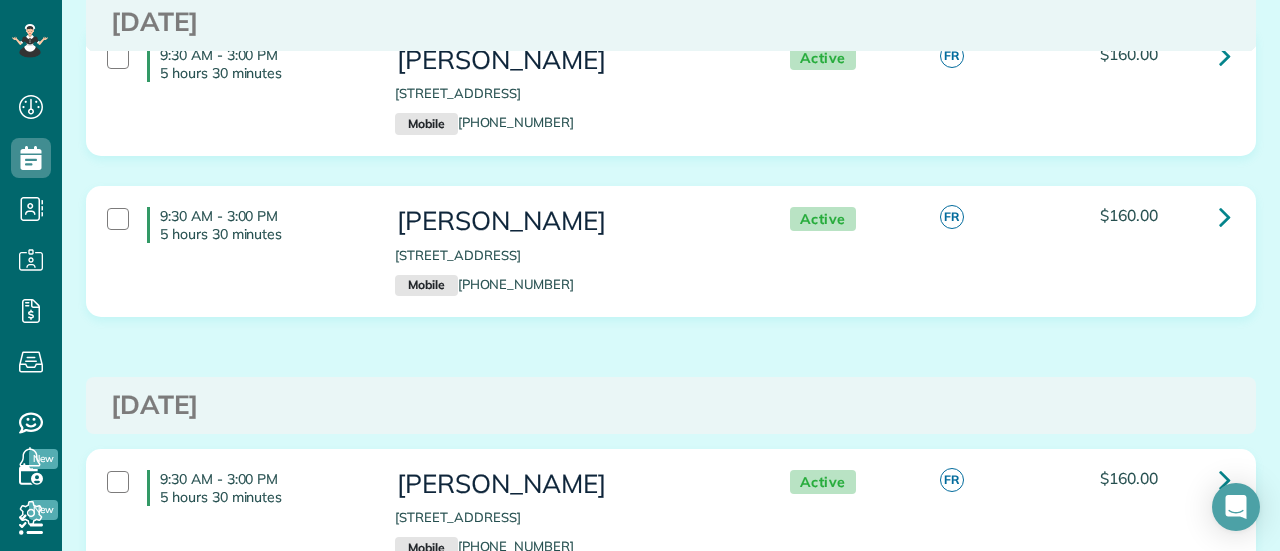scroll, scrollTop: 5000, scrollLeft: 0, axis: vertical 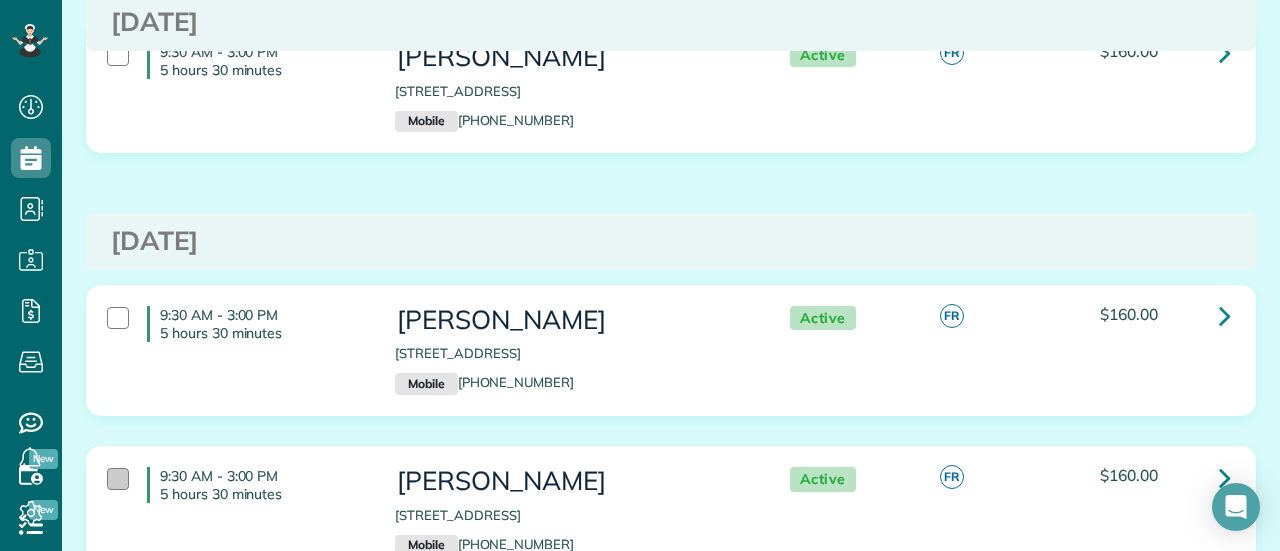 click at bounding box center (118, 479) 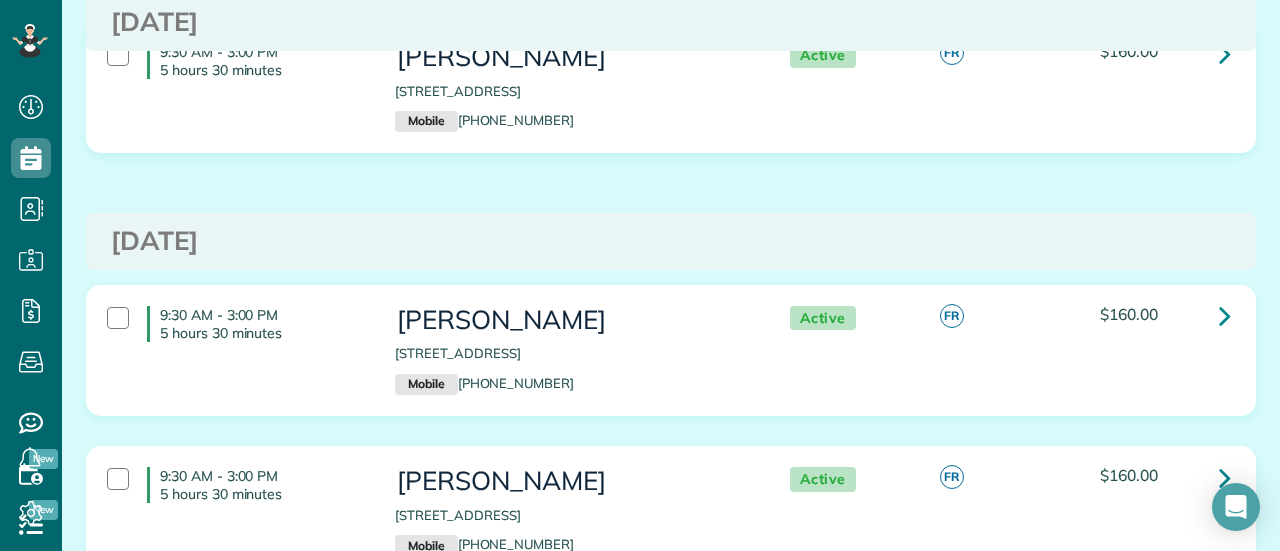 scroll, scrollTop: 5500, scrollLeft: 0, axis: vertical 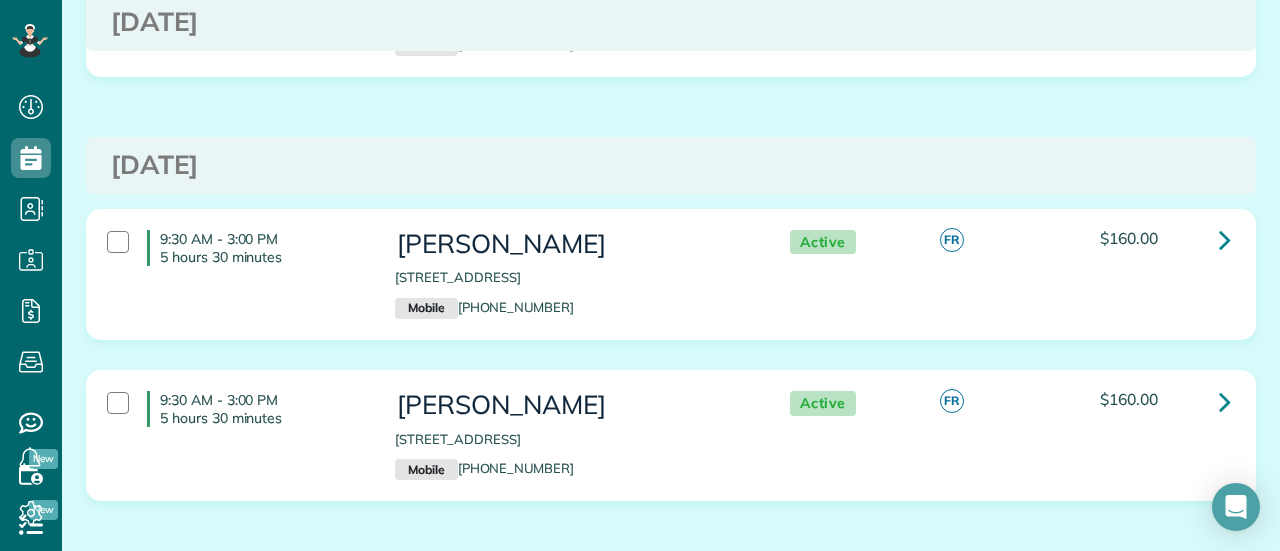 click on "9:30 AM -  3:00 PM
5 hours  30 minutes" at bounding box center (236, 409) 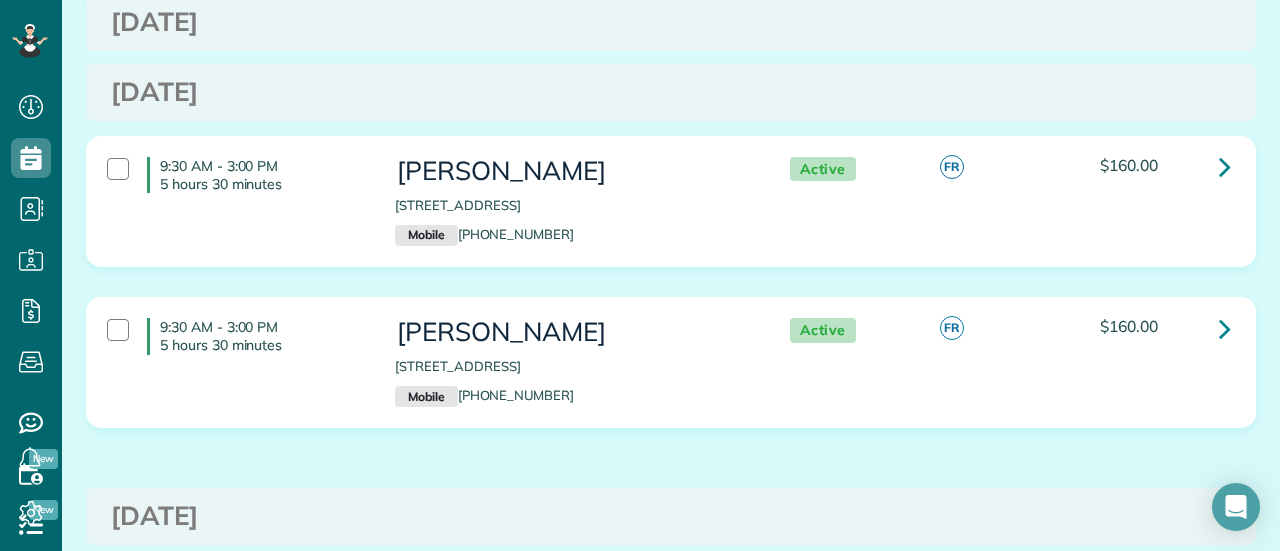 scroll, scrollTop: 6000, scrollLeft: 0, axis: vertical 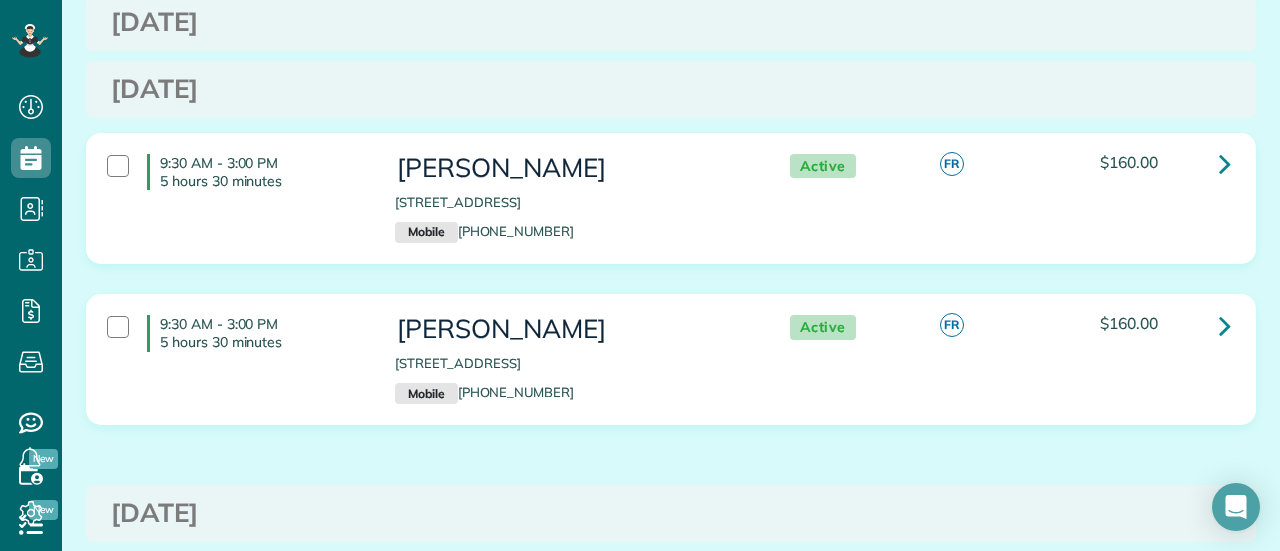 click on "9:30 AM -  3:00 PM
5 hours  30 minutes" at bounding box center [236, 333] 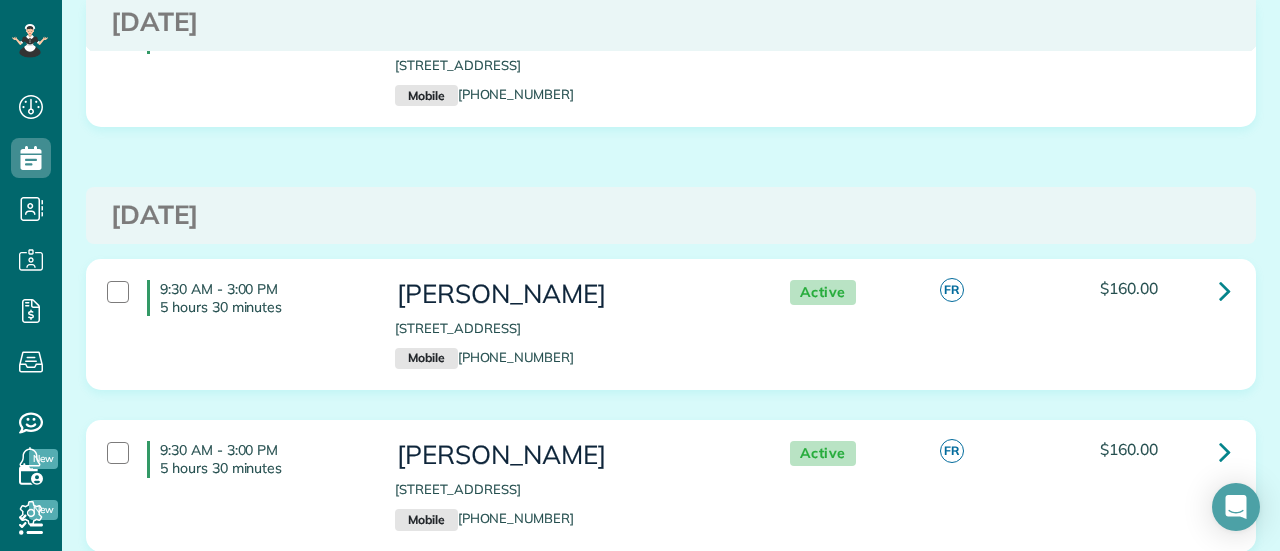 scroll, scrollTop: 6400, scrollLeft: 0, axis: vertical 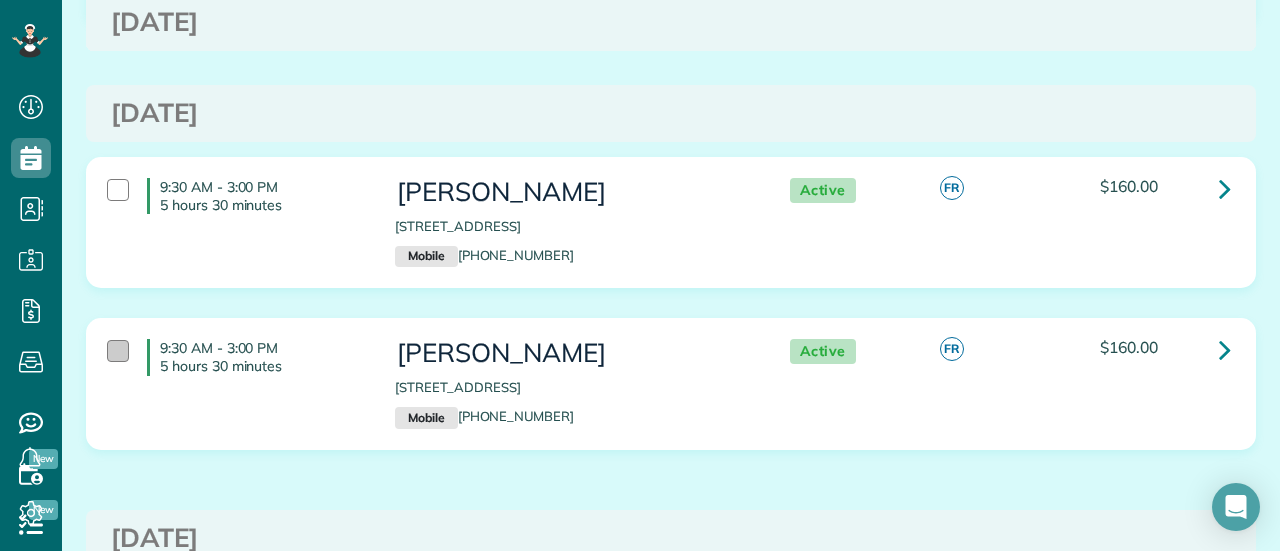 click at bounding box center [118, 351] 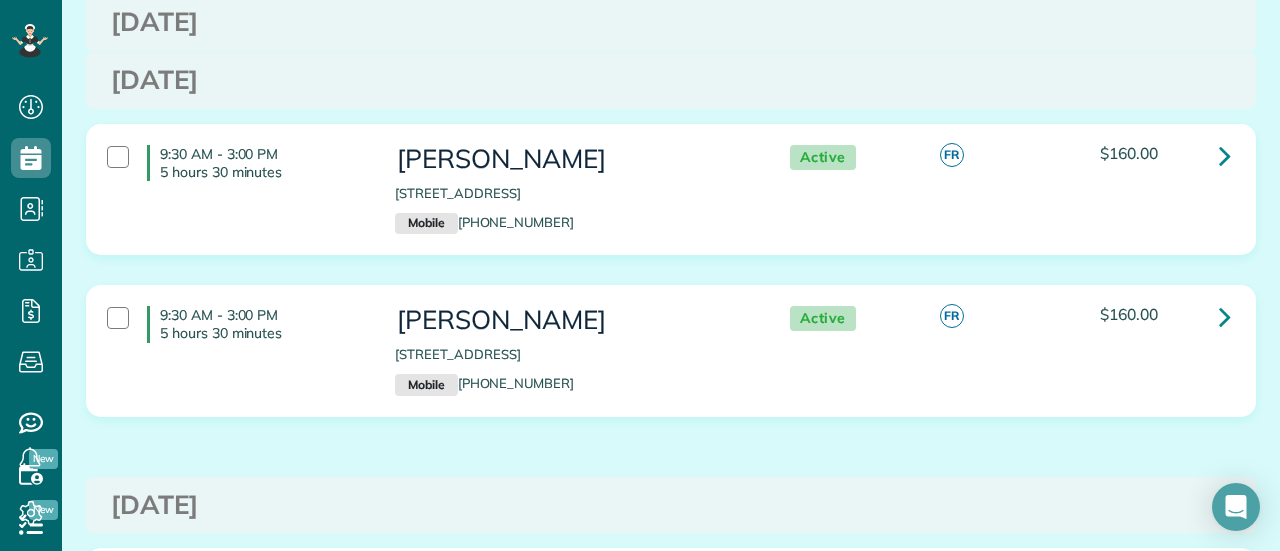 scroll, scrollTop: 6700, scrollLeft: 0, axis: vertical 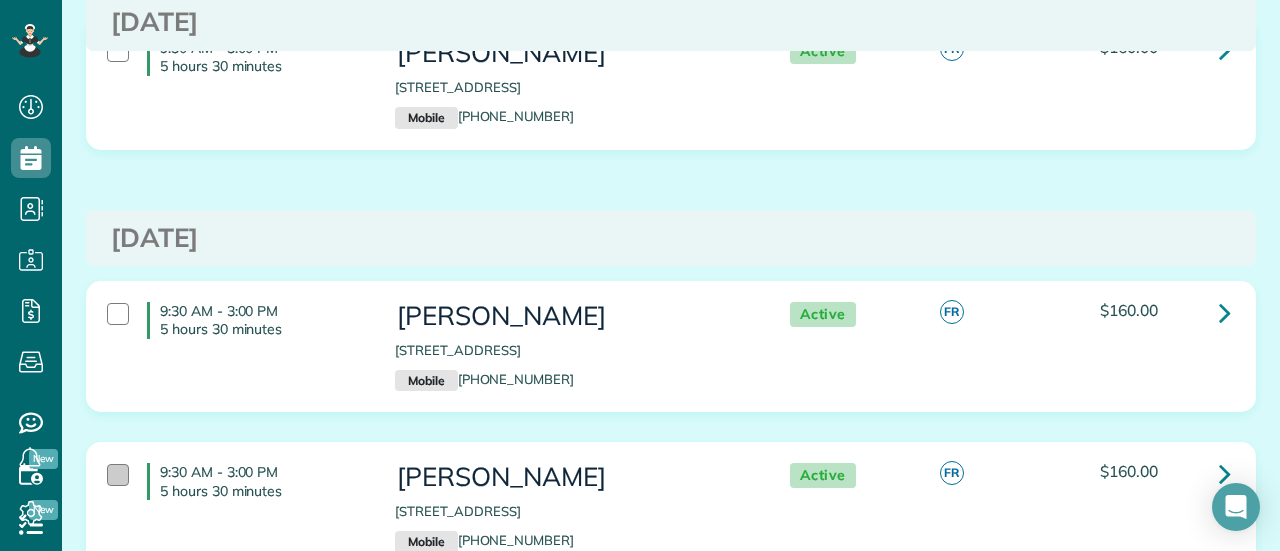 click at bounding box center (118, 475) 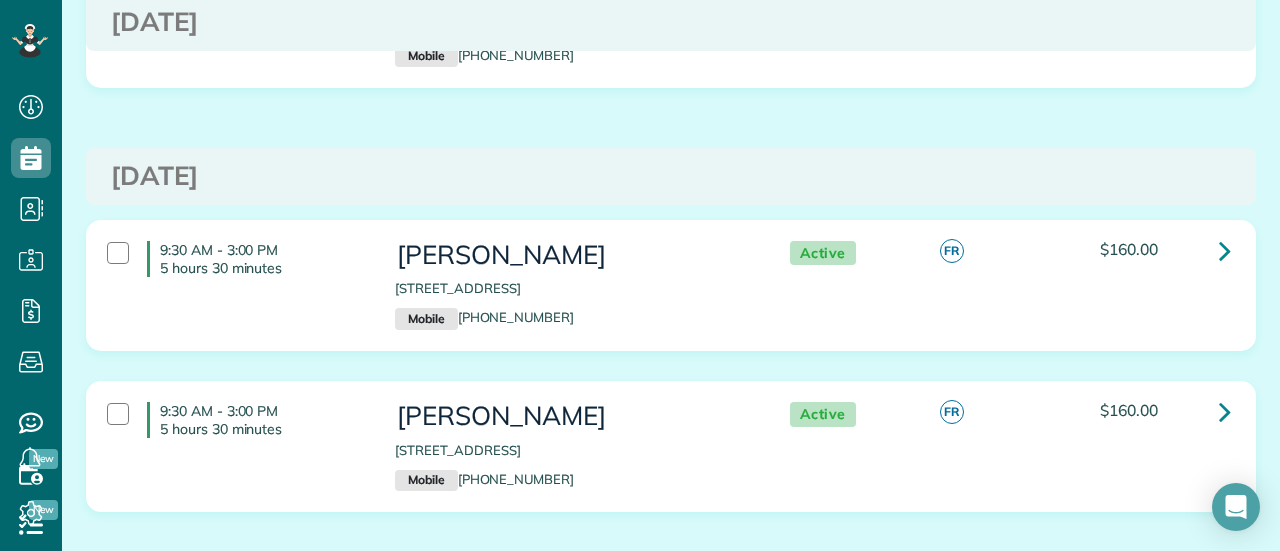 scroll, scrollTop: 0, scrollLeft: 0, axis: both 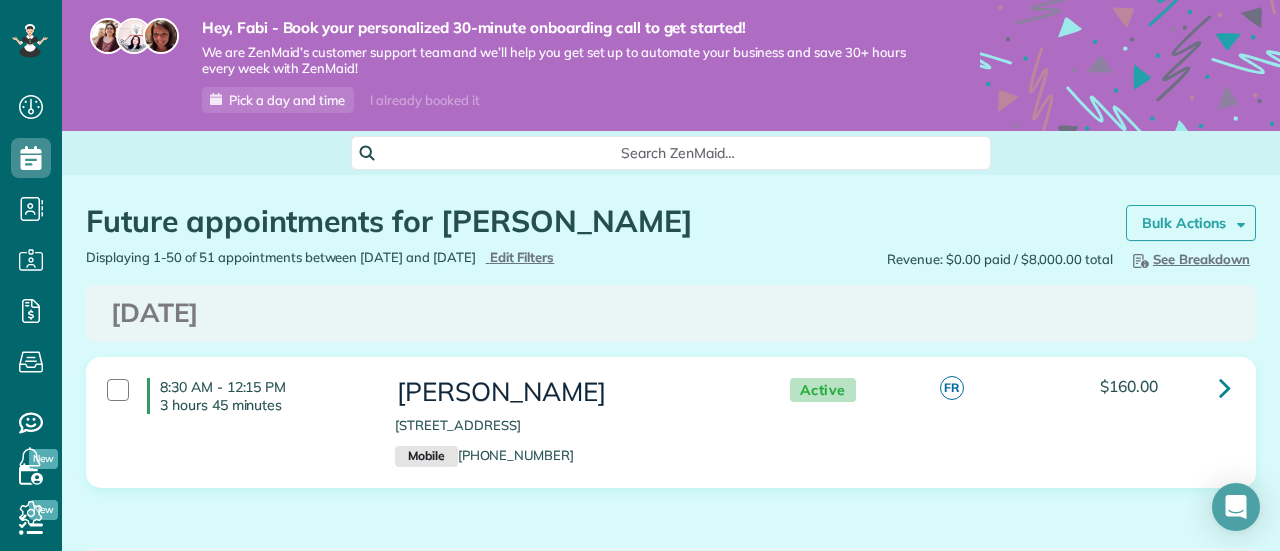 click on "Bulk Actions" at bounding box center (1191, 223) 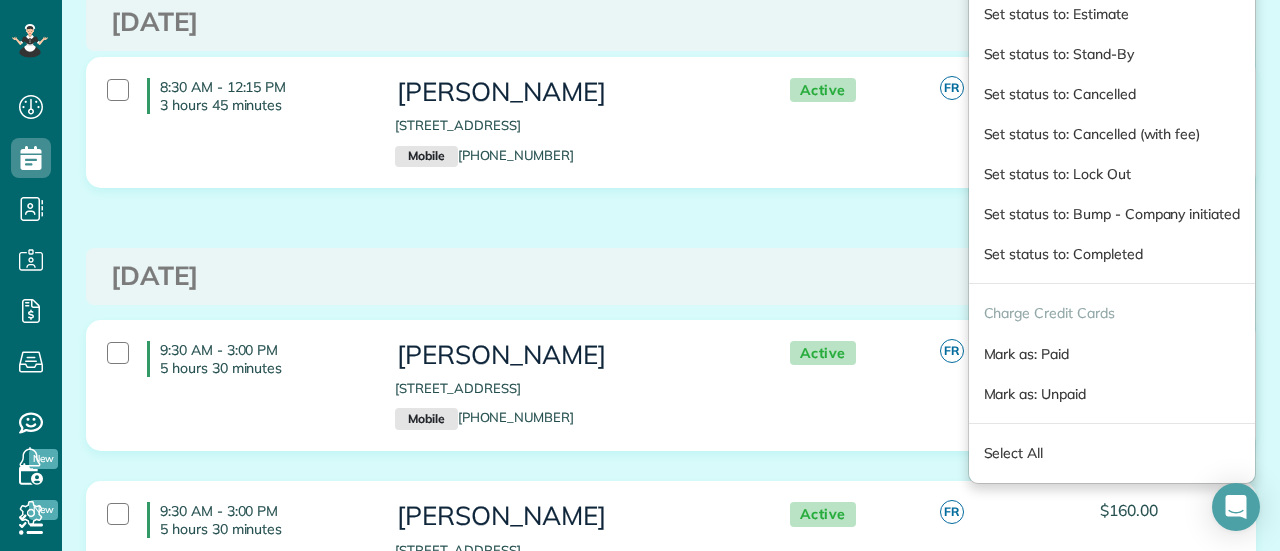 scroll, scrollTop: 0, scrollLeft: 0, axis: both 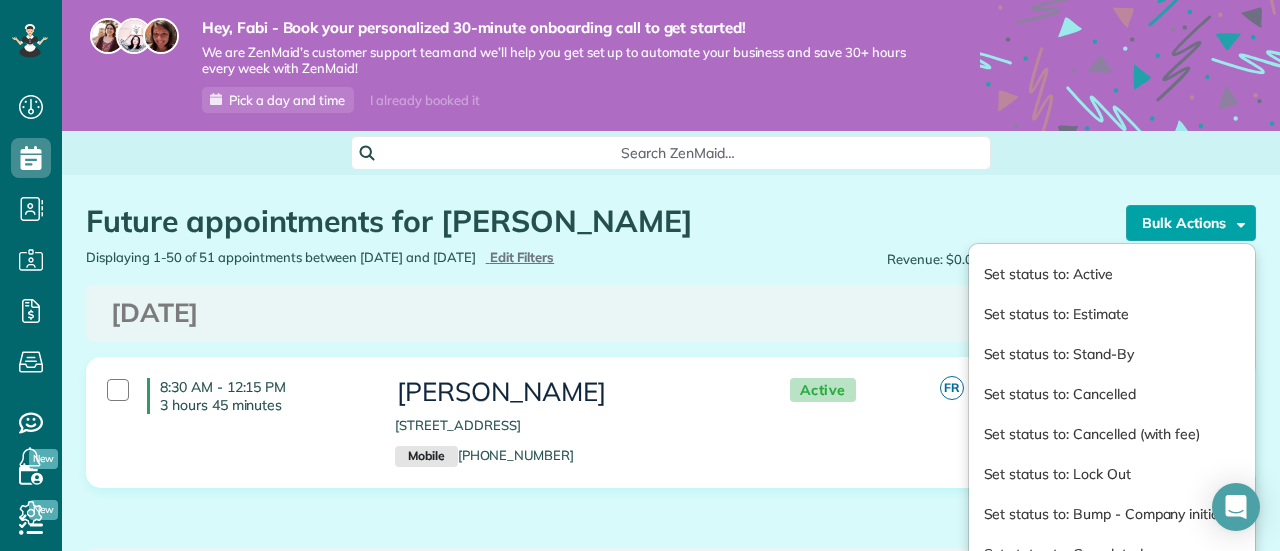 click on "Future appointments for Carolina Lara
Schedule Changes
Actions
Create Appointment
Create Task
Clock In/Out
Send Work Orders
Print Route Sheets
Today's Emails/Texts
Export data..
Bulk Actions
Set status to: Active
Set status to: Estimate
Set status to: Stand-By" at bounding box center (671, 211) 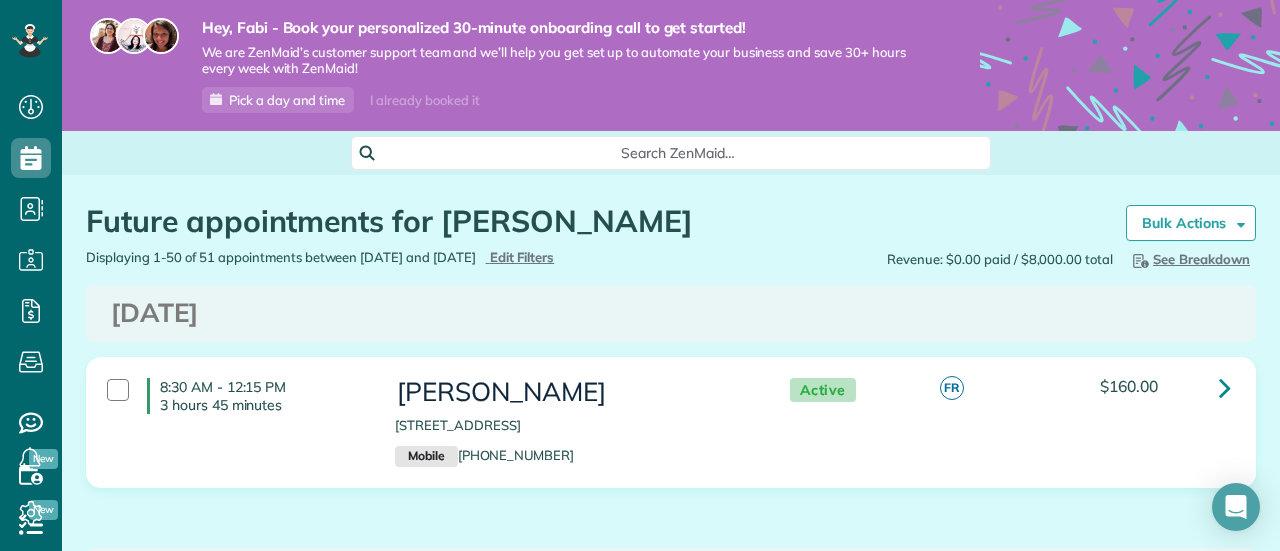 scroll, scrollTop: 300, scrollLeft: 0, axis: vertical 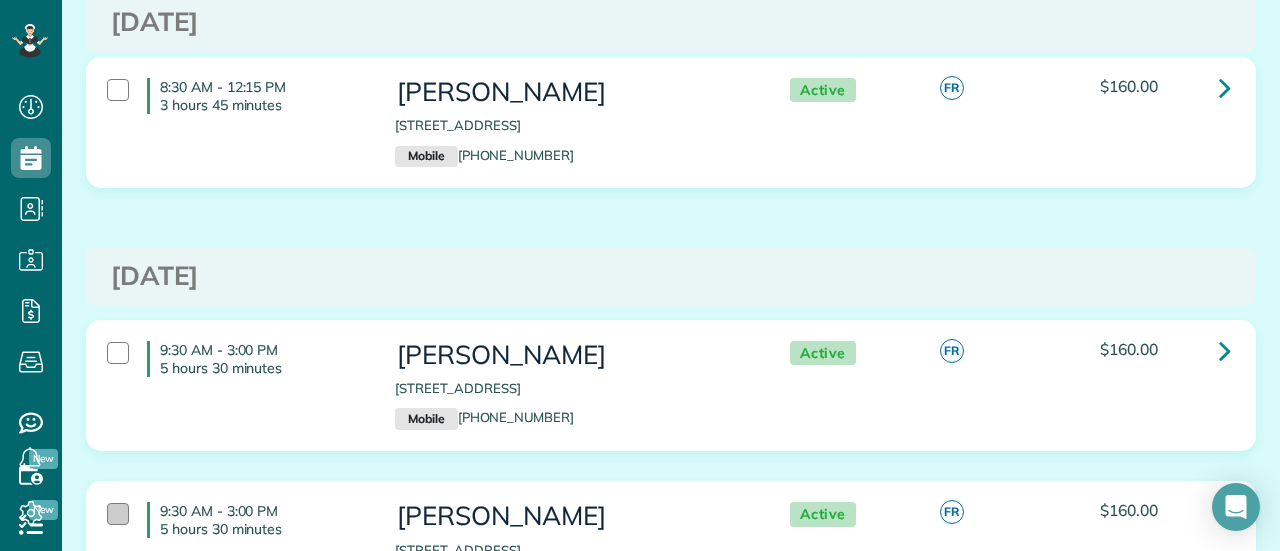 click at bounding box center (118, 514) 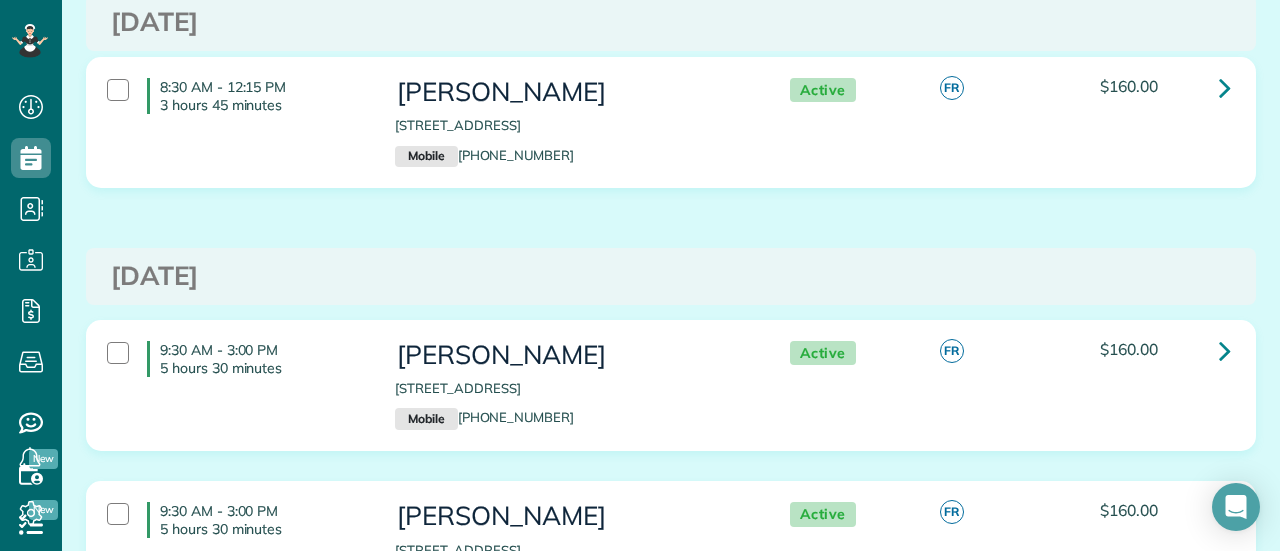 scroll, scrollTop: 500, scrollLeft: 0, axis: vertical 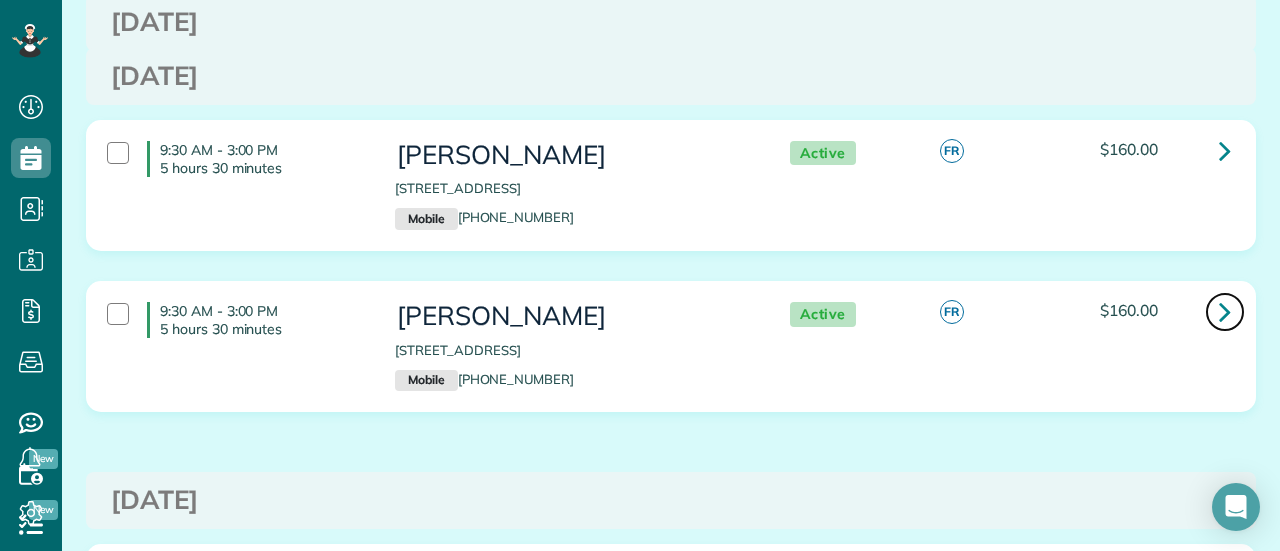 click at bounding box center [1225, 311] 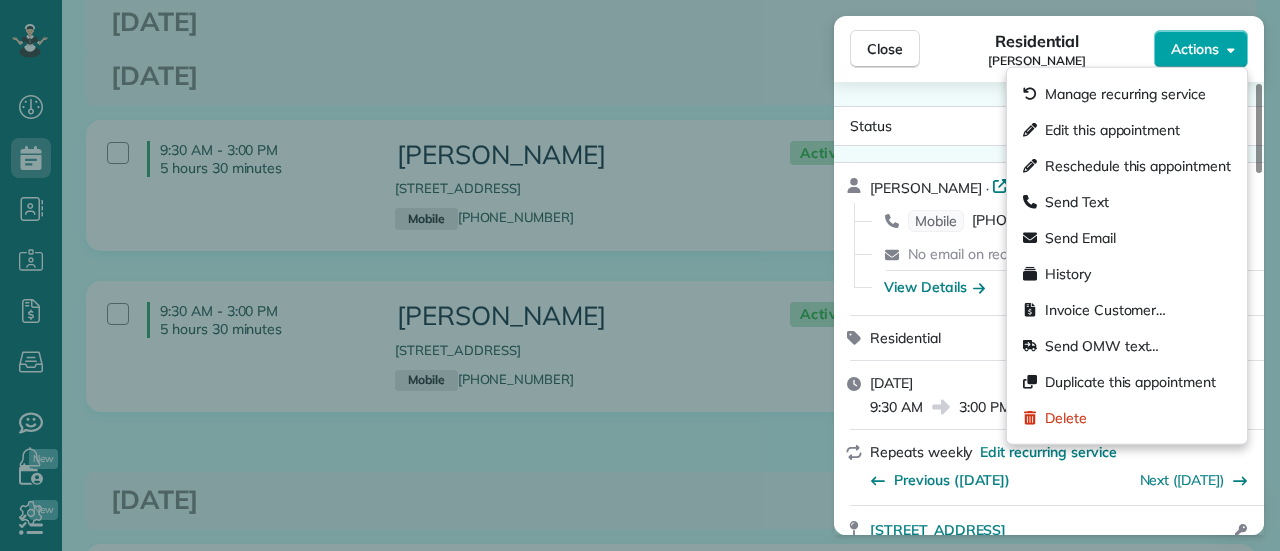 click on "Actions" at bounding box center [1201, 49] 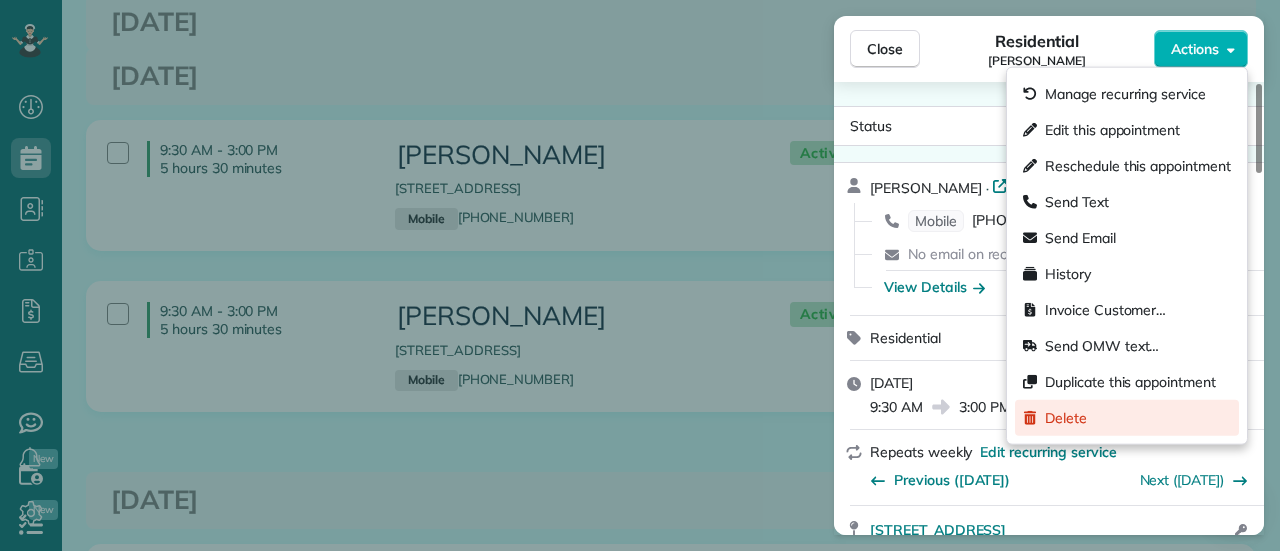 click on "Delete" at bounding box center (1066, 418) 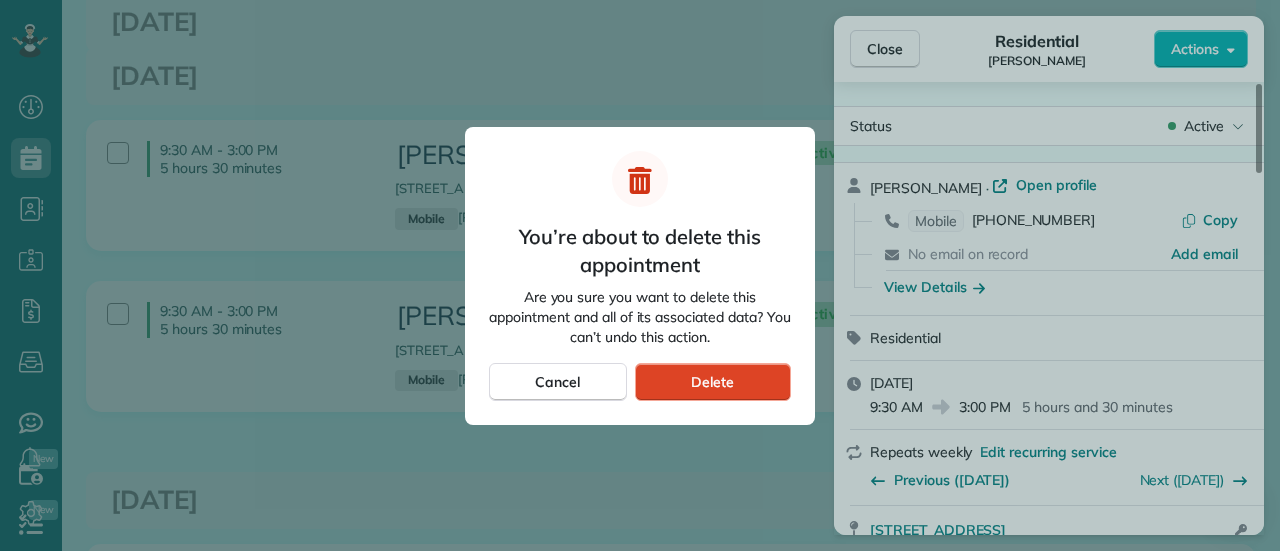 click on "Delete" at bounding box center (713, 382) 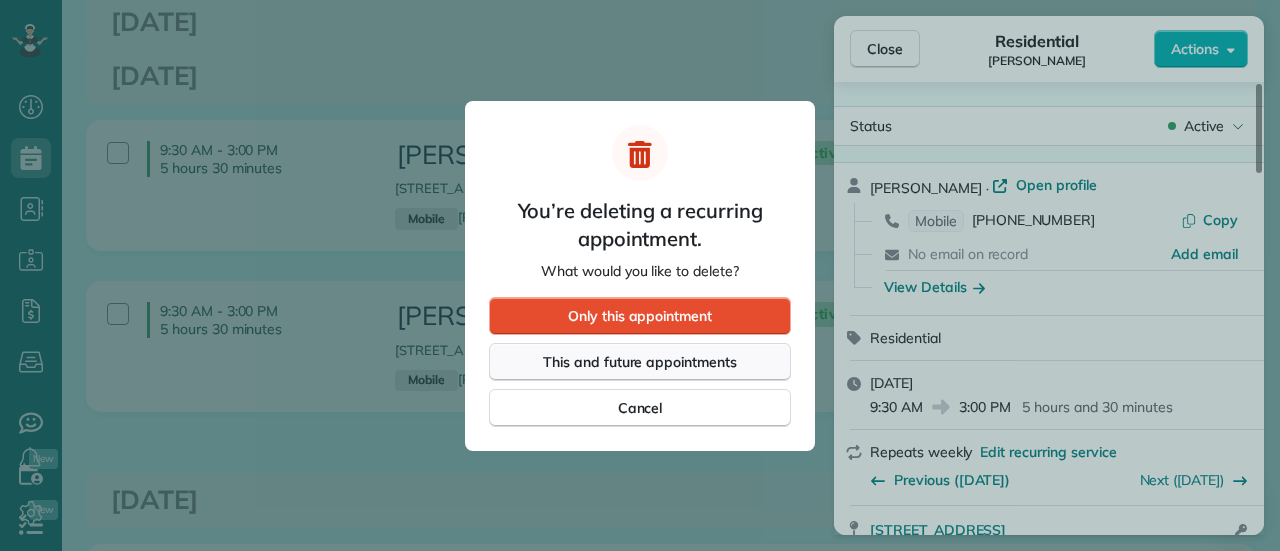 drag, startPoint x: 749, startPoint y: 324, endPoint x: 734, endPoint y: 355, distance: 34.43835 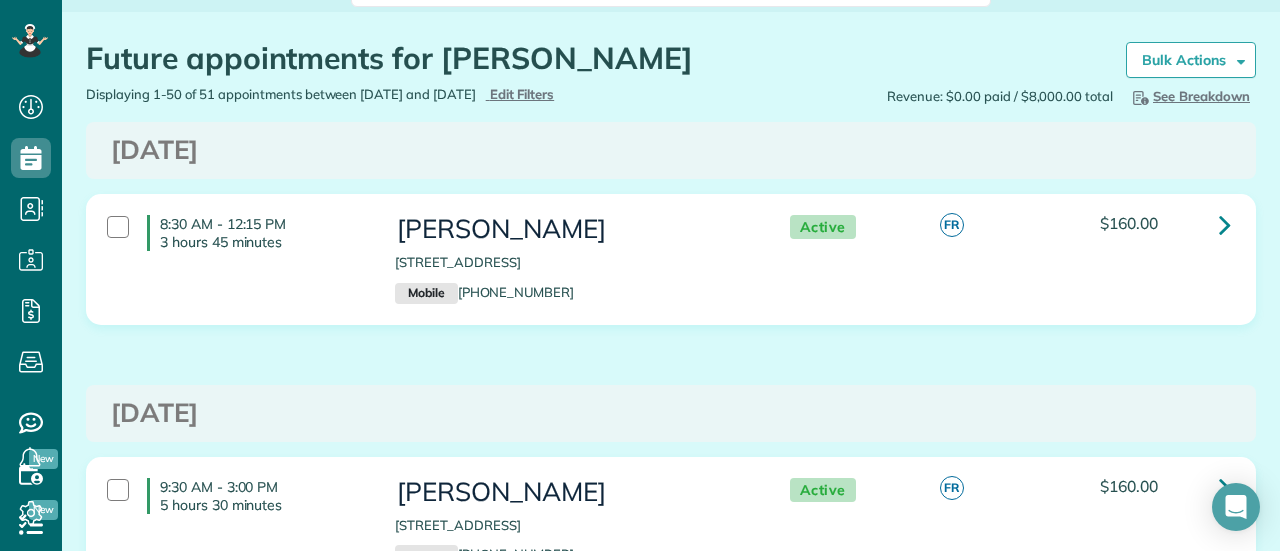 scroll, scrollTop: 0, scrollLeft: 0, axis: both 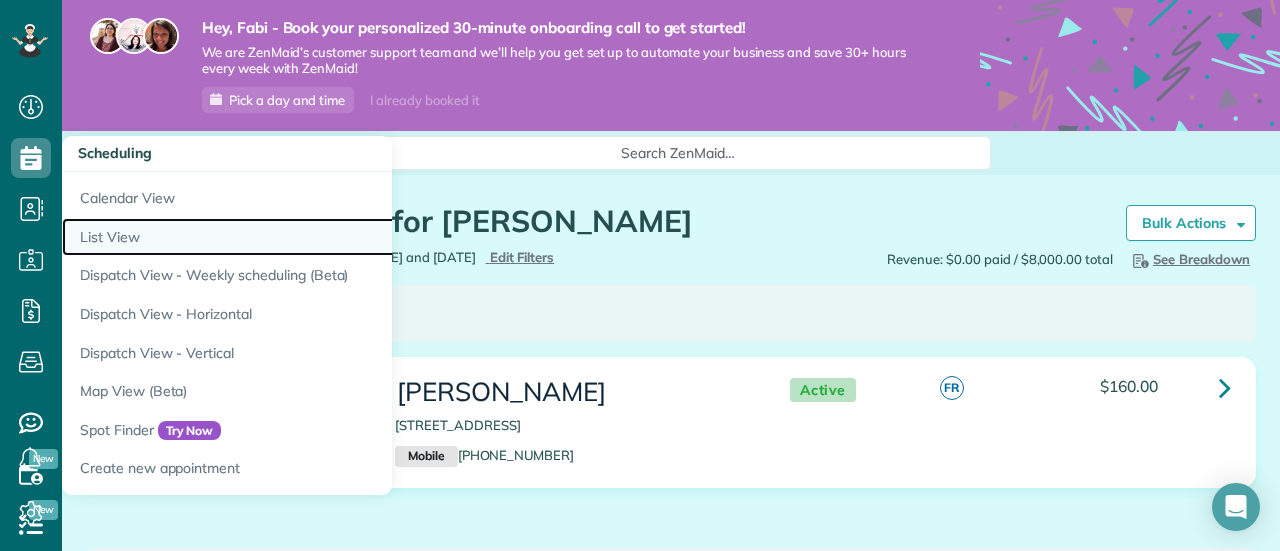 click on "List View" at bounding box center (312, 237) 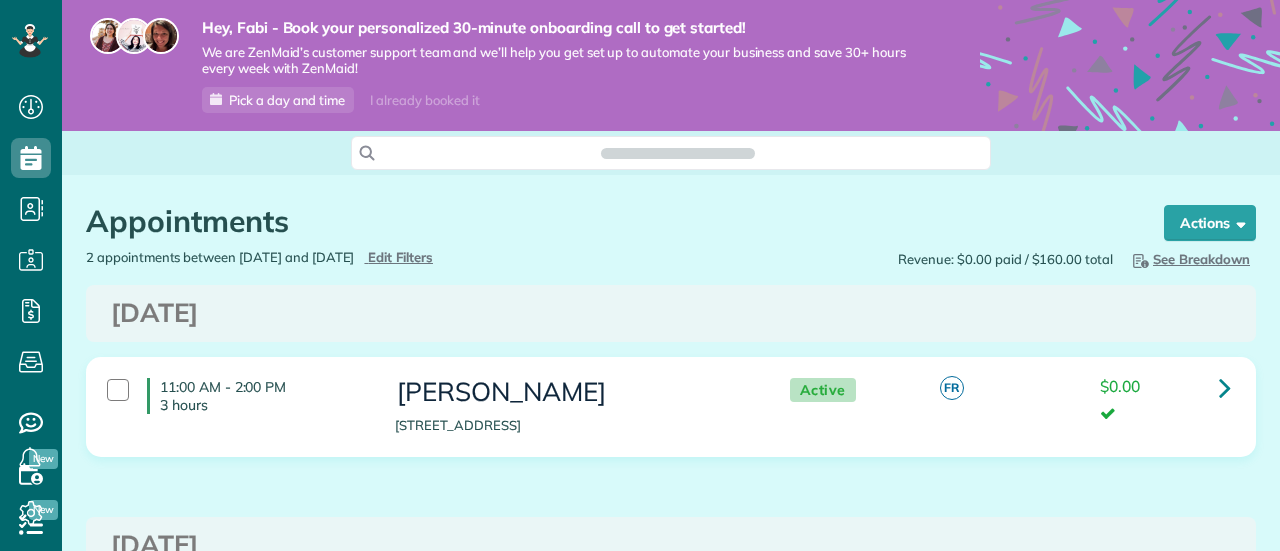 scroll, scrollTop: 0, scrollLeft: 0, axis: both 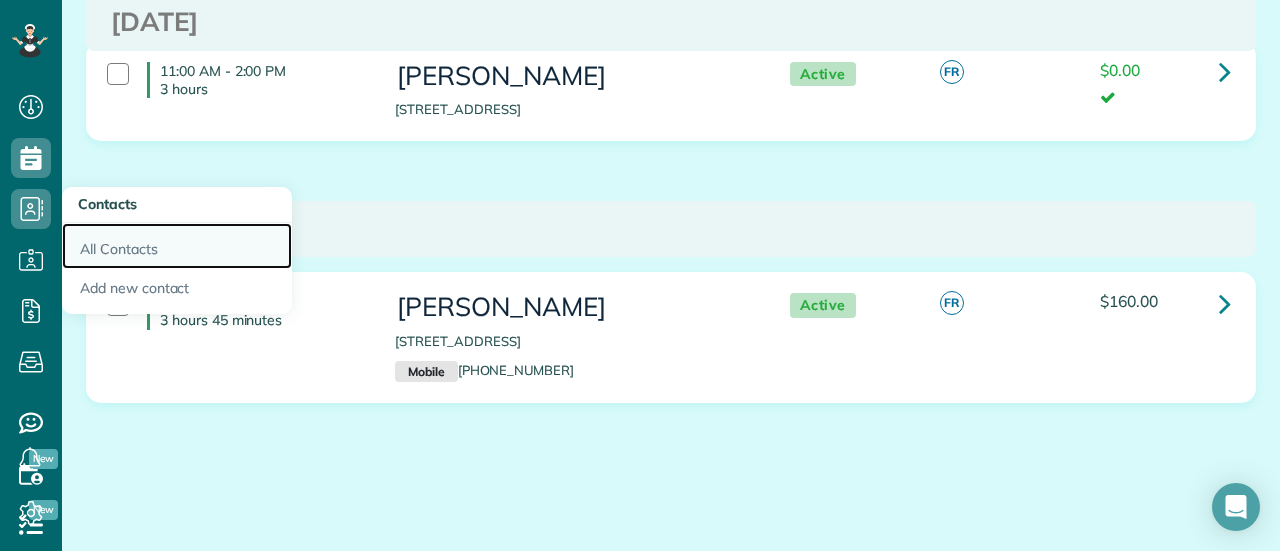 click on "All Contacts" at bounding box center (177, 246) 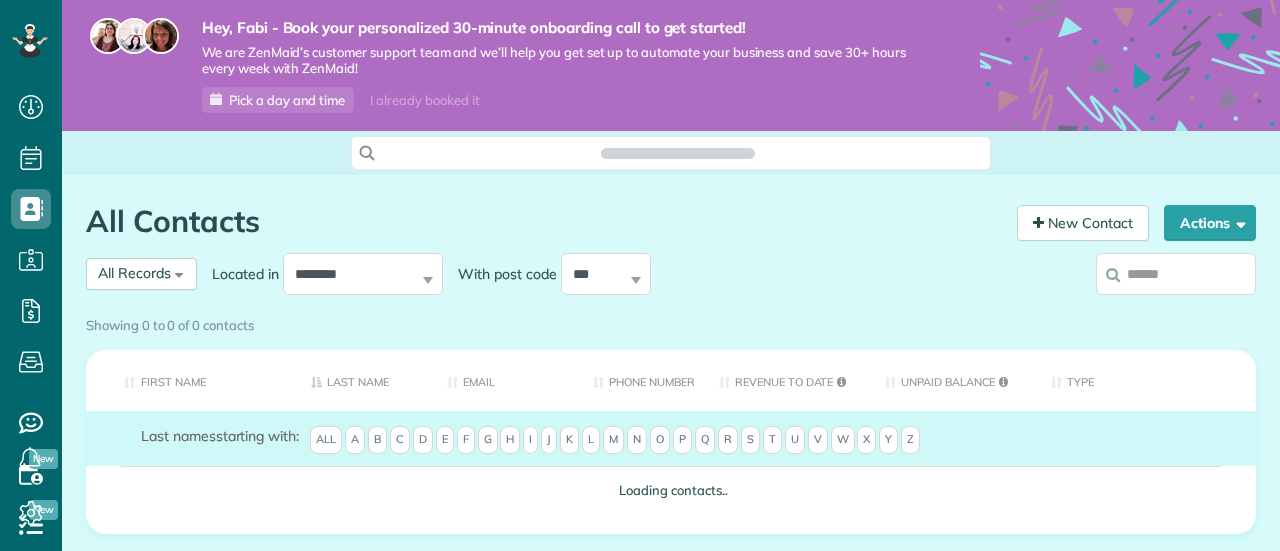 scroll, scrollTop: 0, scrollLeft: 0, axis: both 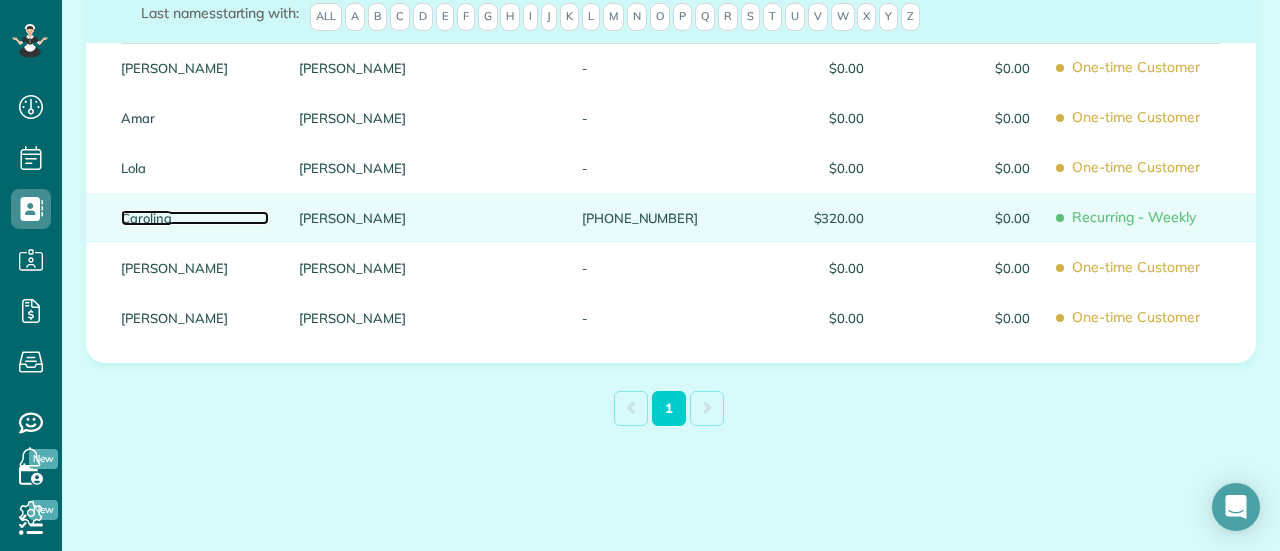 click on "Carolina" at bounding box center [195, 218] 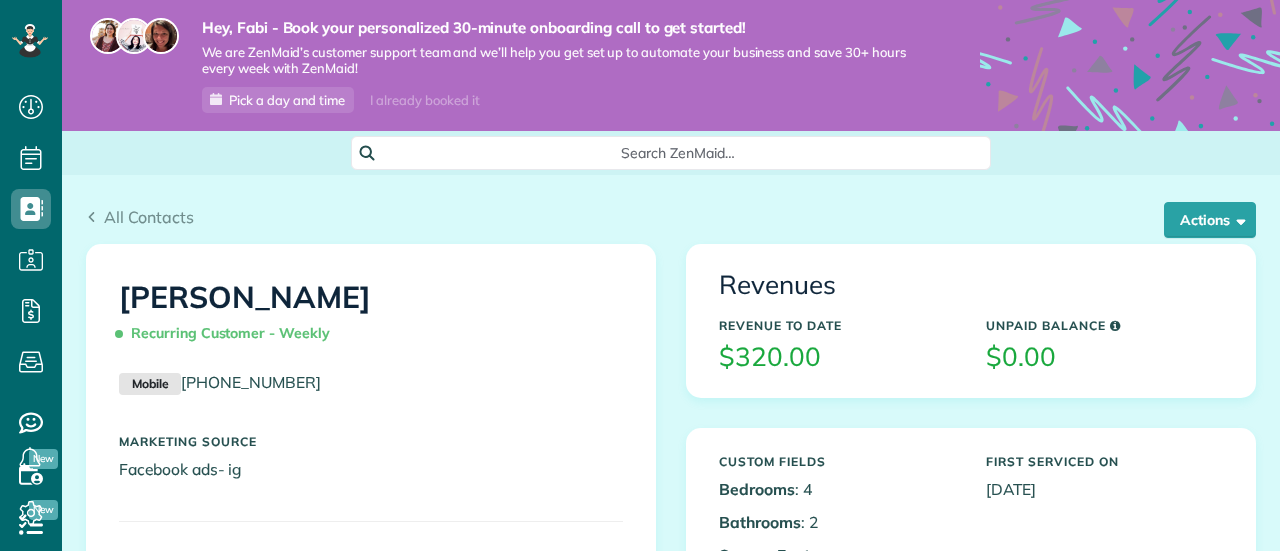 scroll, scrollTop: 0, scrollLeft: 0, axis: both 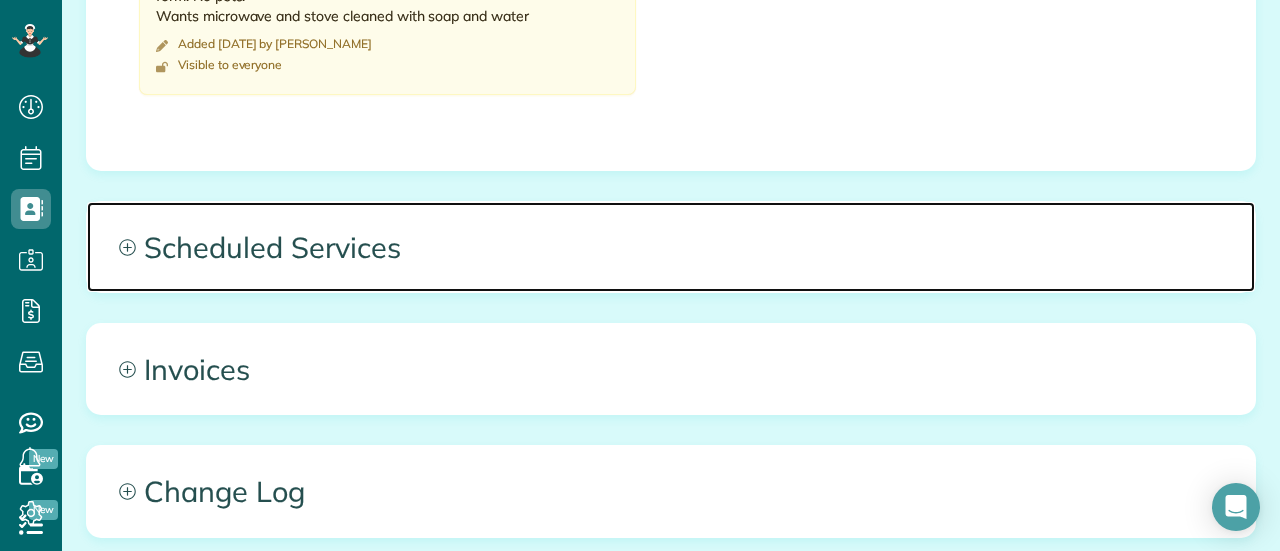 click on "Scheduled Services" at bounding box center (671, 247) 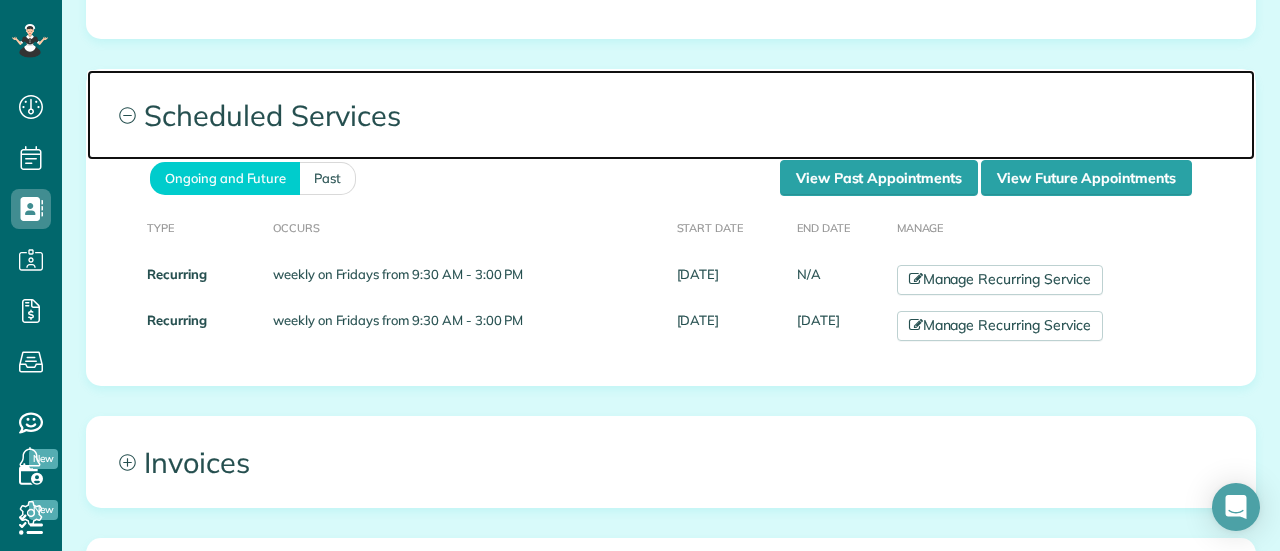 scroll, scrollTop: 1500, scrollLeft: 0, axis: vertical 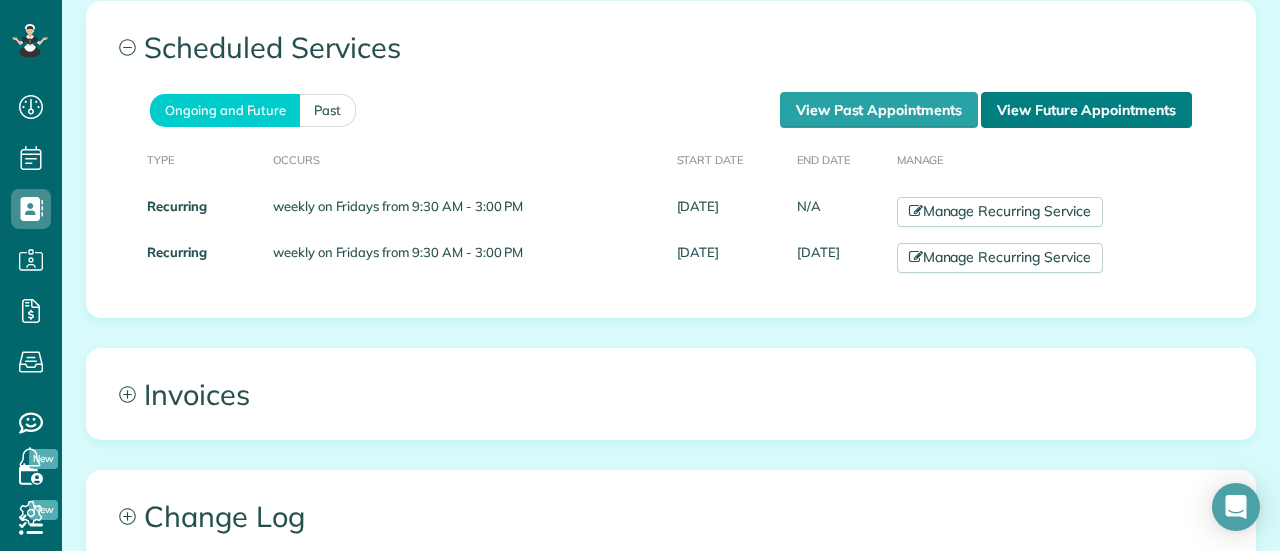 click on "View Future Appointments" at bounding box center [1086, 110] 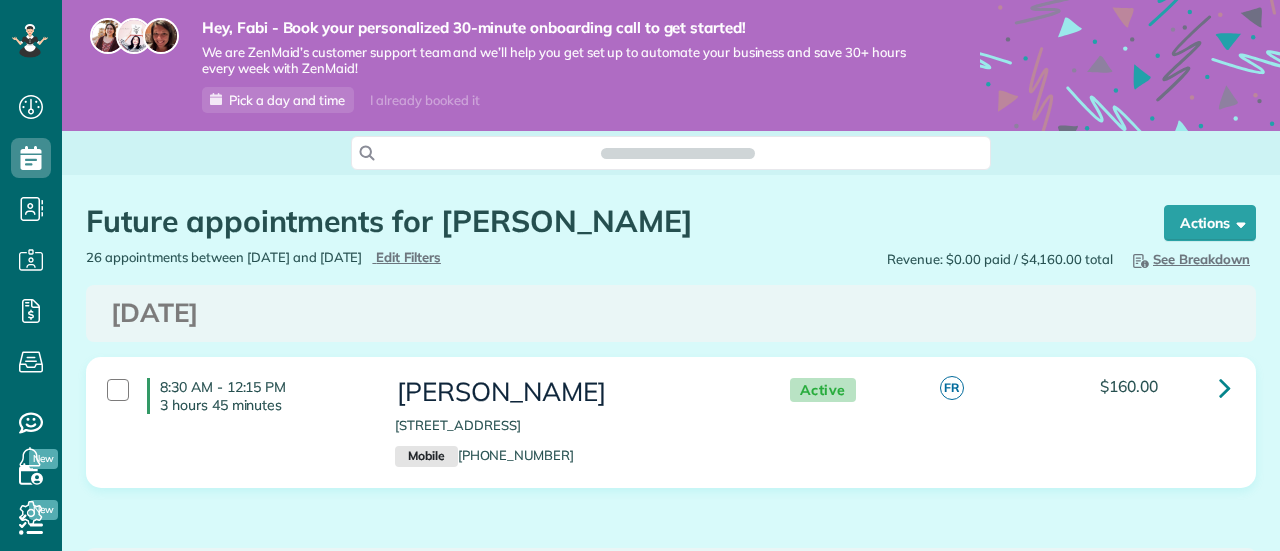 scroll, scrollTop: 0, scrollLeft: 0, axis: both 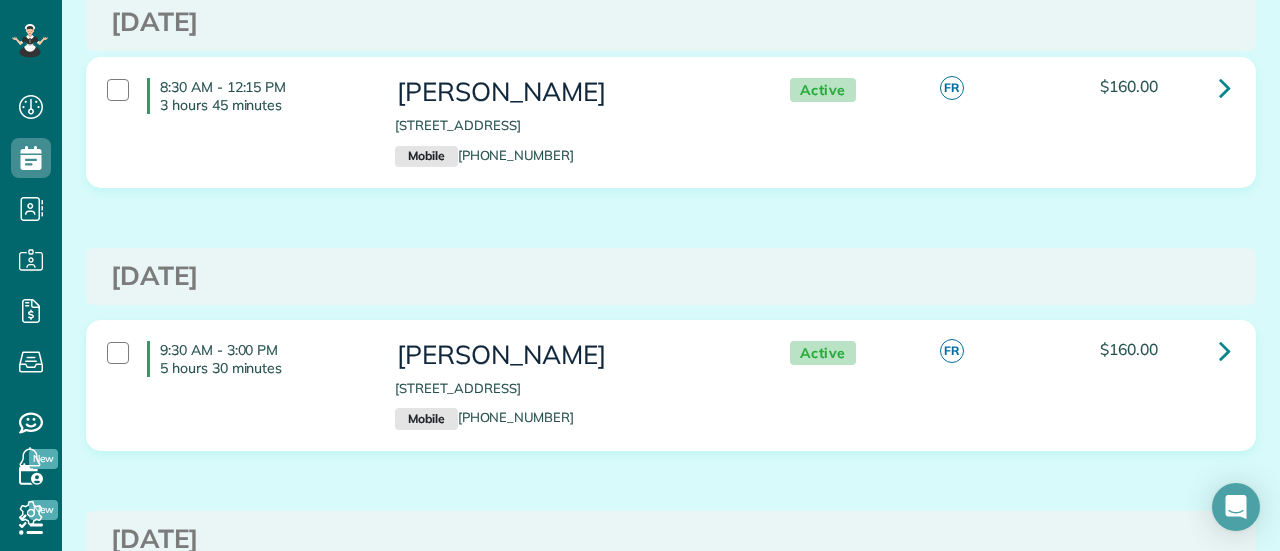 click on "8:30 AM - 12:15 PM
3 hours  45 minutes" at bounding box center (256, 96) 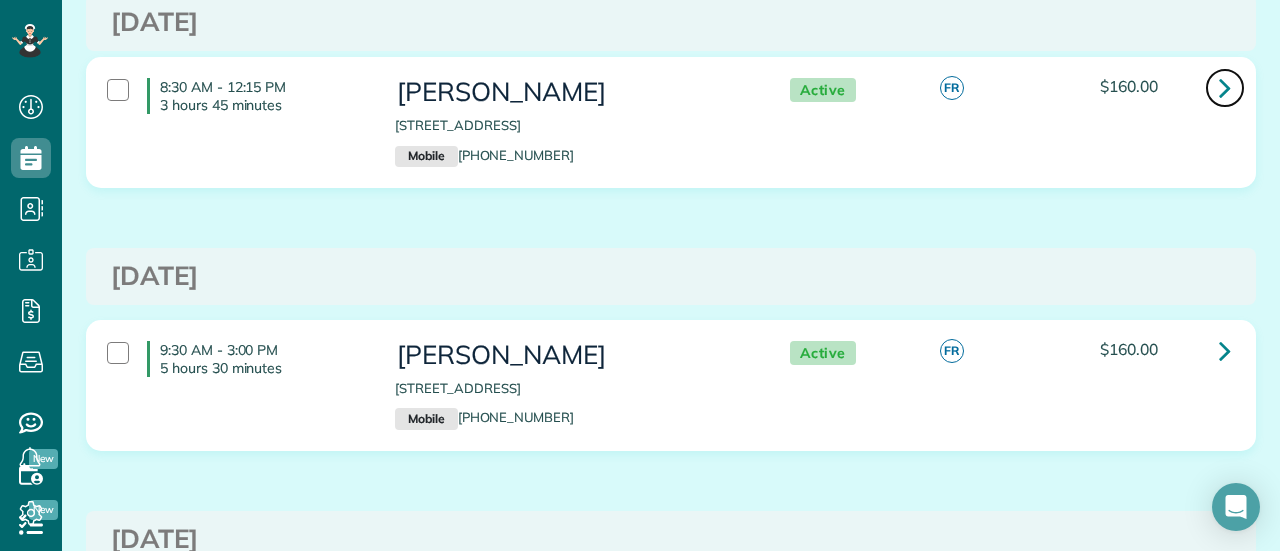 click at bounding box center (1225, 87) 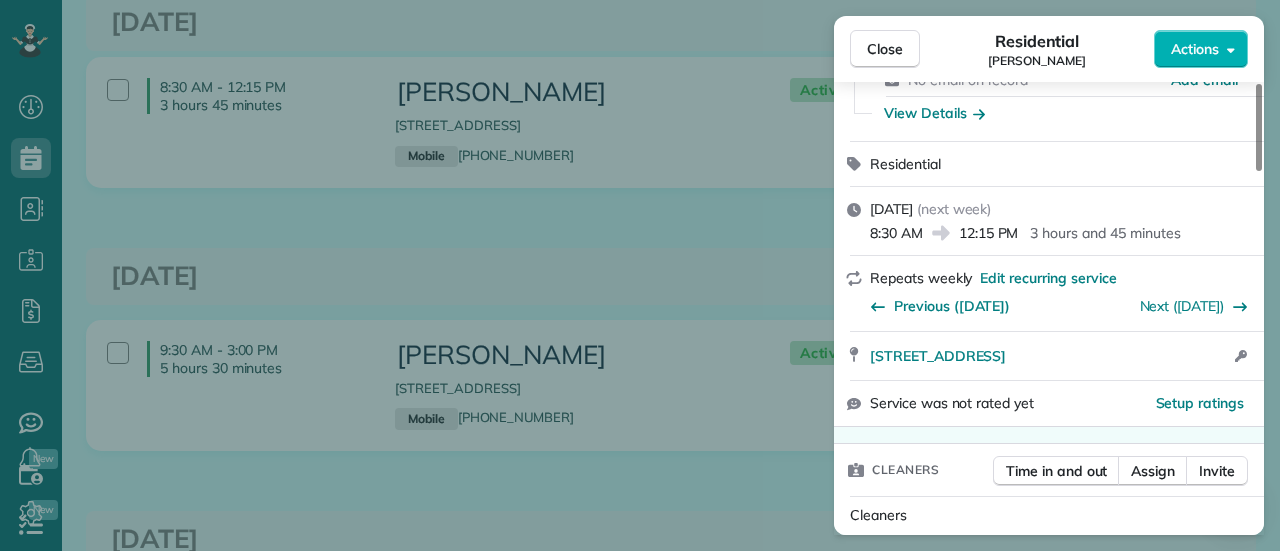 scroll, scrollTop: 200, scrollLeft: 0, axis: vertical 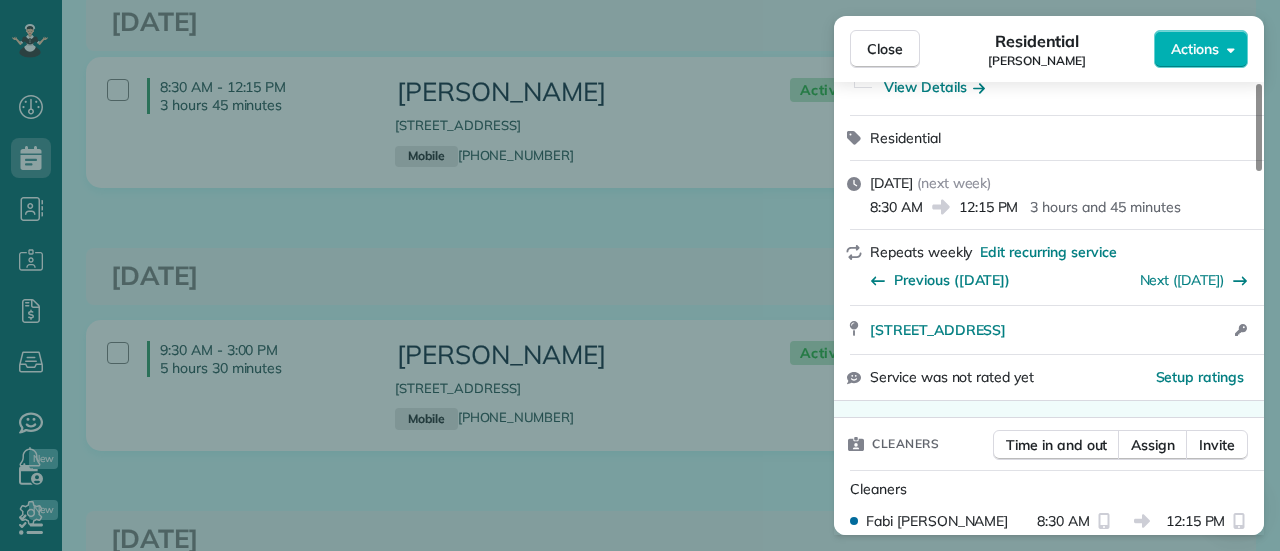 click on "Friday, August 01, 2025 ( next week ) 8:30 AM 12:15 PM 3 hours and 45 minutes" at bounding box center (1049, 195) 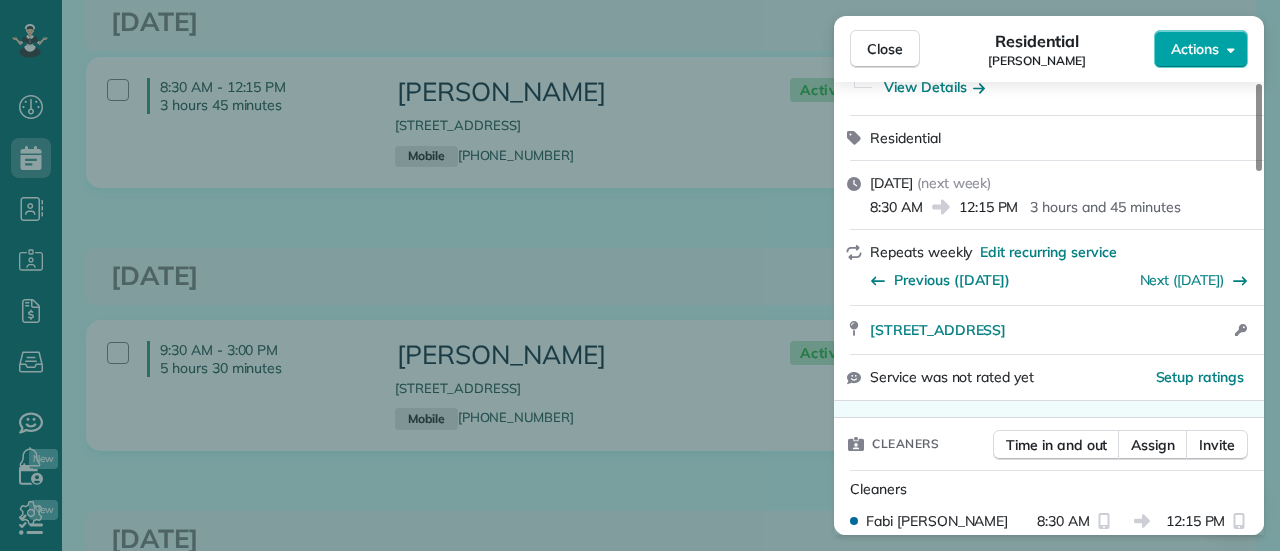 click on "Actions" at bounding box center (1195, 49) 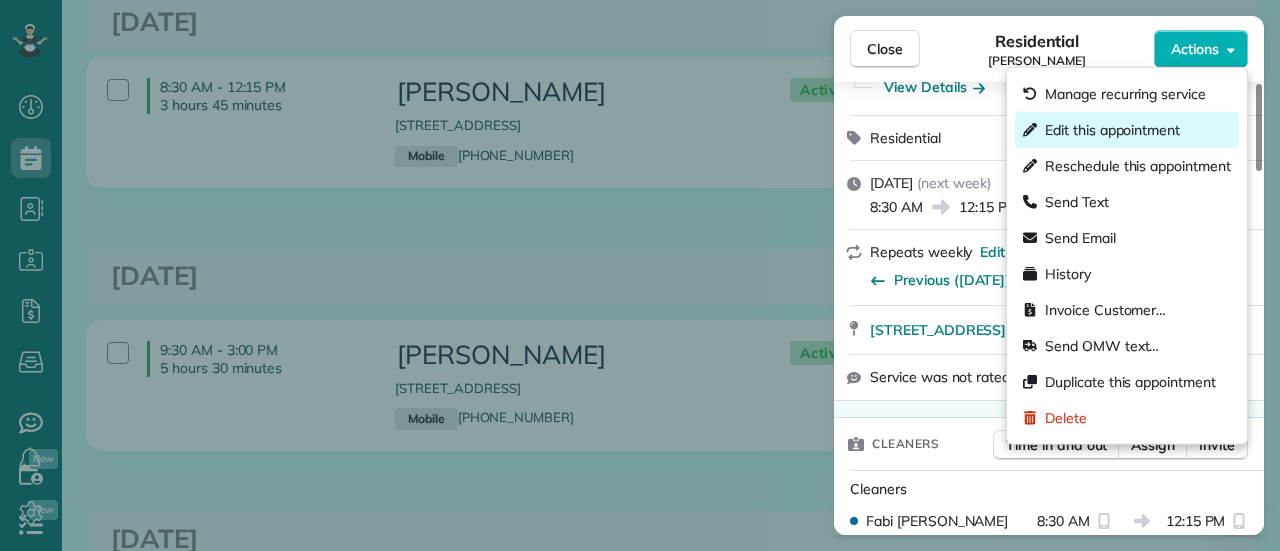 click on "Edit this appointment" at bounding box center [1112, 130] 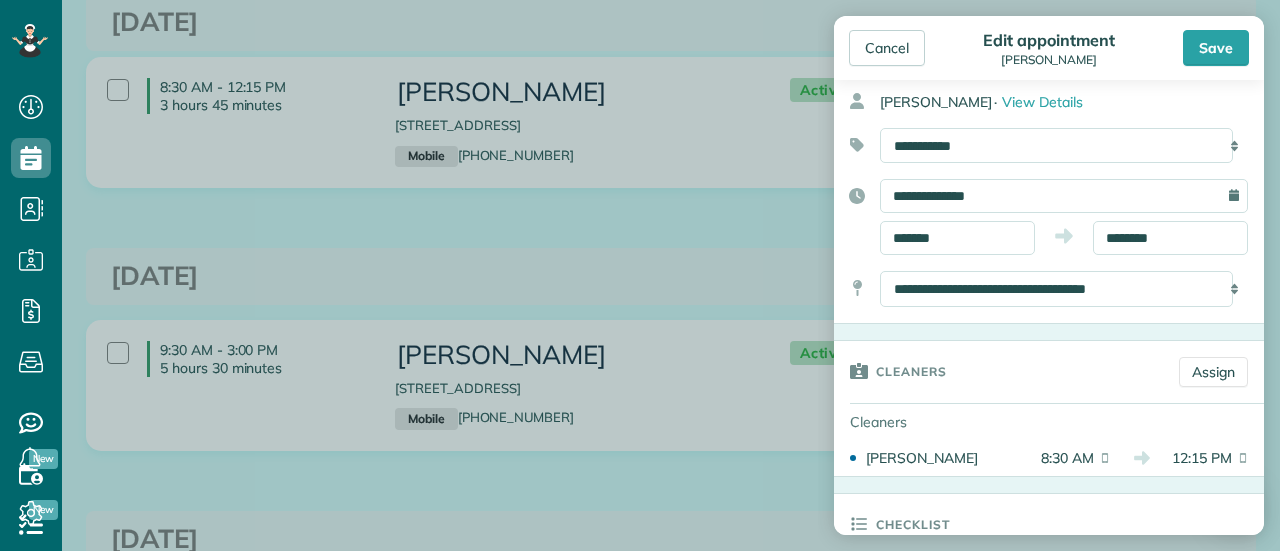 scroll, scrollTop: 100, scrollLeft: 0, axis: vertical 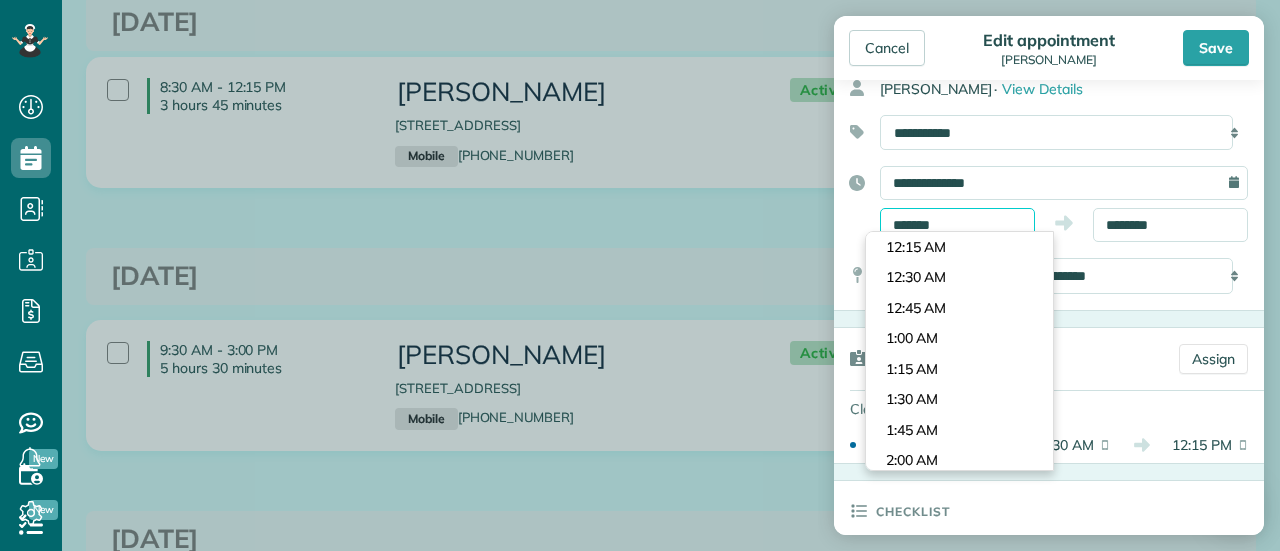 click on "*******" at bounding box center [957, 225] 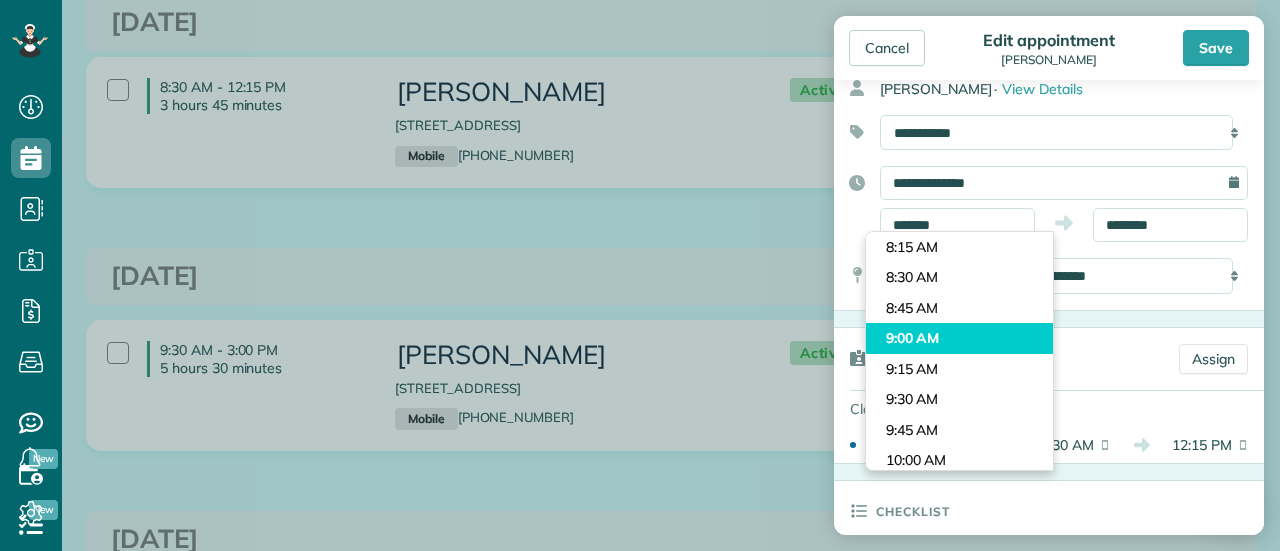 type on "*******" 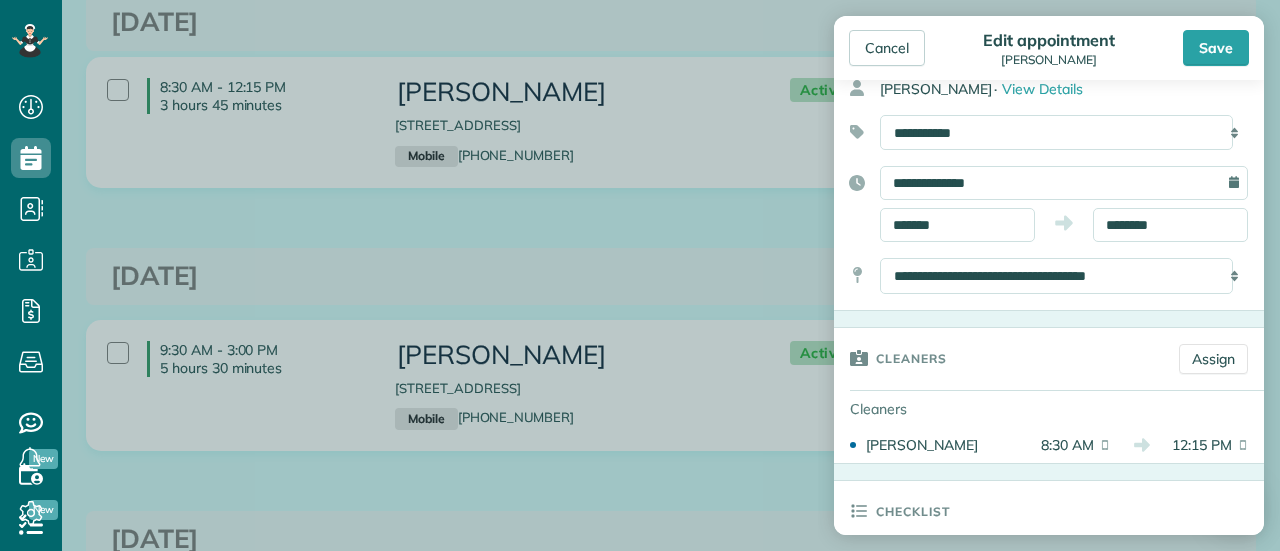 click on "Dashboard
Scheduling
Calendar View
List View
Dispatch View - Weekly scheduling (Beta)" at bounding box center [640, 275] 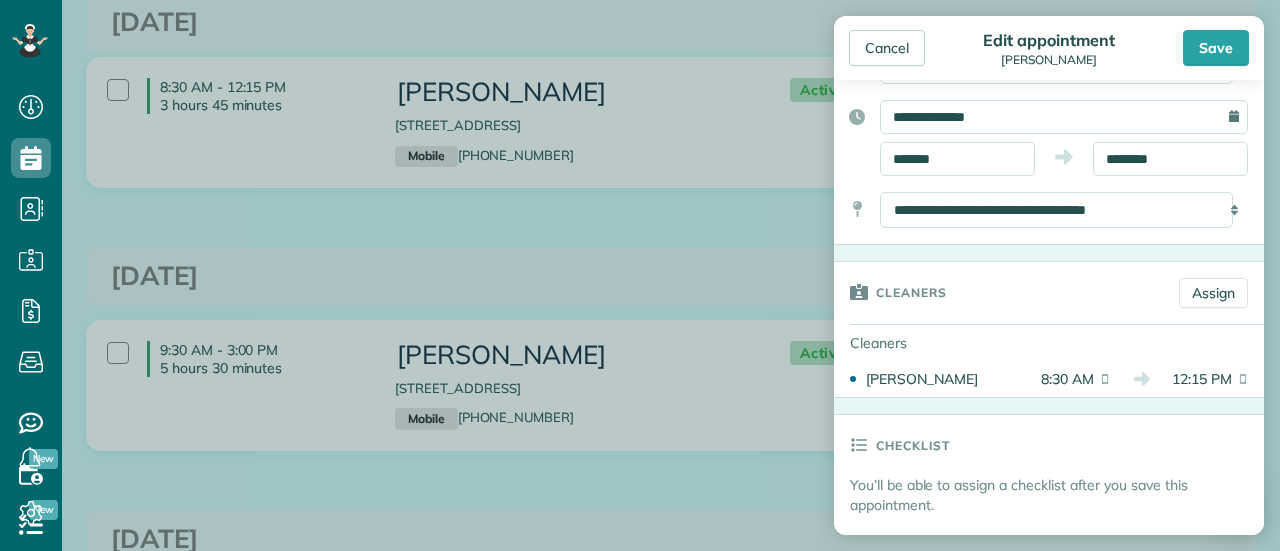scroll, scrollTop: 300, scrollLeft: 0, axis: vertical 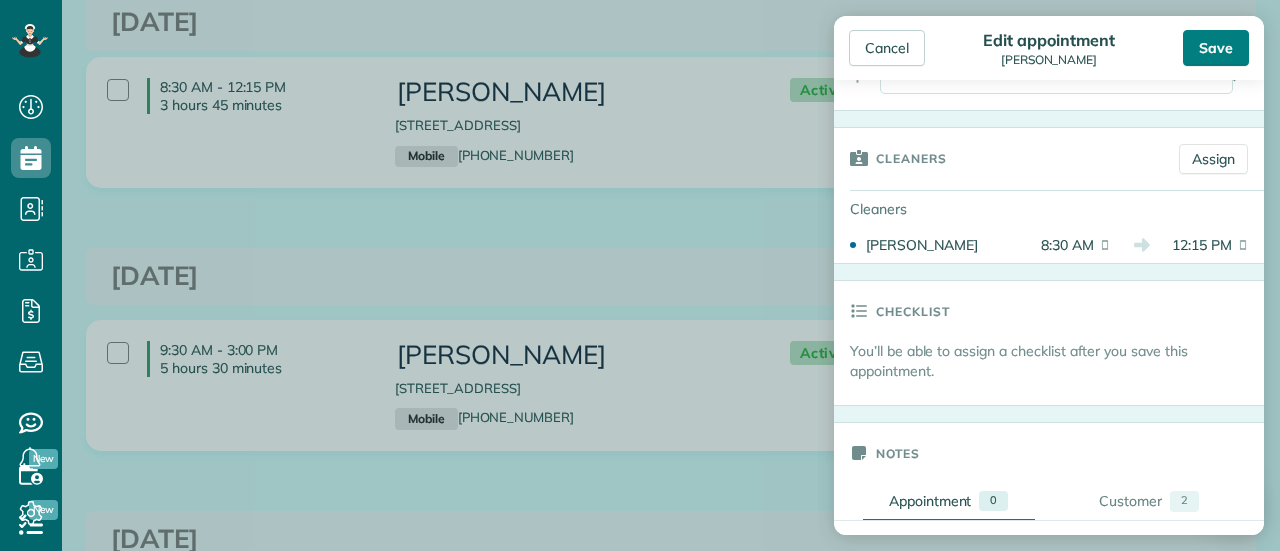 click on "Save" at bounding box center [1216, 48] 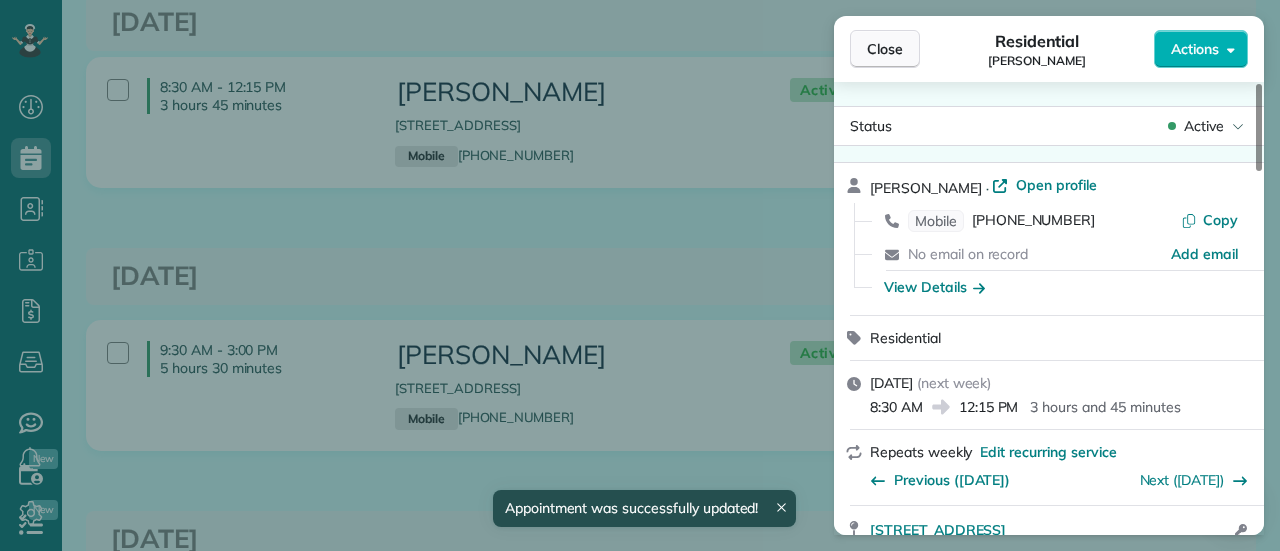 click on "Close" at bounding box center (885, 49) 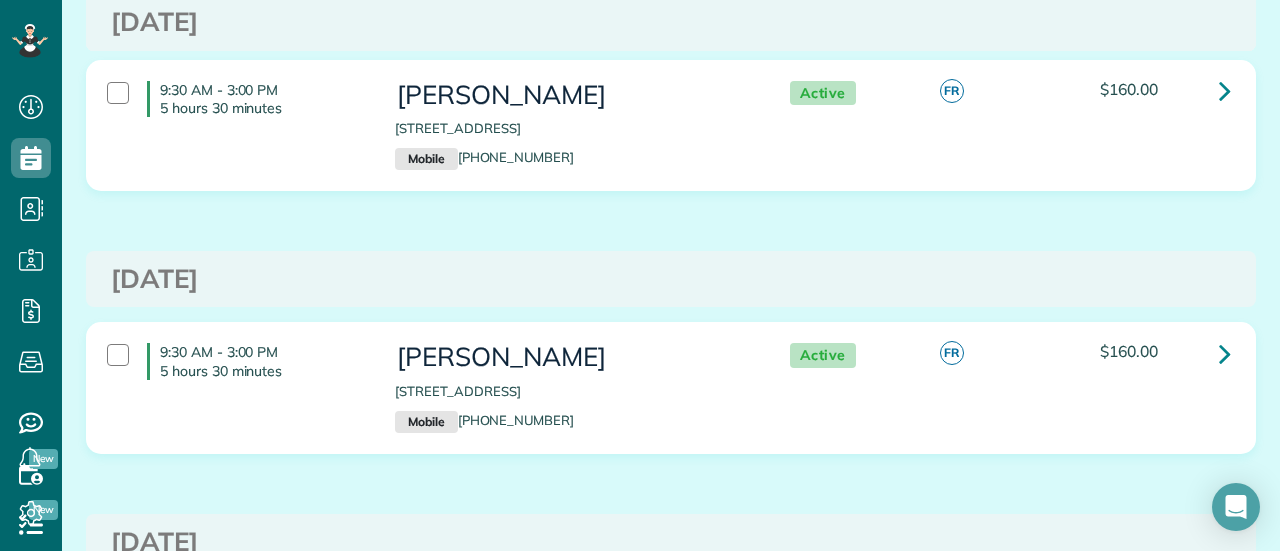 scroll, scrollTop: 2300, scrollLeft: 0, axis: vertical 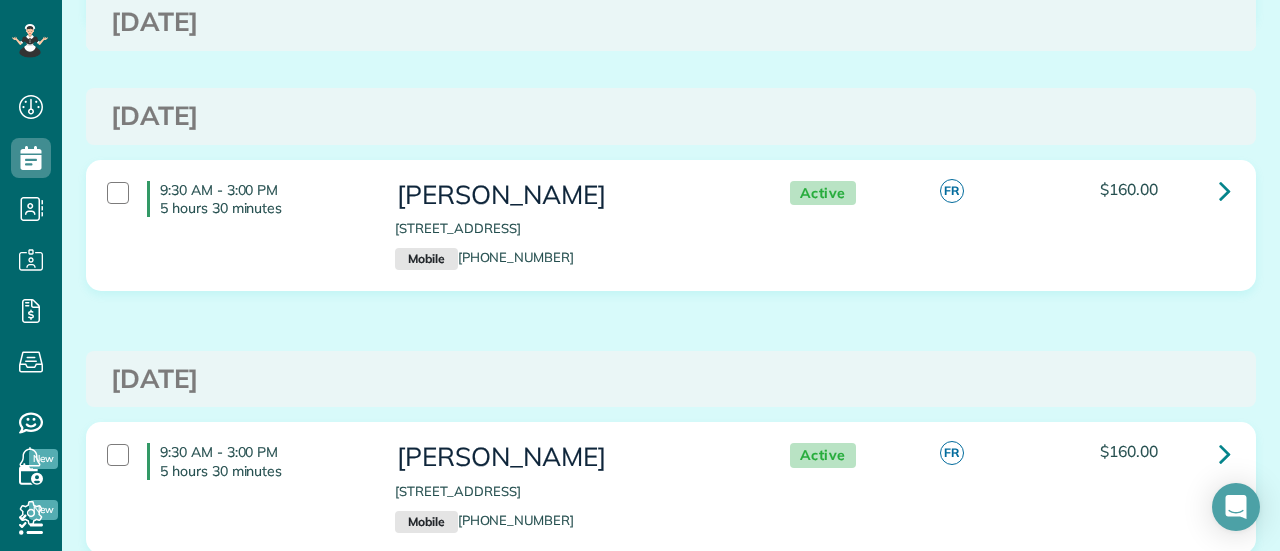 click on "5 hours  30 minutes" at bounding box center [262, 471] 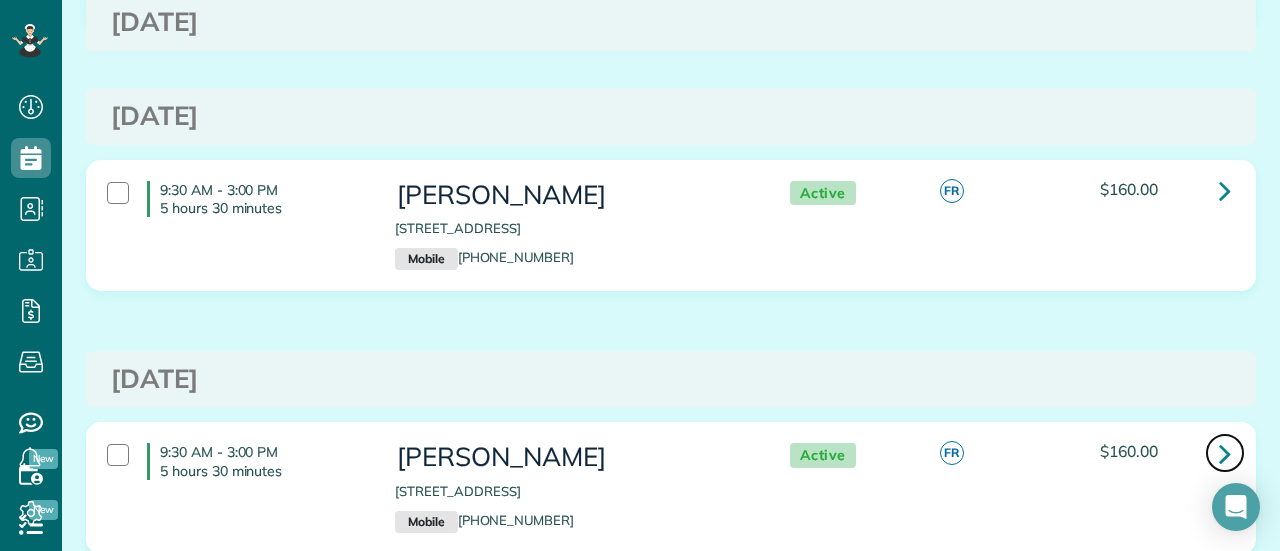 click at bounding box center [1225, 453] 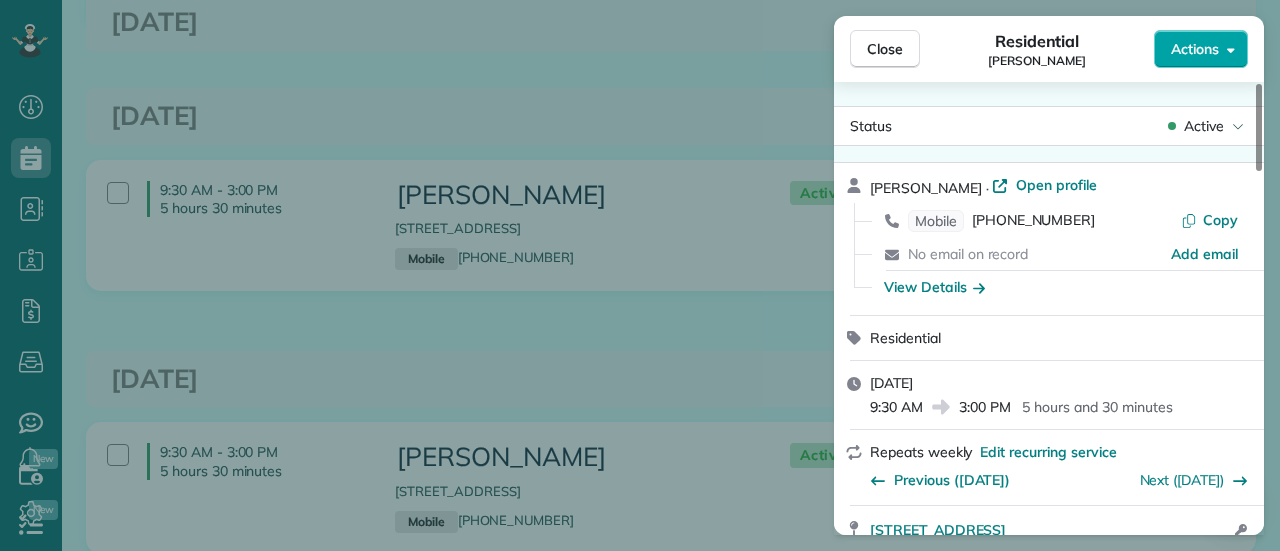 click on "Actions" at bounding box center [1201, 49] 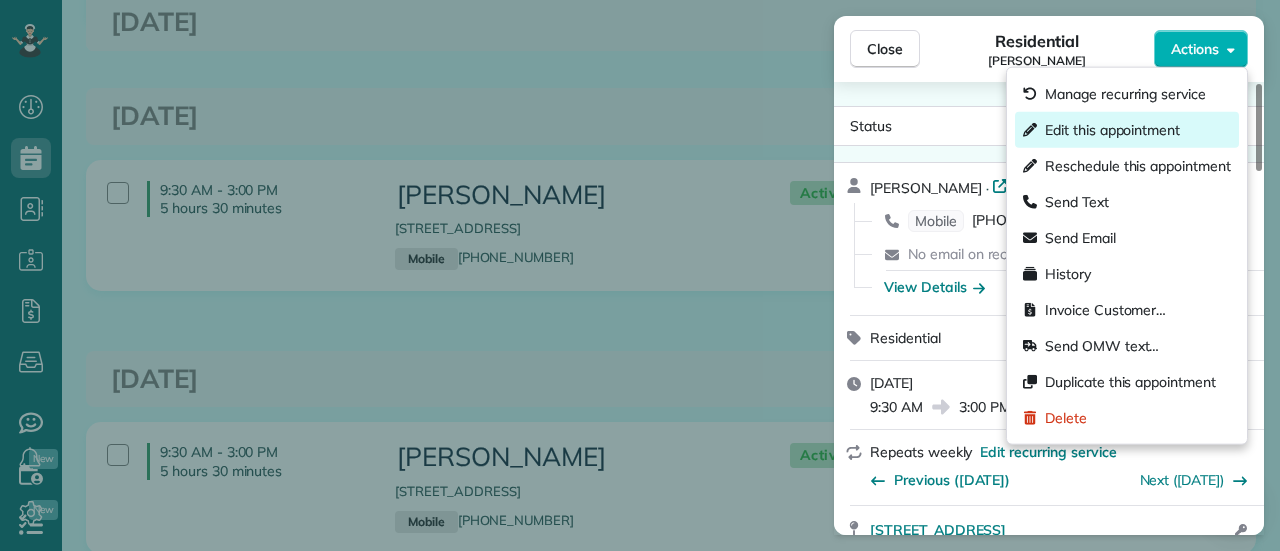 click on "Edit this appointment" at bounding box center [1127, 130] 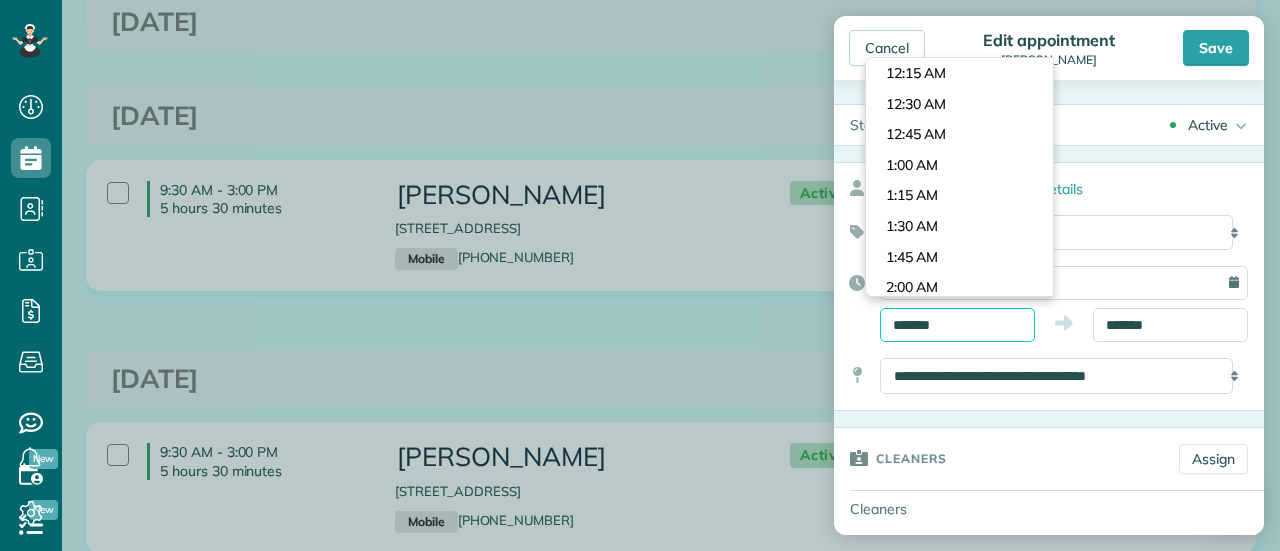 click on "*******" at bounding box center (957, 325) 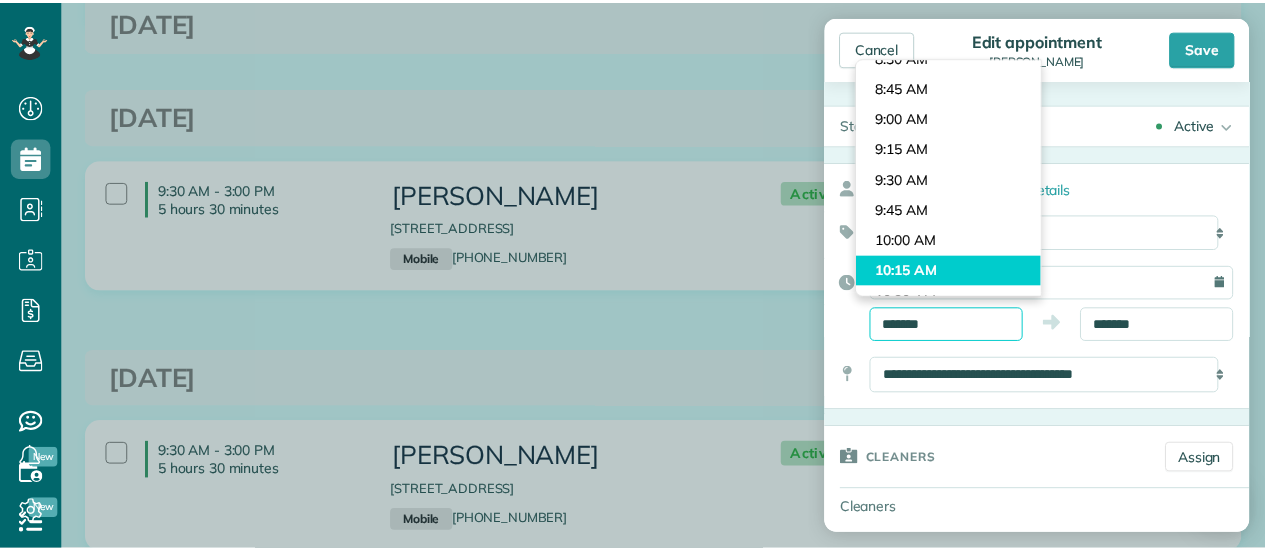 scroll, scrollTop: 899, scrollLeft: 0, axis: vertical 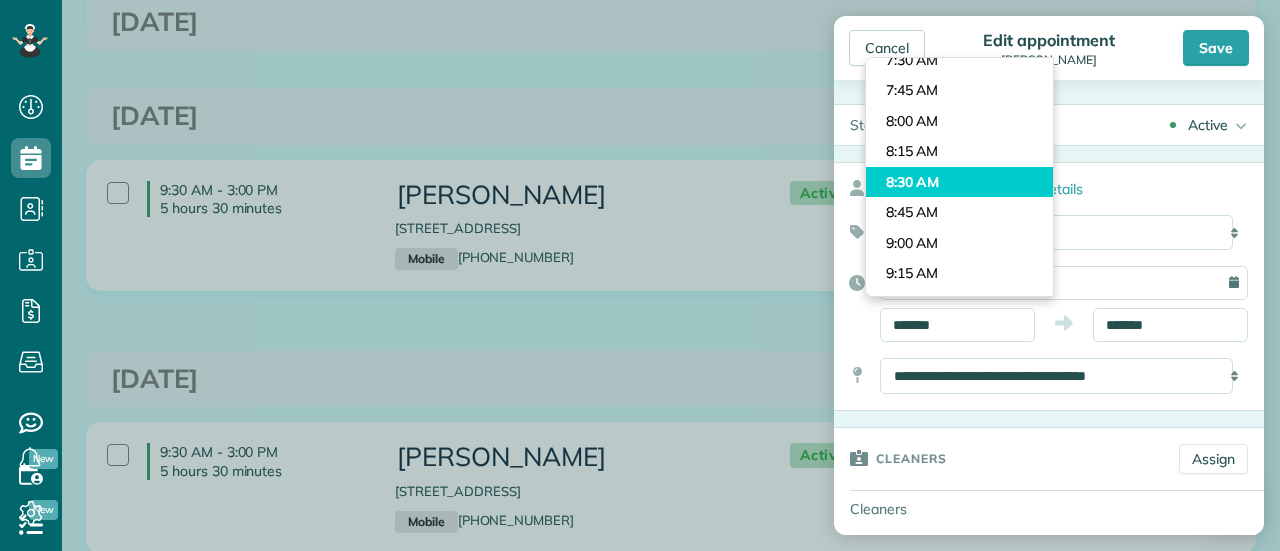 type on "*******" 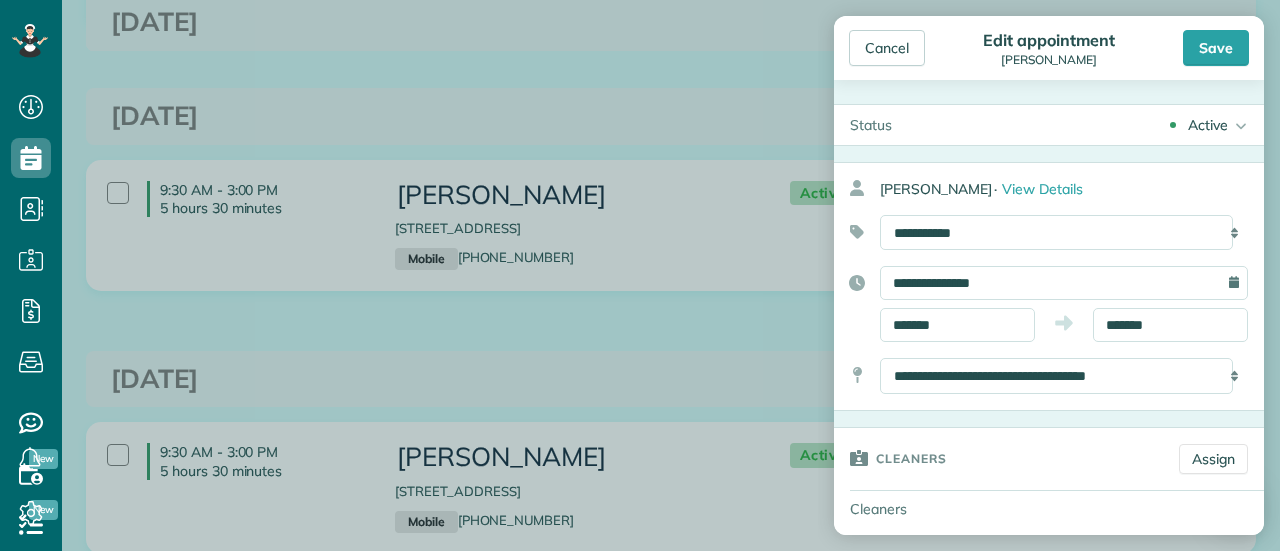 click on "Dashboard
Scheduling
Calendar View
List View
Dispatch View - Weekly scheduling (Beta)" at bounding box center (640, 275) 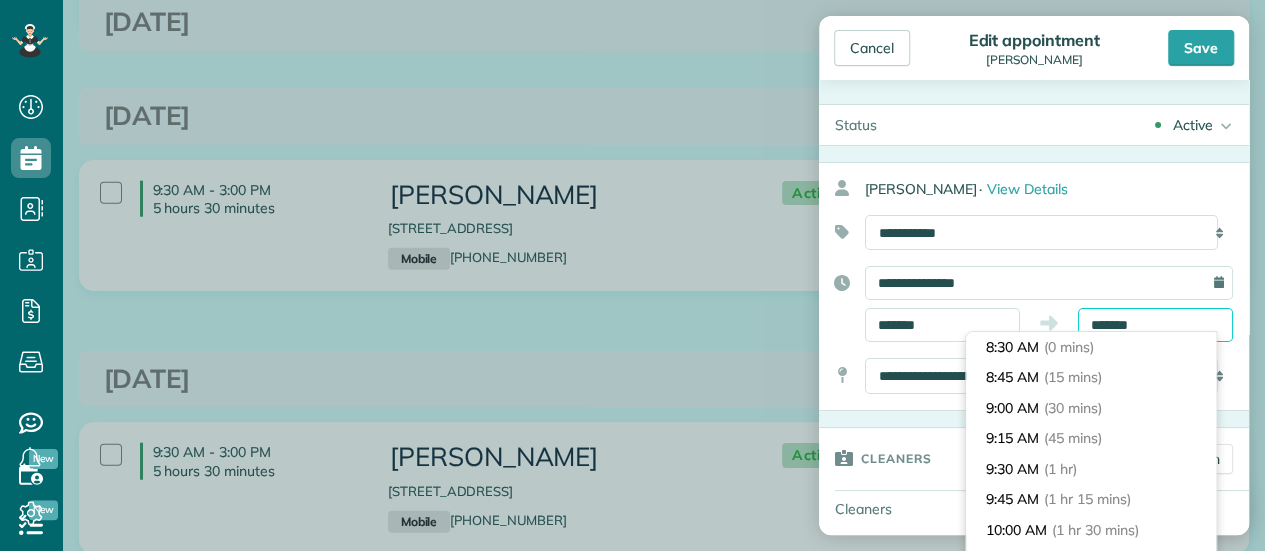 click on "*******" at bounding box center (1155, 325) 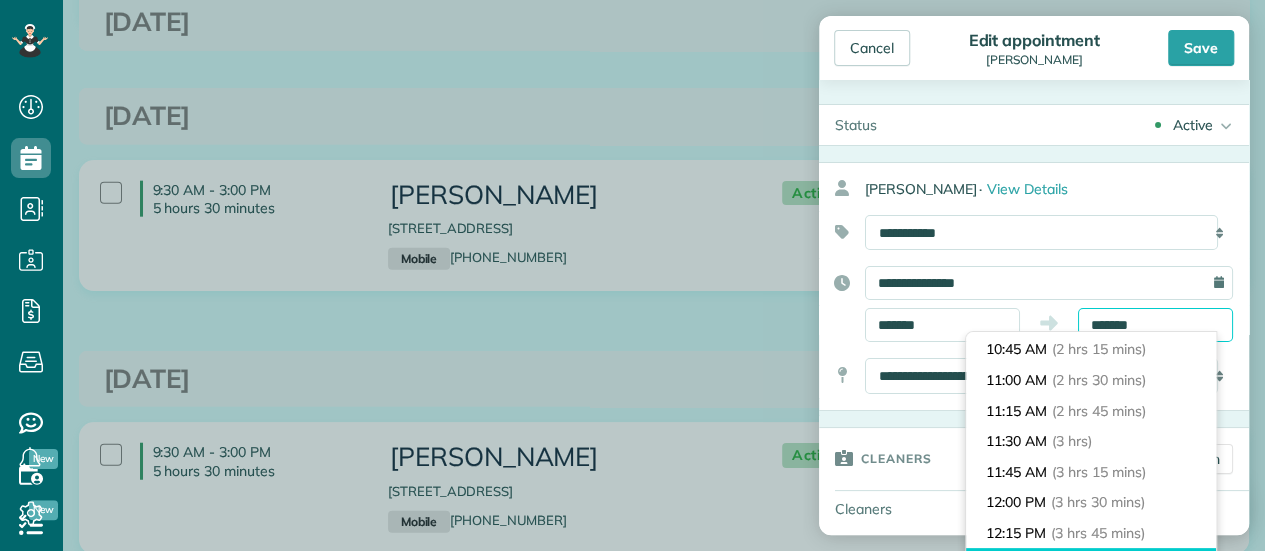 scroll, scrollTop: 263, scrollLeft: 0, axis: vertical 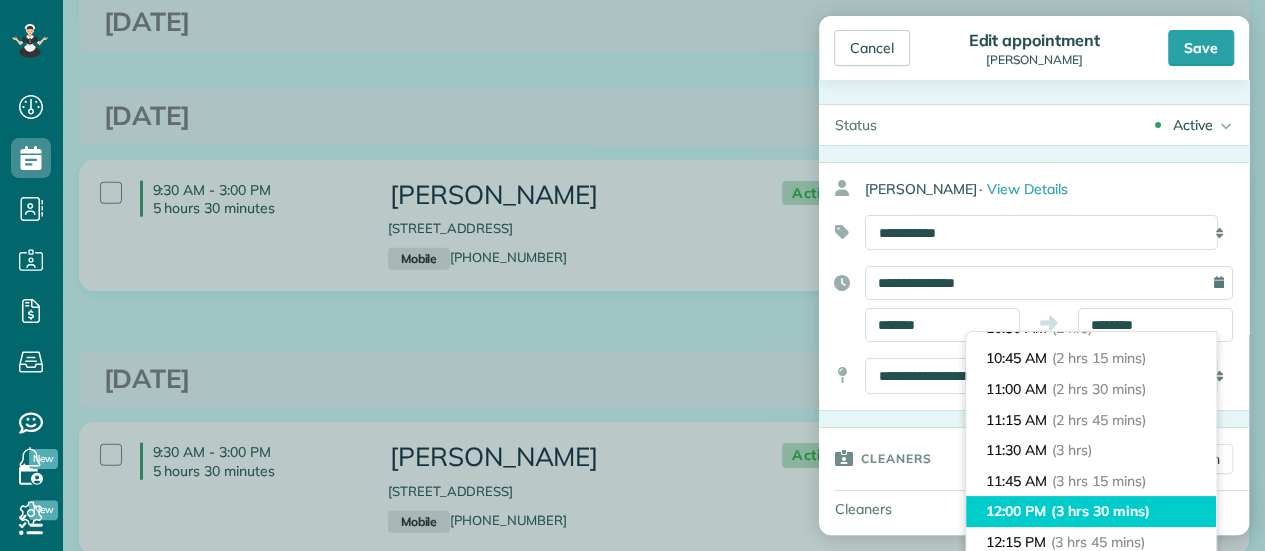 click on "(3 hrs 30 mins)" at bounding box center [1100, 511] 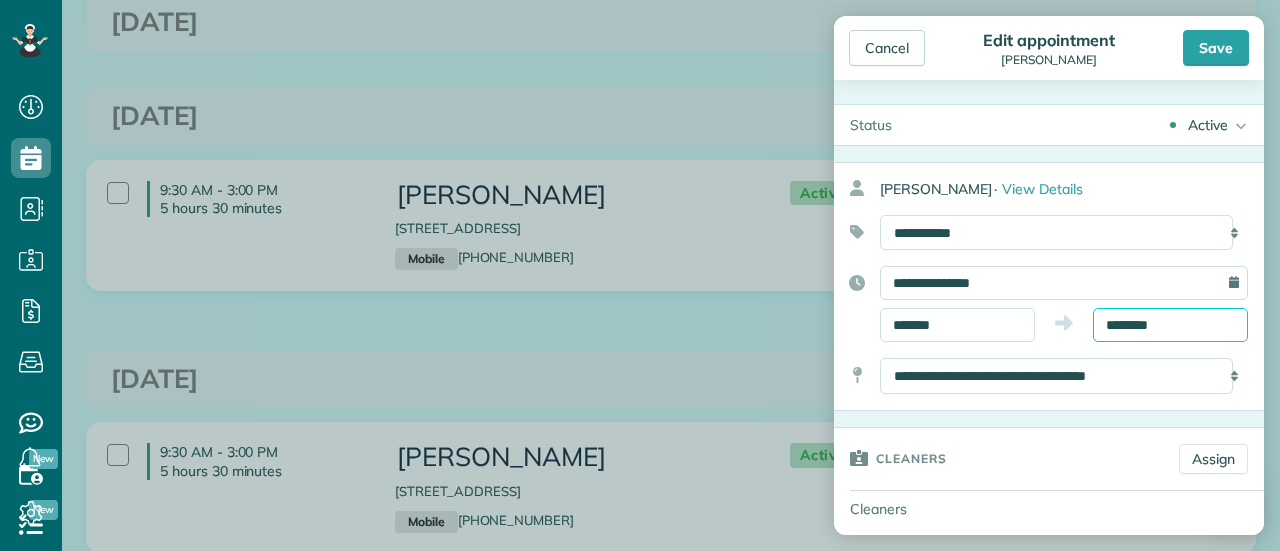 click on "********" at bounding box center (1170, 325) 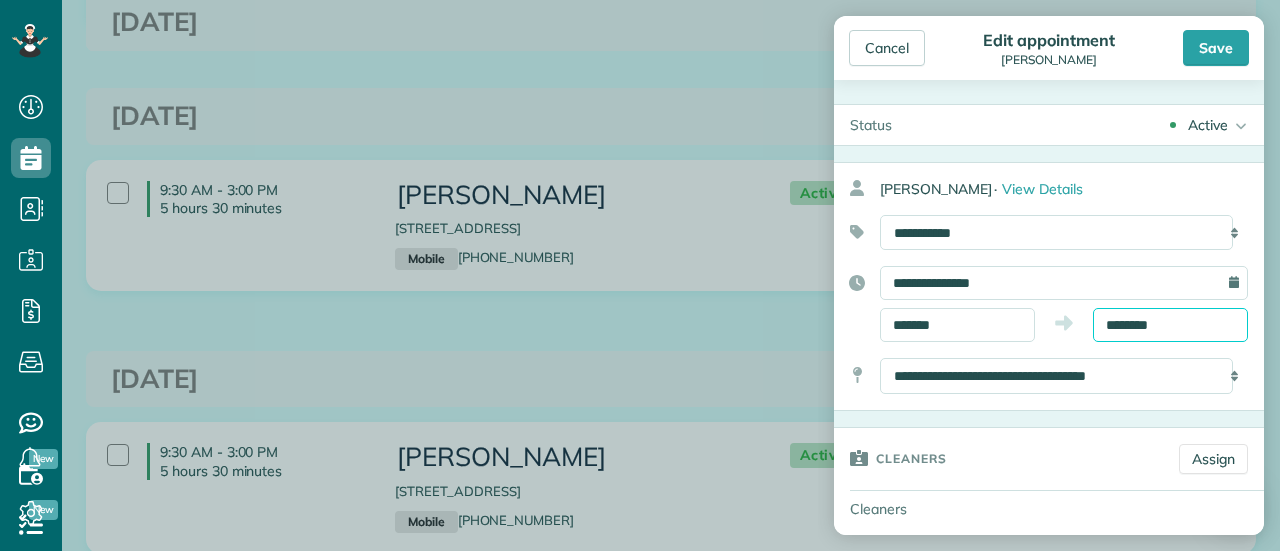 scroll, scrollTop: 396, scrollLeft: 0, axis: vertical 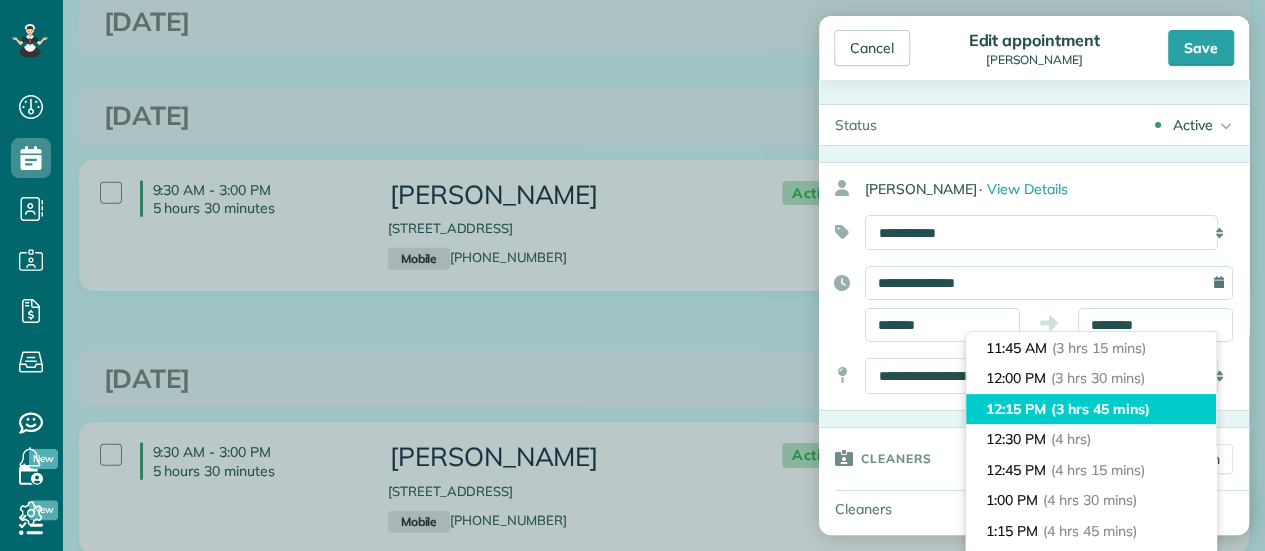 type on "********" 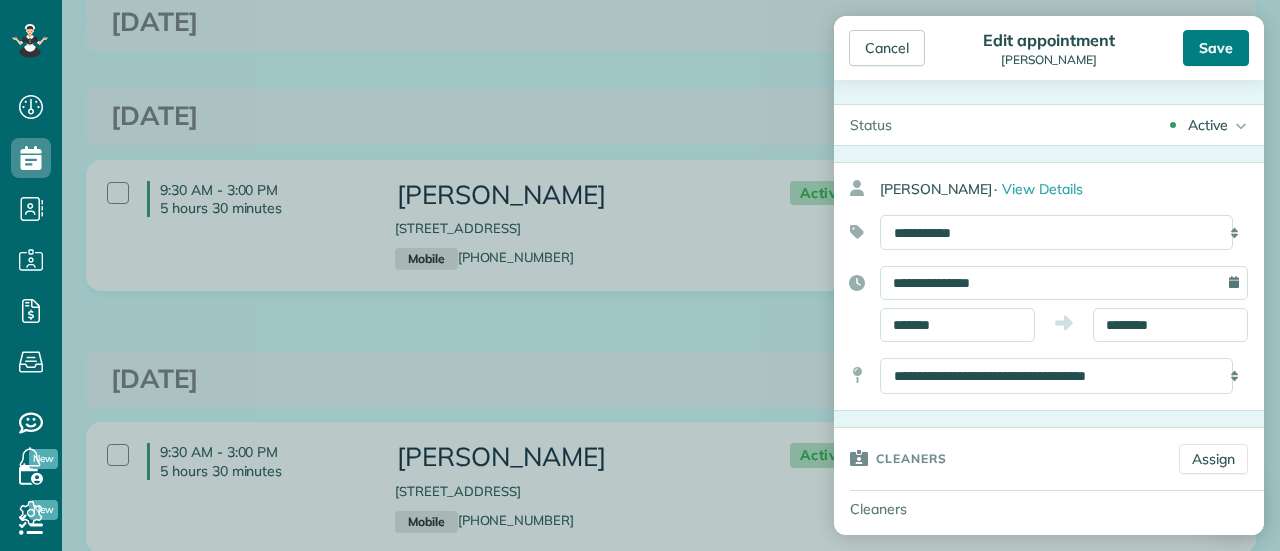 click on "Save" at bounding box center [1216, 48] 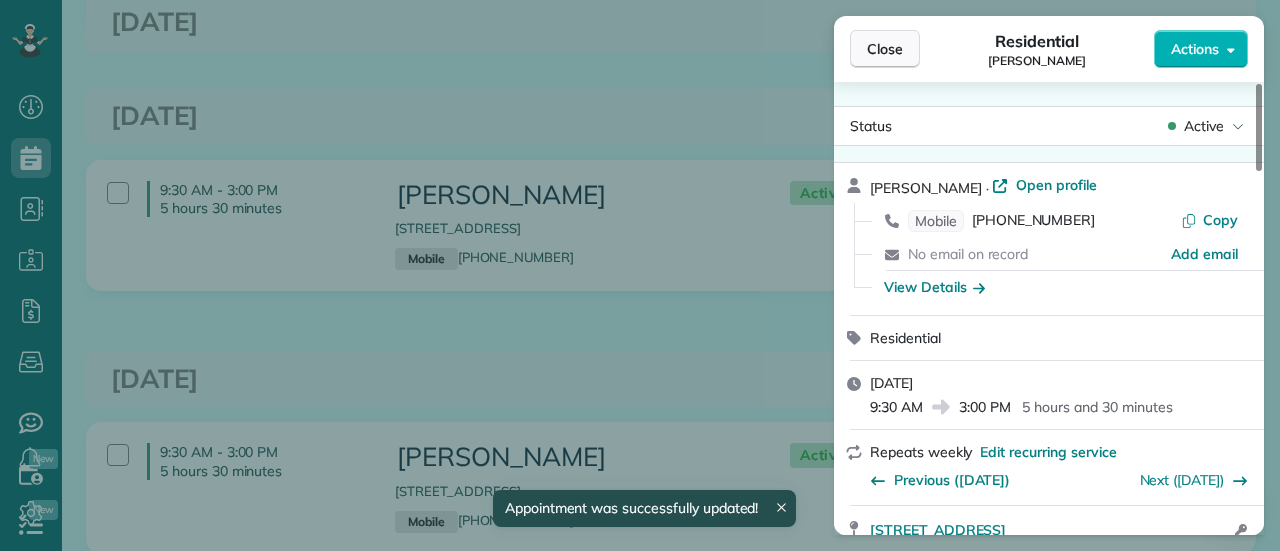 click on "Close" at bounding box center [885, 49] 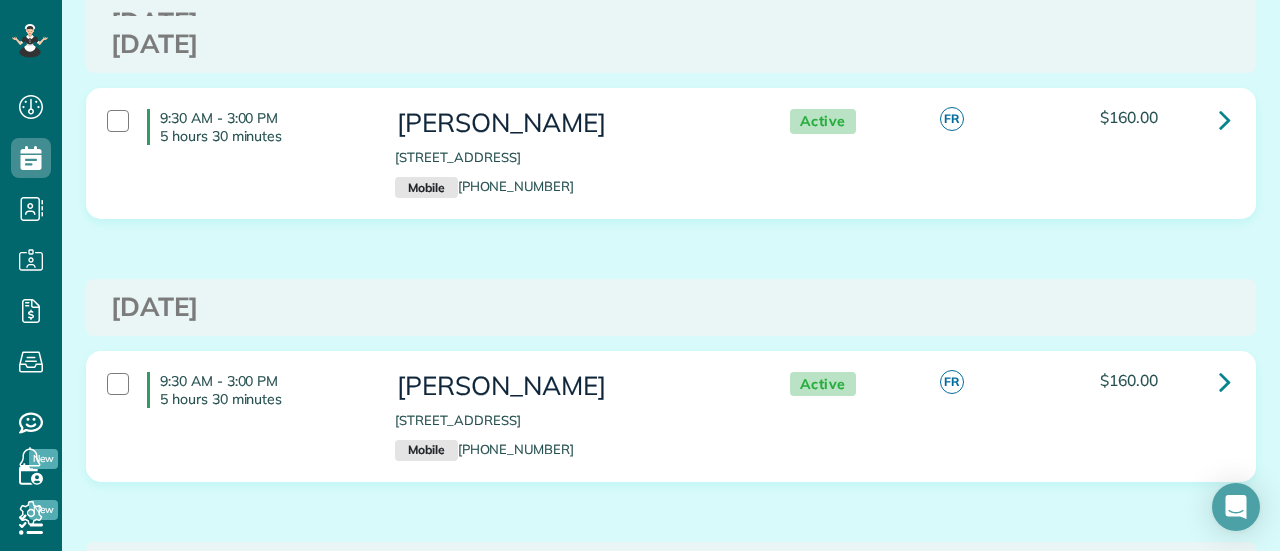 scroll, scrollTop: 4800, scrollLeft: 0, axis: vertical 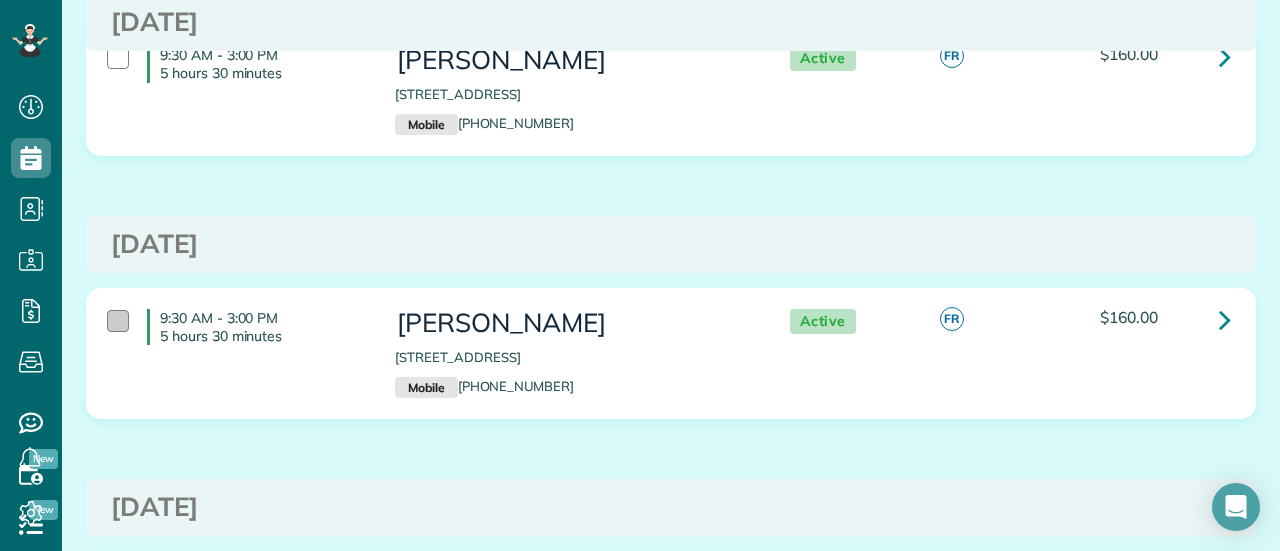 click at bounding box center (118, 321) 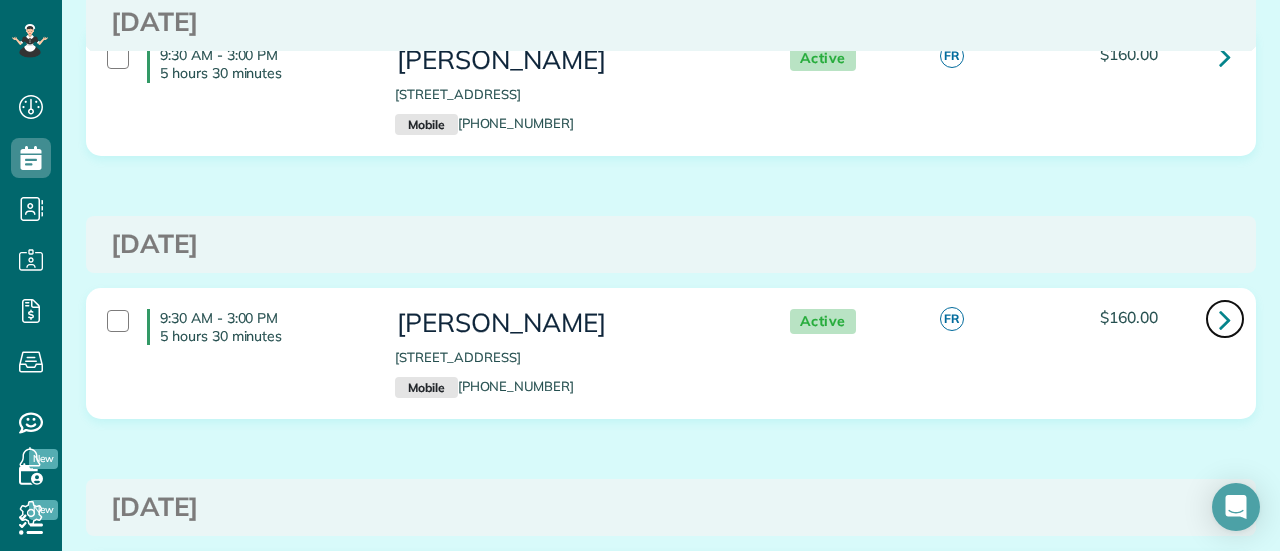 click at bounding box center [1225, 319] 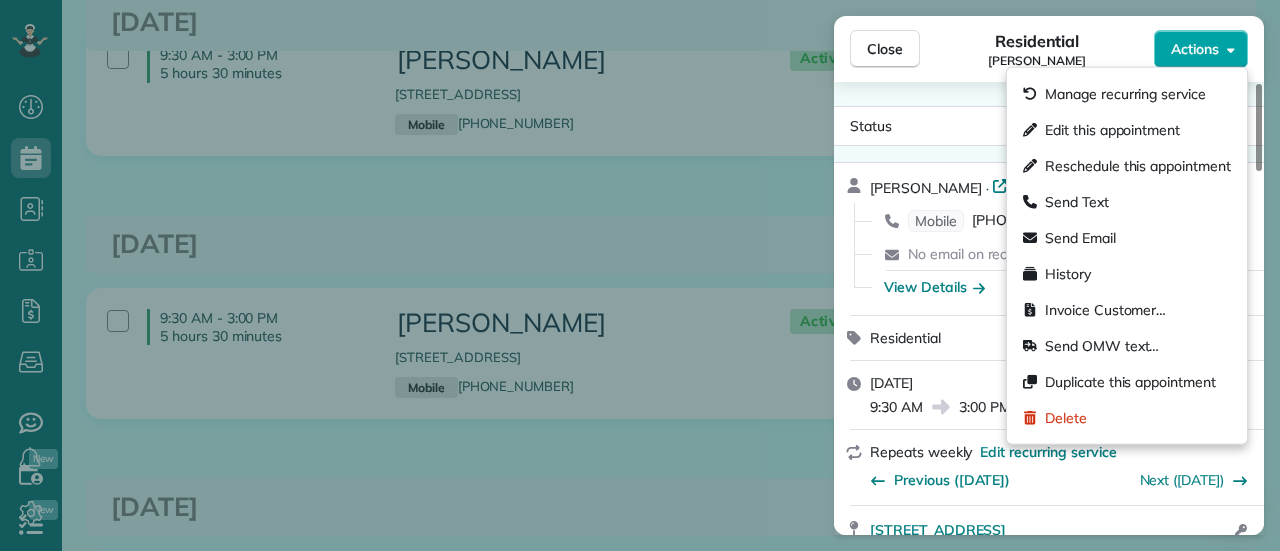 click on "Actions" at bounding box center [1201, 49] 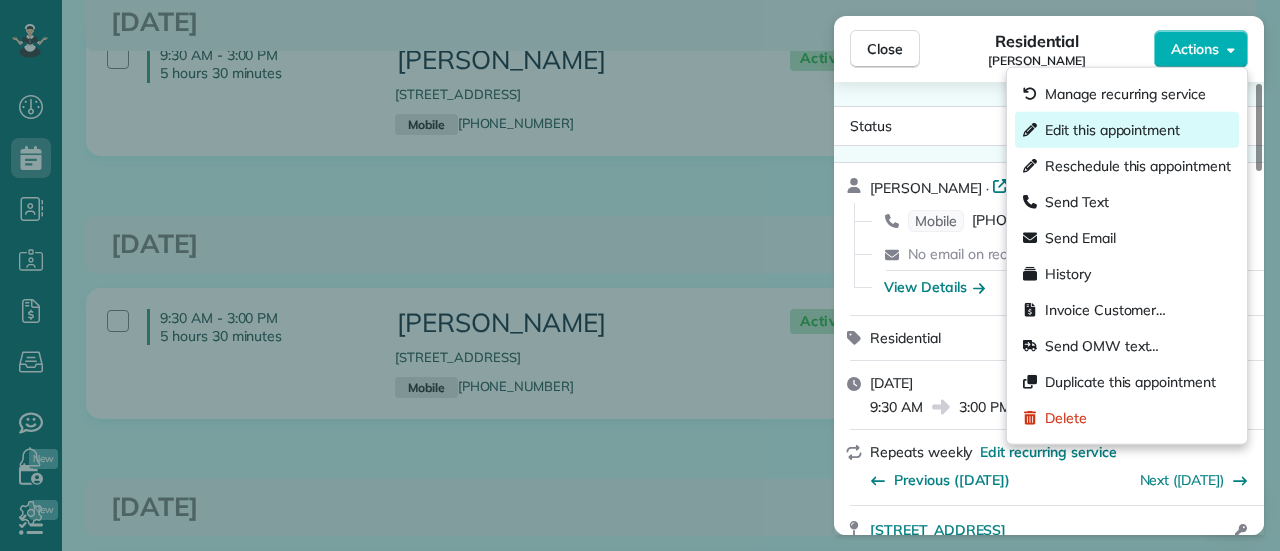 click on "Edit this appointment" at bounding box center (1112, 130) 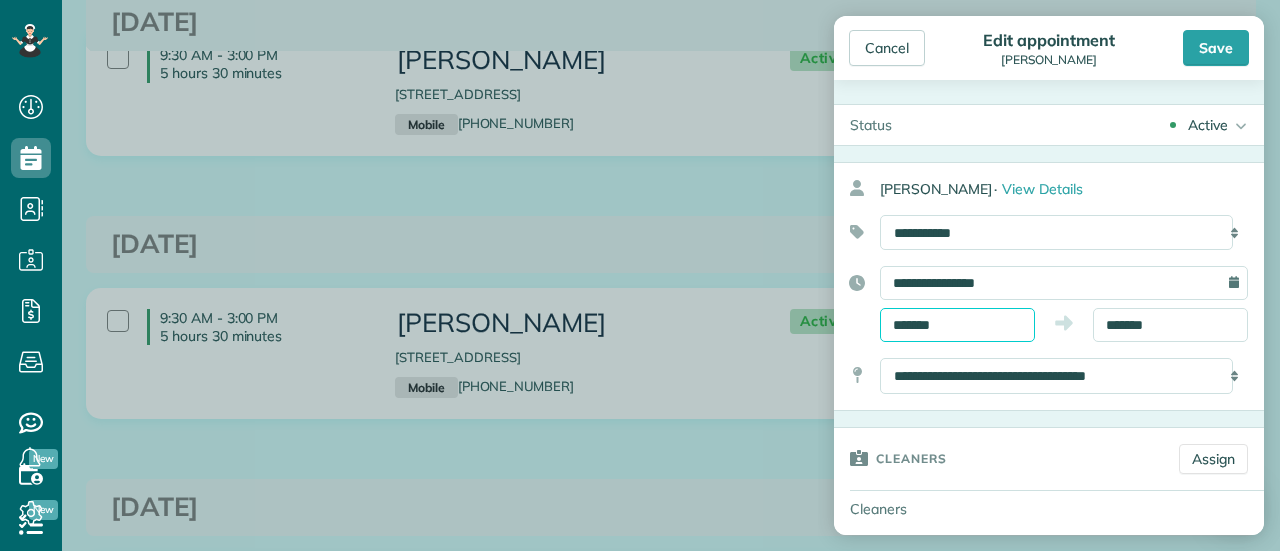 click on "*******" at bounding box center (957, 325) 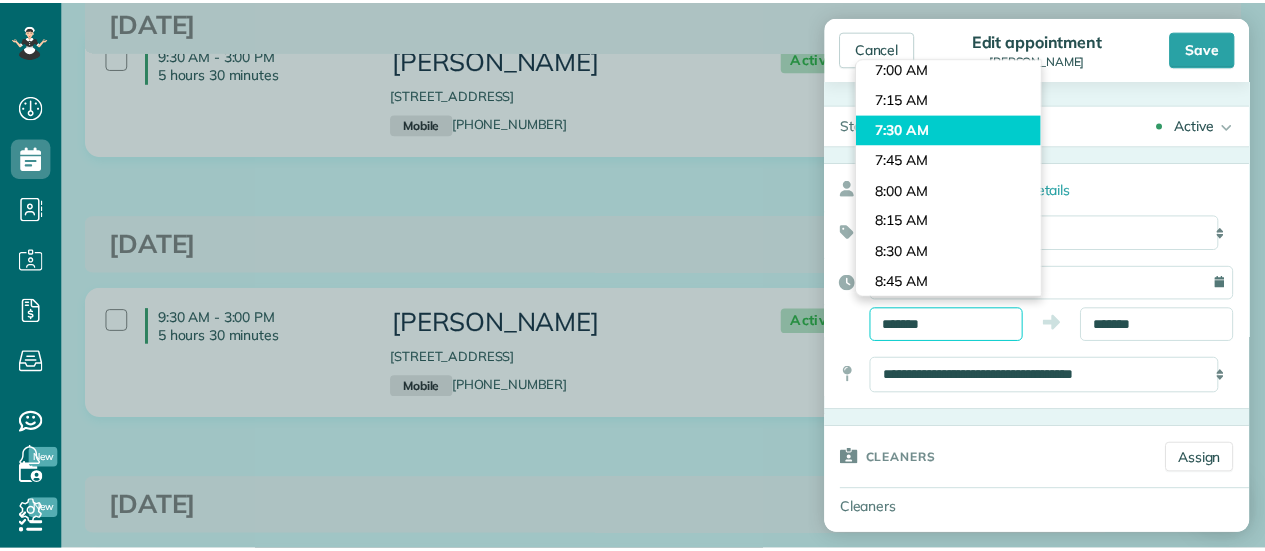 scroll, scrollTop: 799, scrollLeft: 0, axis: vertical 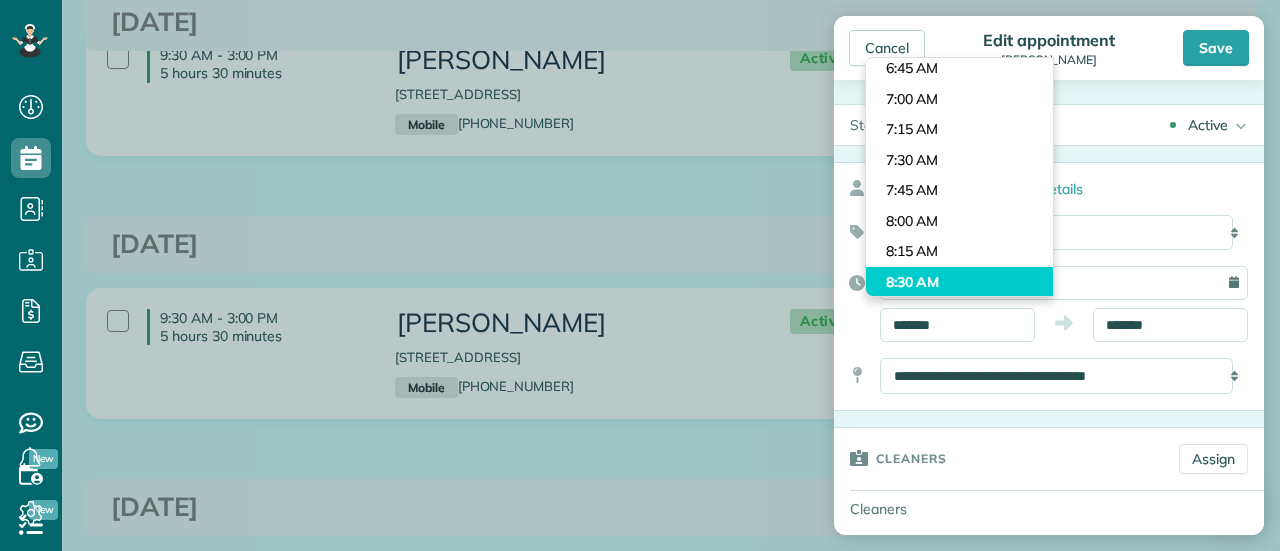 type on "*******" 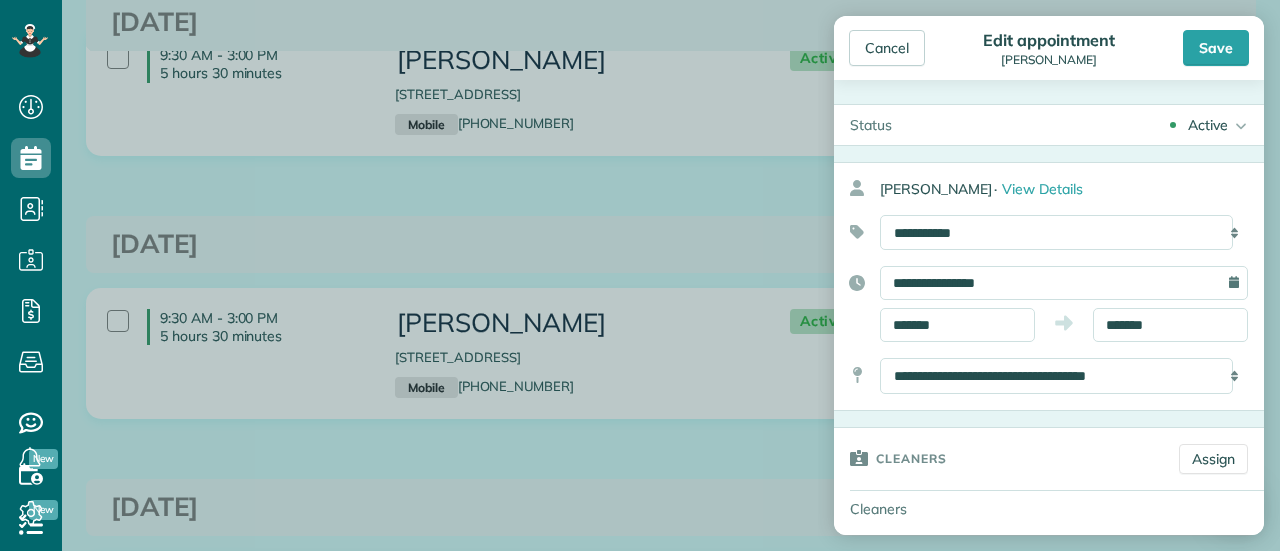 click on "Dashboard
Scheduling
Calendar View
List View
Dispatch View - Weekly scheduling (Beta)" at bounding box center [640, 275] 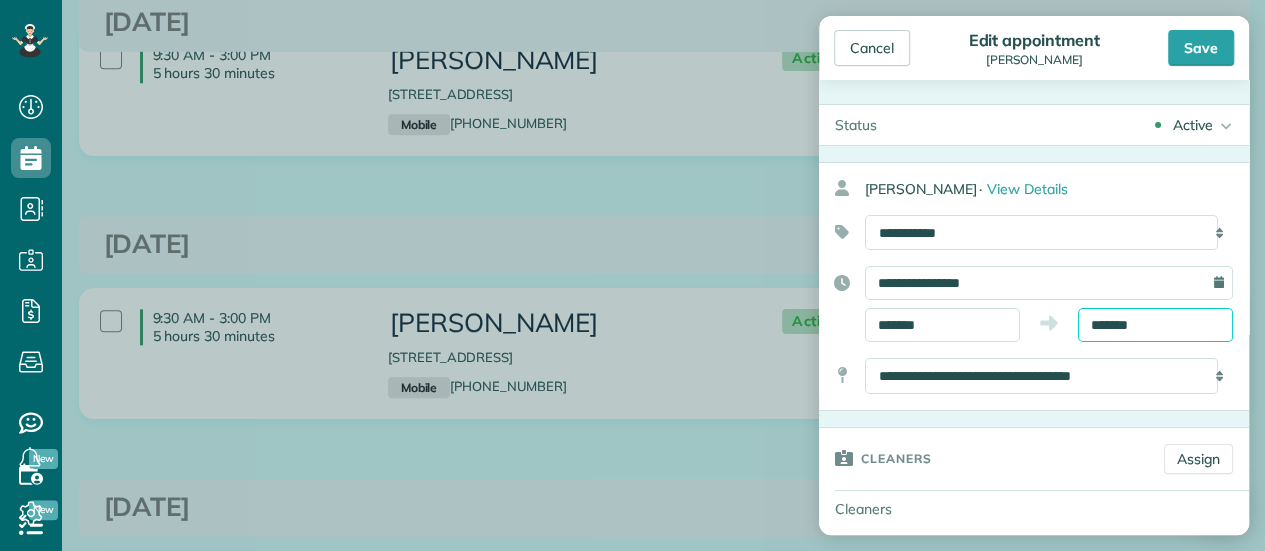 click on "*******" at bounding box center [1155, 325] 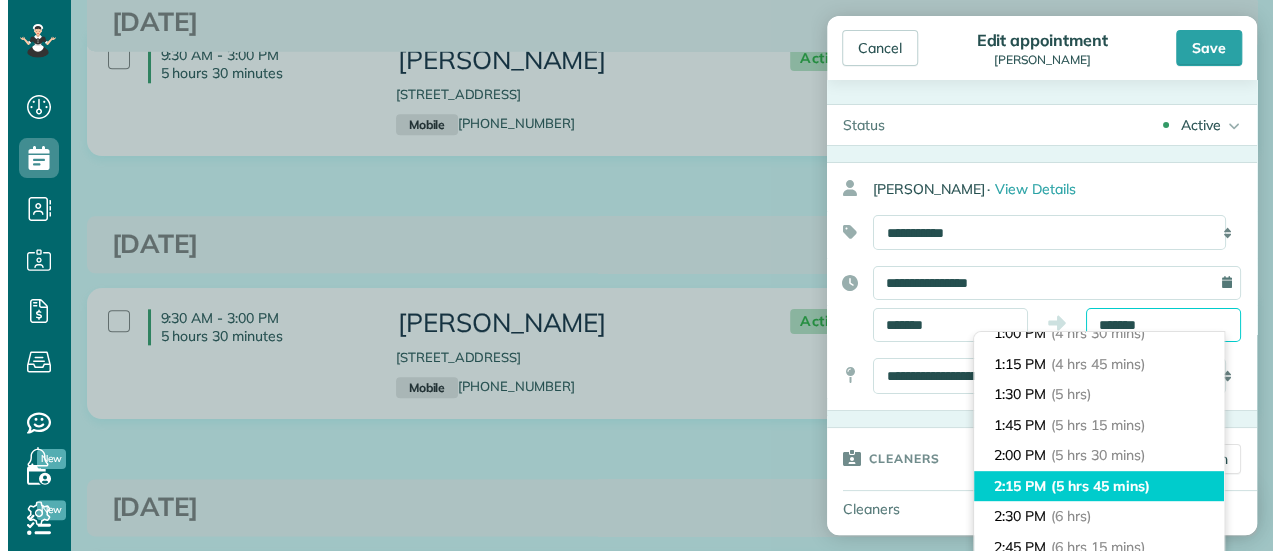 scroll, scrollTop: 463, scrollLeft: 0, axis: vertical 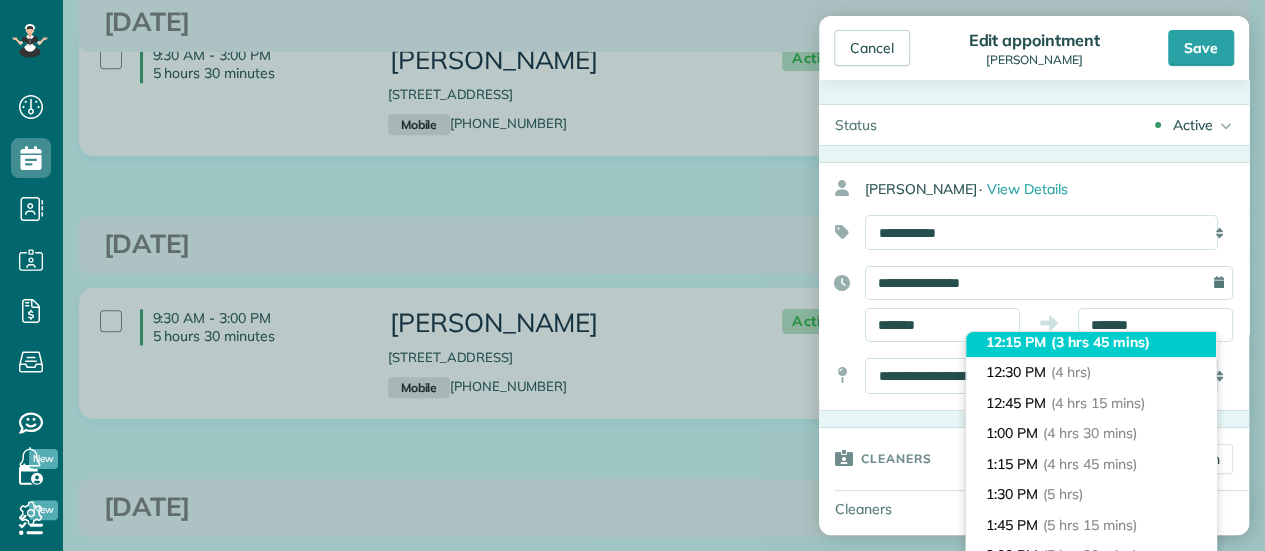type on "********" 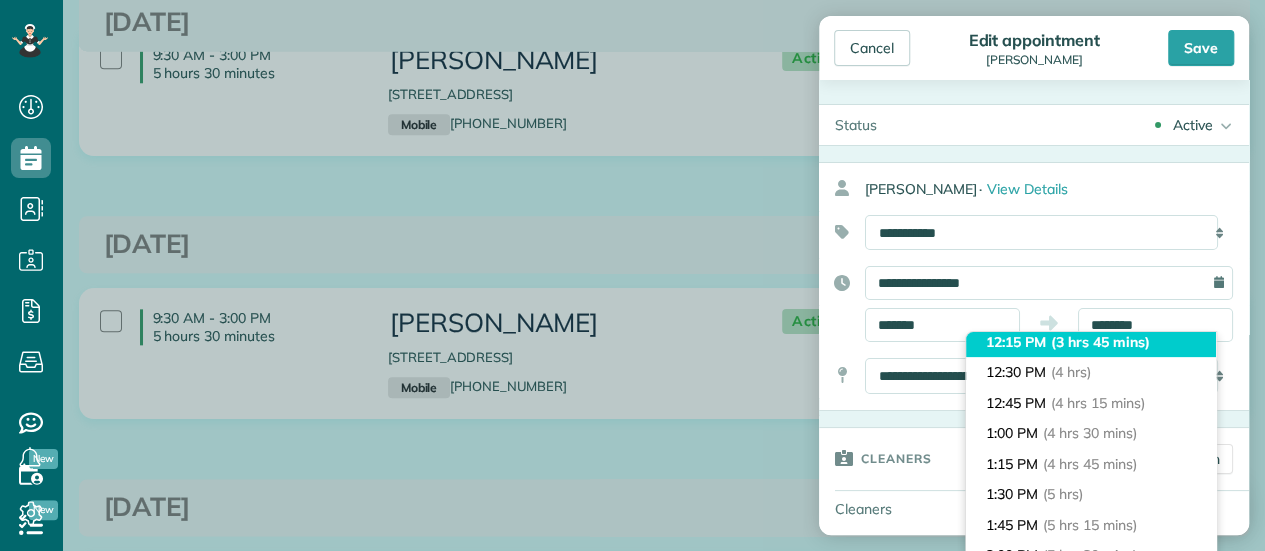 click on "(3 hrs 45 mins)" at bounding box center [1100, 342] 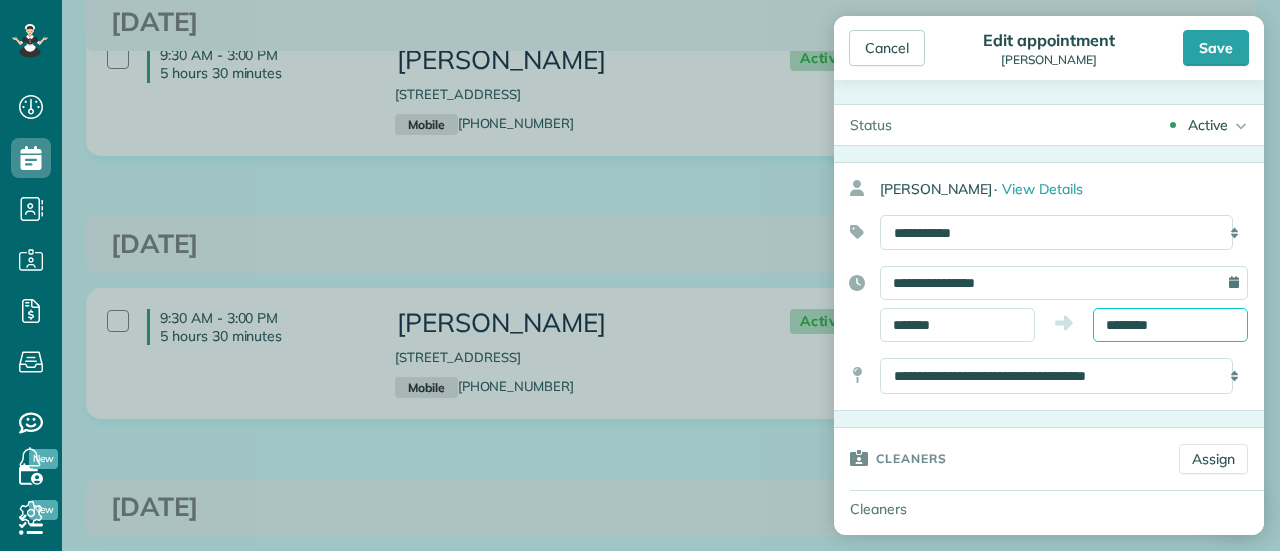 scroll, scrollTop: 200, scrollLeft: 0, axis: vertical 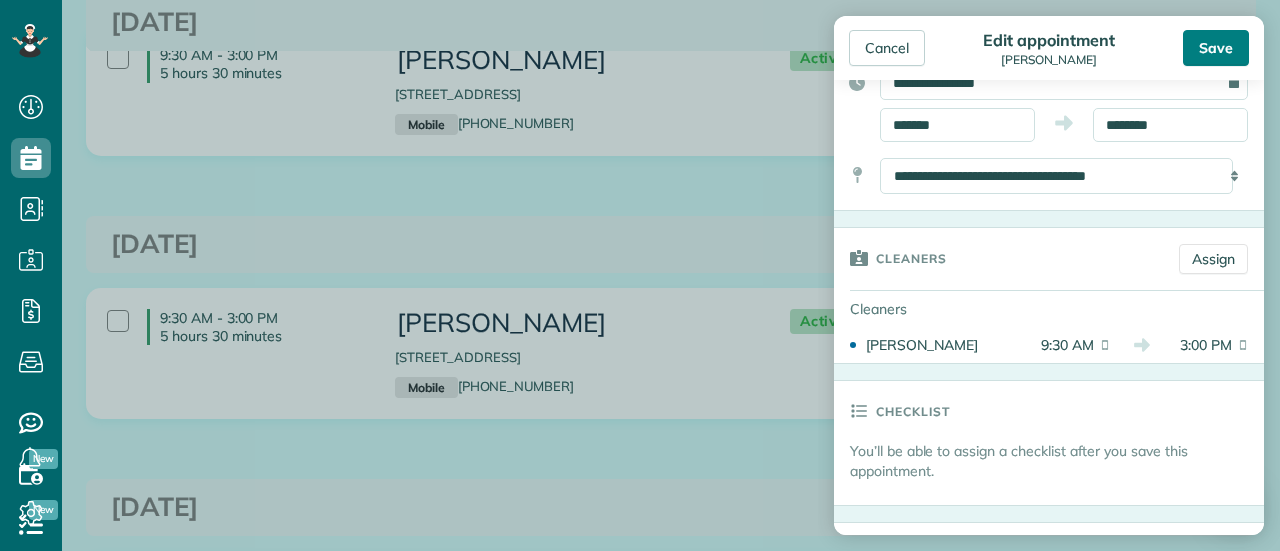 click on "Save" at bounding box center (1216, 48) 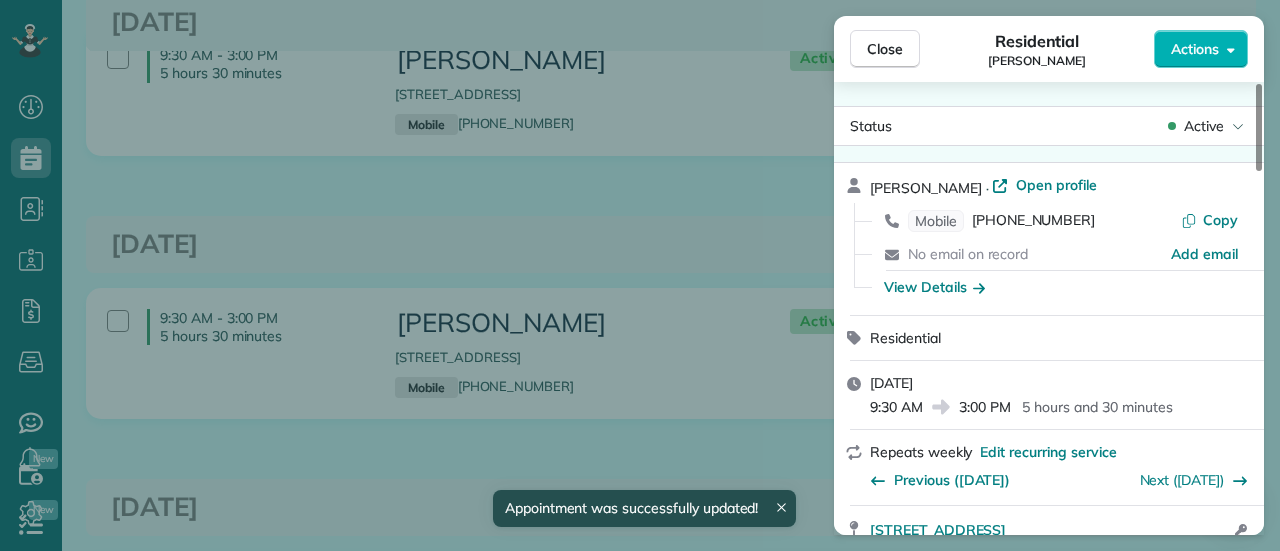 drag, startPoint x: 894, startPoint y: 49, endPoint x: 856, endPoint y: 169, distance: 125.872955 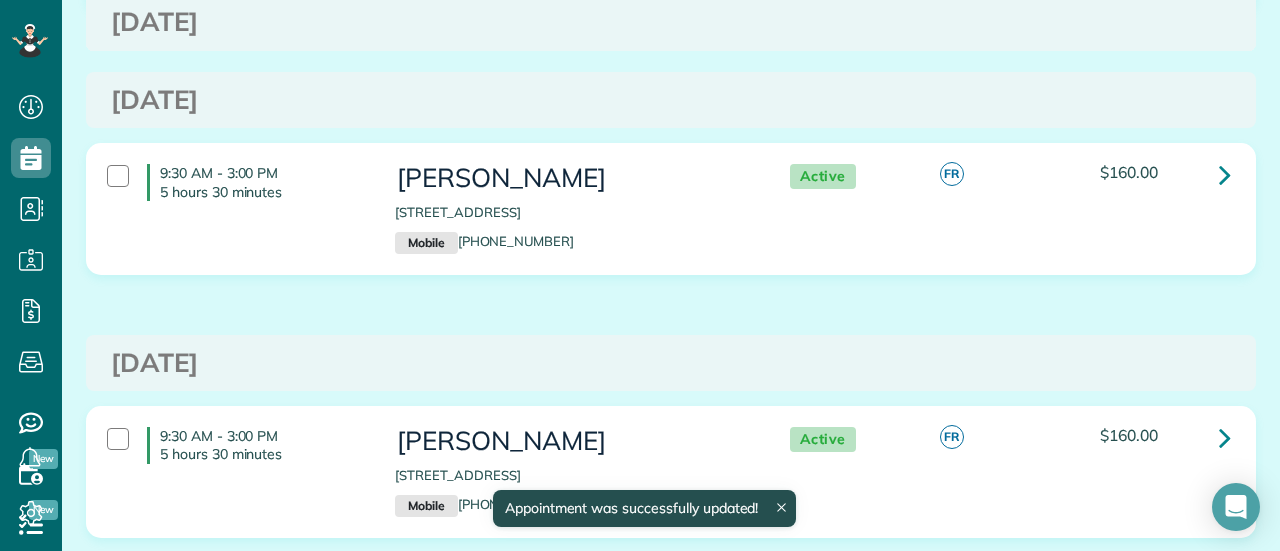 scroll, scrollTop: 6000, scrollLeft: 0, axis: vertical 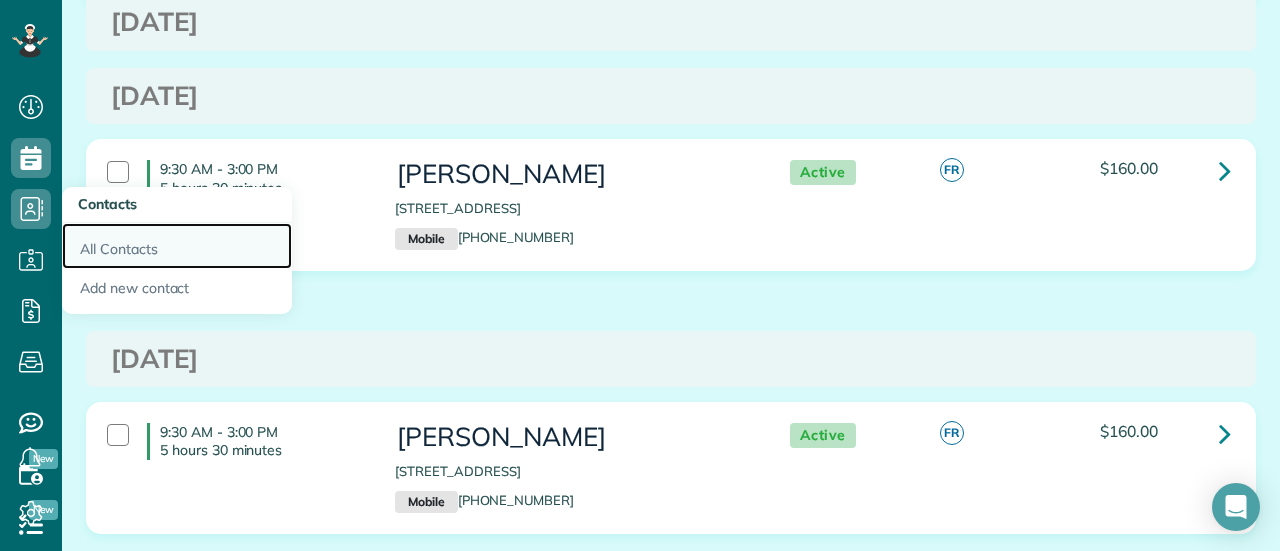 click on "All Contacts" at bounding box center (177, 246) 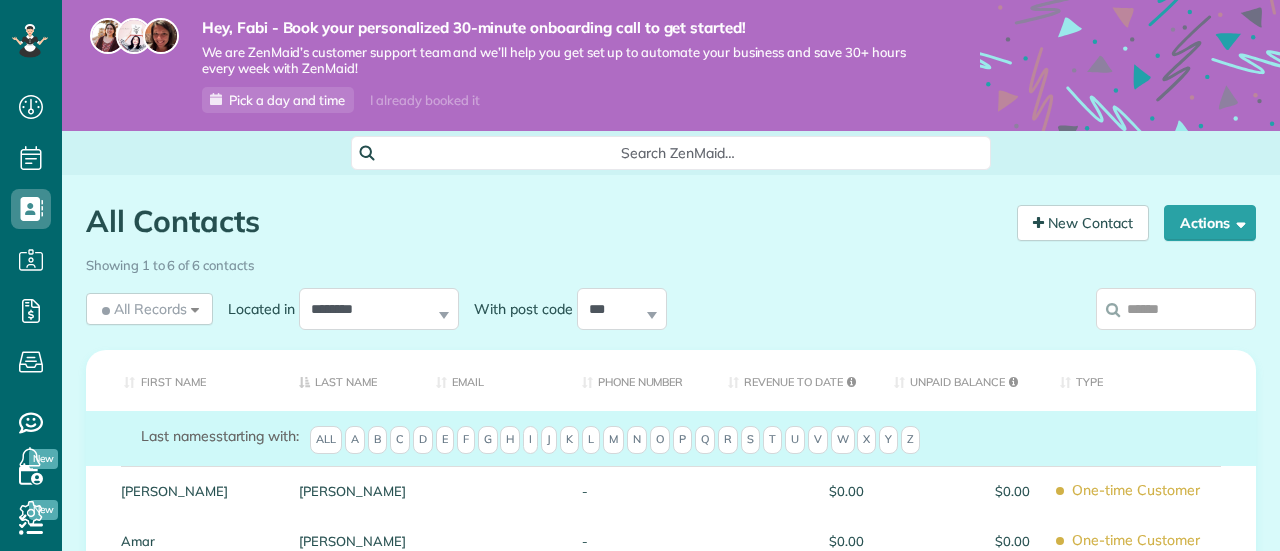scroll, scrollTop: 0, scrollLeft: 0, axis: both 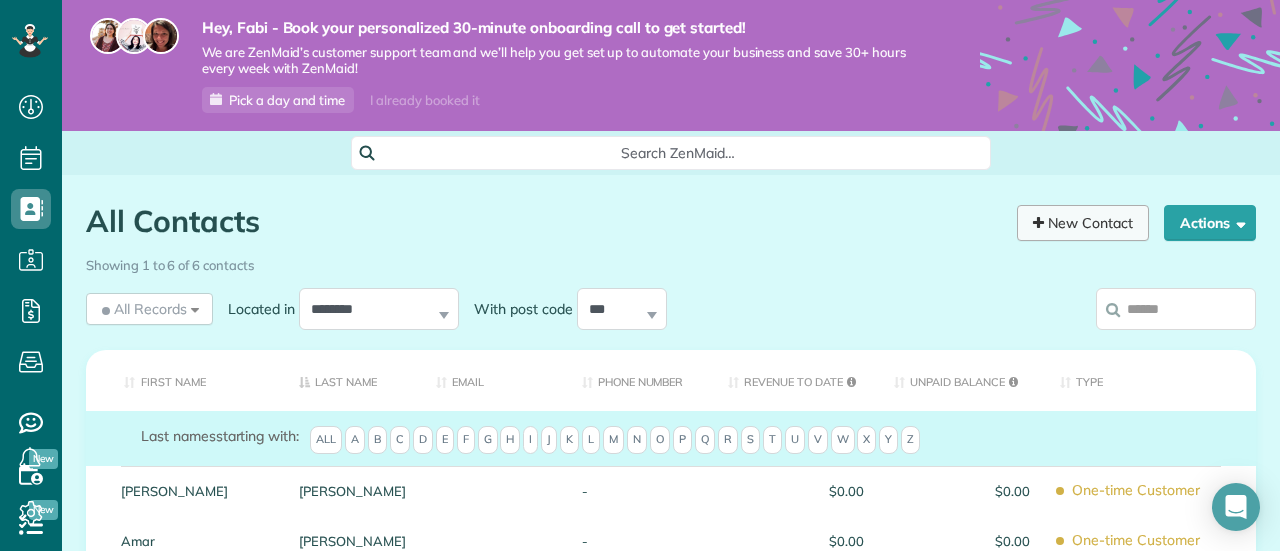click on "New Contact" at bounding box center (1083, 223) 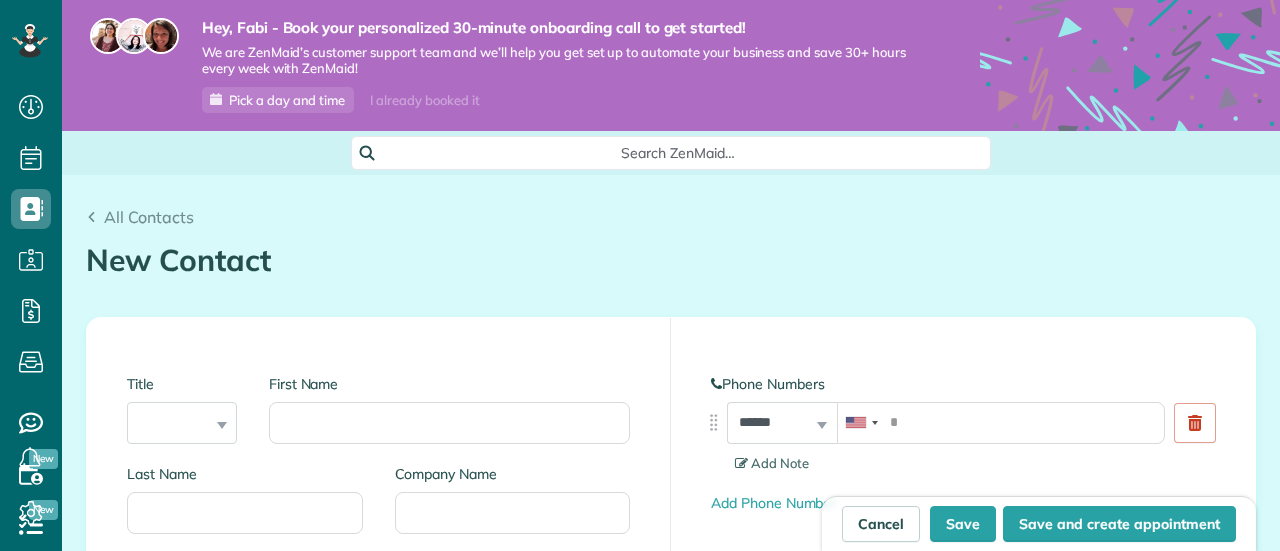 scroll, scrollTop: 0, scrollLeft: 0, axis: both 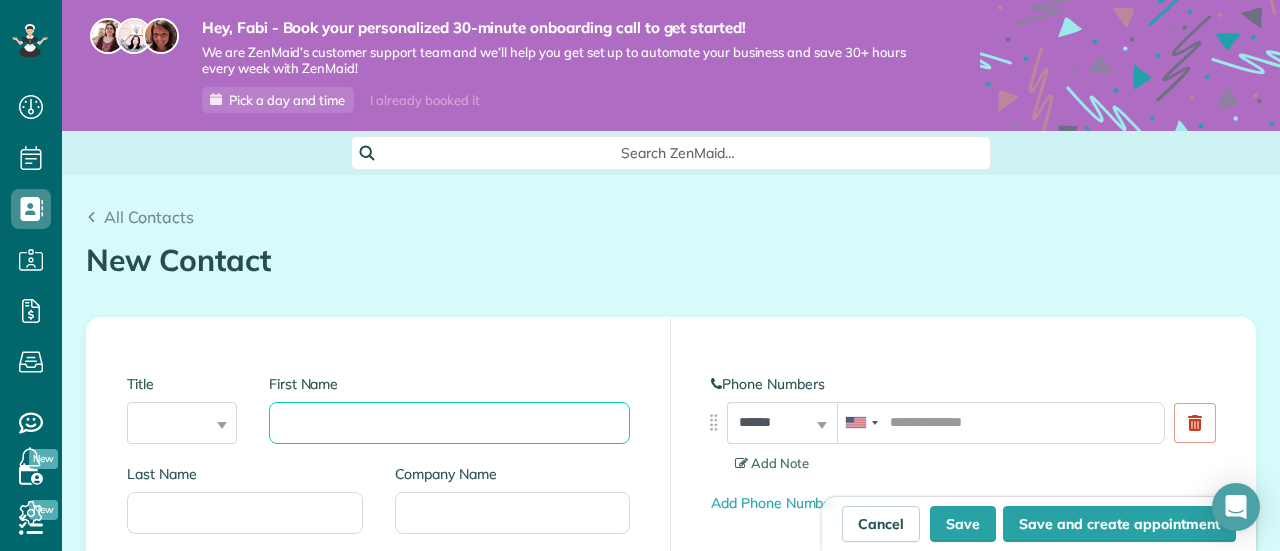 click on "First Name" at bounding box center [449, 423] 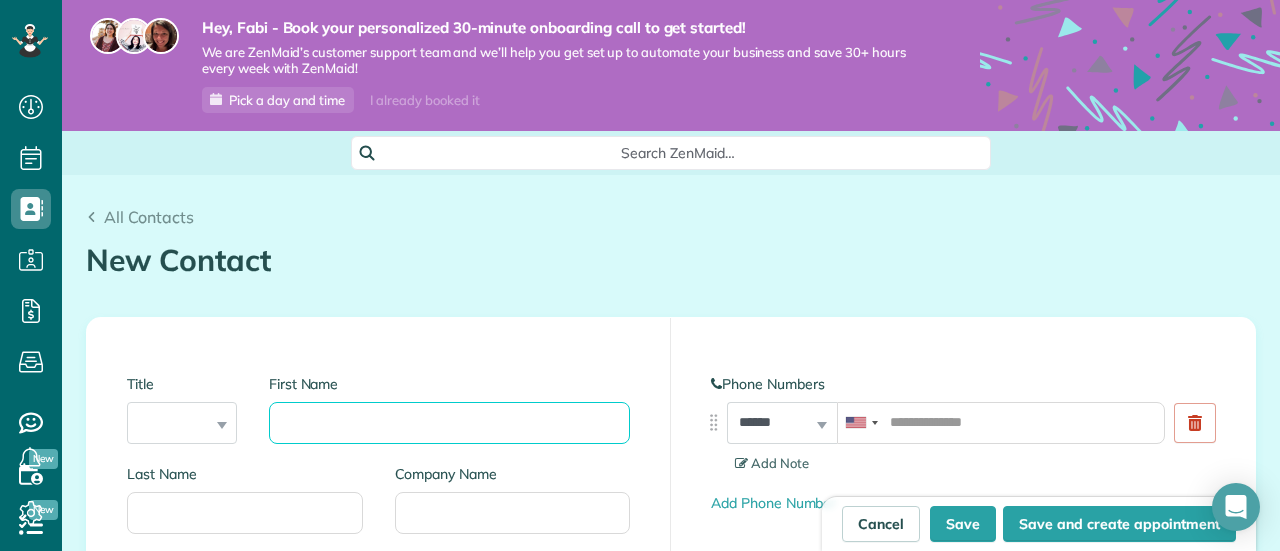 paste on "**********" 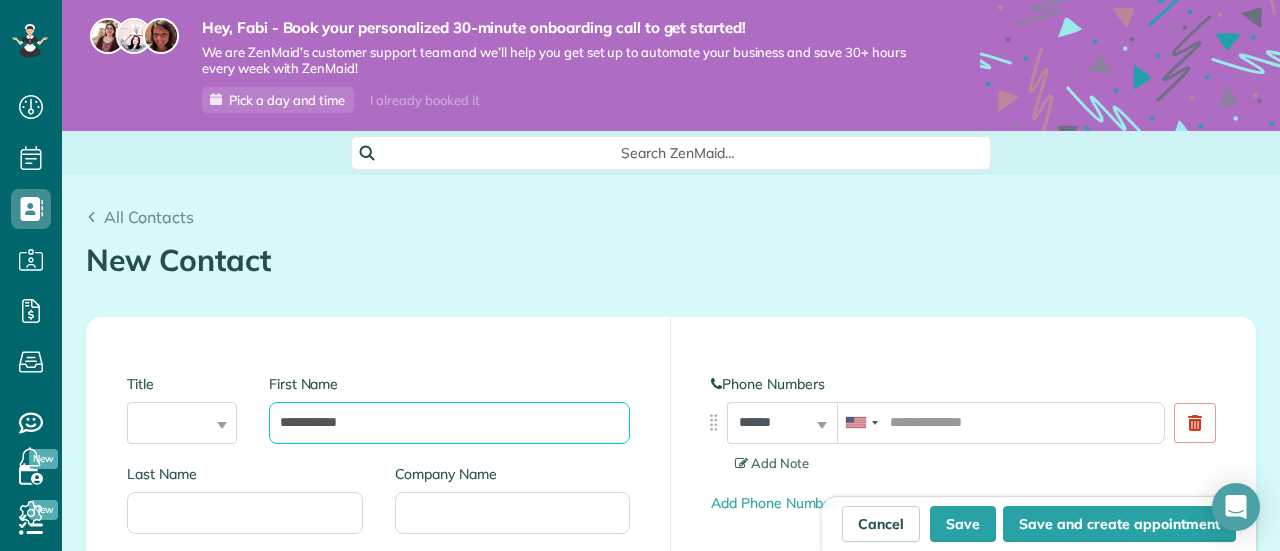 drag, startPoint x: 346, startPoint y: 424, endPoint x: 303, endPoint y: 414, distance: 44.14748 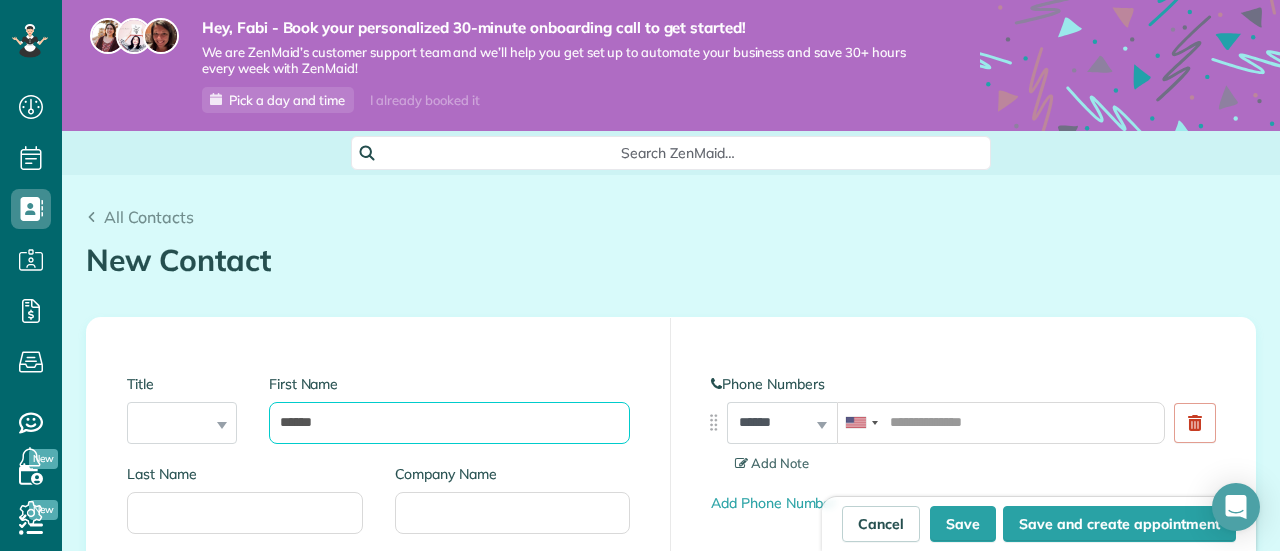 type on "*****" 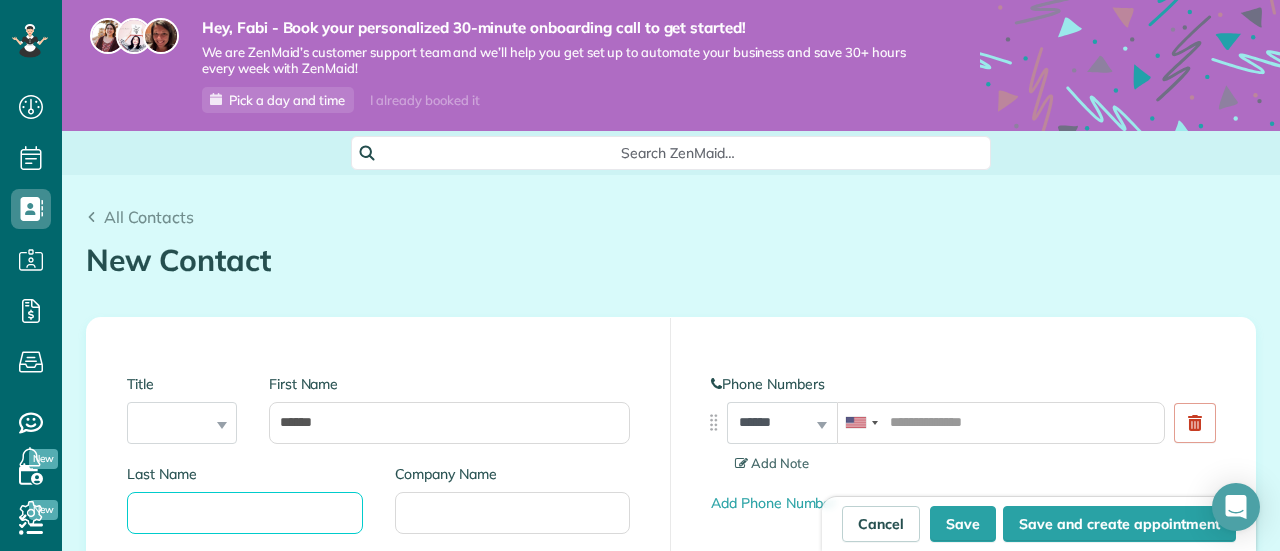 click on "Last Name" at bounding box center (245, 513) 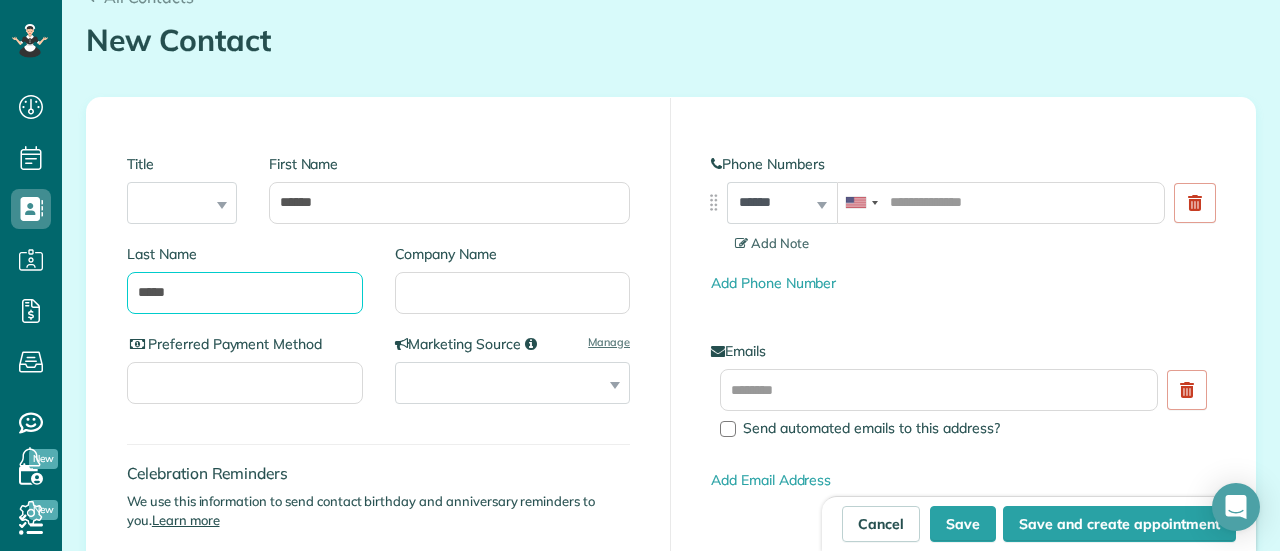scroll, scrollTop: 400, scrollLeft: 0, axis: vertical 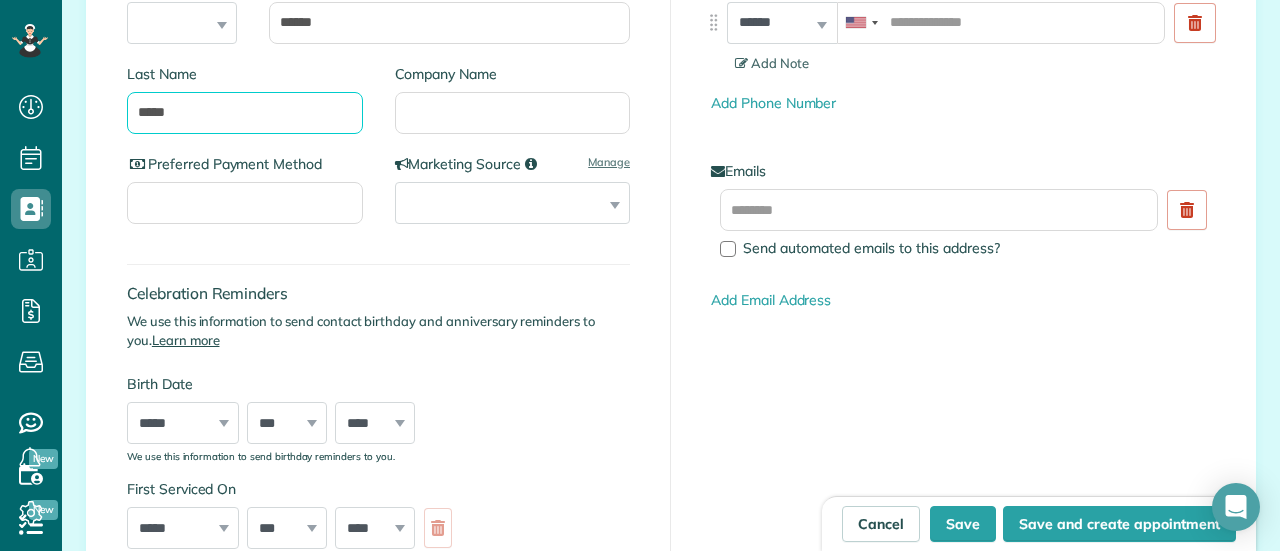 type on "*****" 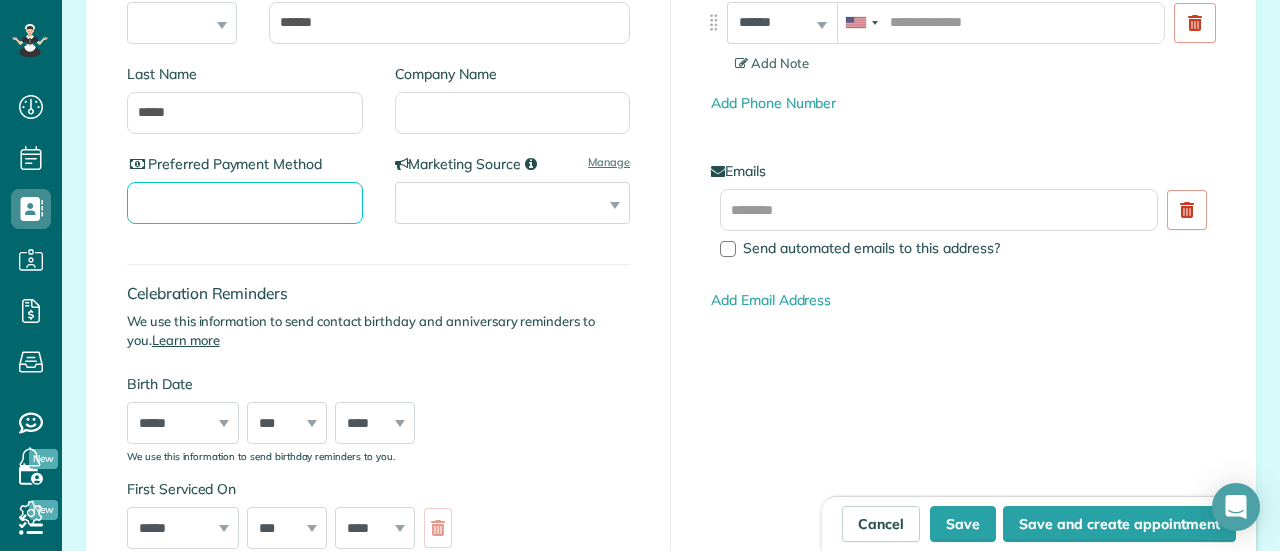 click on "Preferred Payment Method" at bounding box center (245, 203) 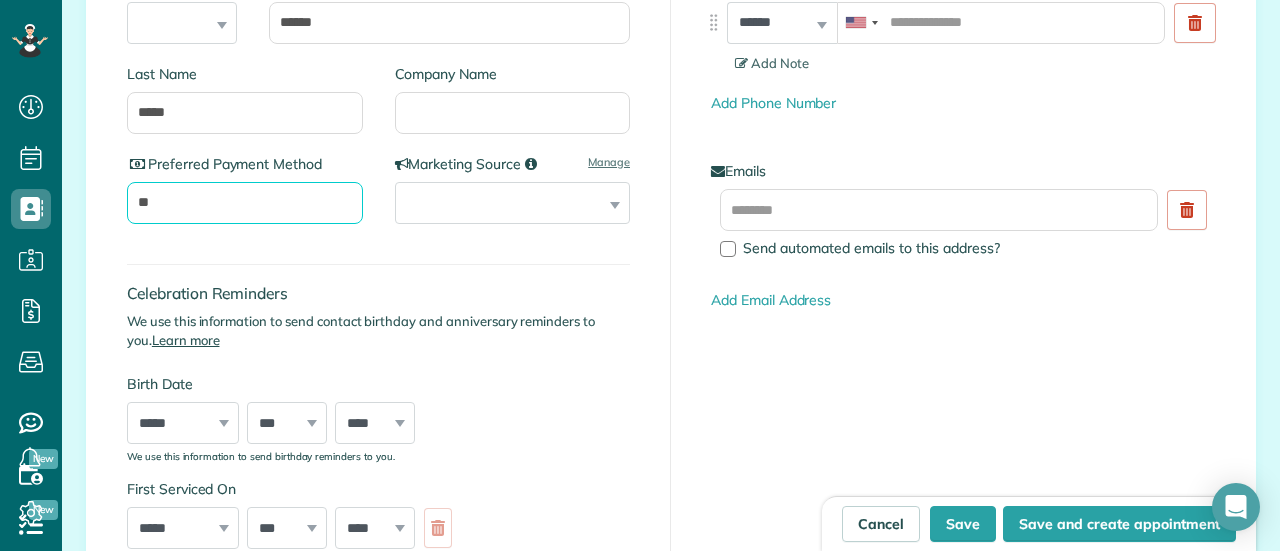 type on "*" 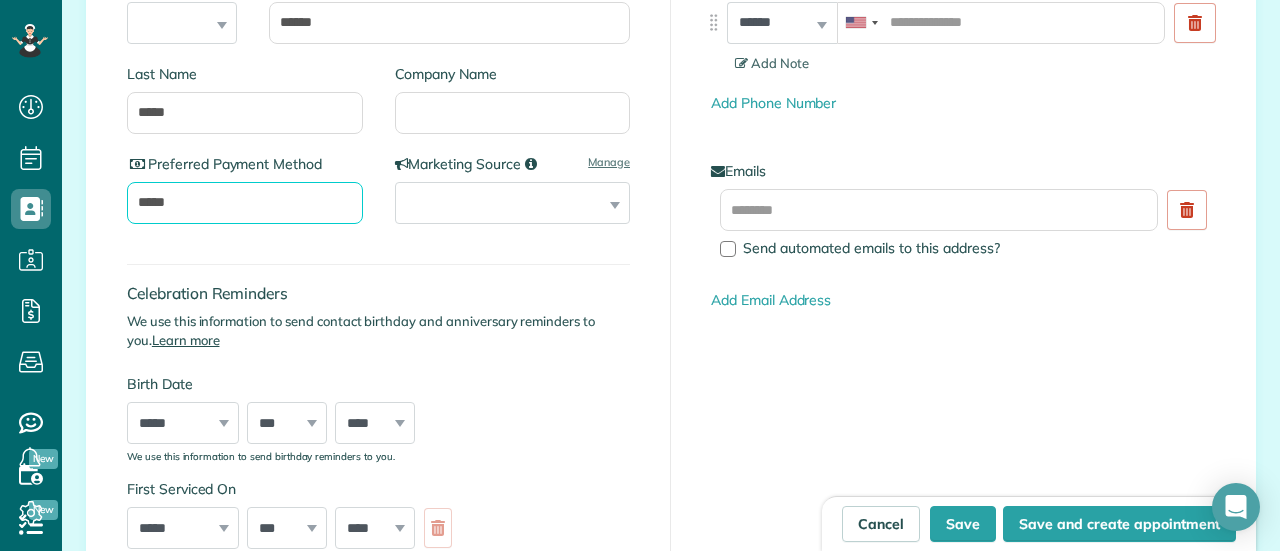 type on "*****" 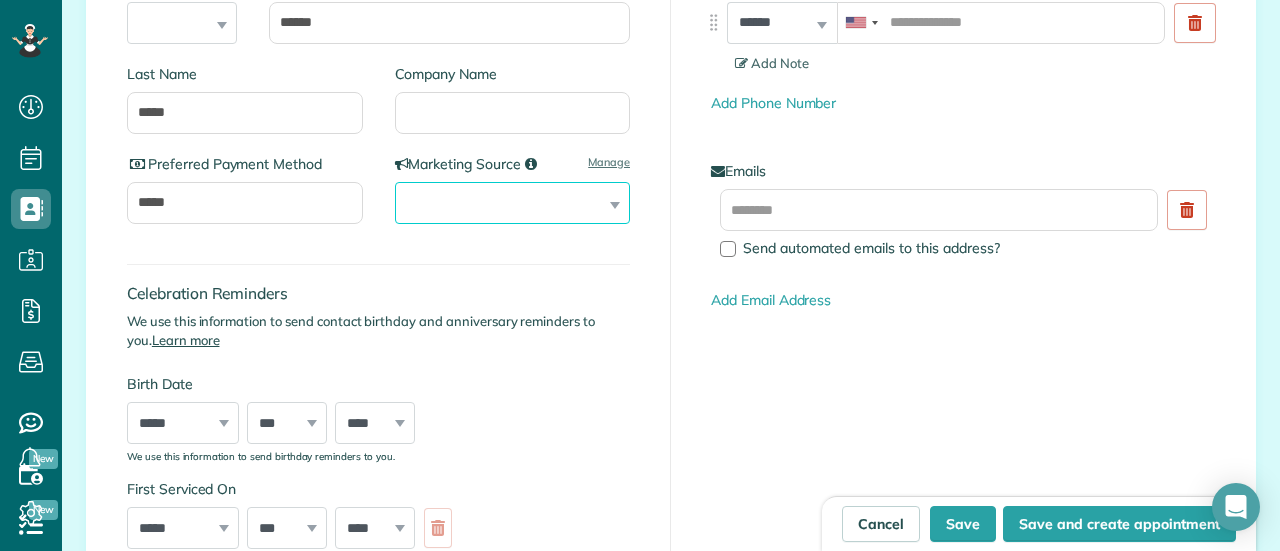 click on "**********" at bounding box center (513, 203) 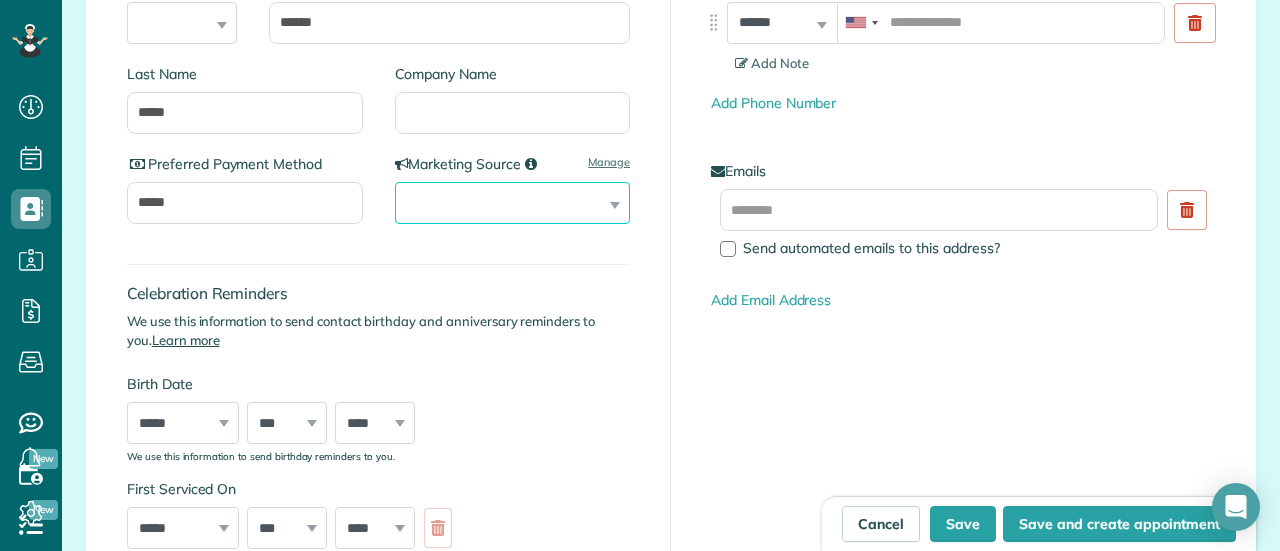 select on "**********" 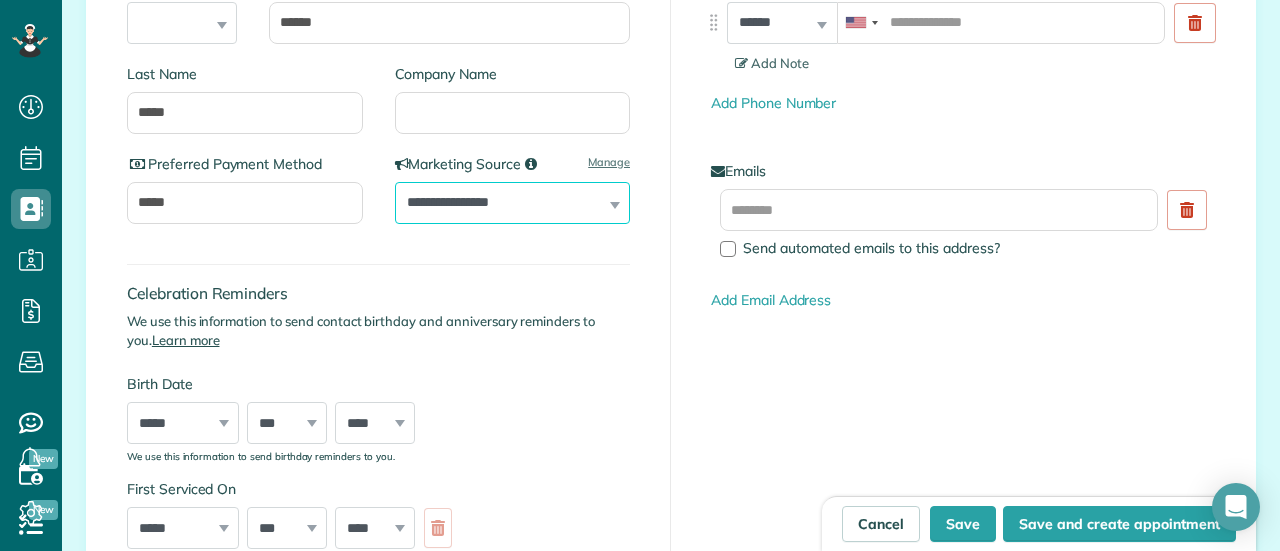 click on "**********" at bounding box center (513, 203) 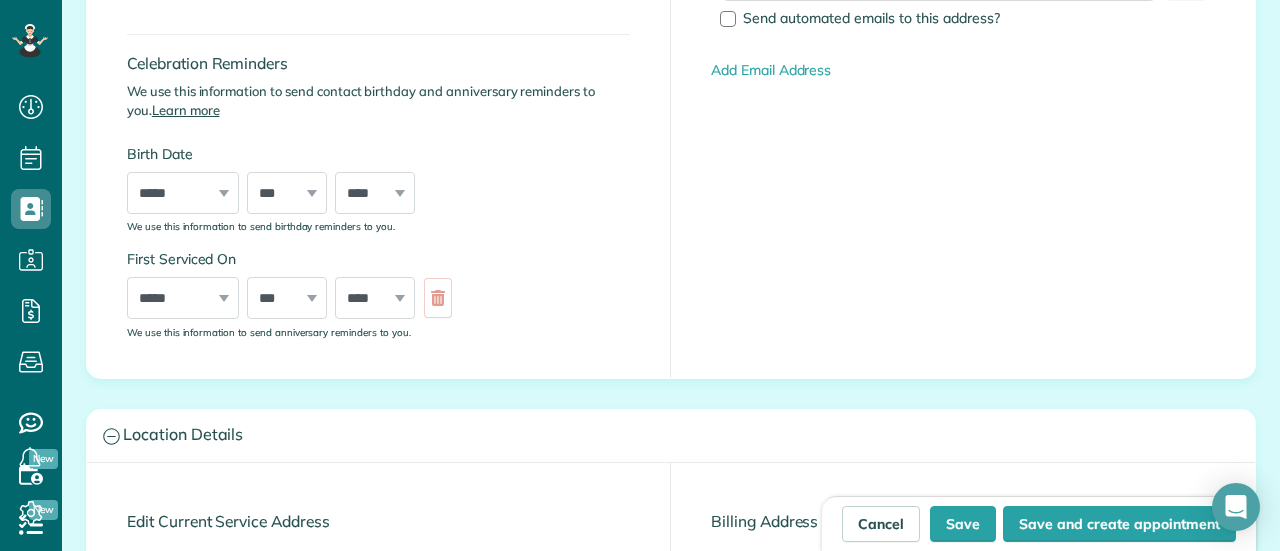 scroll, scrollTop: 600, scrollLeft: 0, axis: vertical 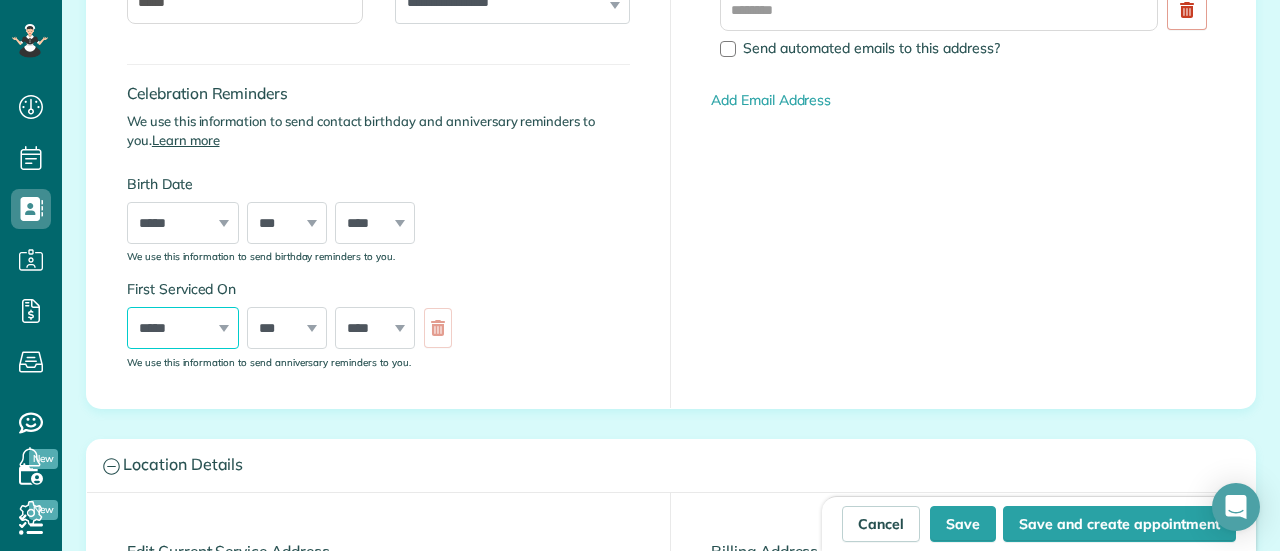 click on "*****
*******
********
*****
*****
***
****
****
******
*********
*******
********
********" at bounding box center [183, 328] 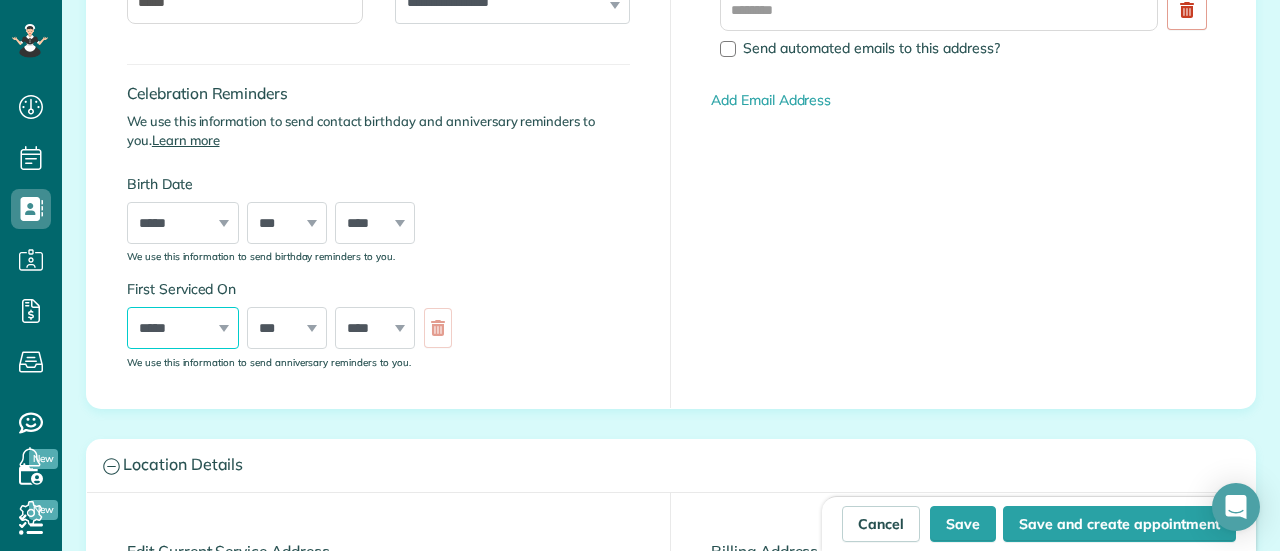 select on "*" 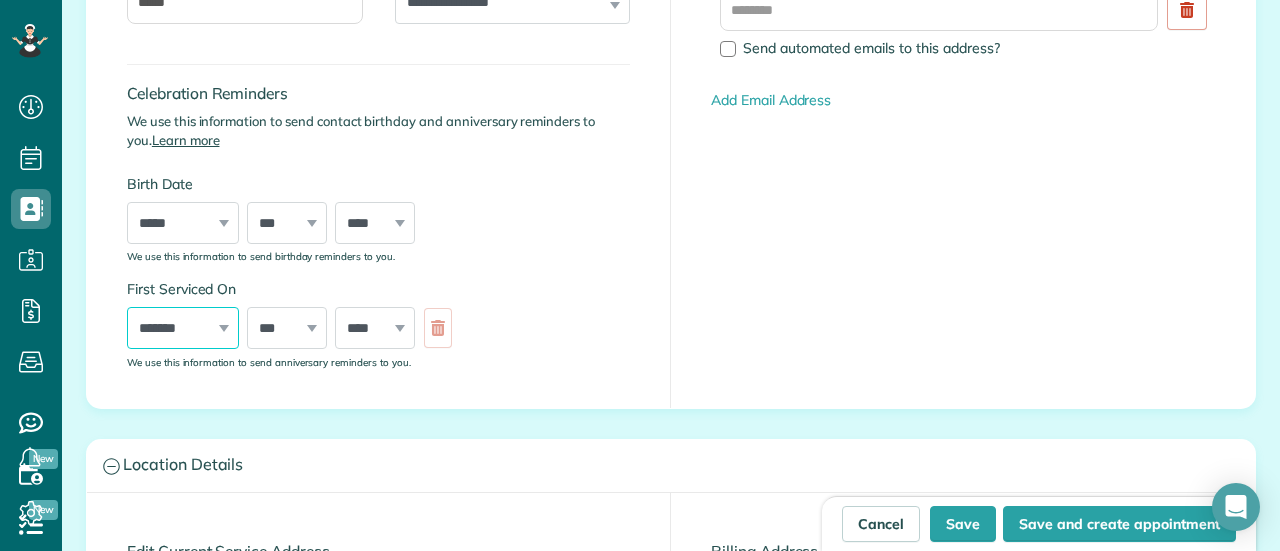 click on "*****
*******
********
*****
*****
***
****
****
******
*********
*******
********
********" at bounding box center (183, 328) 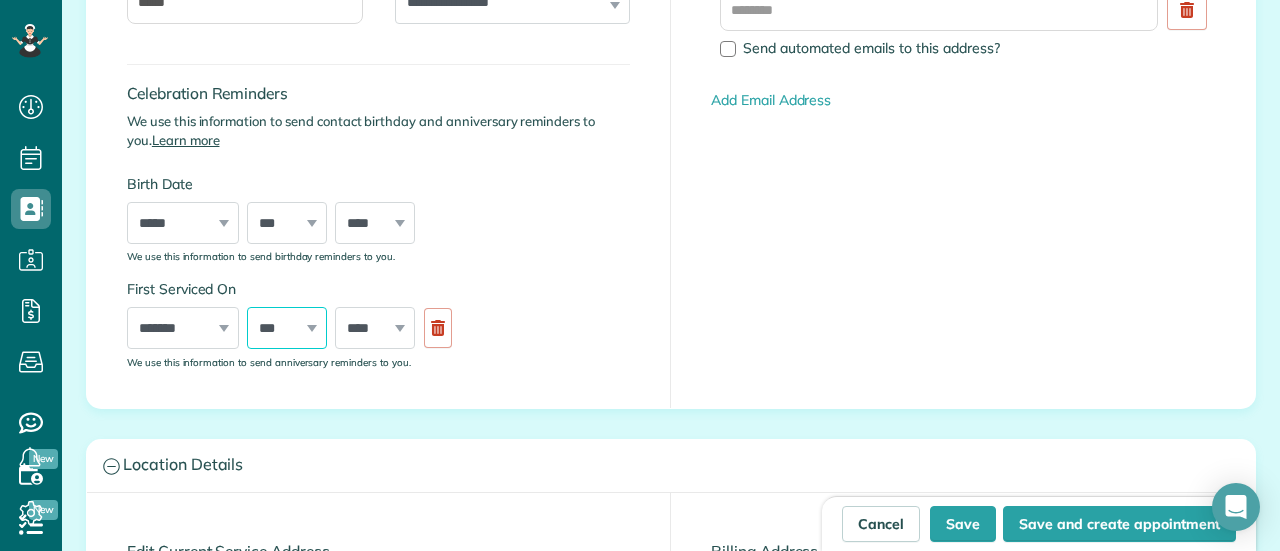 click on "***
*
*
*
*
*
*
*
*
*
**
**
**
**
**
**
**
**
**
**
**
**
**
**
**
**
**
**
**
**
**
**" at bounding box center [287, 328] 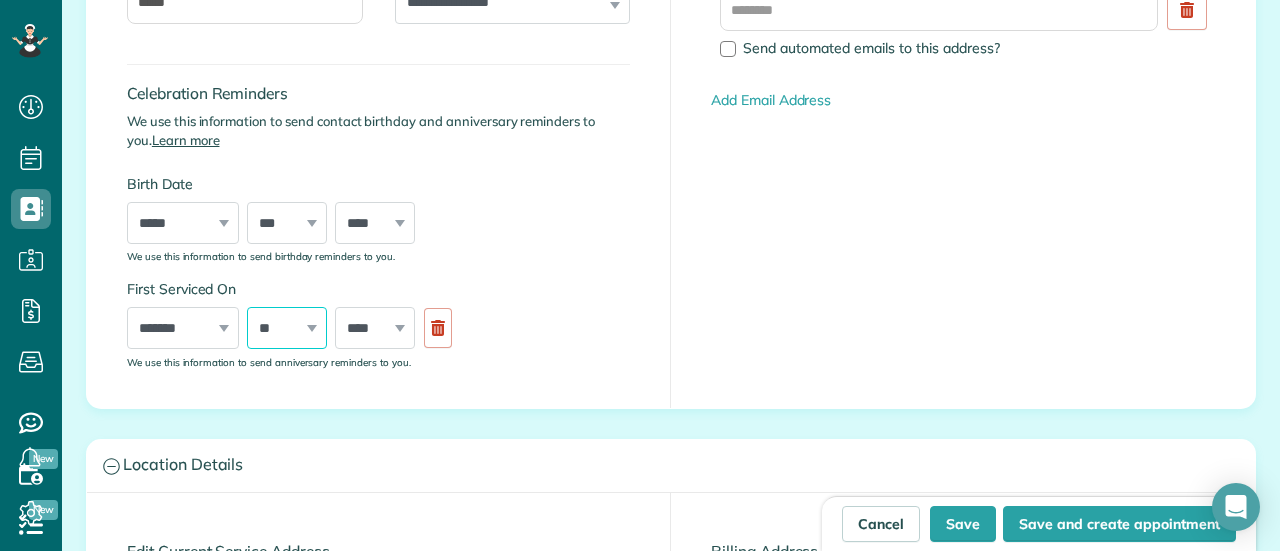 click on "***
*
*
*
*
*
*
*
*
*
**
**
**
**
**
**
**
**
**
**
**
**
**
**
**
**
**
**
**
**
**
**" at bounding box center [287, 328] 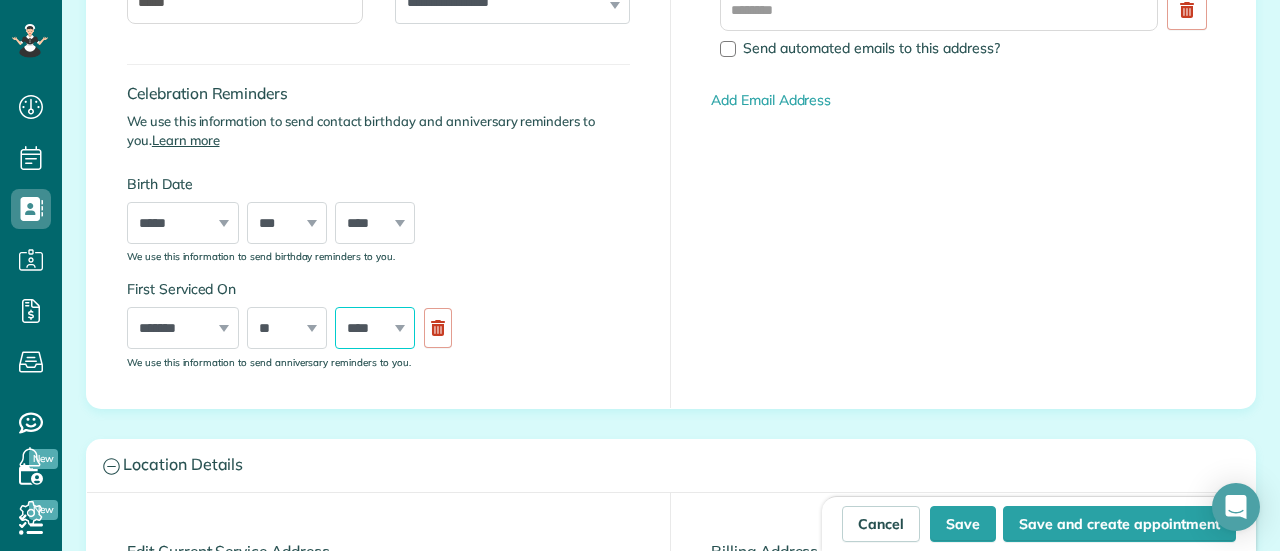 click on "****
****
****
****
****
****
****
****
****
****
****
****
****
****
****
****
****
****
****
****
****
****
****
****
****
****
****
****
****
****
****
****
****
****
****
****
****
****
****
****
****
****
****
****
****
****
****
****
****
****
****
****" at bounding box center (375, 328) 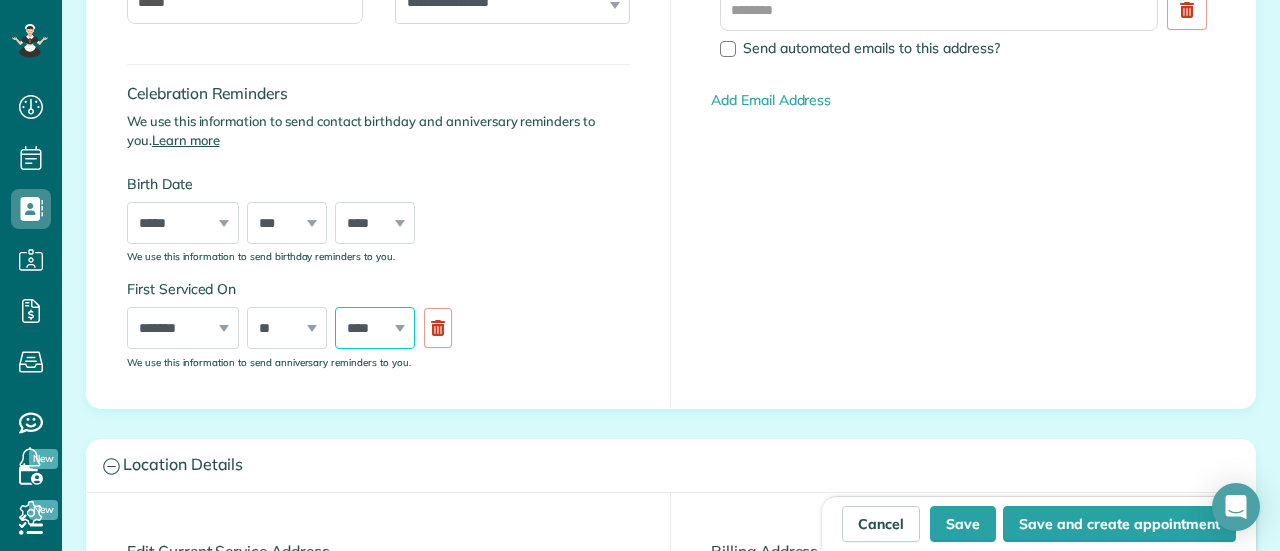 select on "****" 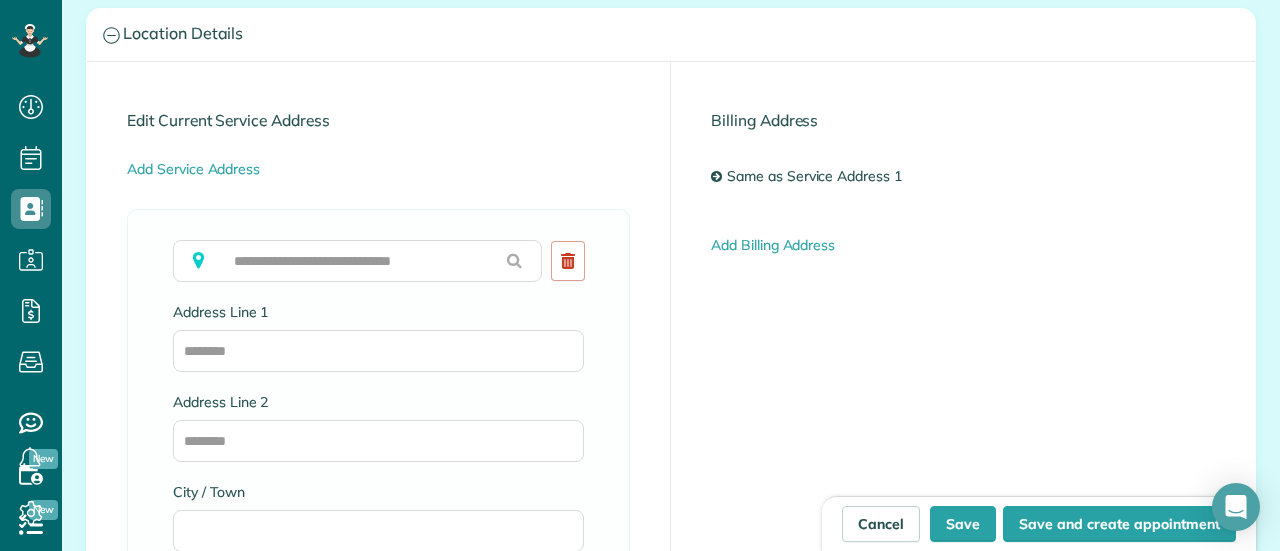 scroll, scrollTop: 1000, scrollLeft: 0, axis: vertical 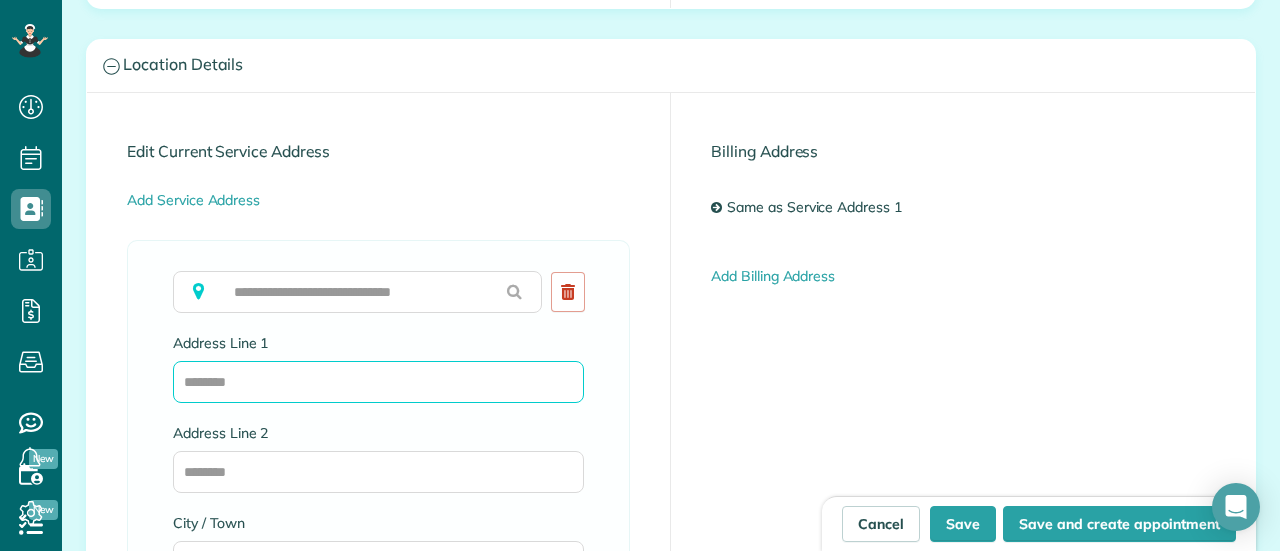 click on "Address Line 1" at bounding box center (378, 382) 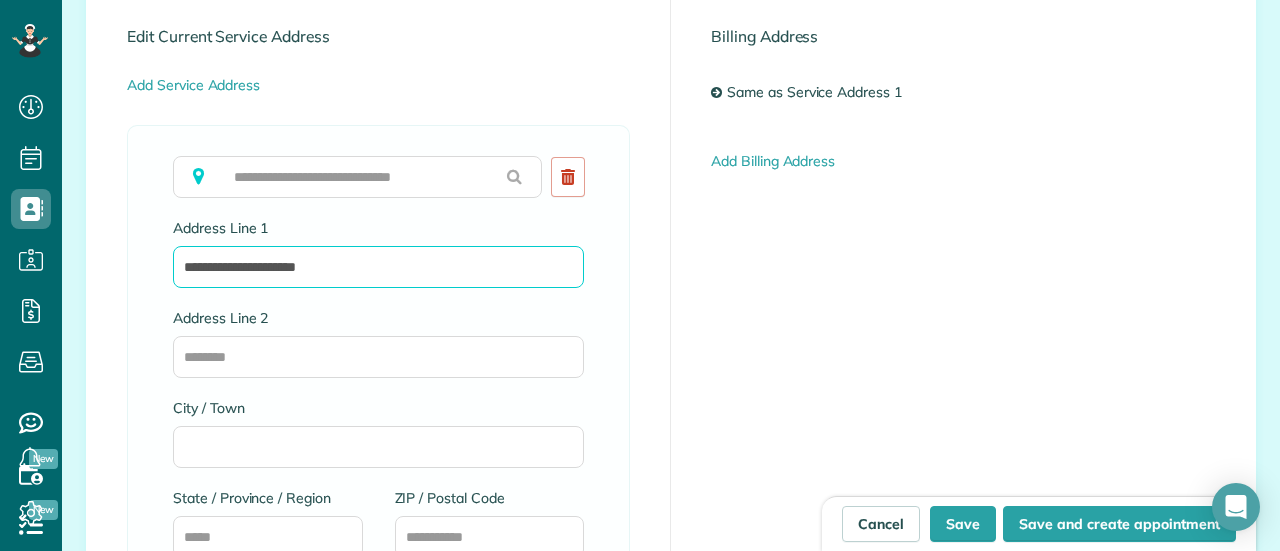 scroll, scrollTop: 1200, scrollLeft: 0, axis: vertical 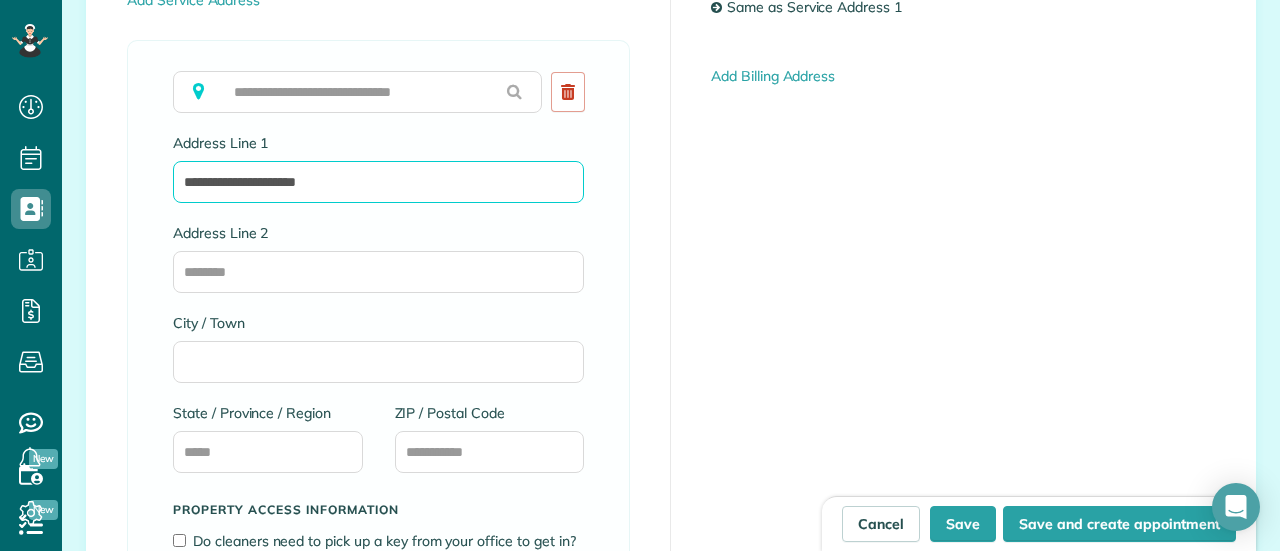type on "**********" 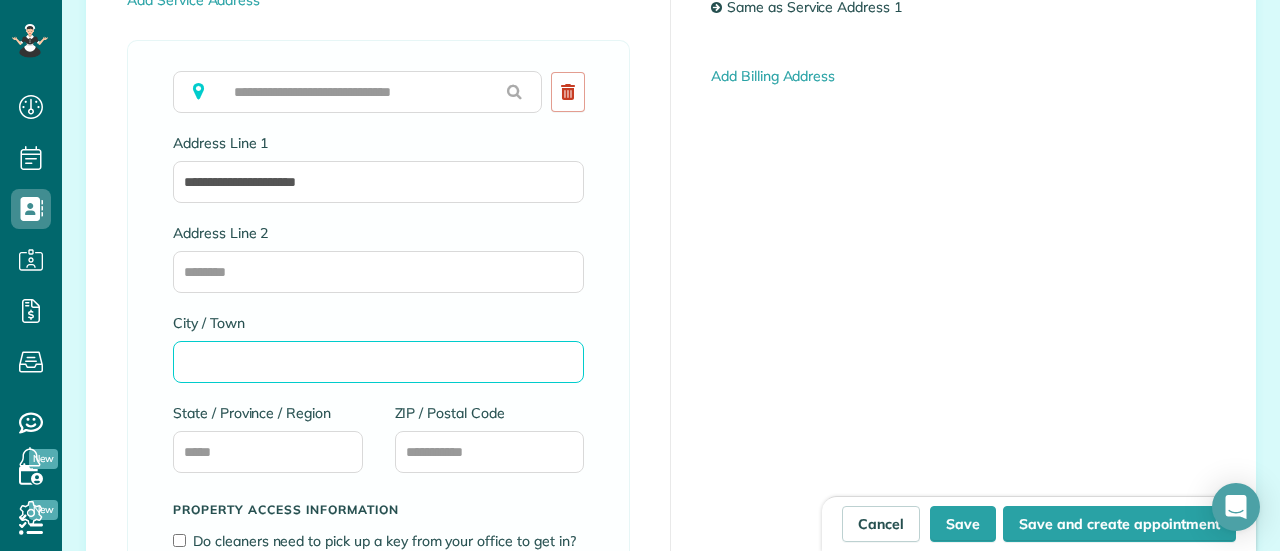 click on "City / Town" at bounding box center (378, 362) 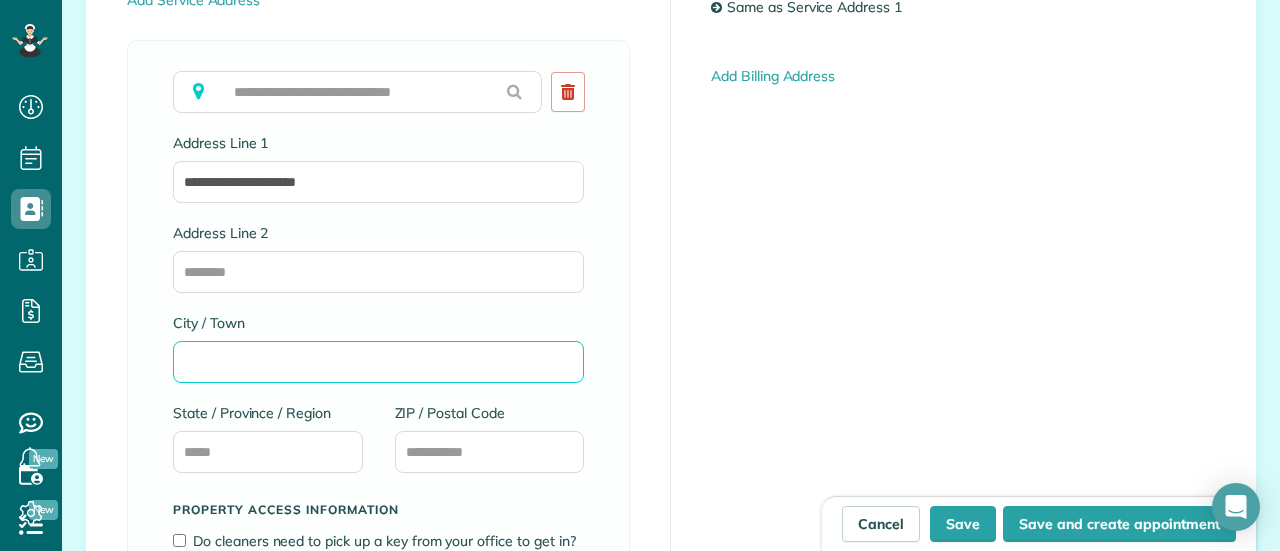 type on "*" 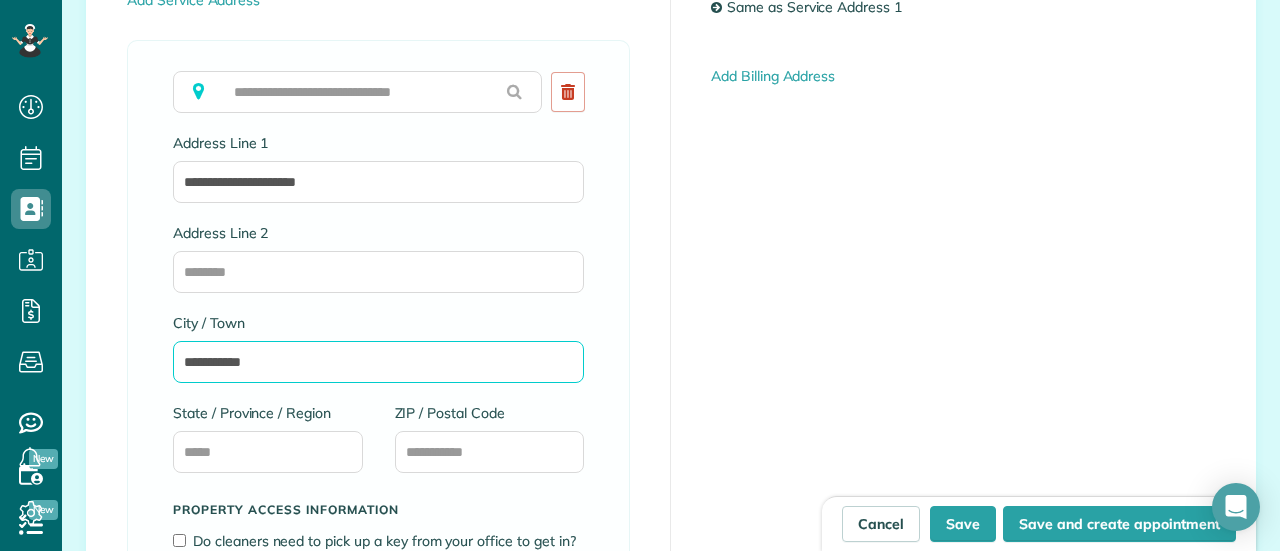 type on "**********" 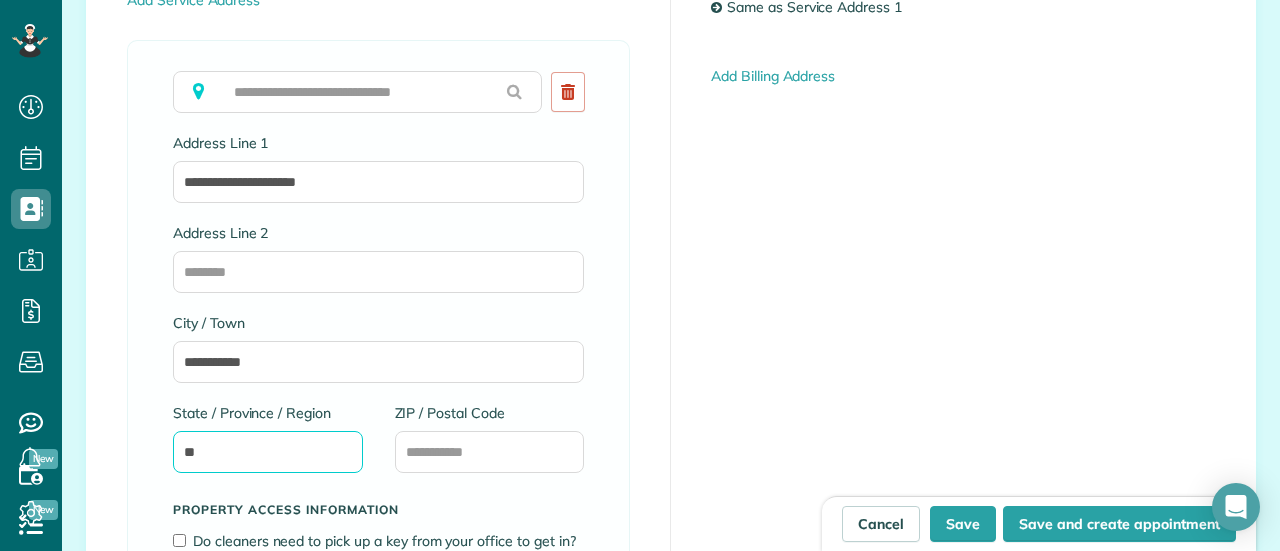 type on "**" 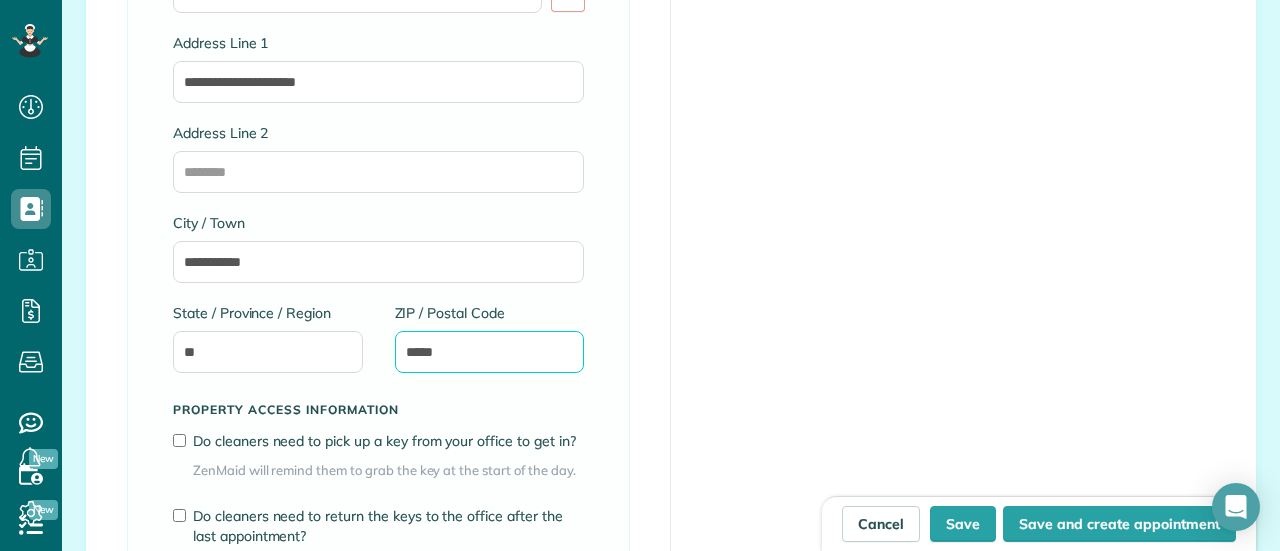 scroll, scrollTop: 1600, scrollLeft: 0, axis: vertical 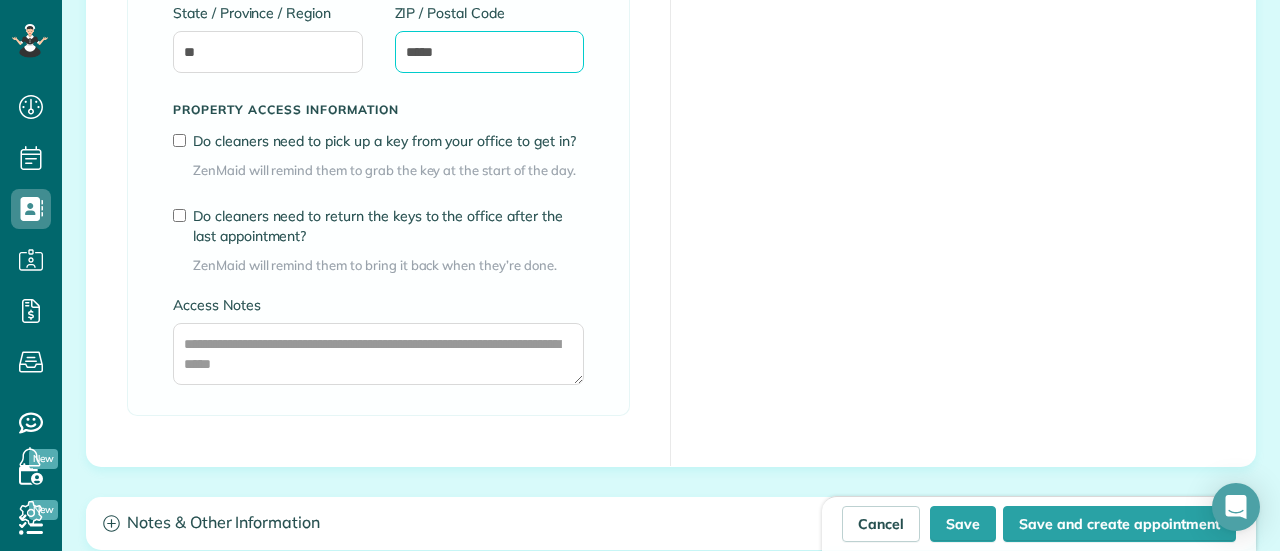 type on "*****" 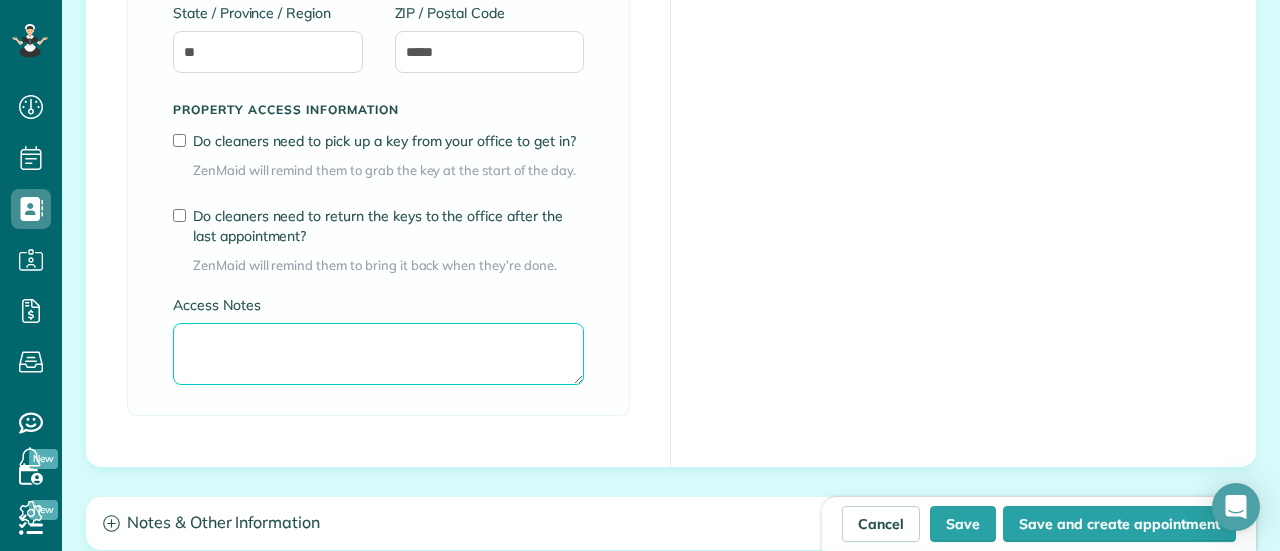 click on "Access Notes" at bounding box center [378, 354] 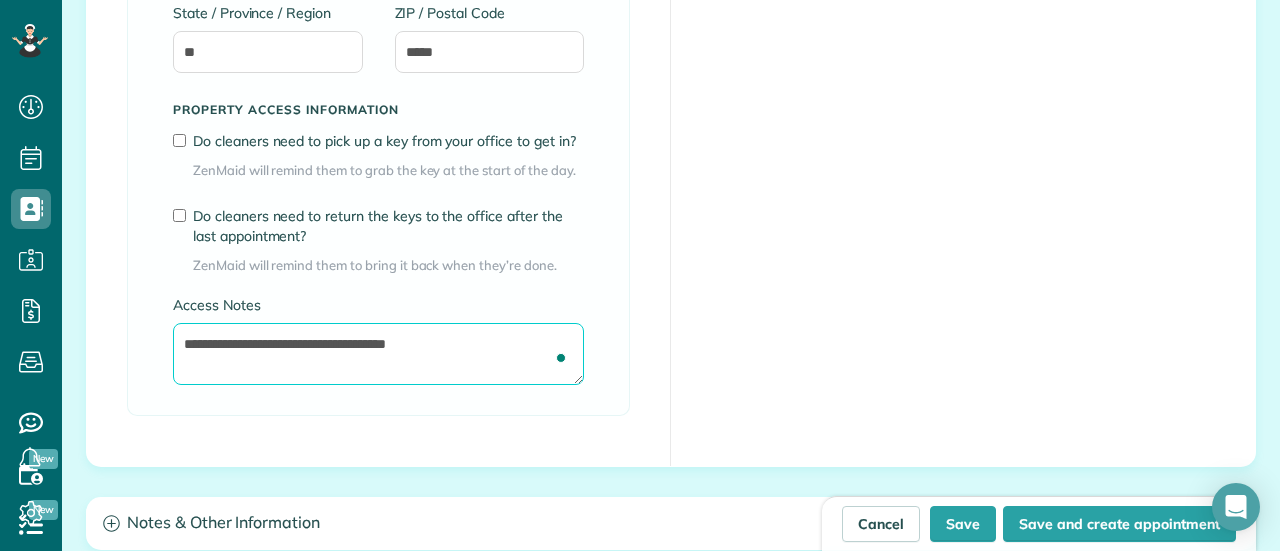 scroll, scrollTop: 1900, scrollLeft: 0, axis: vertical 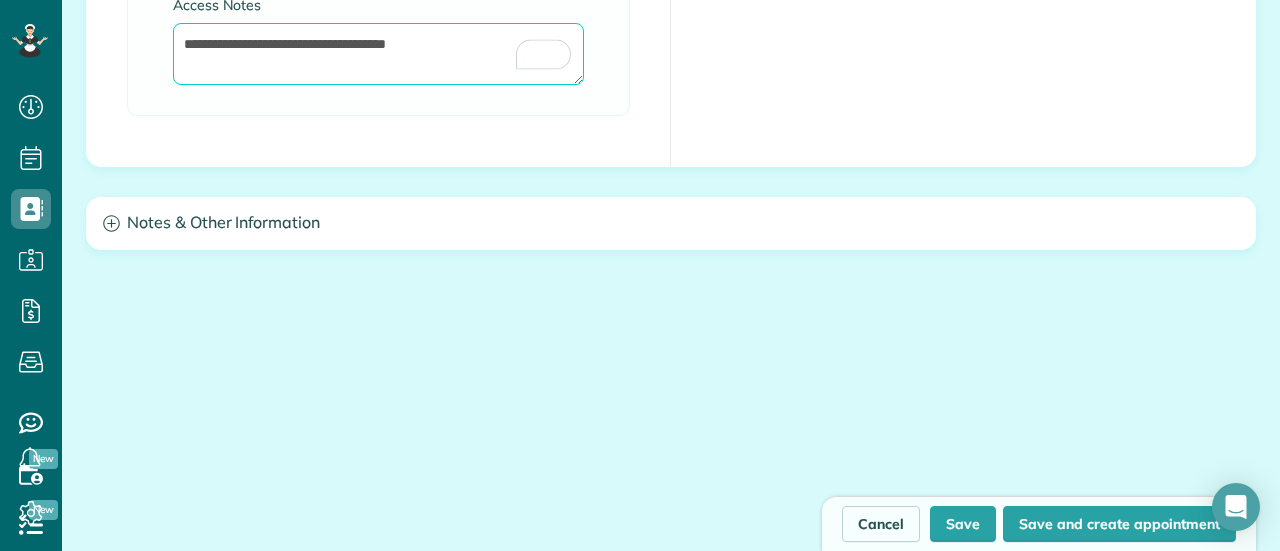 type on "**********" 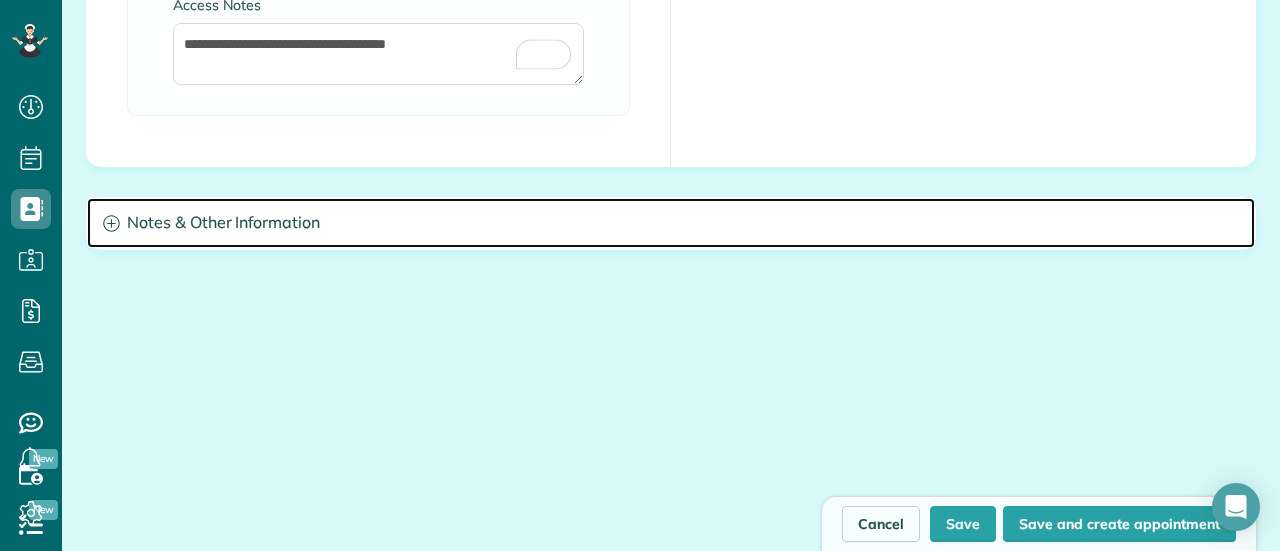 click 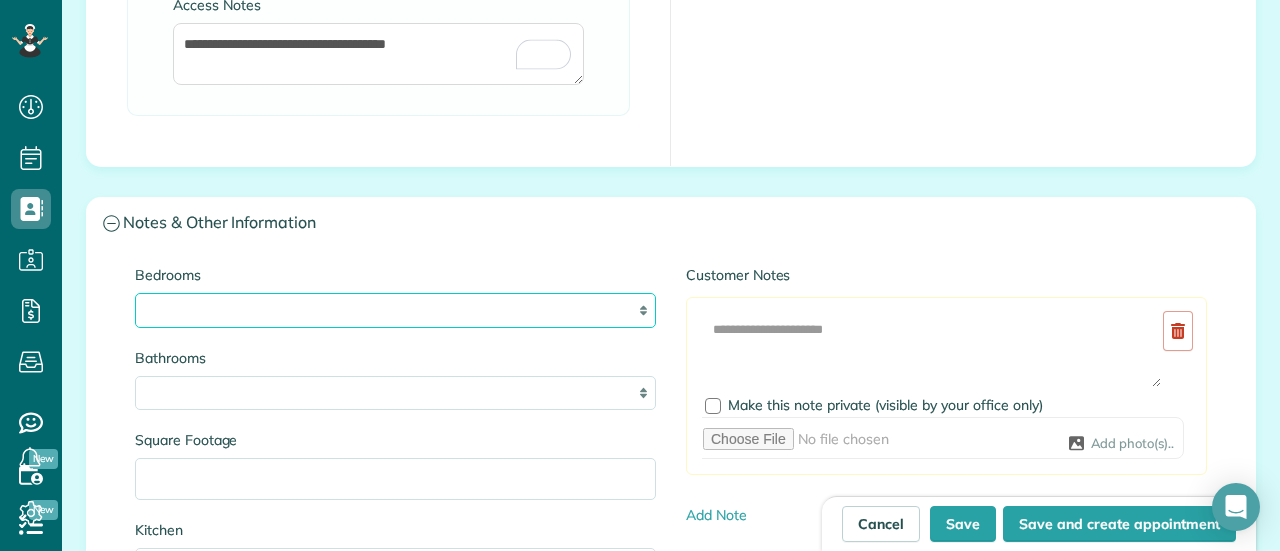 click on "*
*
*
*
**" at bounding box center [395, 310] 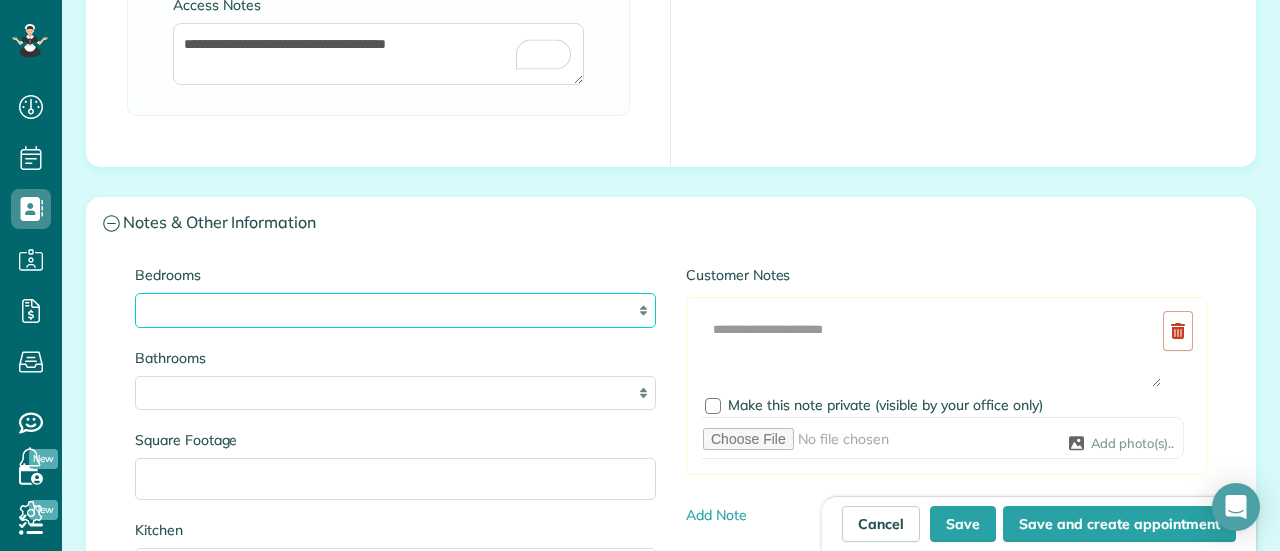 select on "*" 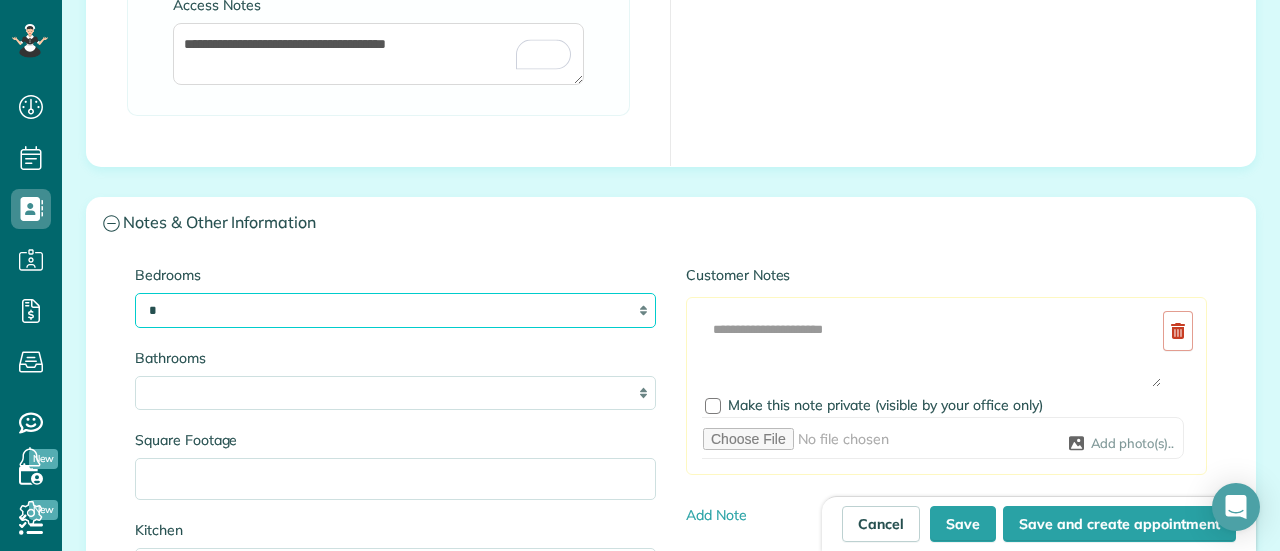 click on "*
*
*
*
**" at bounding box center (395, 310) 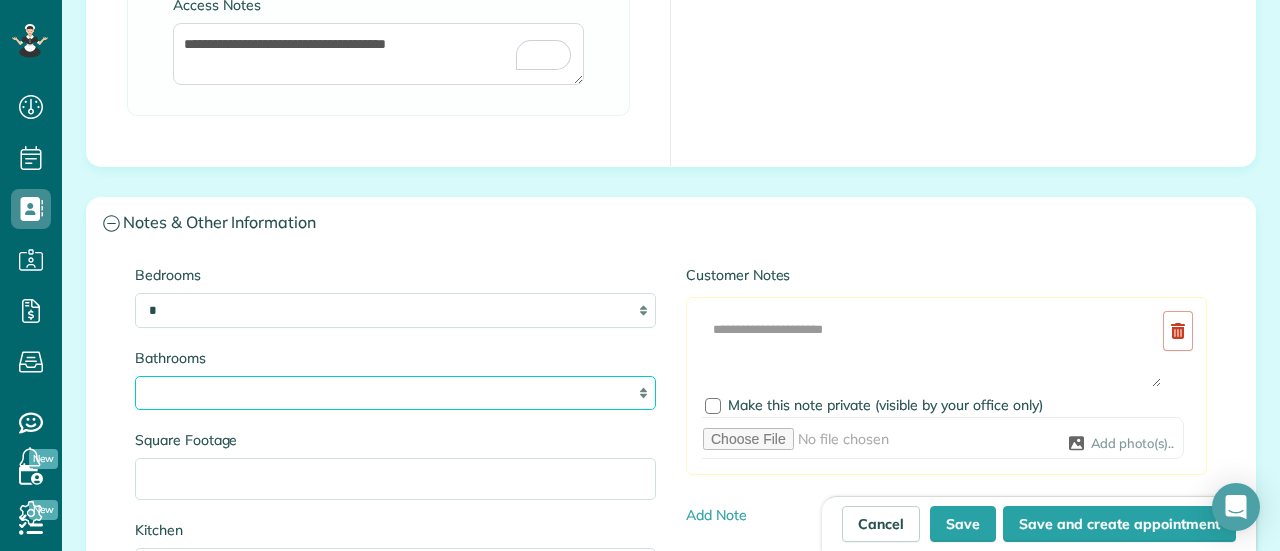 click on "*
***
*
***
*
***
*
***
**" at bounding box center (395, 393) 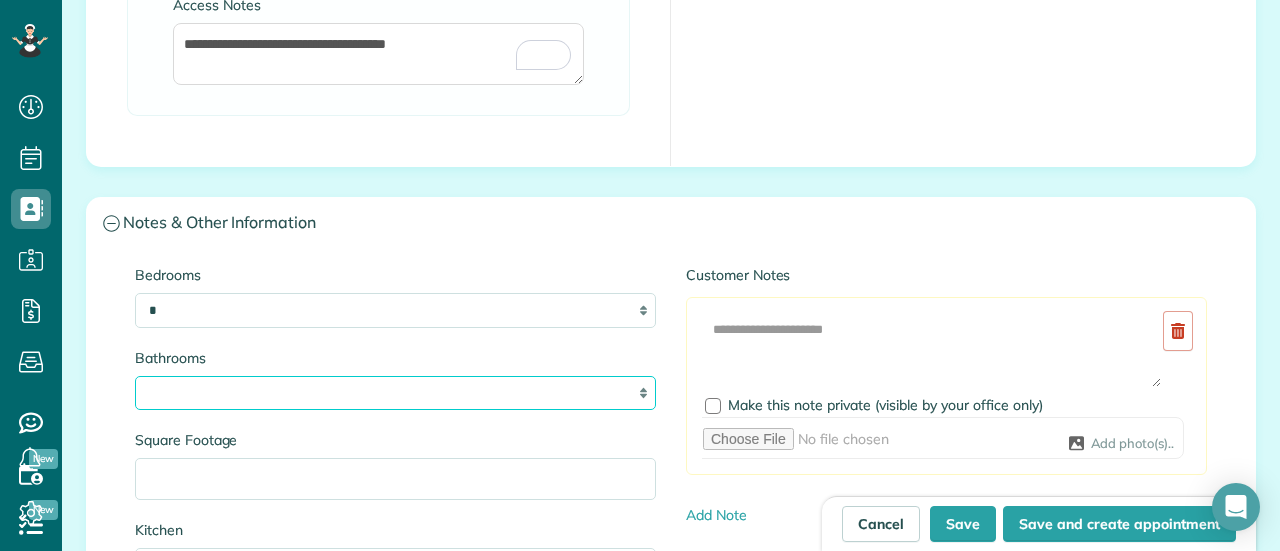 select on "*" 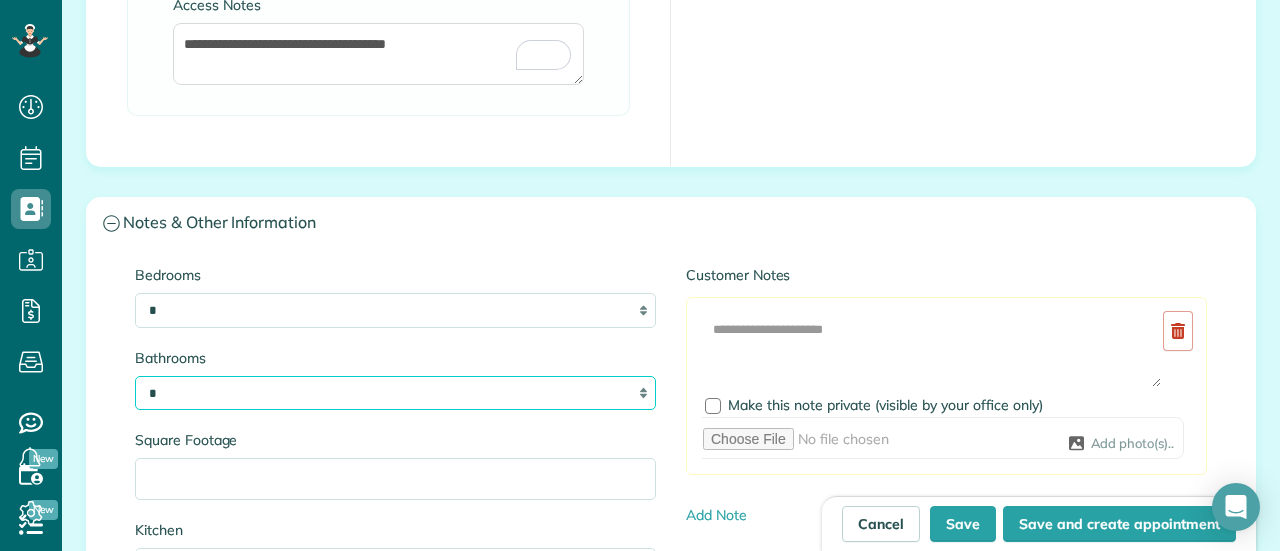 click on "*
***
*
***
*
***
*
***
**" at bounding box center [395, 393] 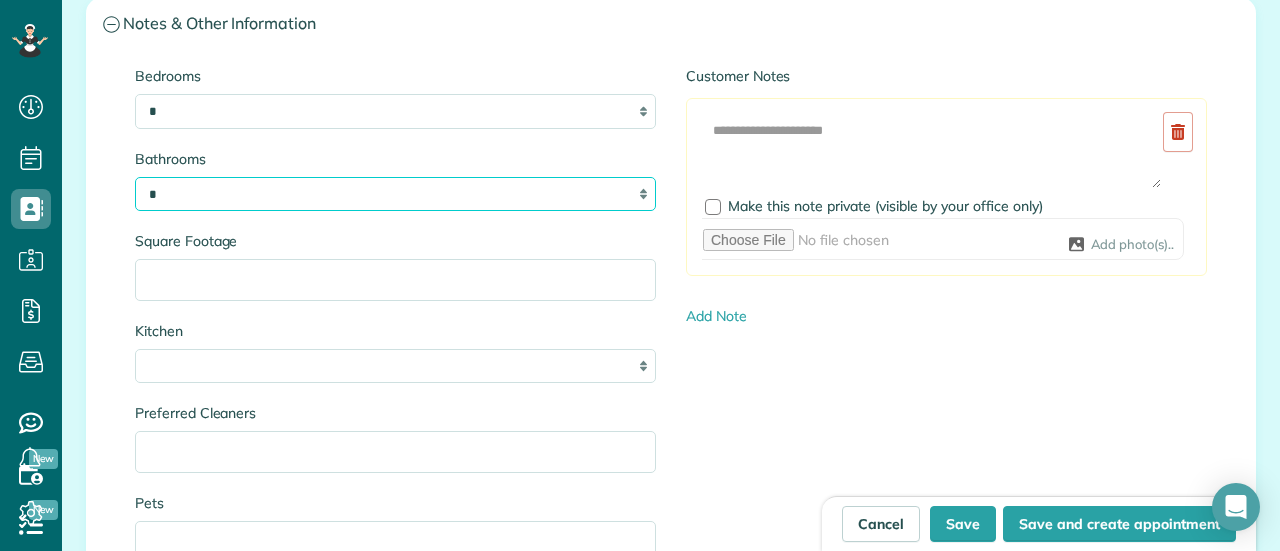 scroll, scrollTop: 2100, scrollLeft: 0, axis: vertical 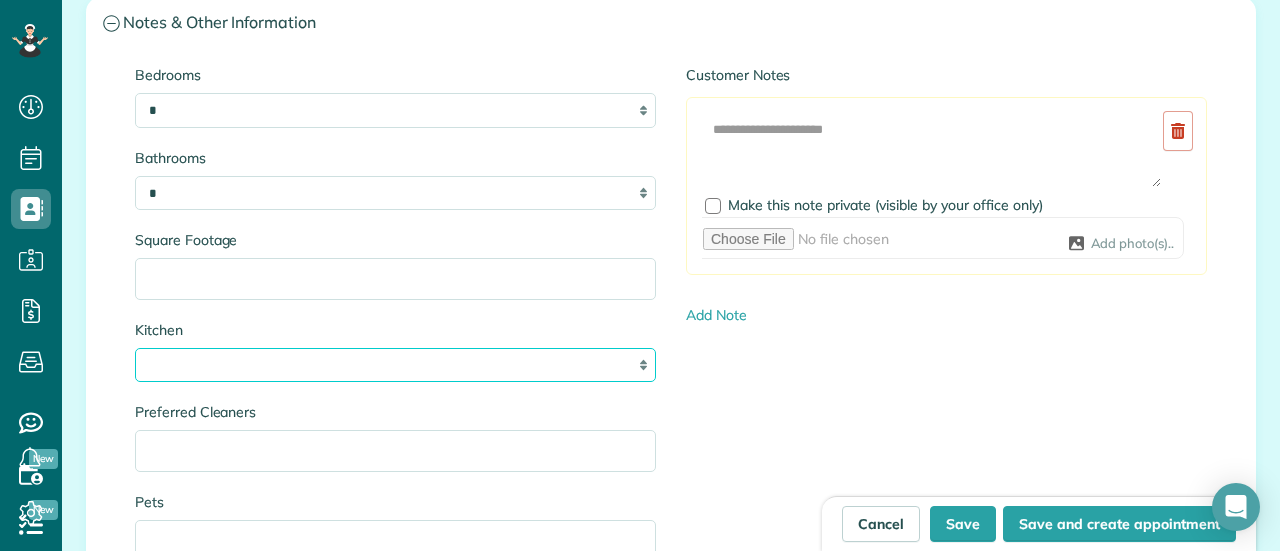 click on "*
*
*
*" at bounding box center [395, 365] 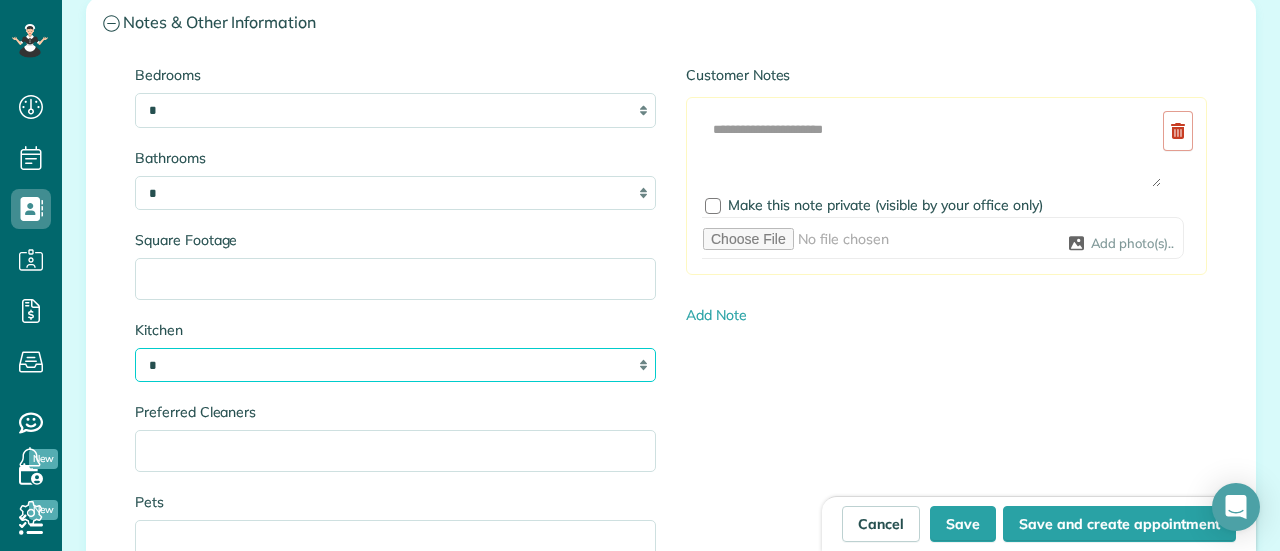click on "*
*
*
*" at bounding box center [395, 365] 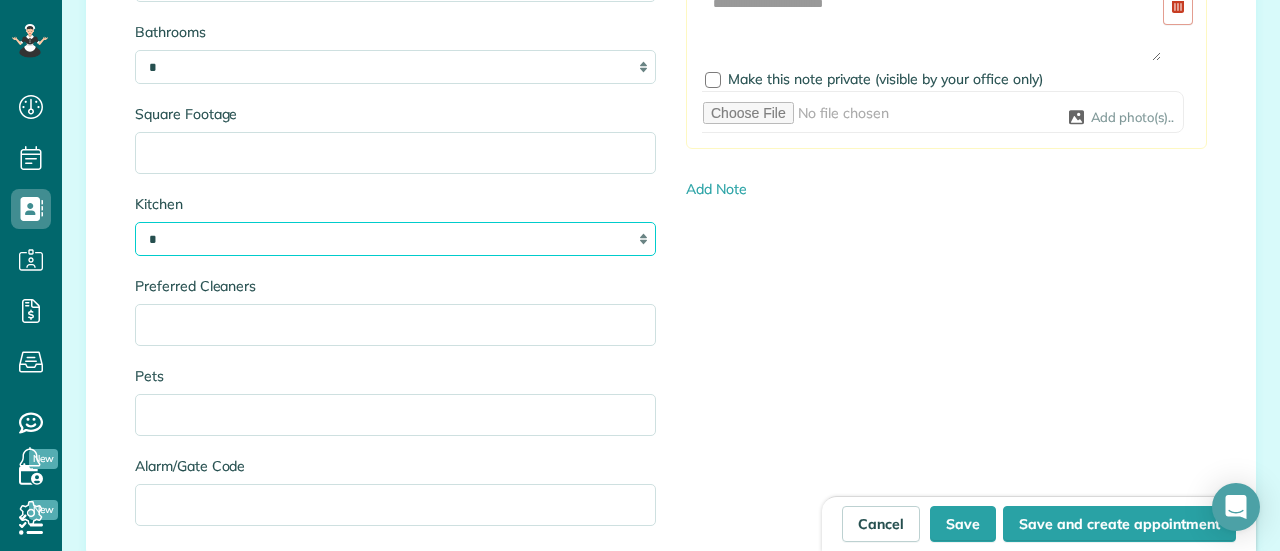 scroll, scrollTop: 2300, scrollLeft: 0, axis: vertical 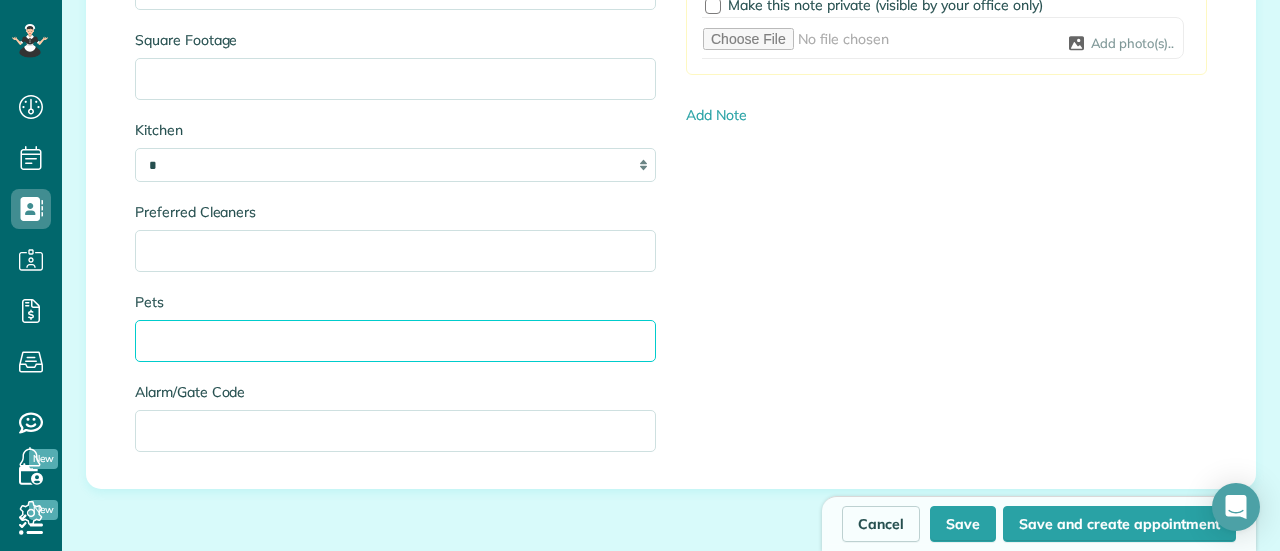 click on "Pets" at bounding box center [395, 341] 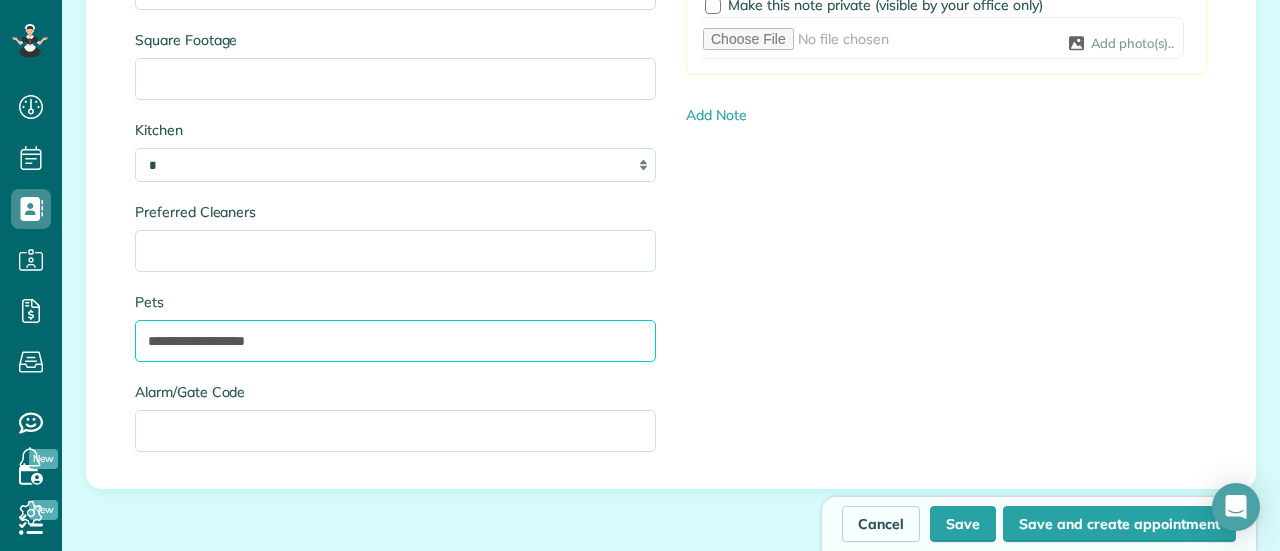type on "**********" 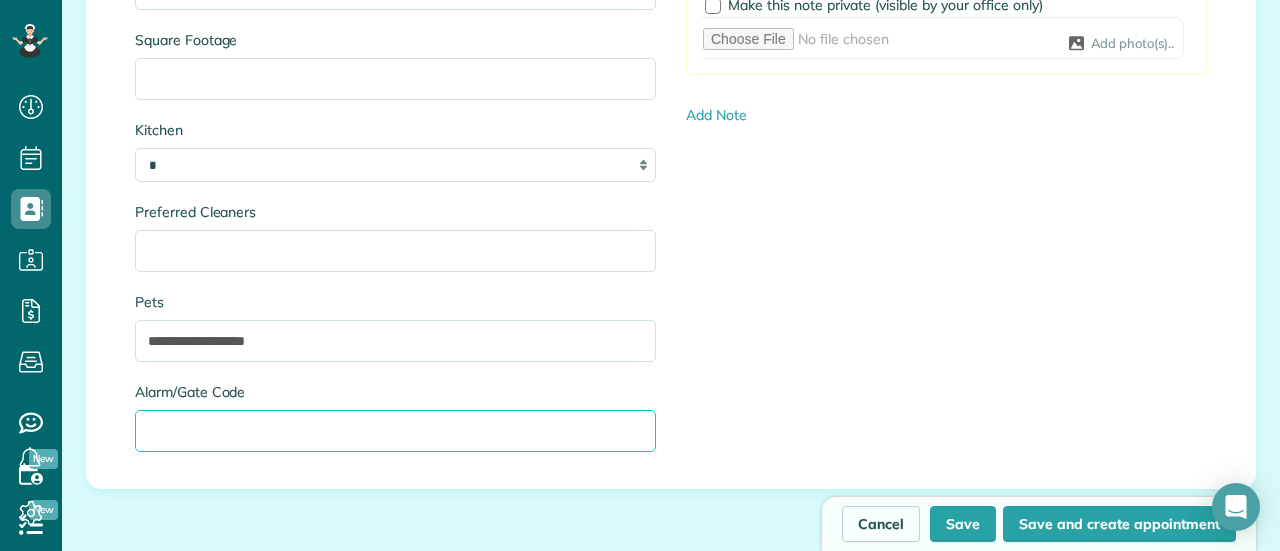 click on "Alarm/Gate Code" at bounding box center [395, 431] 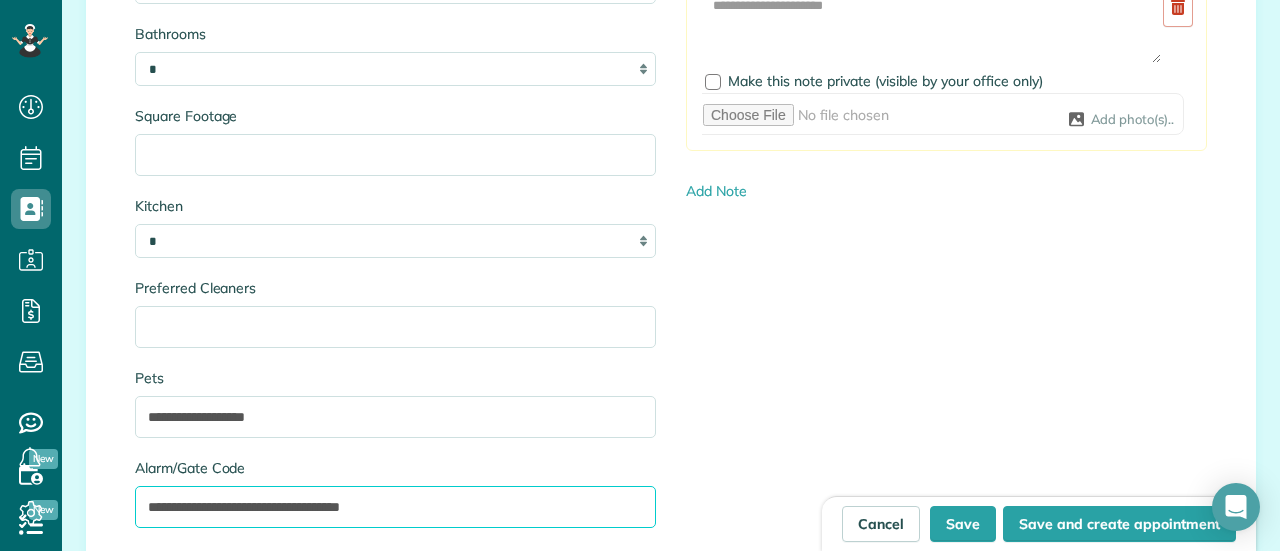 scroll, scrollTop: 2000, scrollLeft: 0, axis: vertical 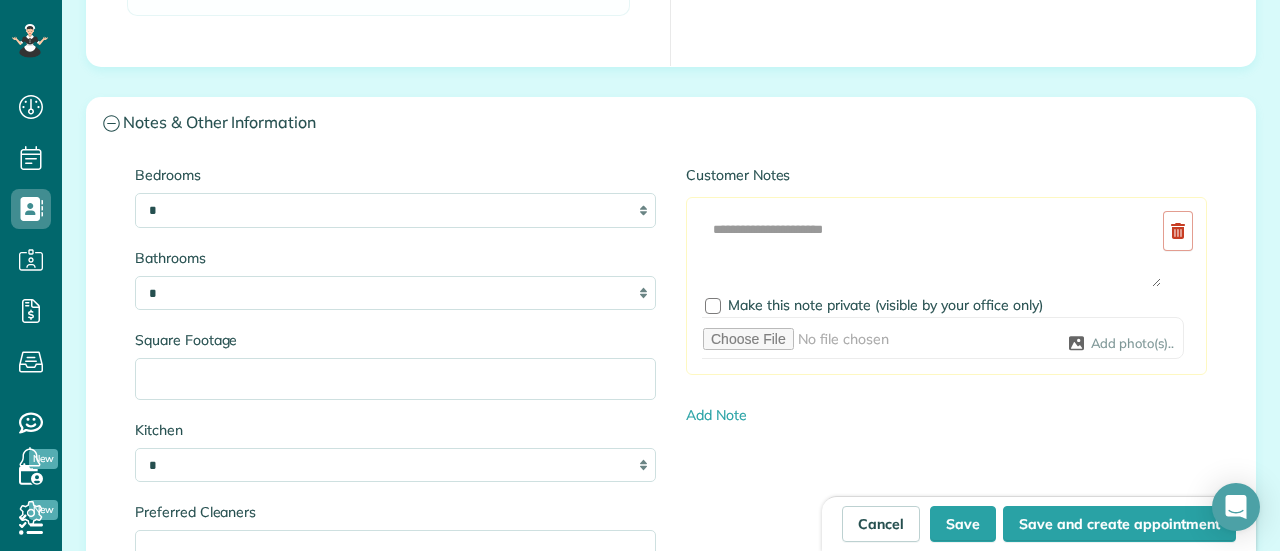 type on "**********" 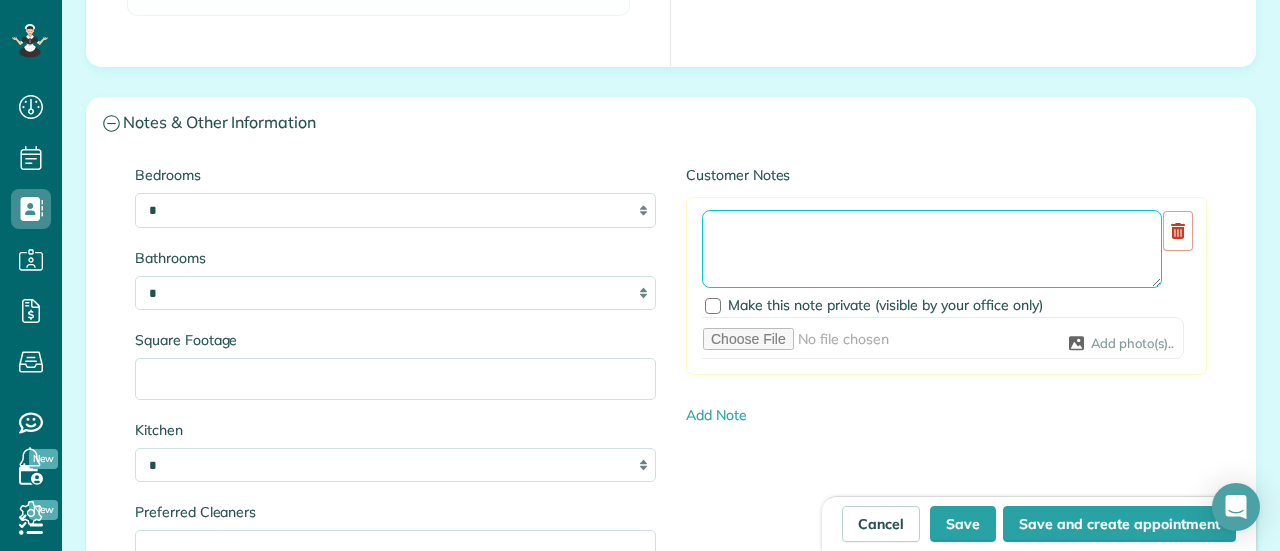 click at bounding box center (932, 249) 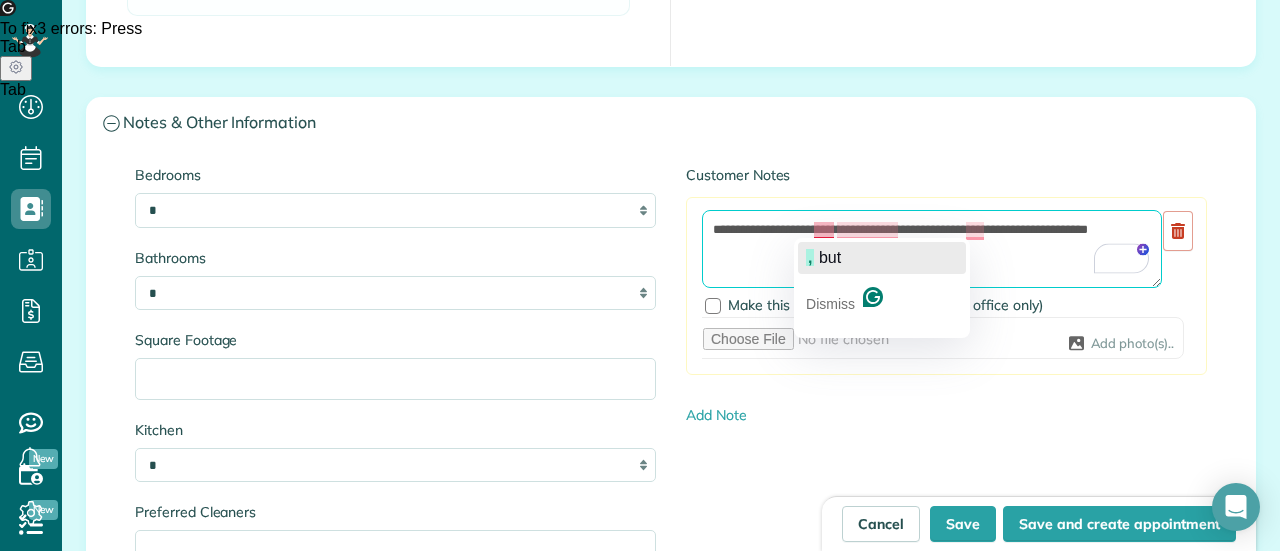 drag, startPoint x: 828, startPoint y: 259, endPoint x: 856, endPoint y: 245, distance: 31.304953 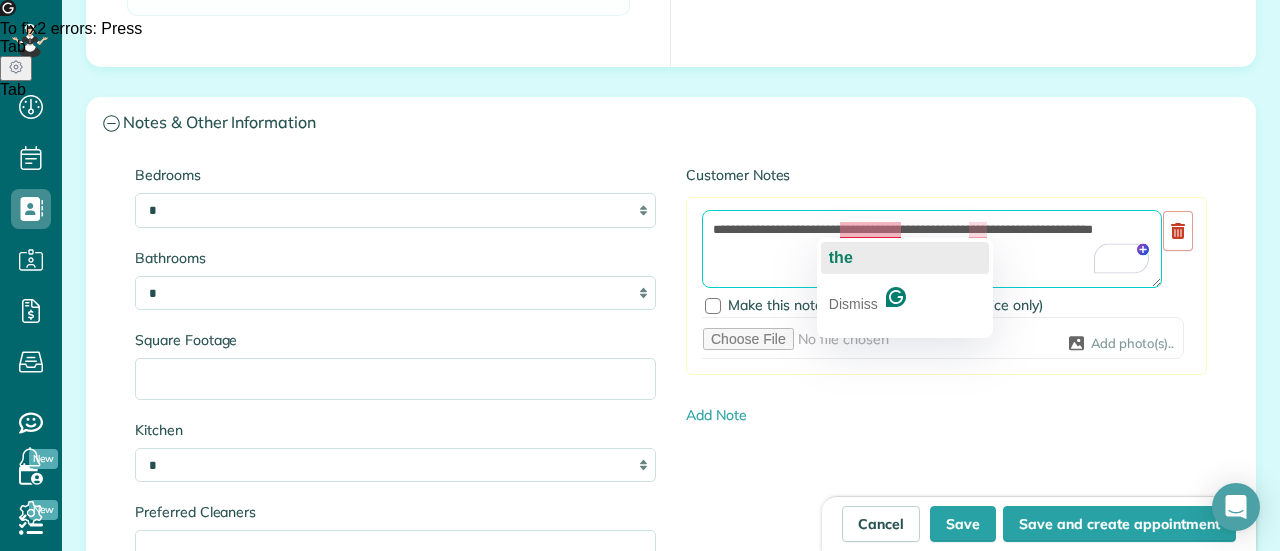 click on "the" 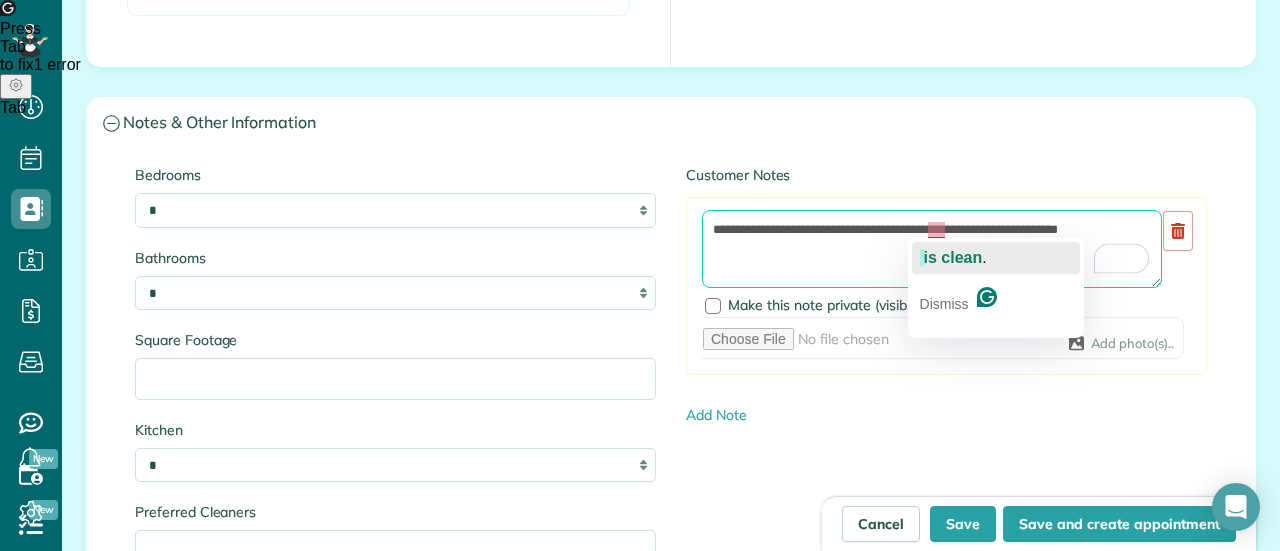 click on "is clean" 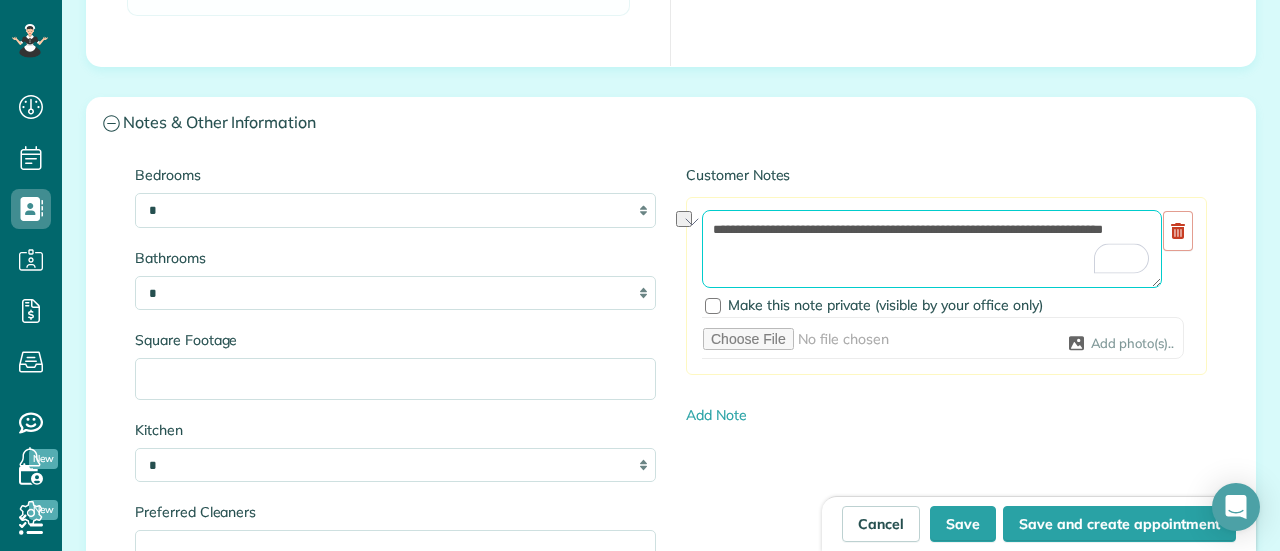 drag, startPoint x: 979, startPoint y: 226, endPoint x: 937, endPoint y: 234, distance: 42.755116 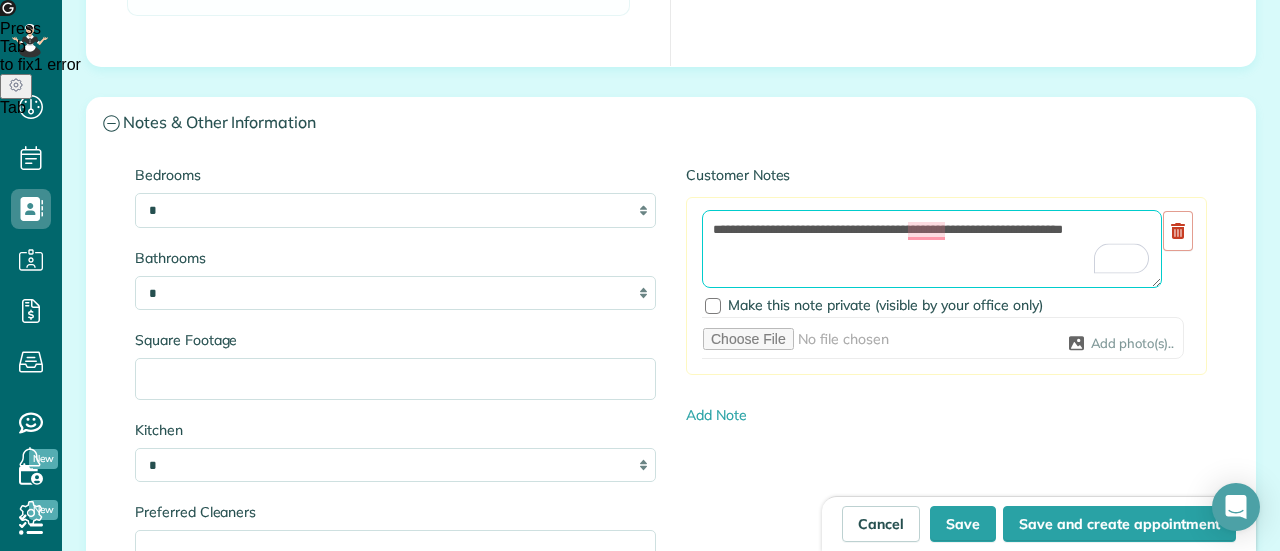 click on "**********" at bounding box center [932, 249] 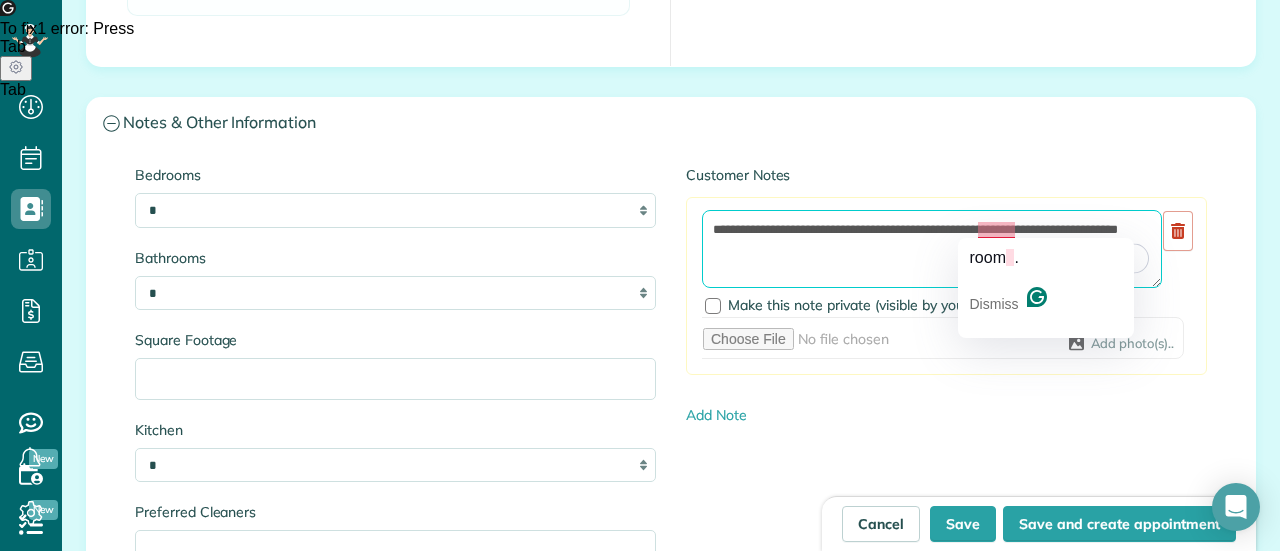 click on "room   ." 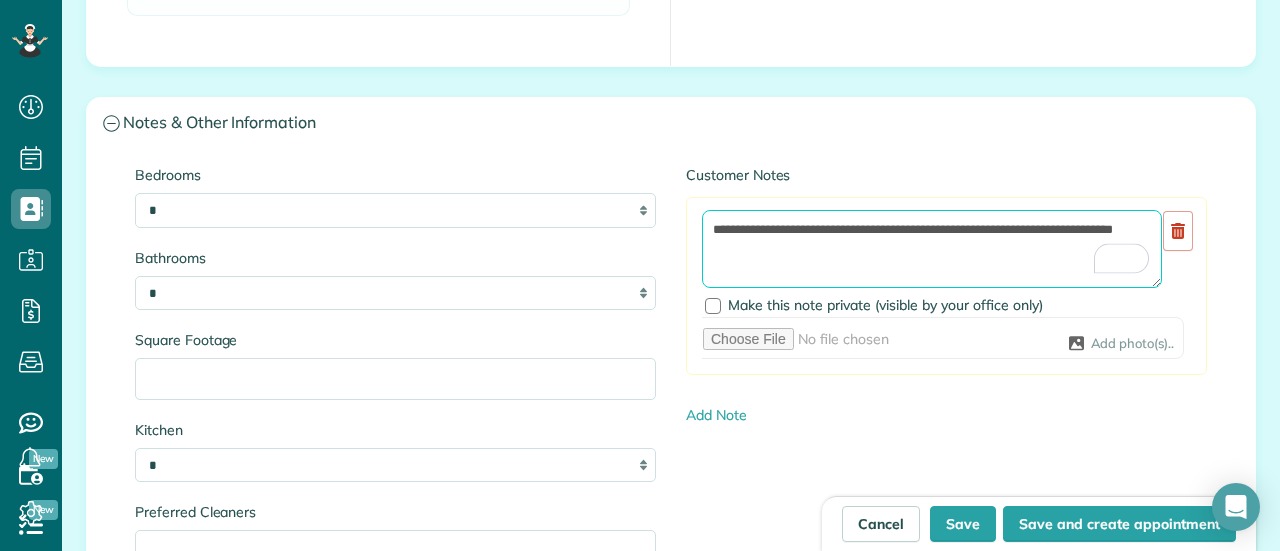 click on "**********" at bounding box center [932, 249] 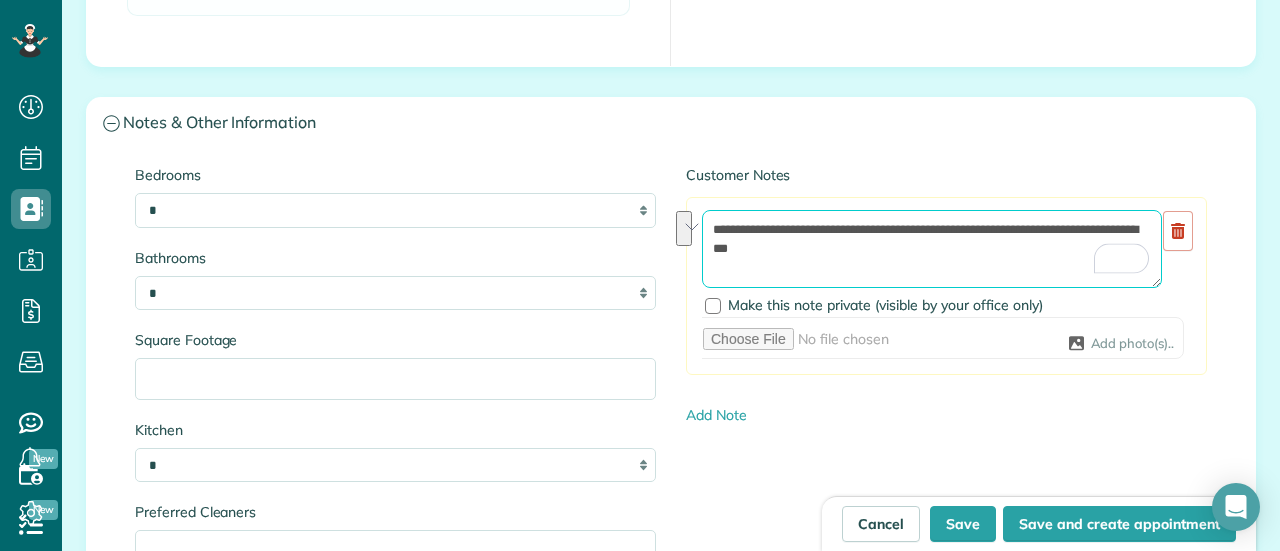 drag, startPoint x: 1062, startPoint y: 227, endPoint x: 1080, endPoint y: 260, distance: 37.589893 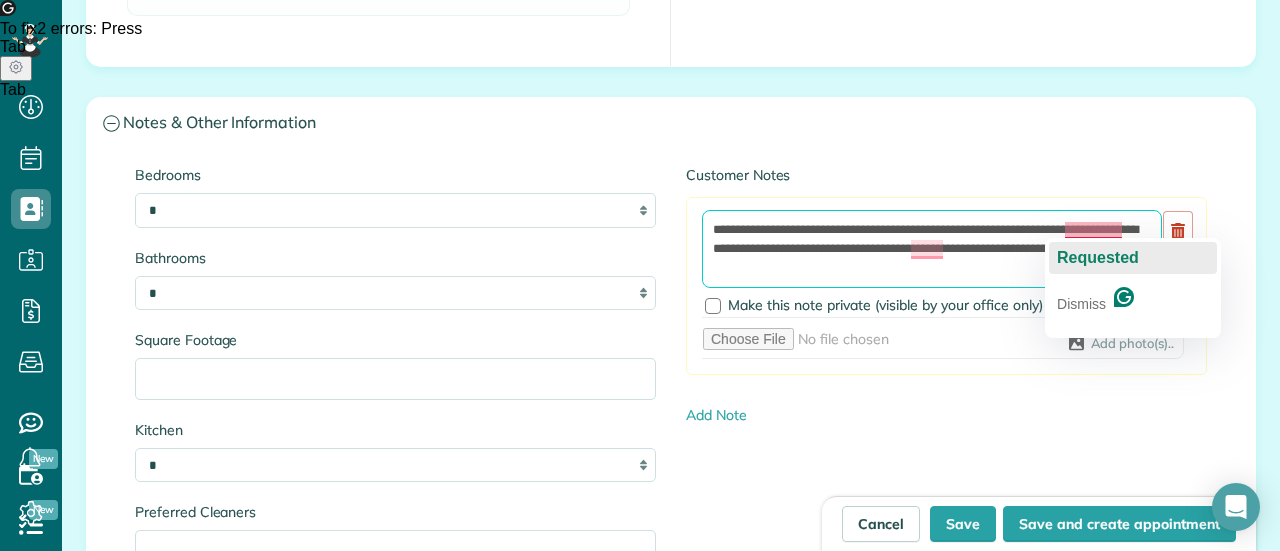 click on "Requested" 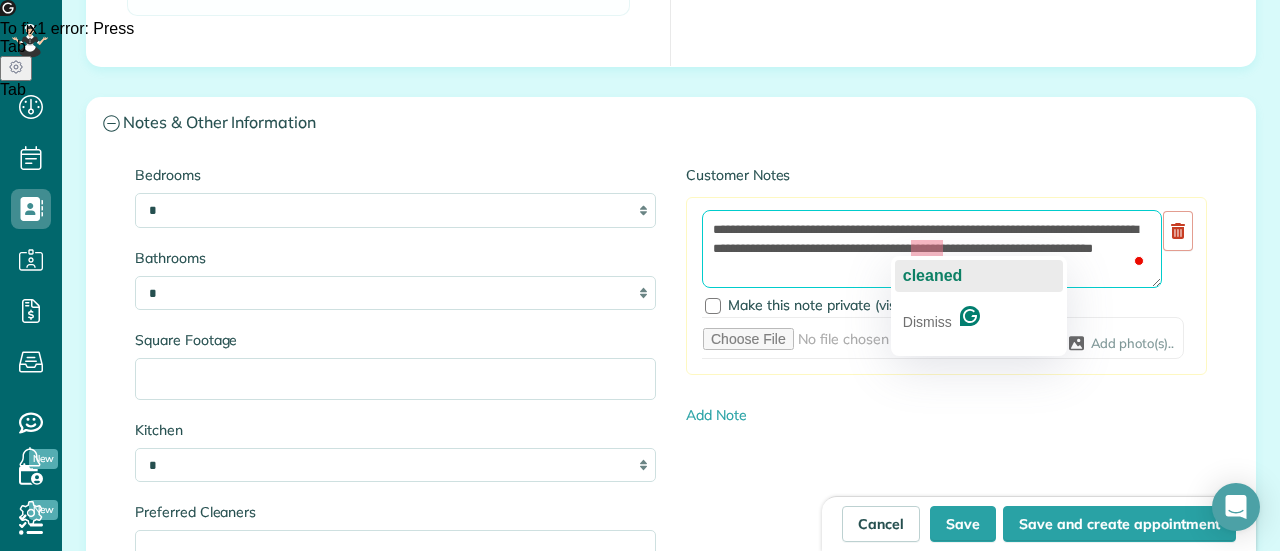 click on "cleaned" 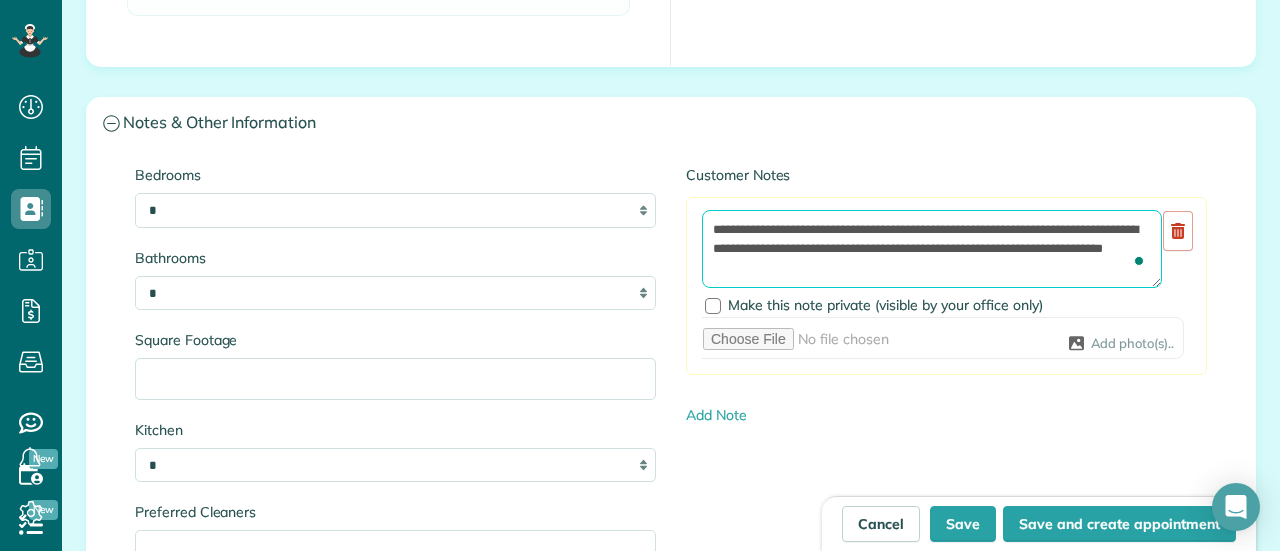 click on "**********" at bounding box center (932, 249) 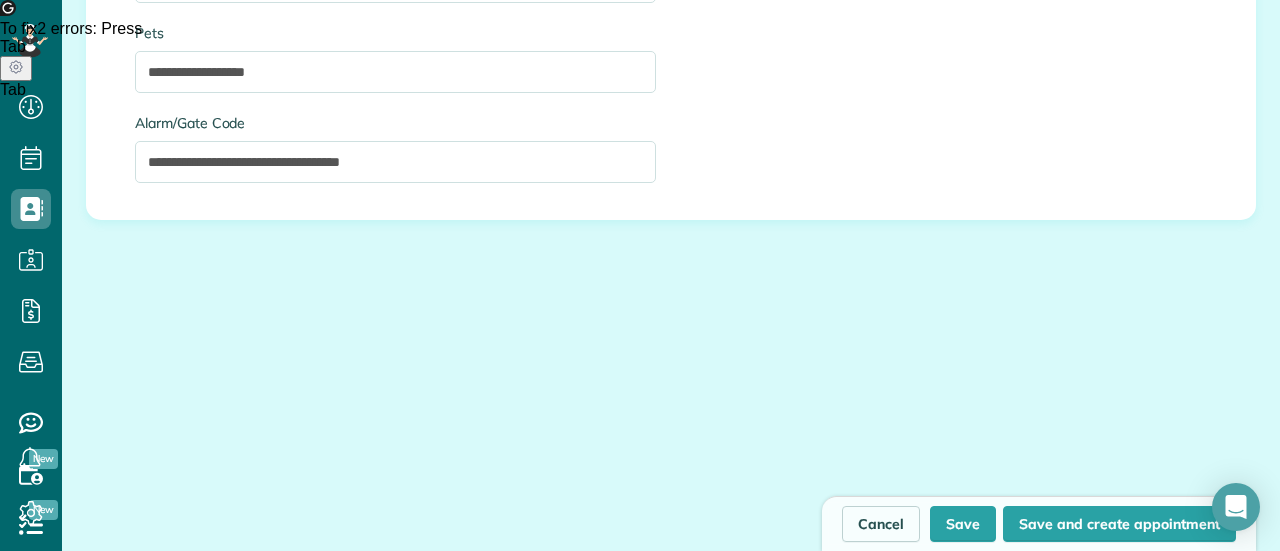 scroll, scrollTop: 2600, scrollLeft: 0, axis: vertical 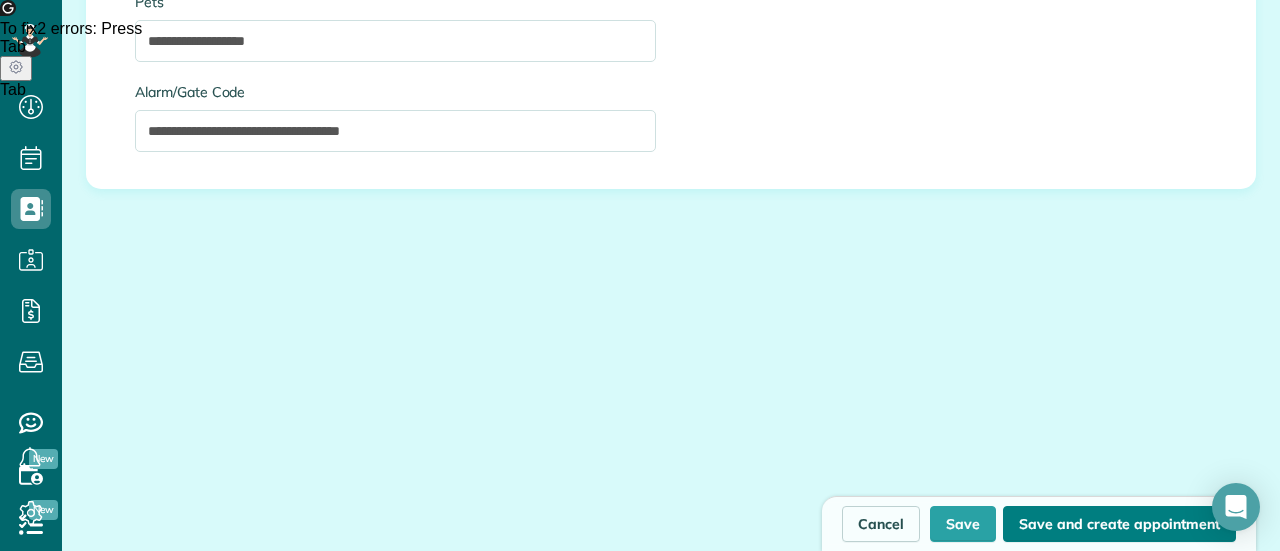 type on "**********" 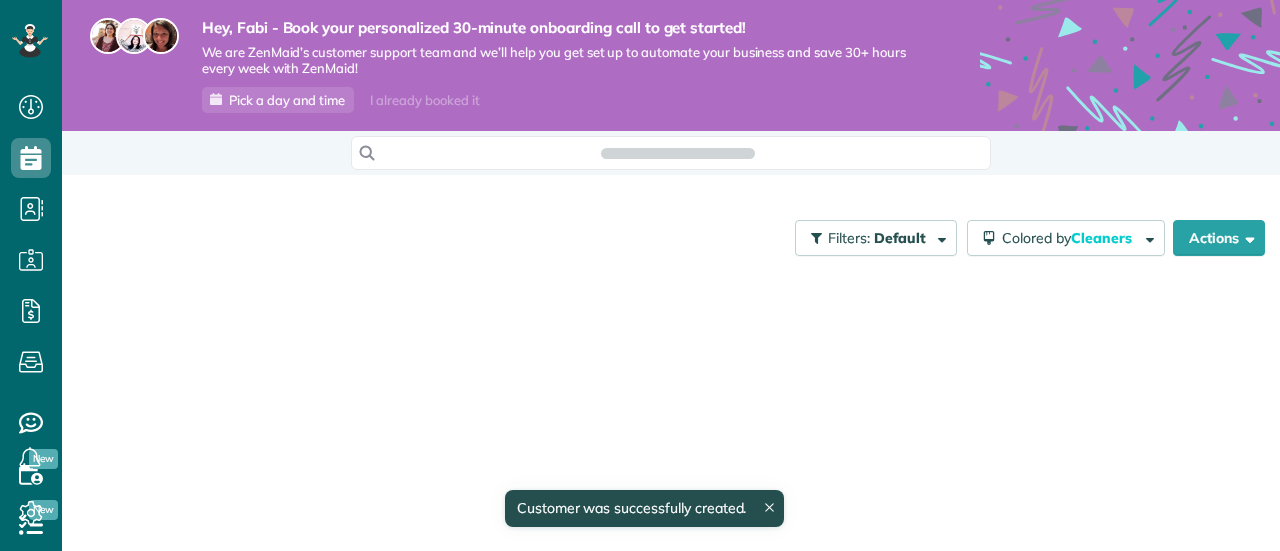 scroll, scrollTop: 0, scrollLeft: 0, axis: both 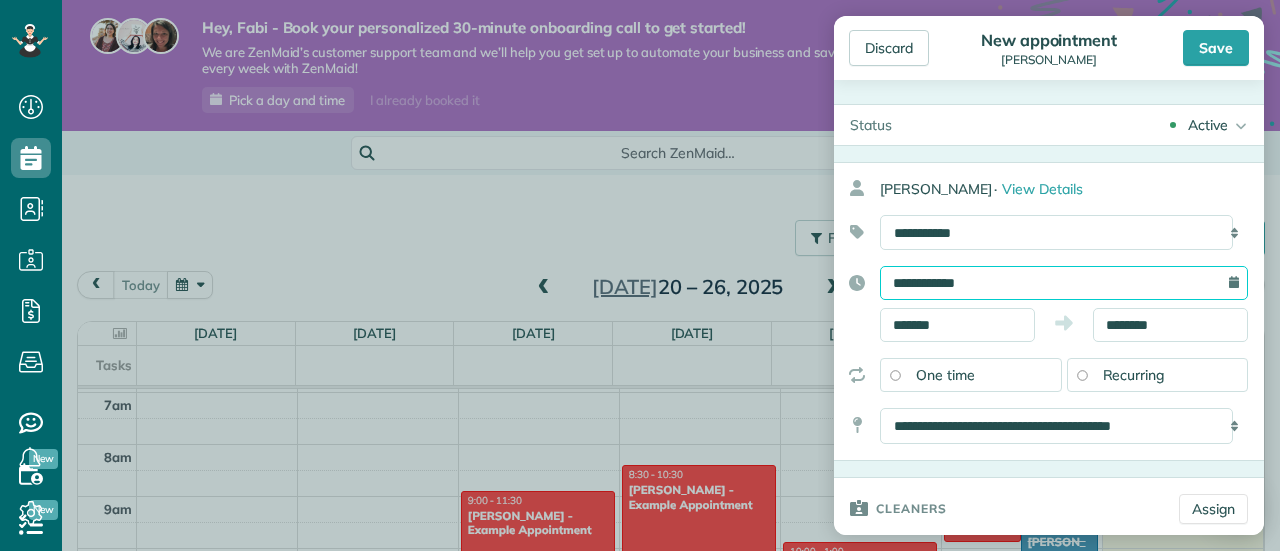 click on "**********" at bounding box center [1064, 283] 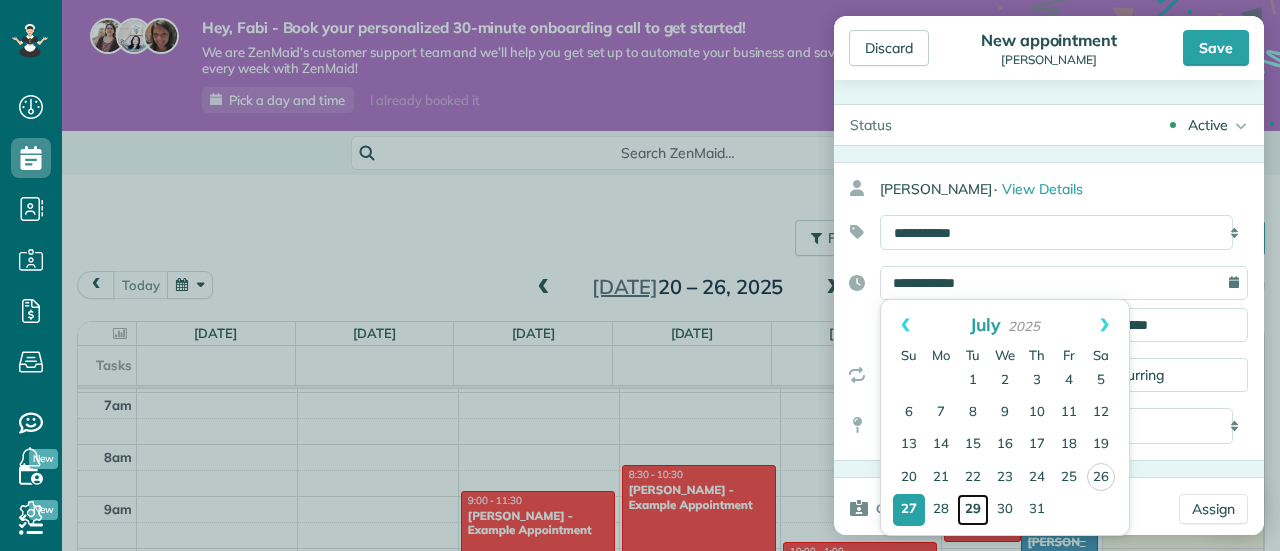 click on "29" at bounding box center [973, 510] 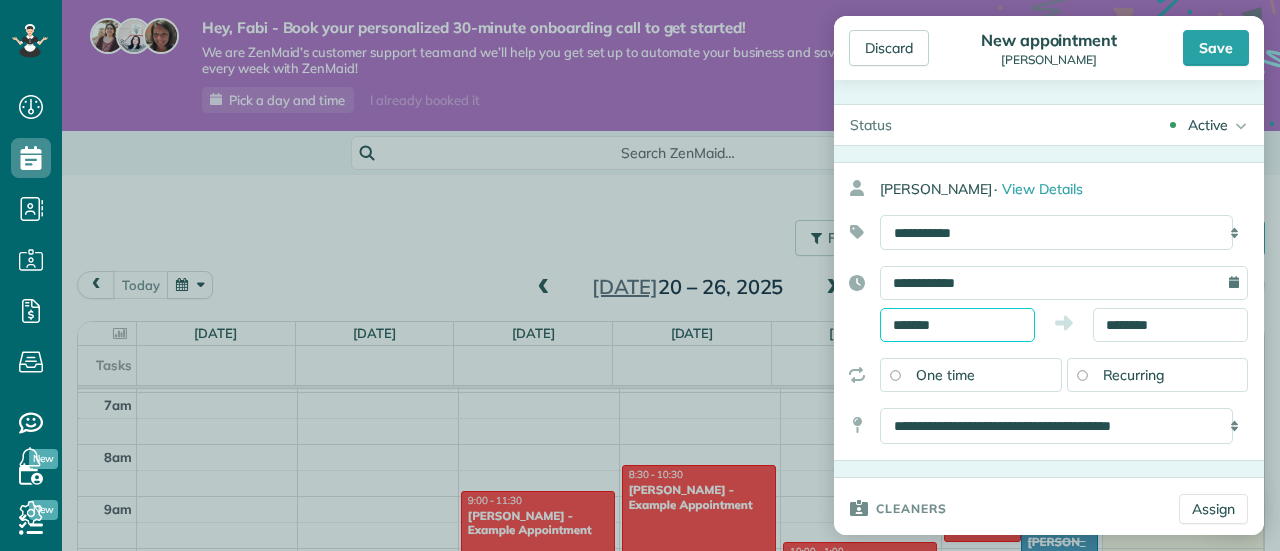 click on "*******" at bounding box center (957, 325) 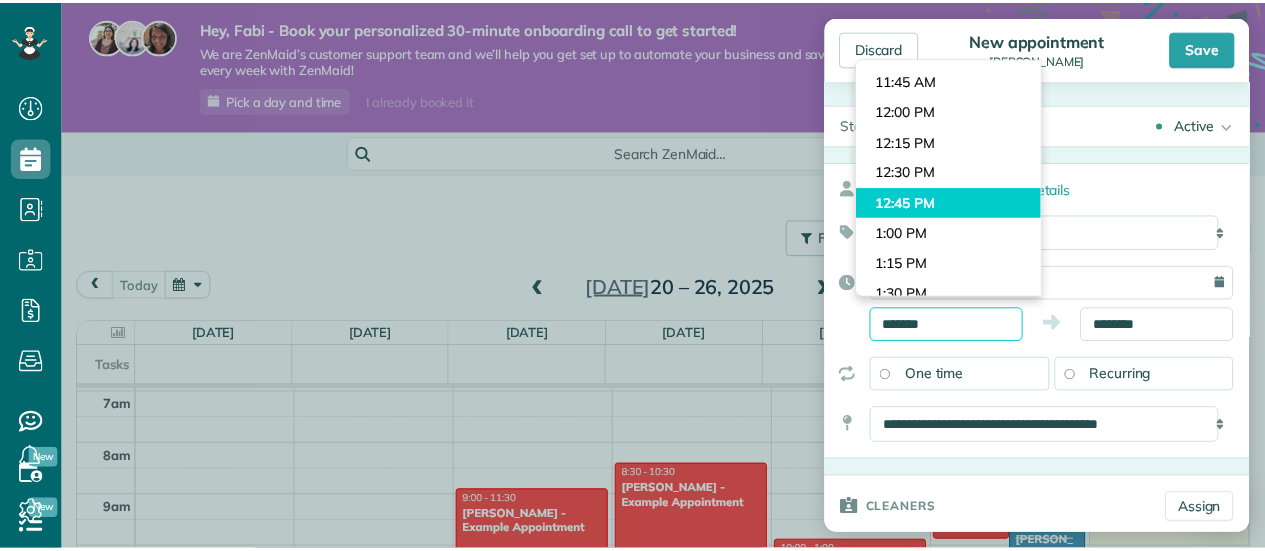 scroll, scrollTop: 1438, scrollLeft: 0, axis: vertical 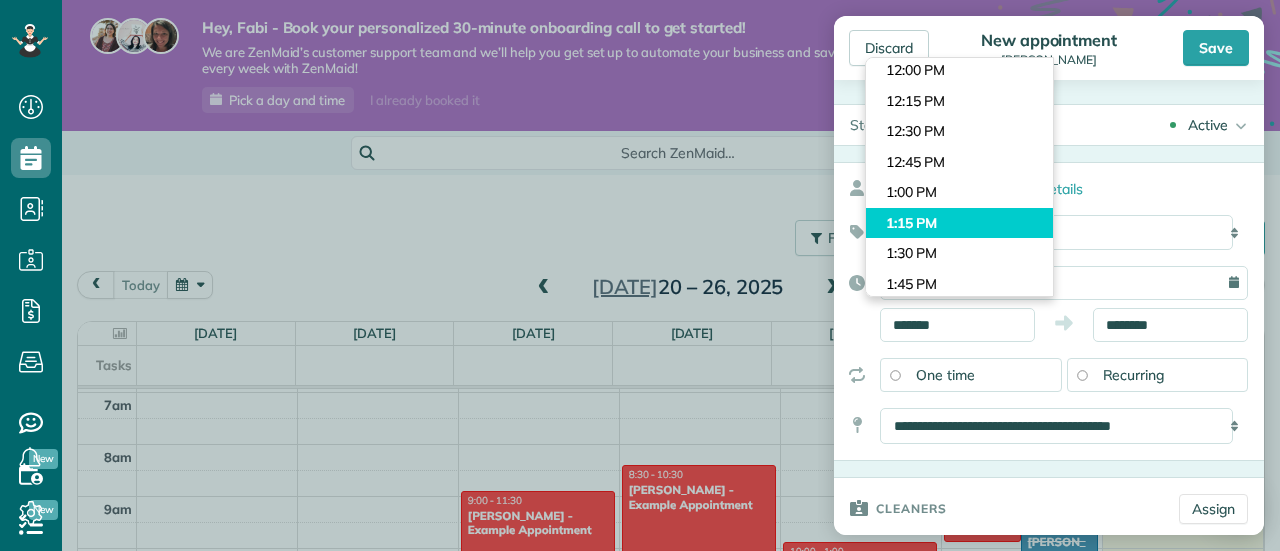 type on "*******" 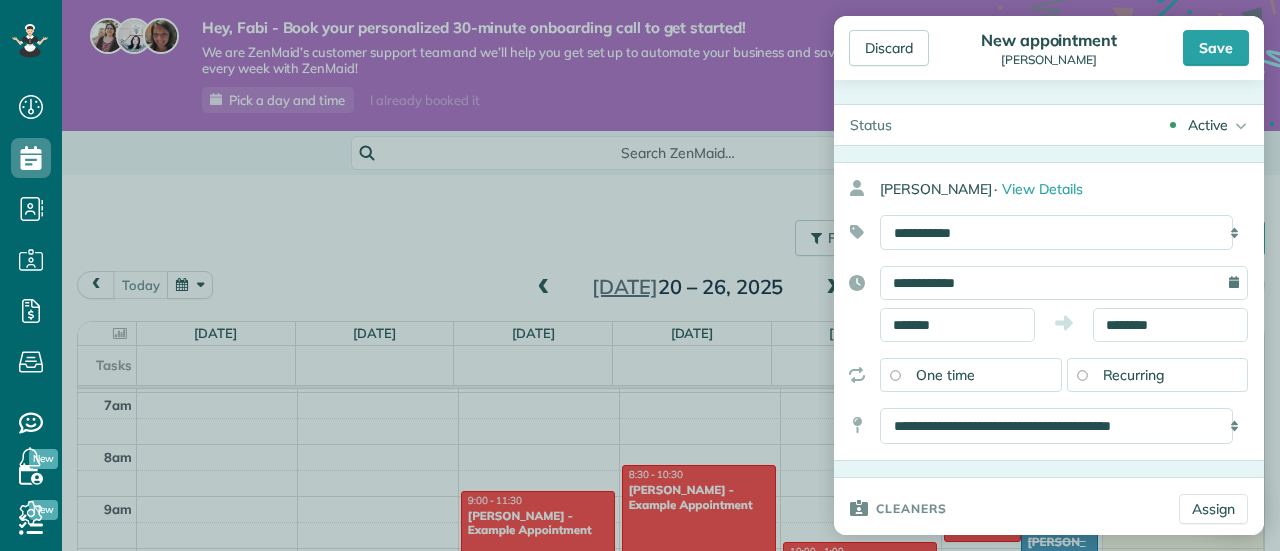 click on "Dashboard
Scheduling
Calendar View
List View
Dispatch View - Weekly scheduling (Beta)" at bounding box center (640, 275) 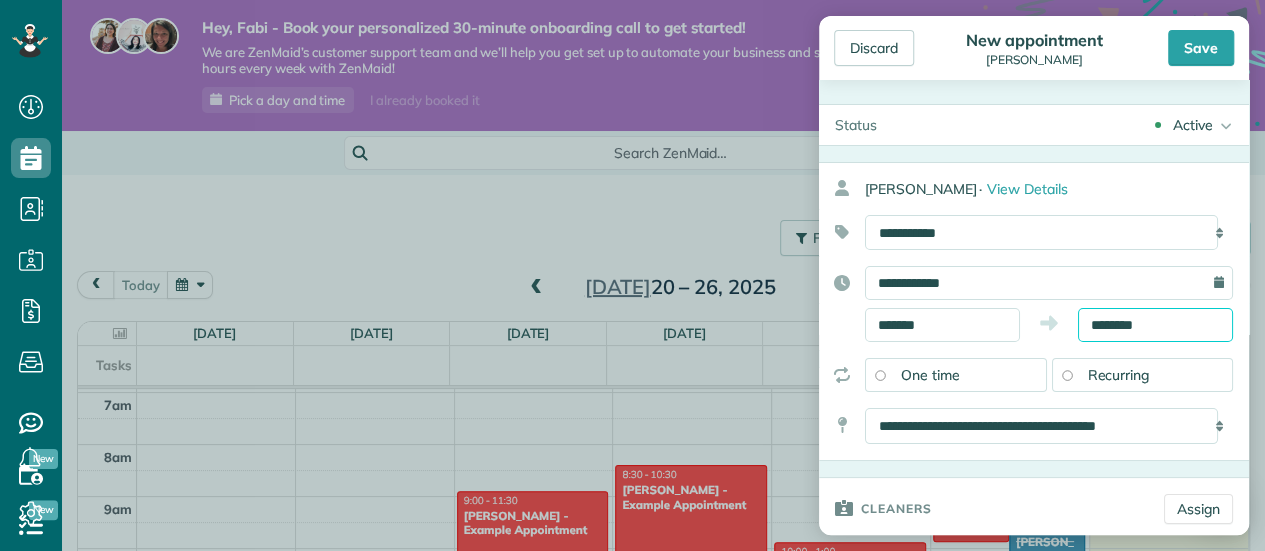 click on "Dashboard
Scheduling
Calendar View
List View
Dispatch View - Weekly scheduling (Beta)" at bounding box center [632, 275] 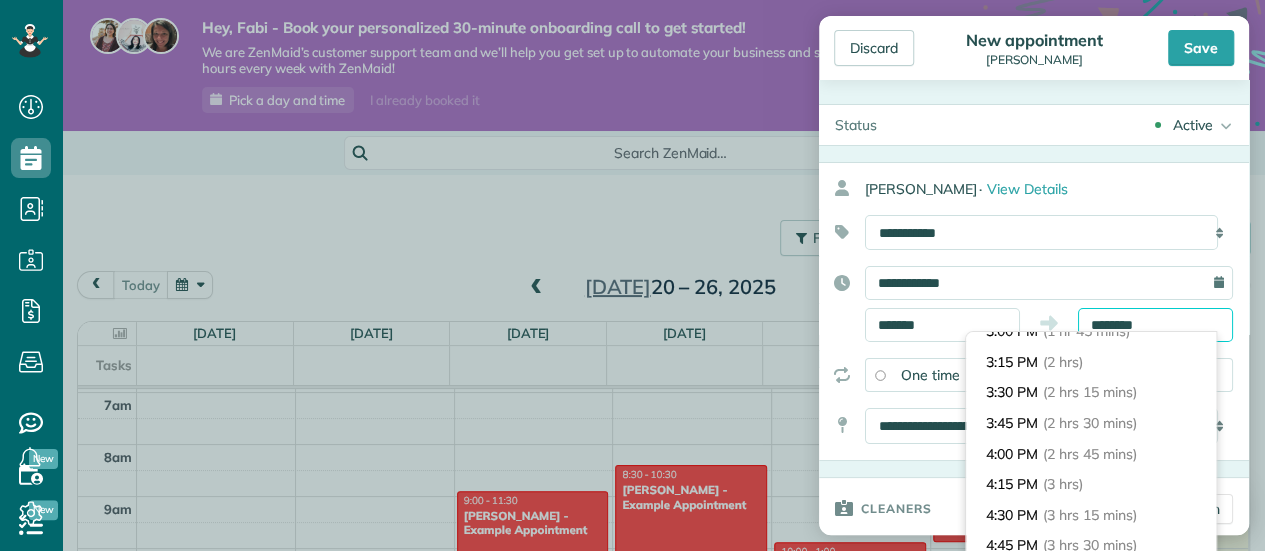 scroll, scrollTop: 300, scrollLeft: 0, axis: vertical 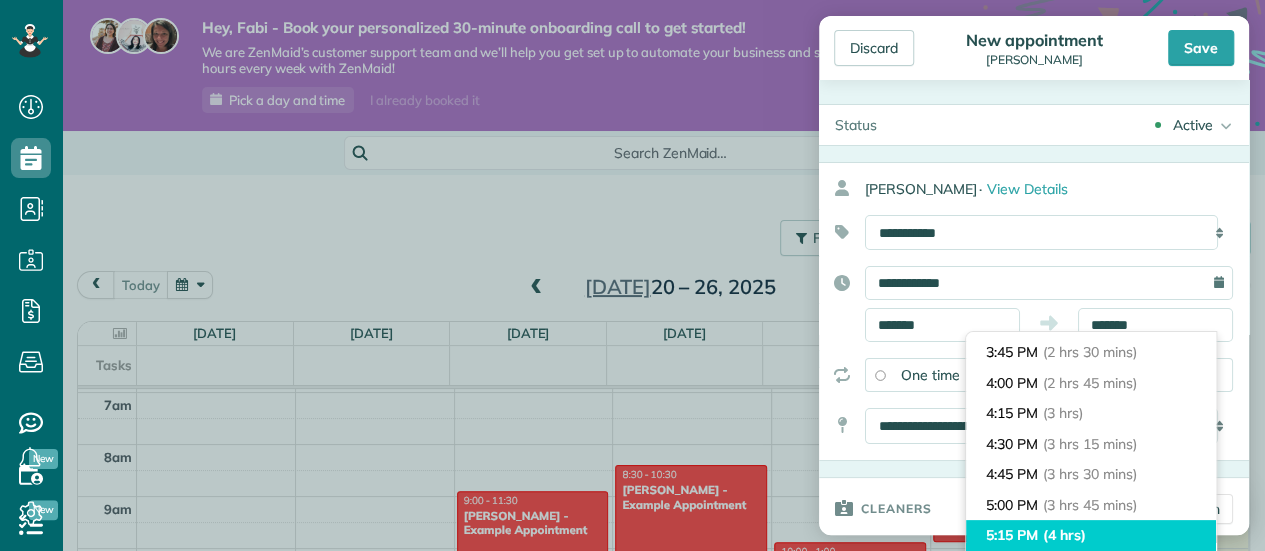 click on "(4 hrs)" at bounding box center (1064, 535) 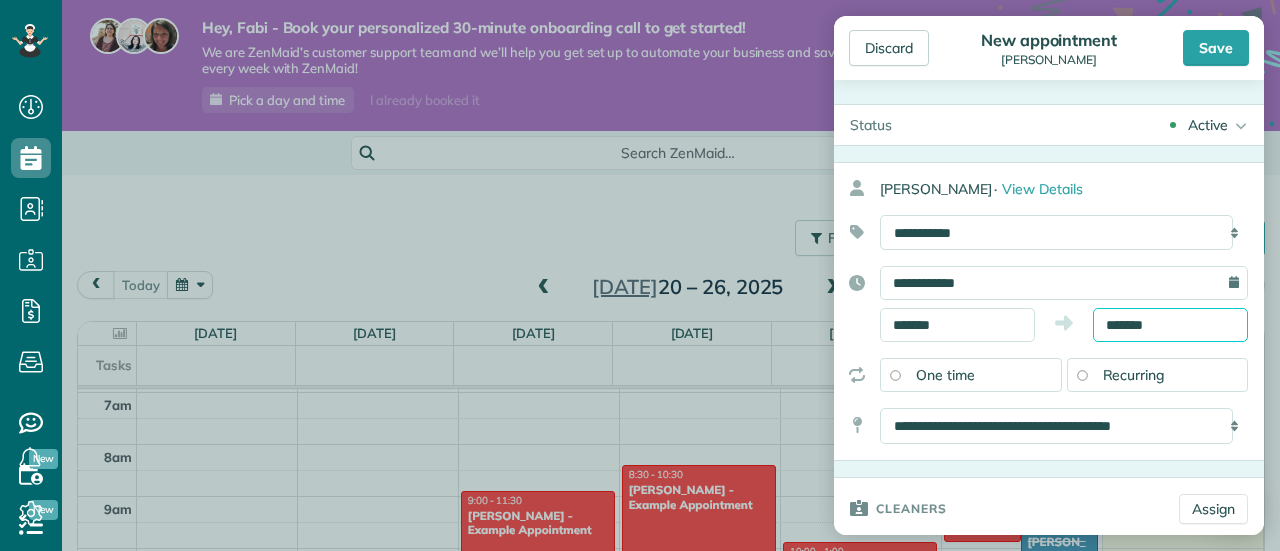 click on "*******" at bounding box center (1170, 325) 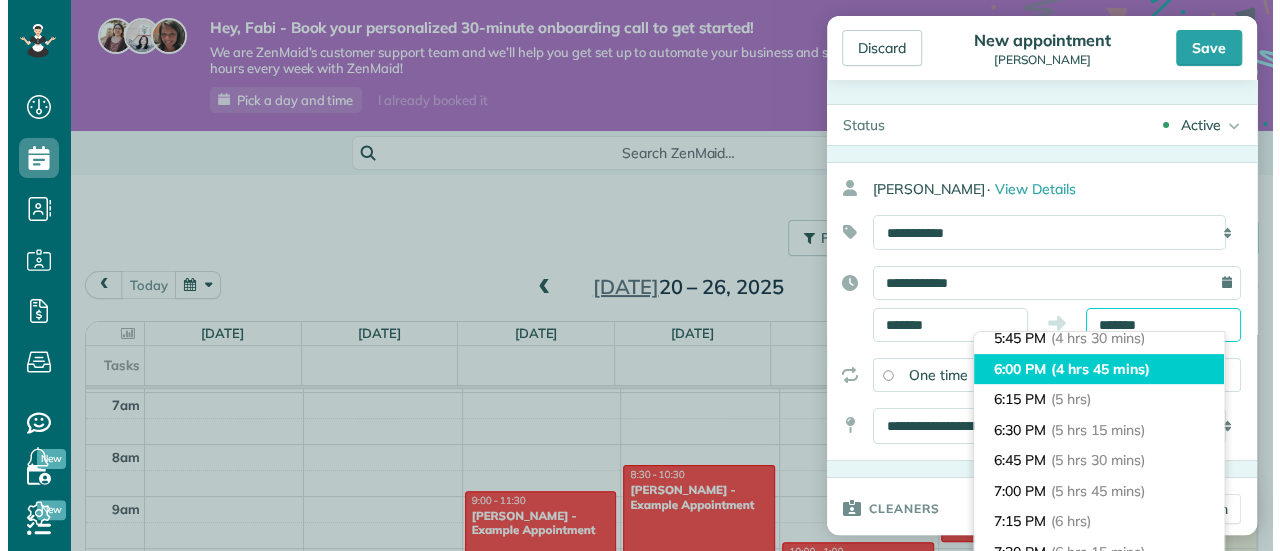 scroll, scrollTop: 458, scrollLeft: 0, axis: vertical 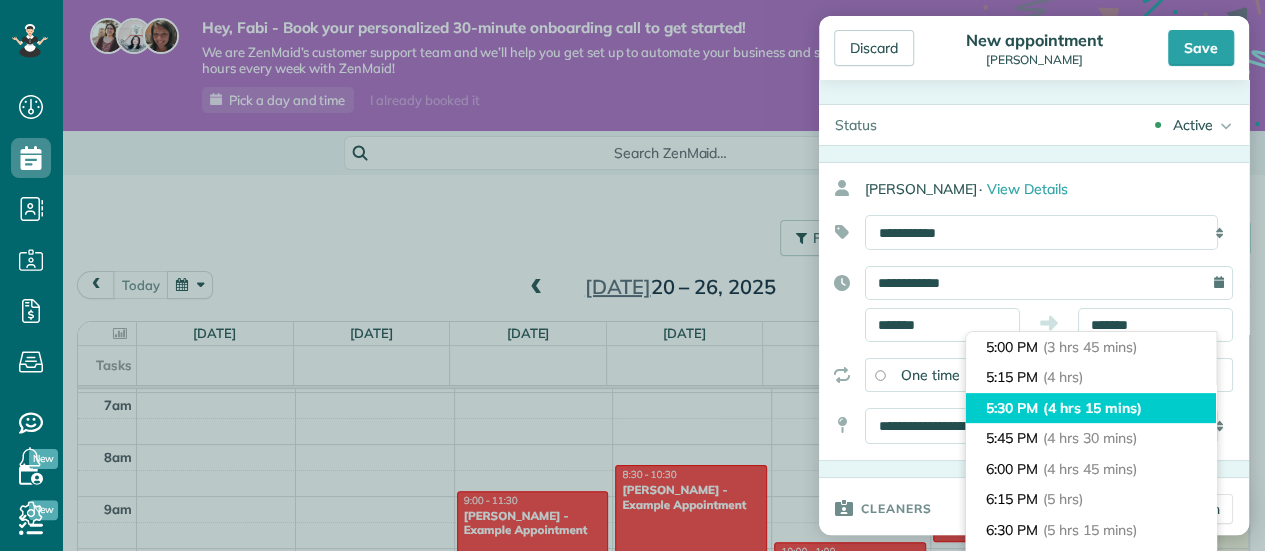 type on "*******" 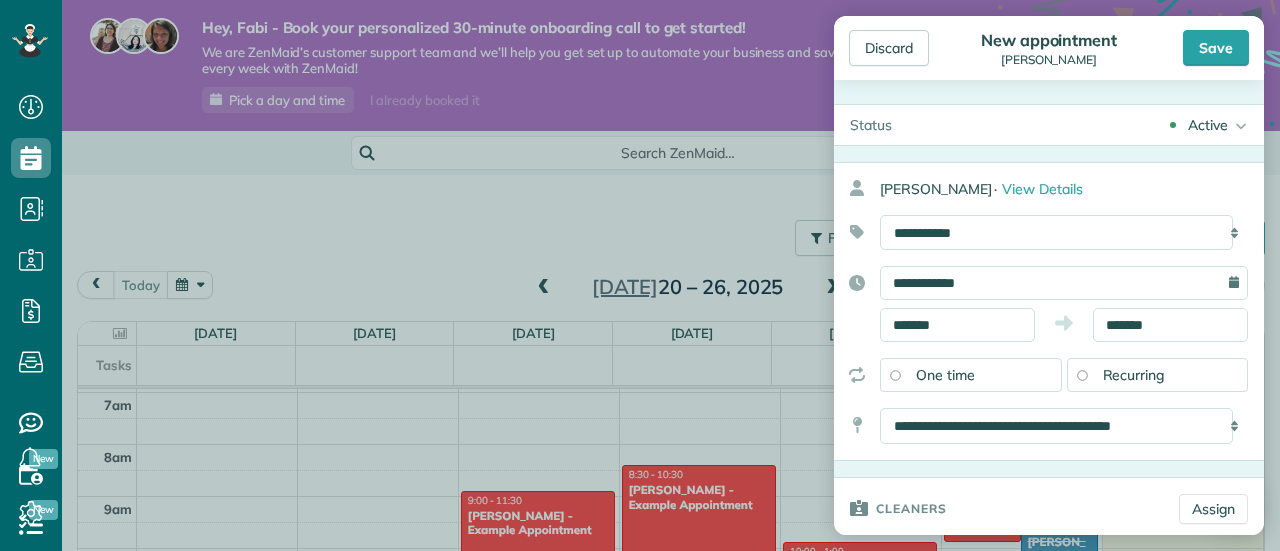 click on "Recurring" at bounding box center [1158, 375] 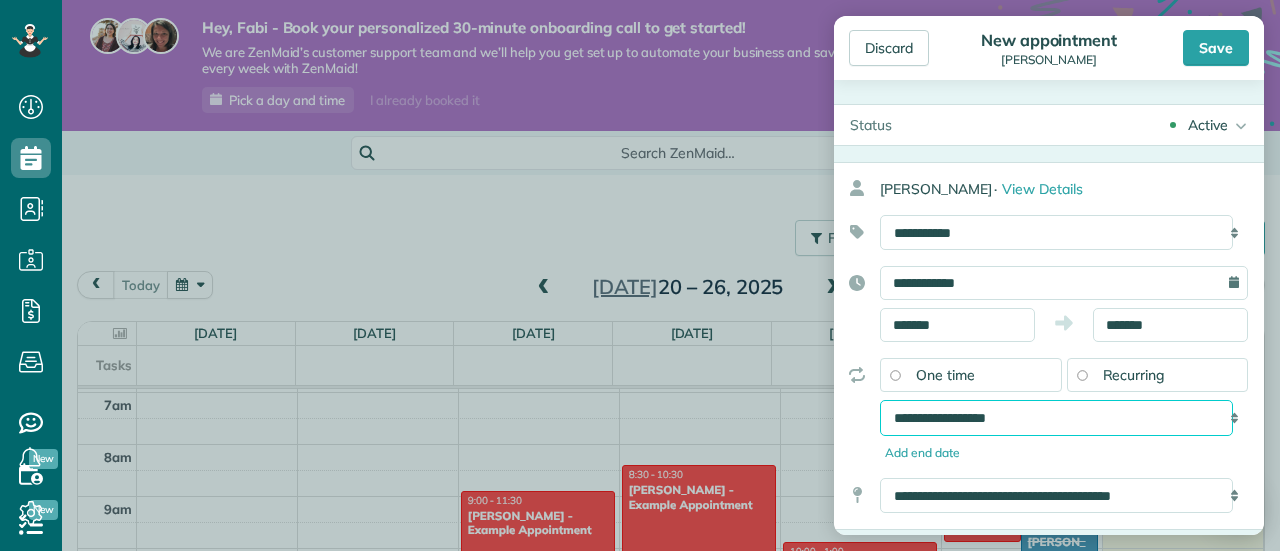 click on "**********" at bounding box center (1056, 417) 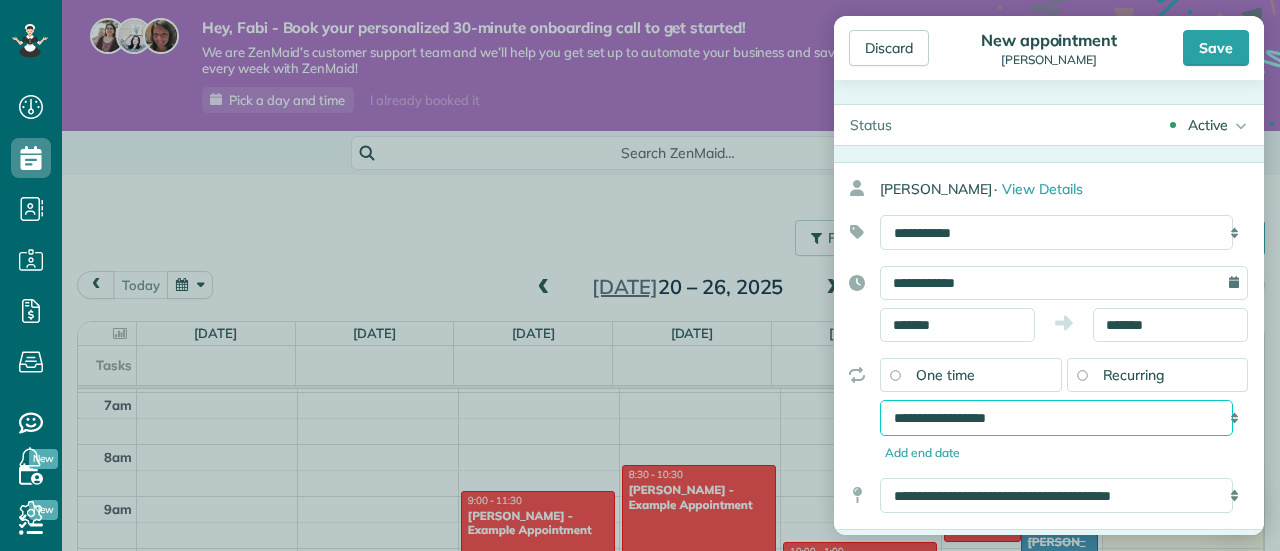 select on "**********" 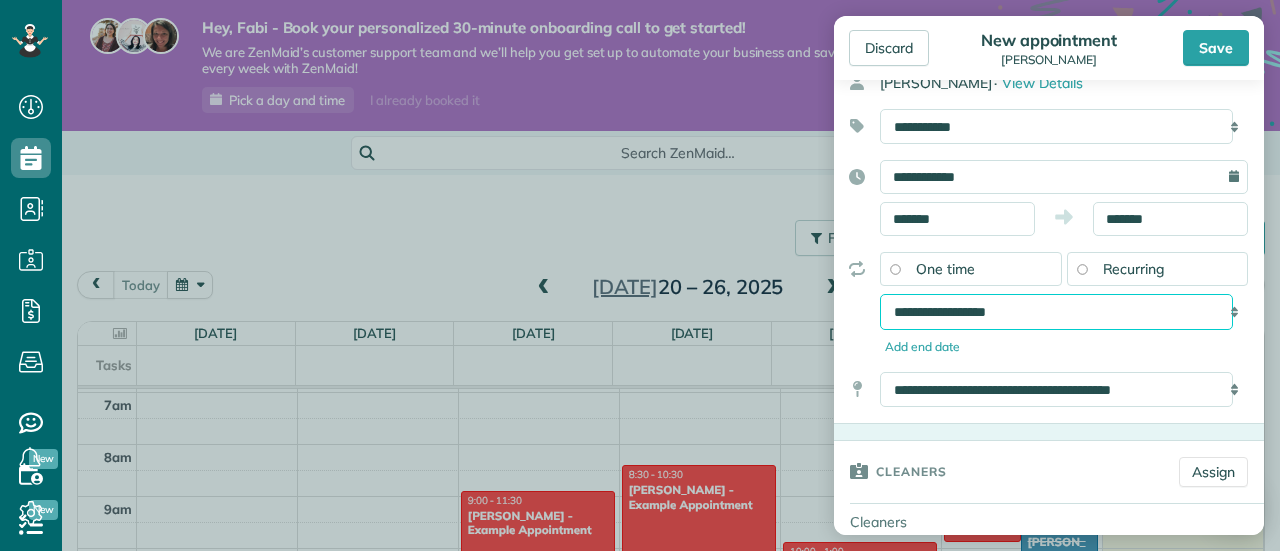 scroll, scrollTop: 200, scrollLeft: 0, axis: vertical 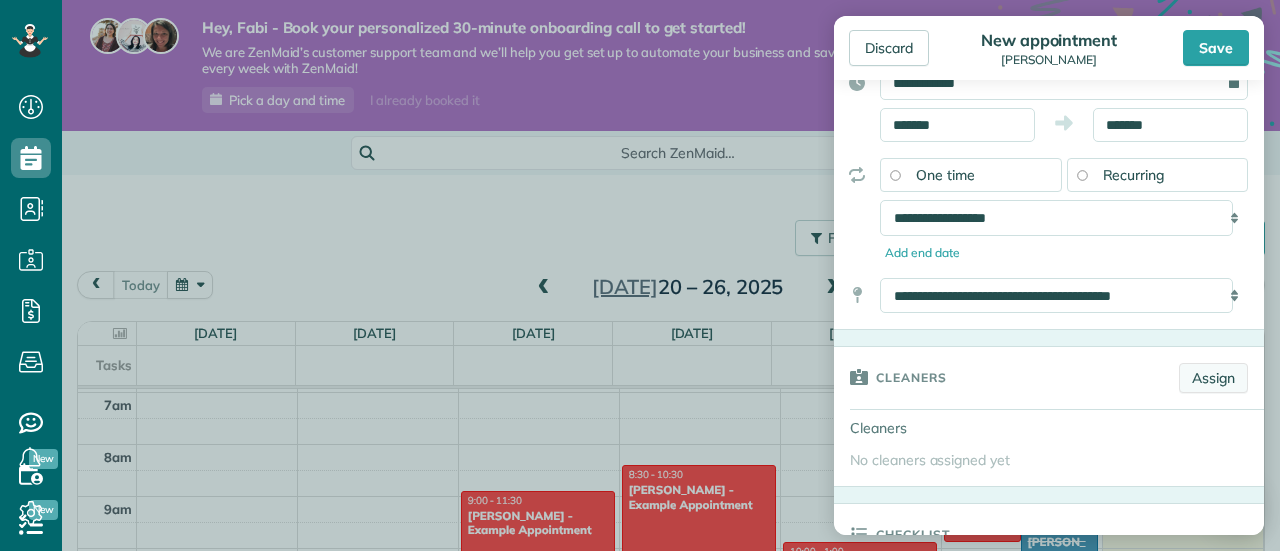 click on "Assign" at bounding box center (1213, 378) 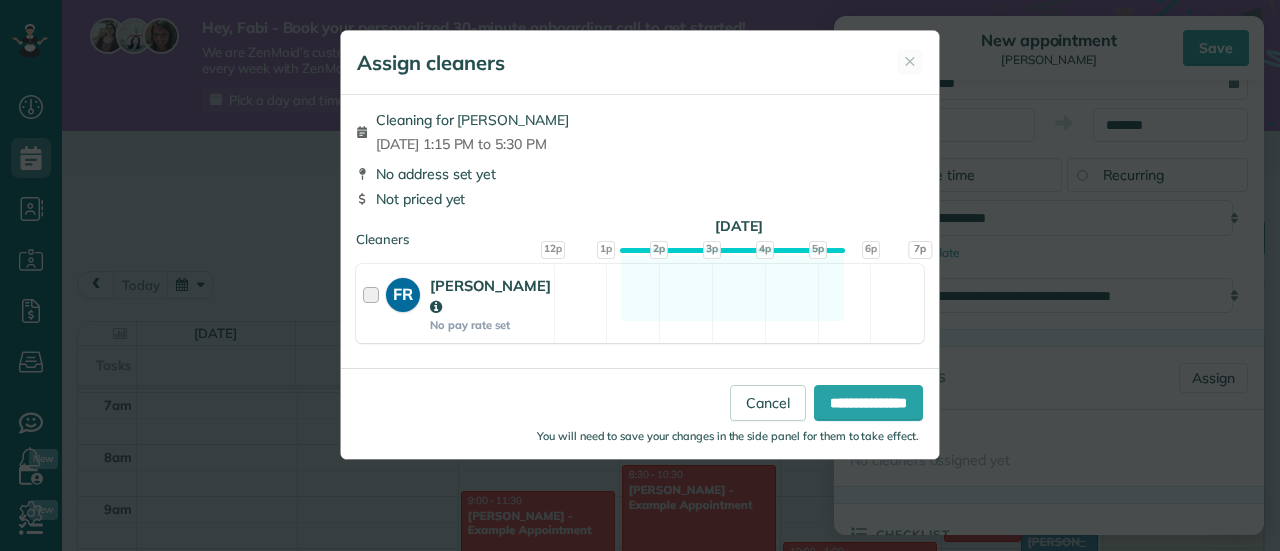 click at bounding box center (374, 303) 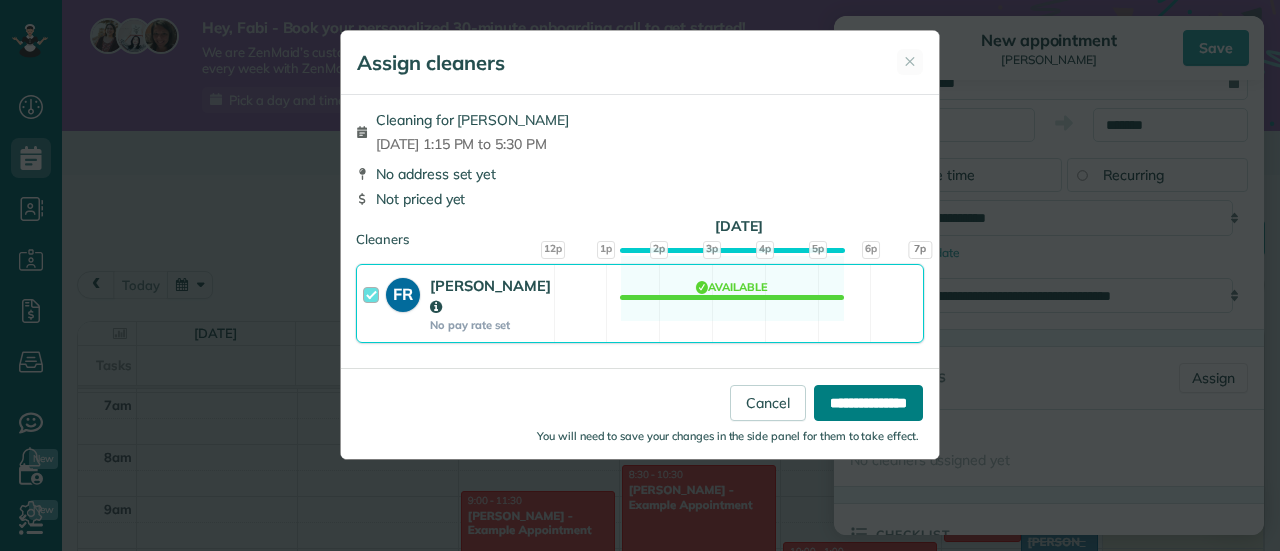 click on "**********" at bounding box center (868, 403) 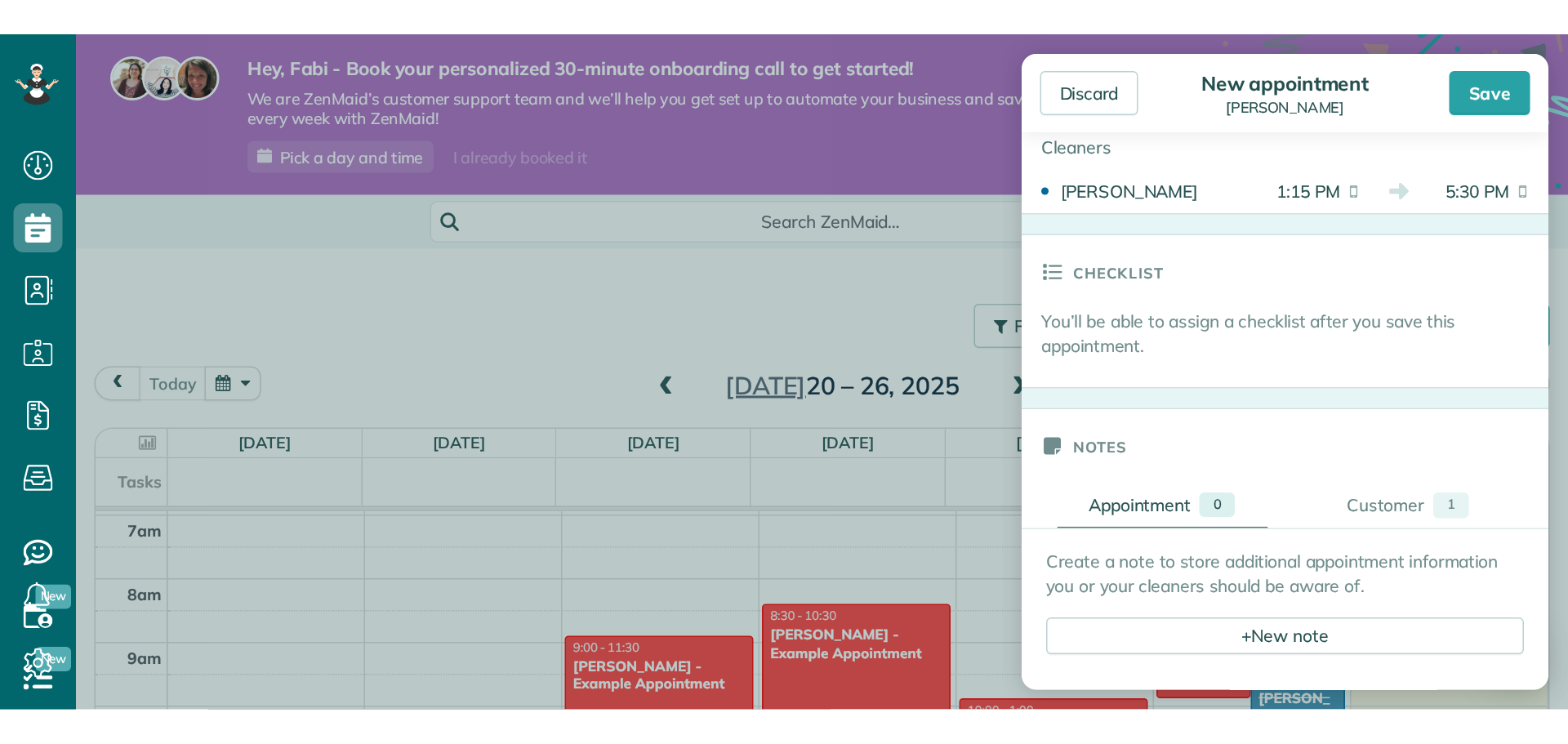 scroll, scrollTop: 490, scrollLeft: 0, axis: vertical 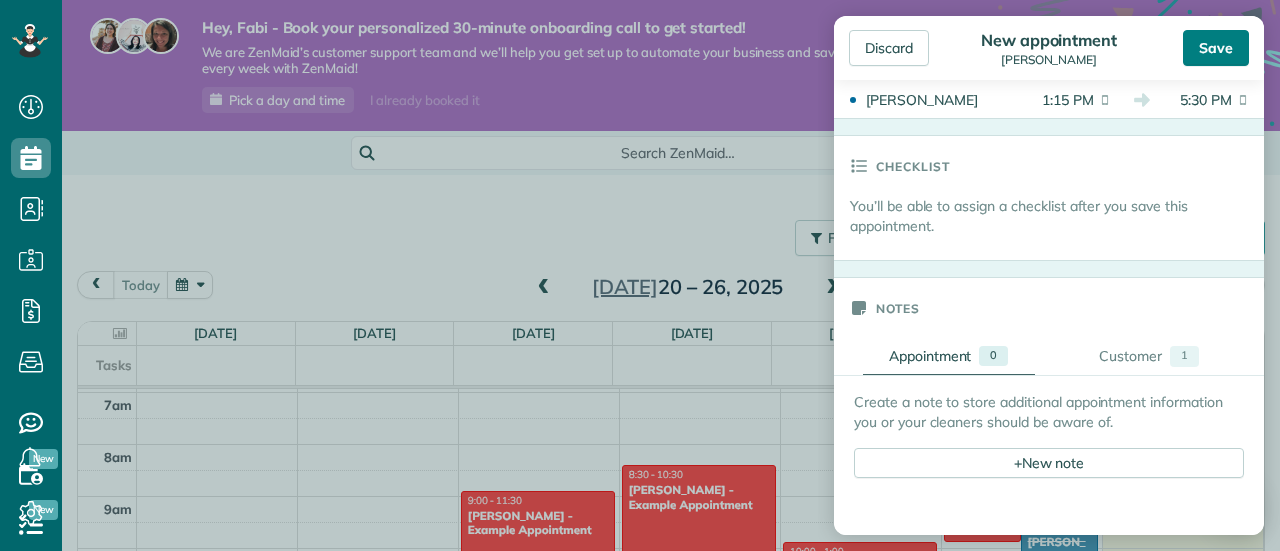 click on "Save" at bounding box center (1216, 48) 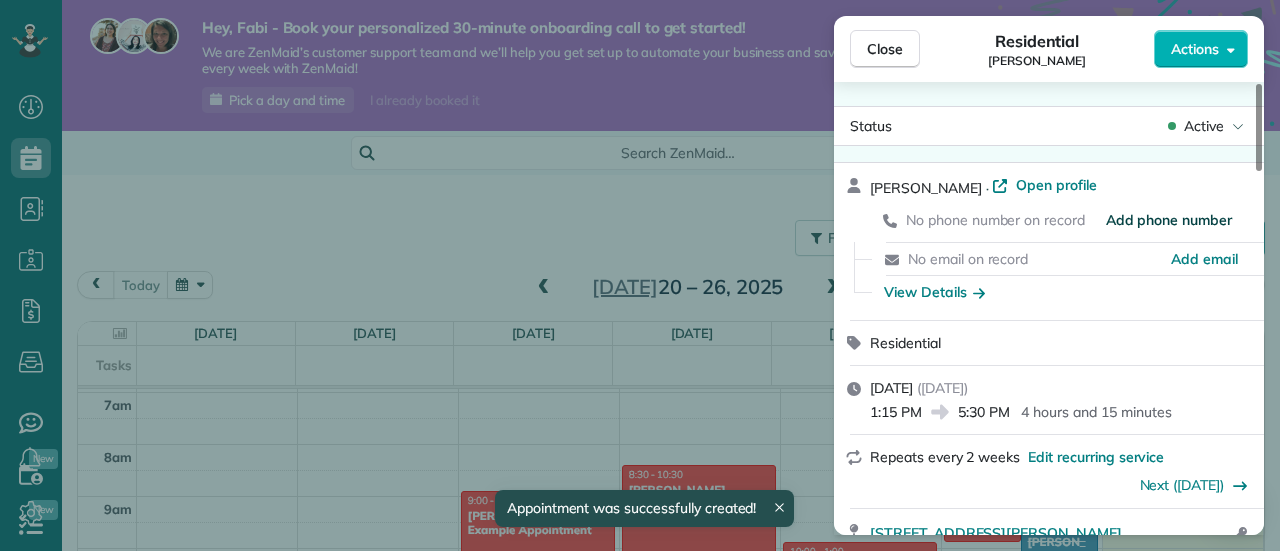 click on "Add phone number" at bounding box center [1169, 220] 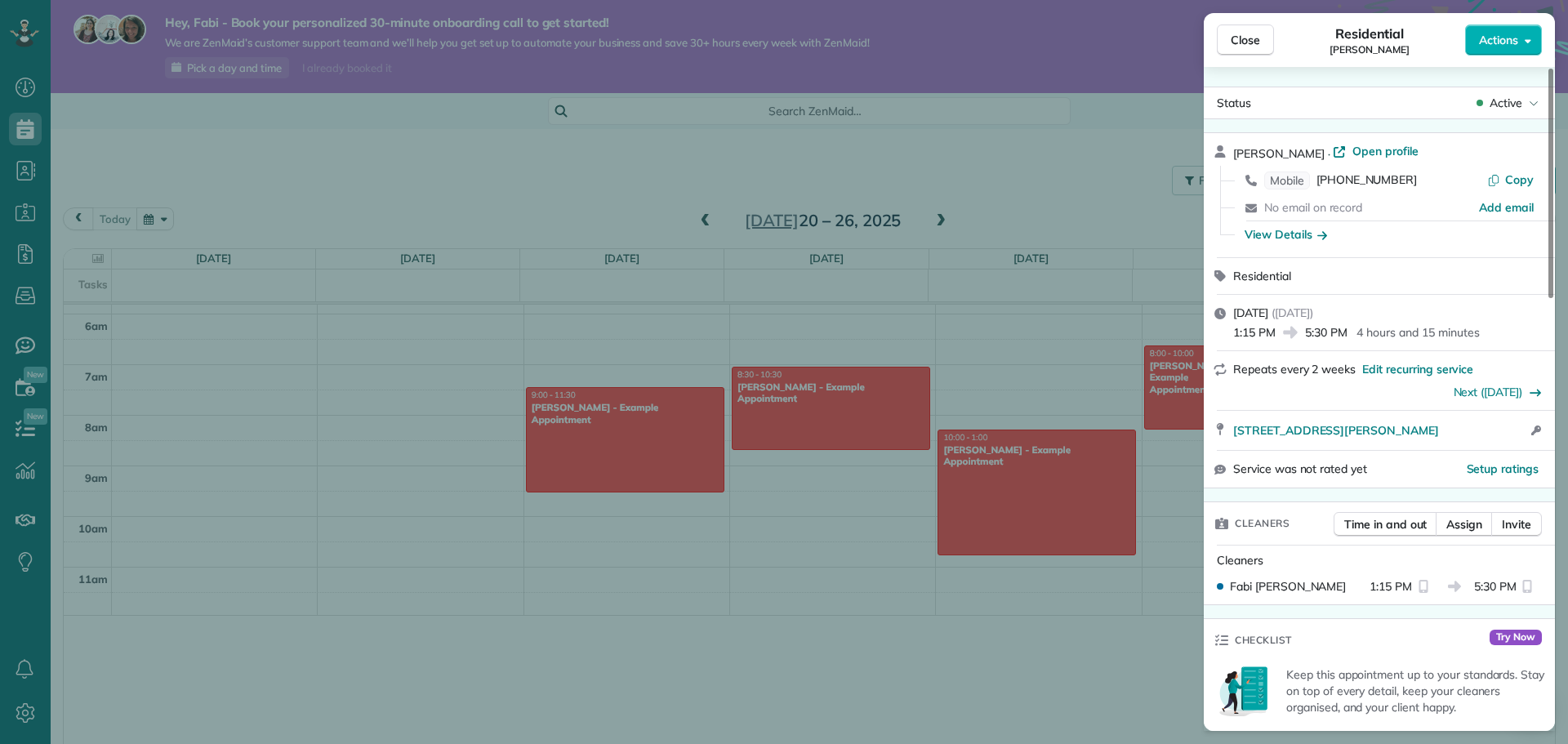 scroll, scrollTop: 744, scrollLeft: 51, axis: both 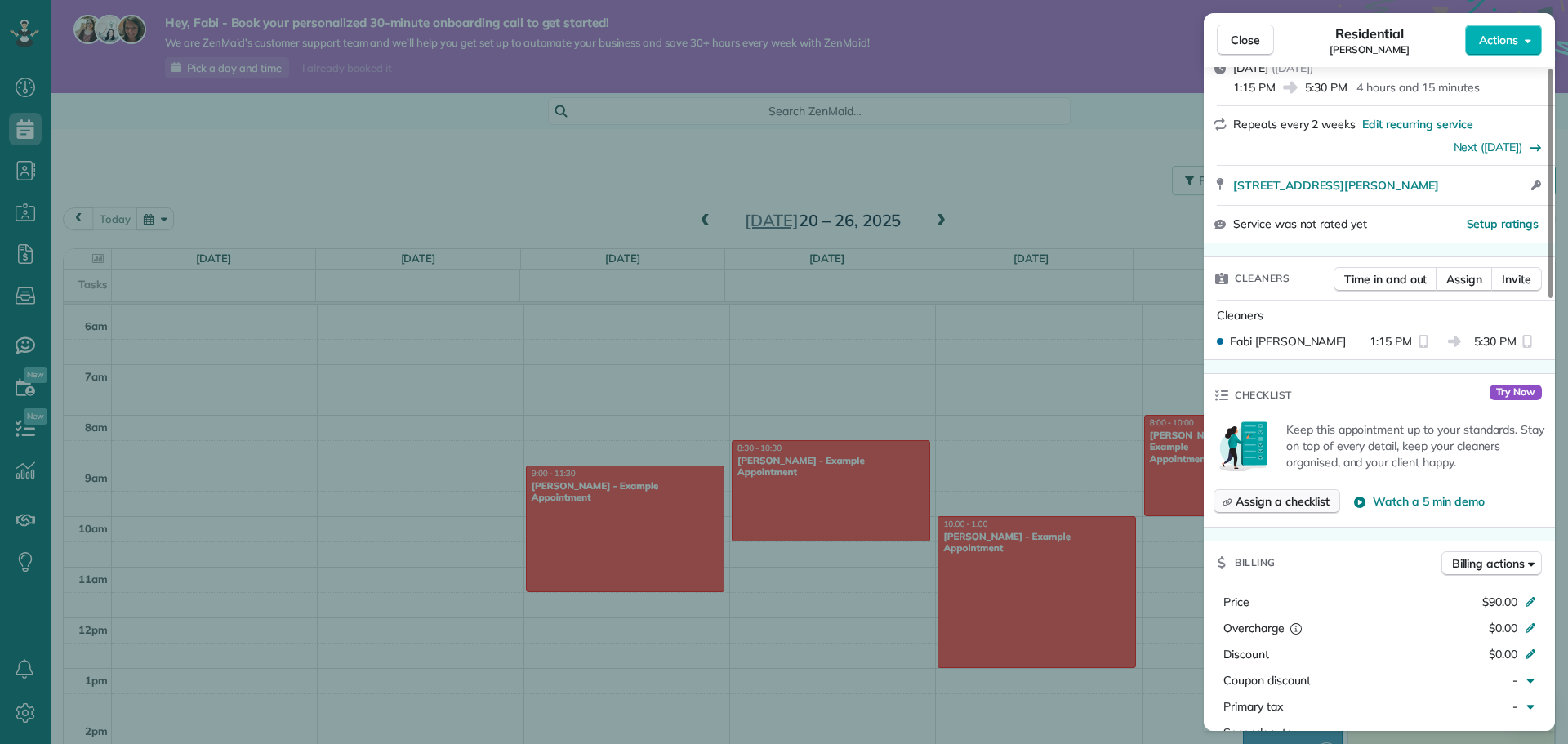 click on "Assign a checklist" at bounding box center [1282, 501] 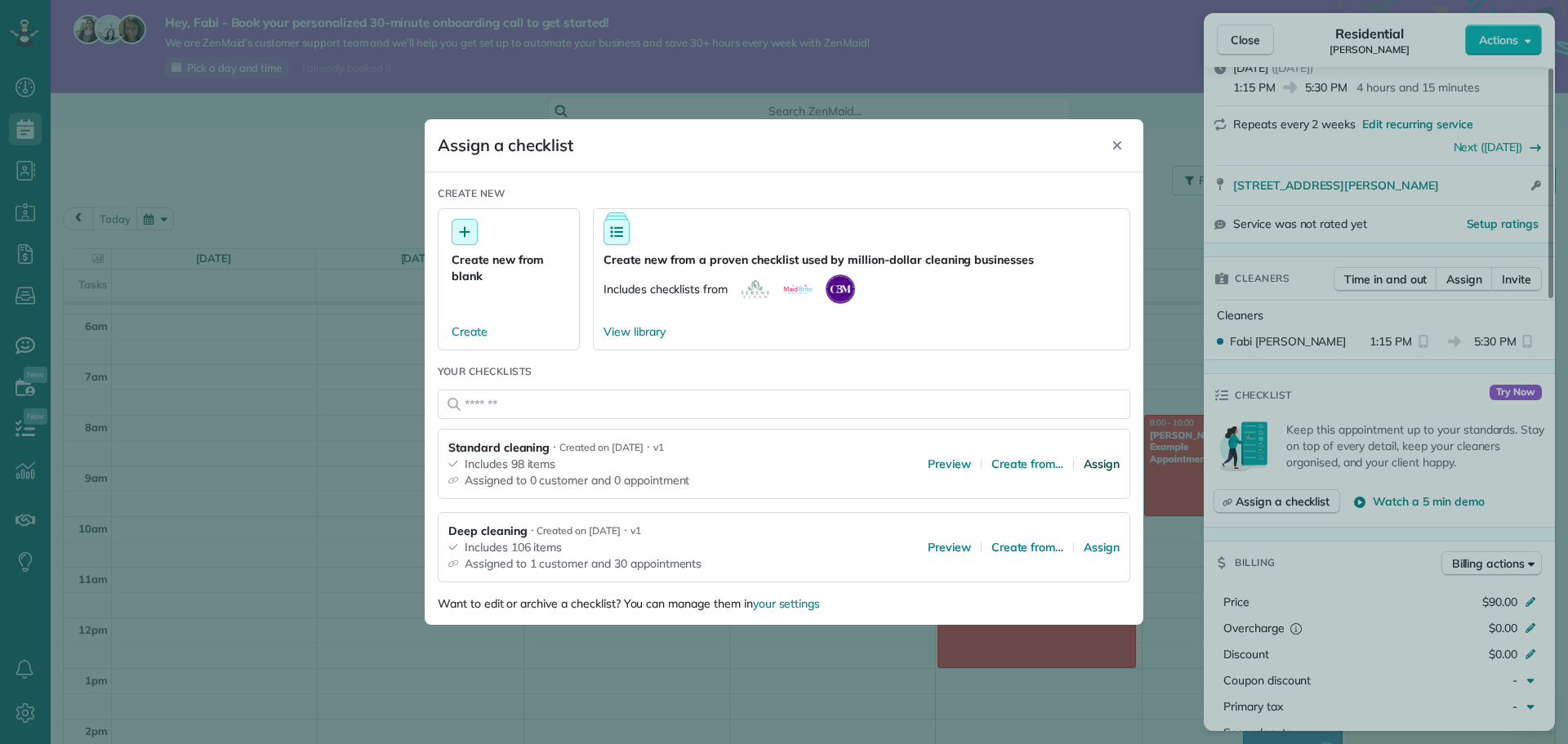 click on "Assign" at bounding box center [1102, 464] 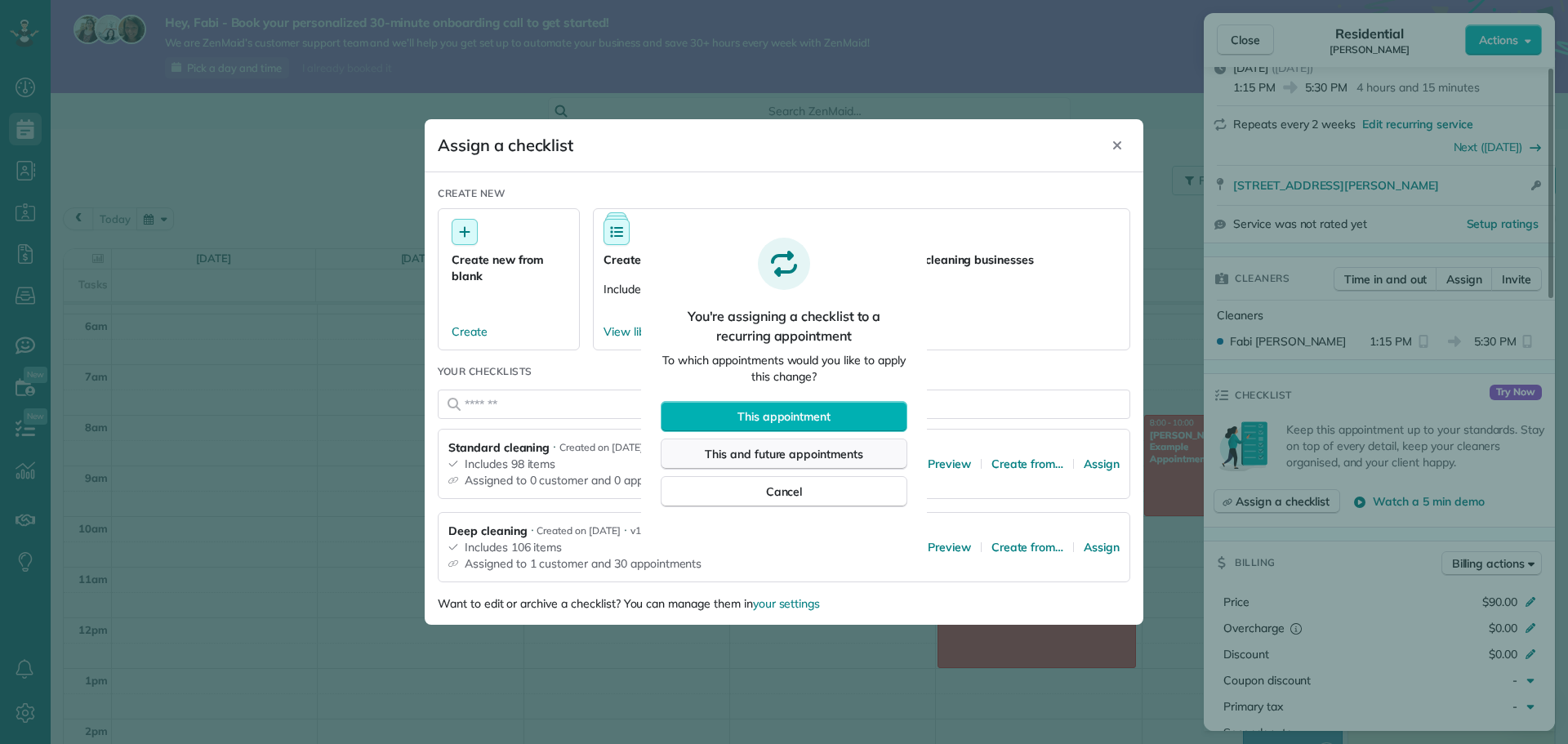 click on "This and future appointments" at bounding box center [784, 454] 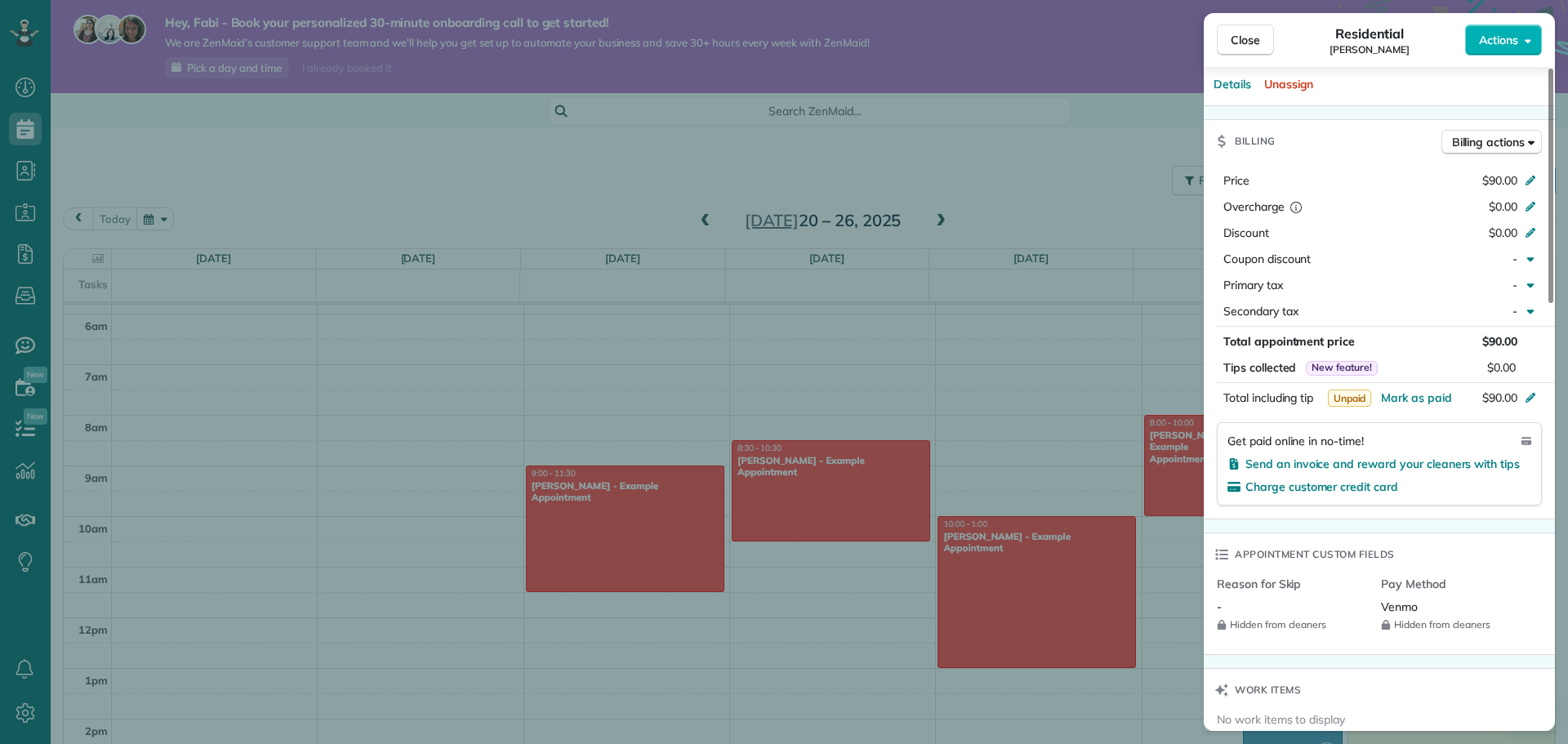 scroll, scrollTop: 653, scrollLeft: 0, axis: vertical 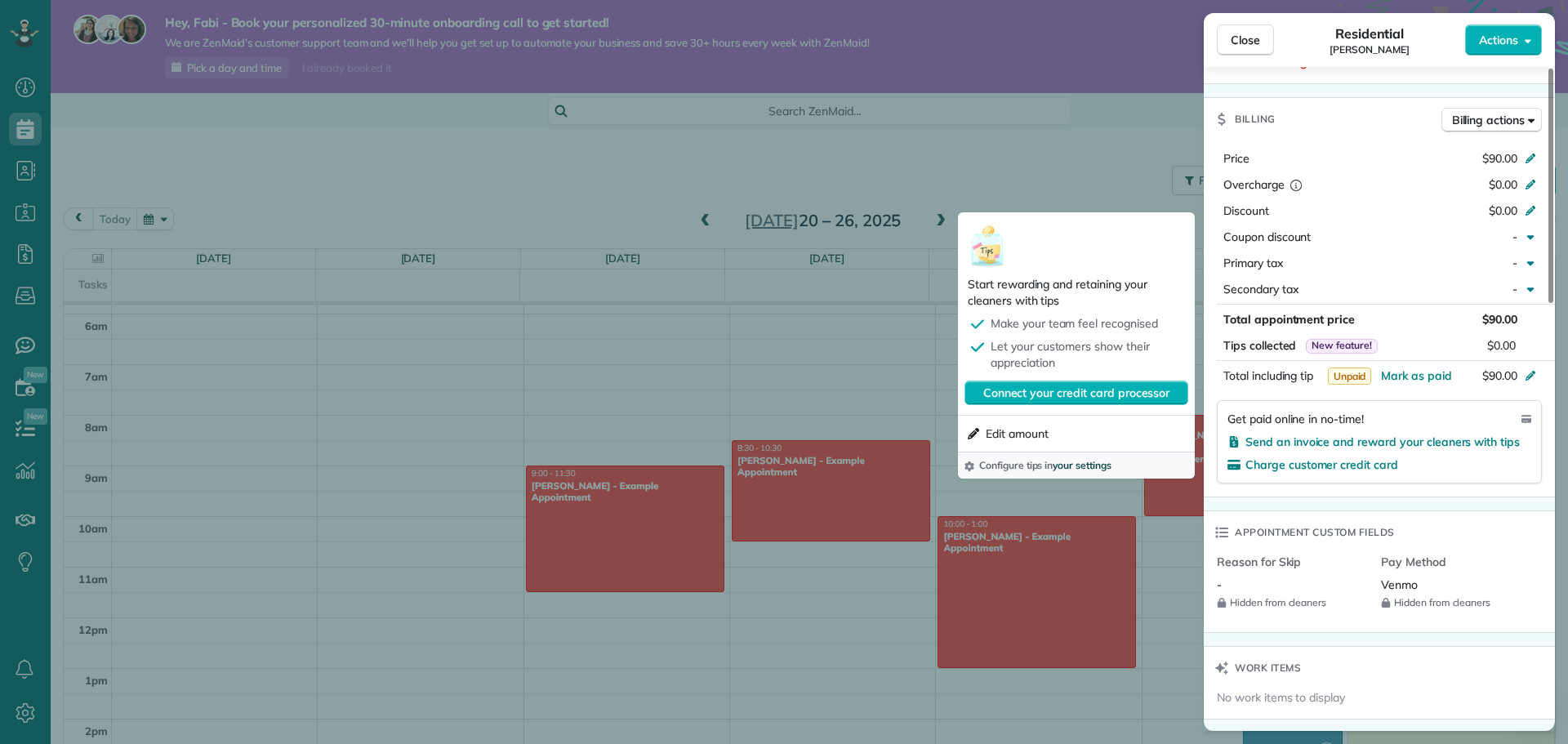 click on "your settings" at bounding box center [1082, 465] 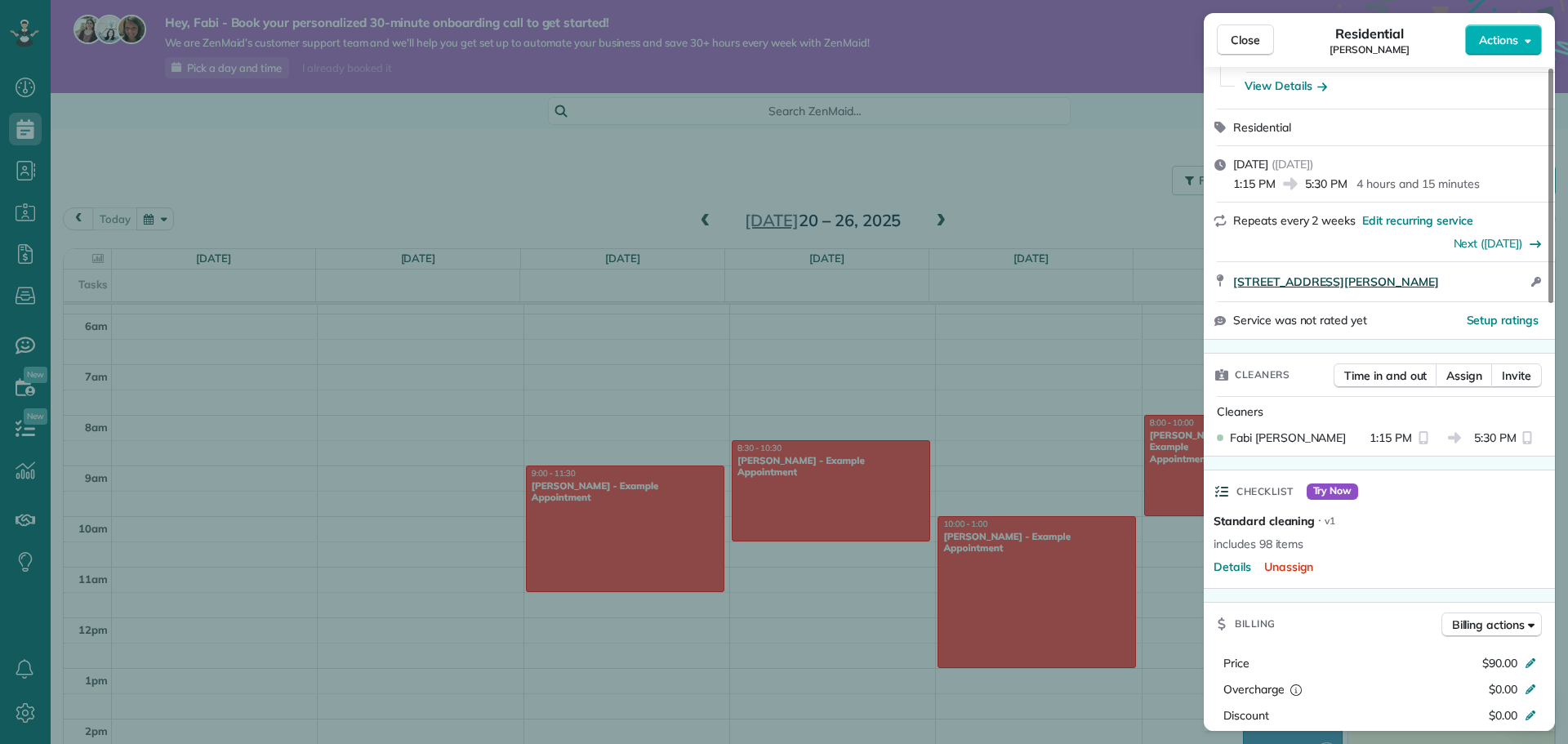 scroll, scrollTop: 0, scrollLeft: 0, axis: both 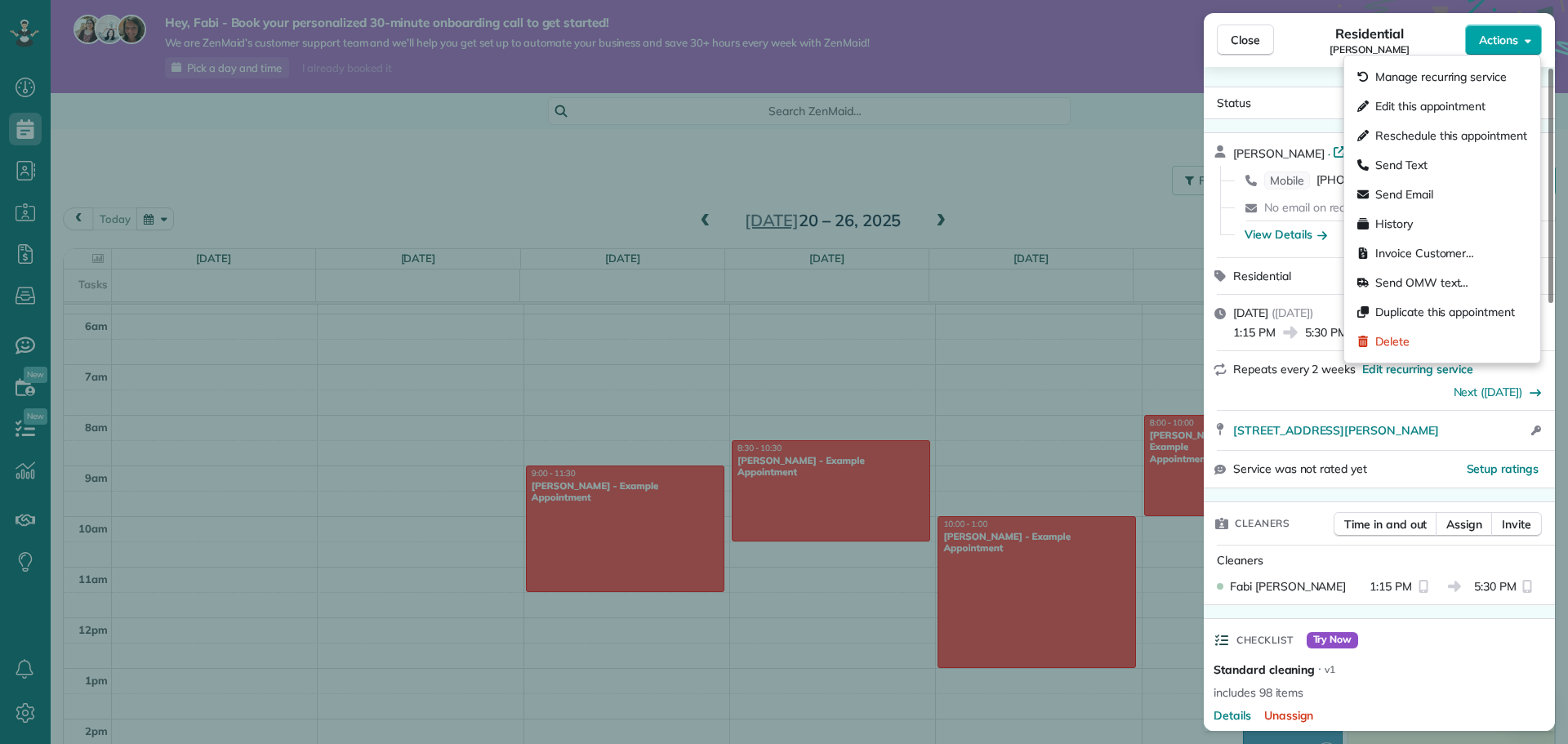 click on "Actions" at bounding box center [1499, 40] 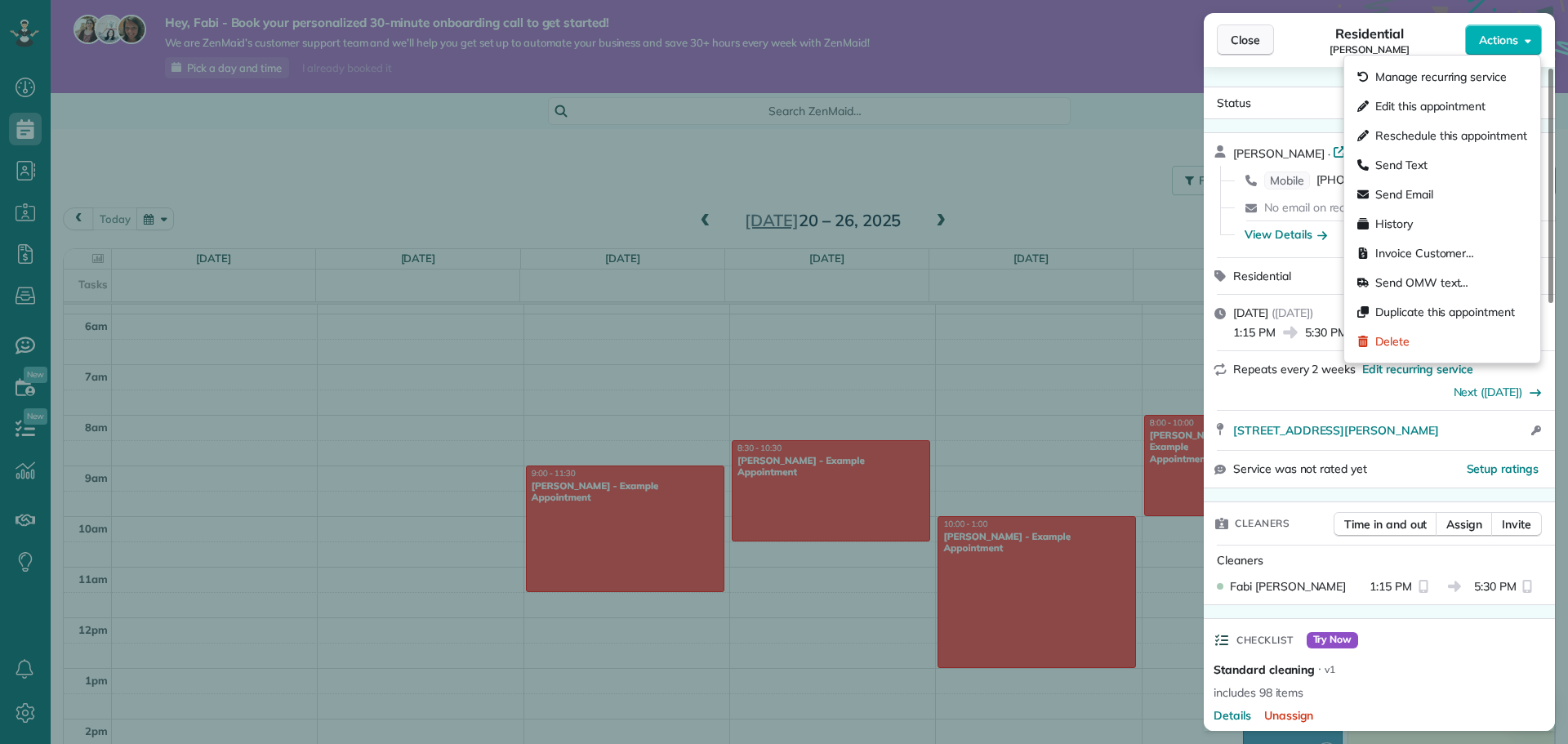 click on "Close" at bounding box center [1245, 40] 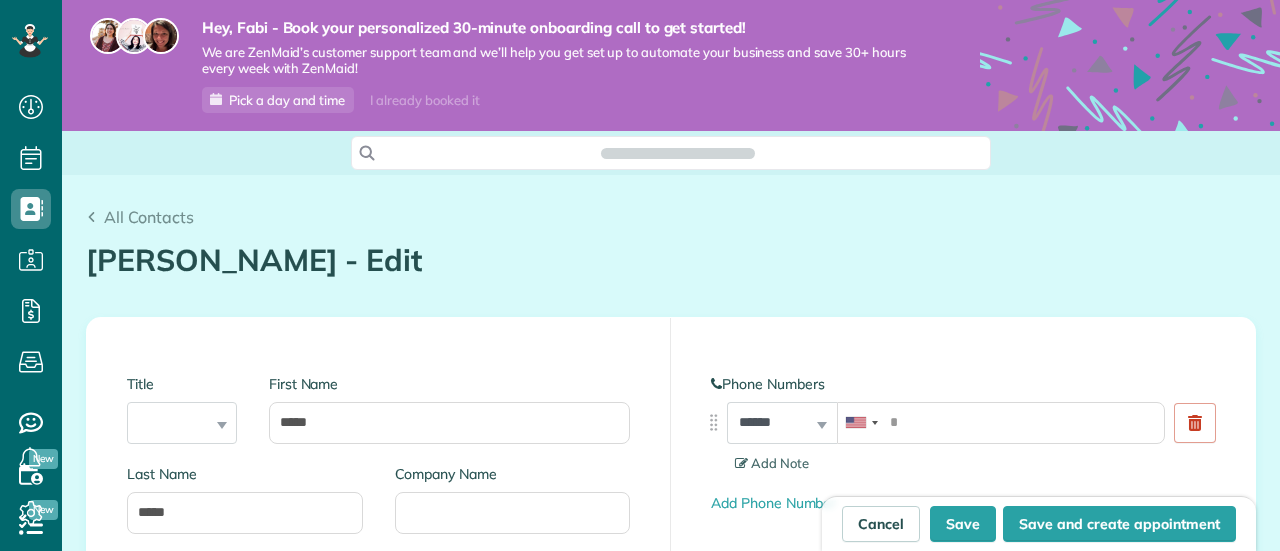 scroll, scrollTop: 0, scrollLeft: 0, axis: both 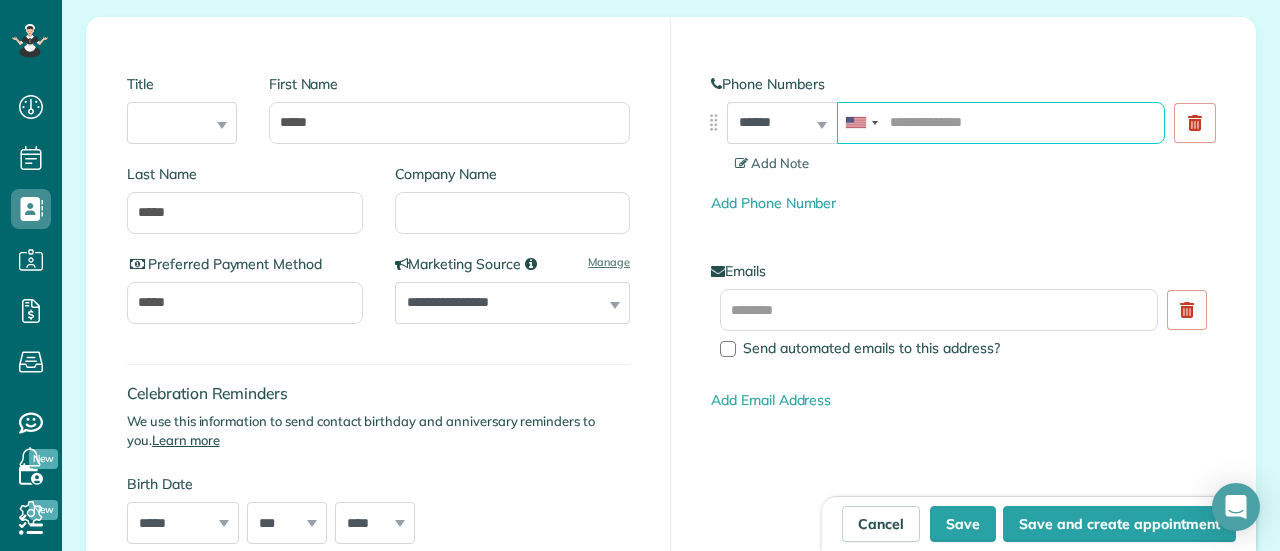 click at bounding box center [1001, 123] 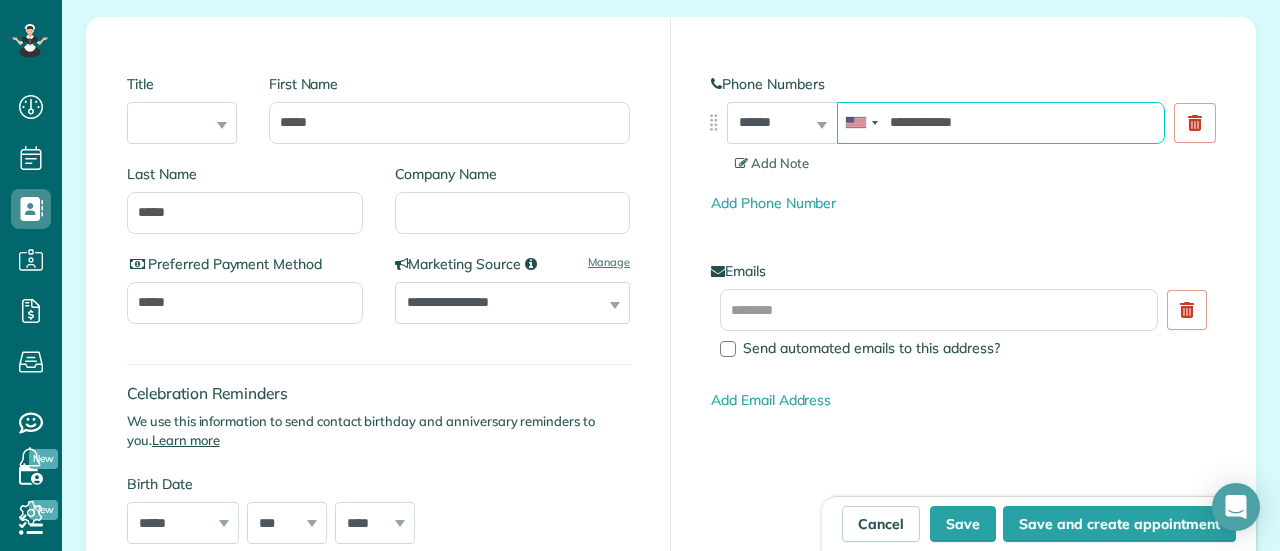 click on "**********" at bounding box center [1001, 123] 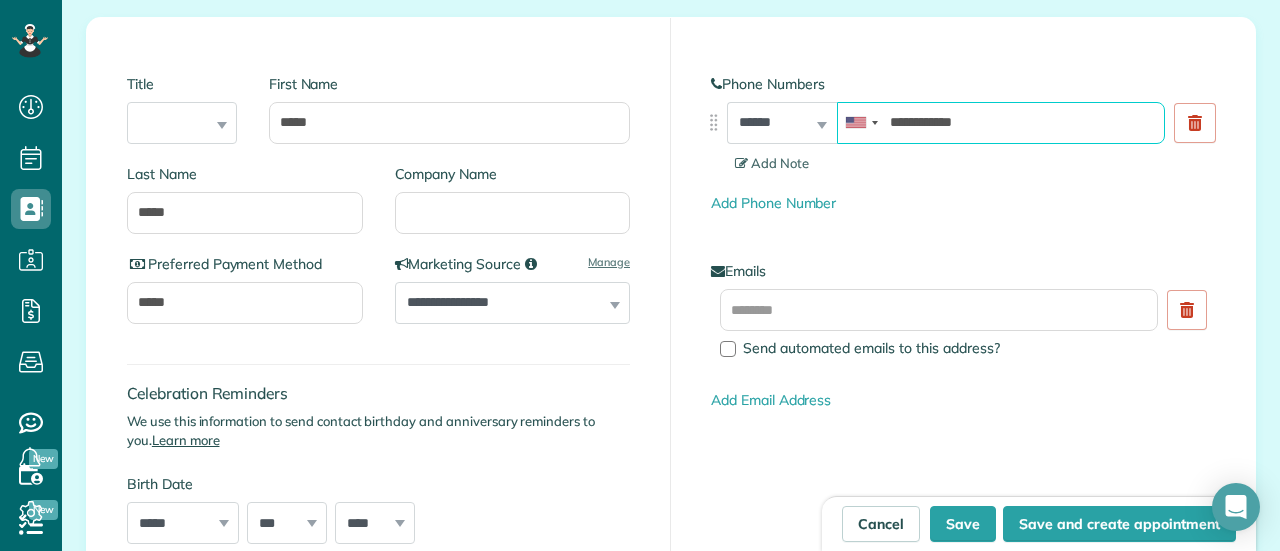 type on "**********" 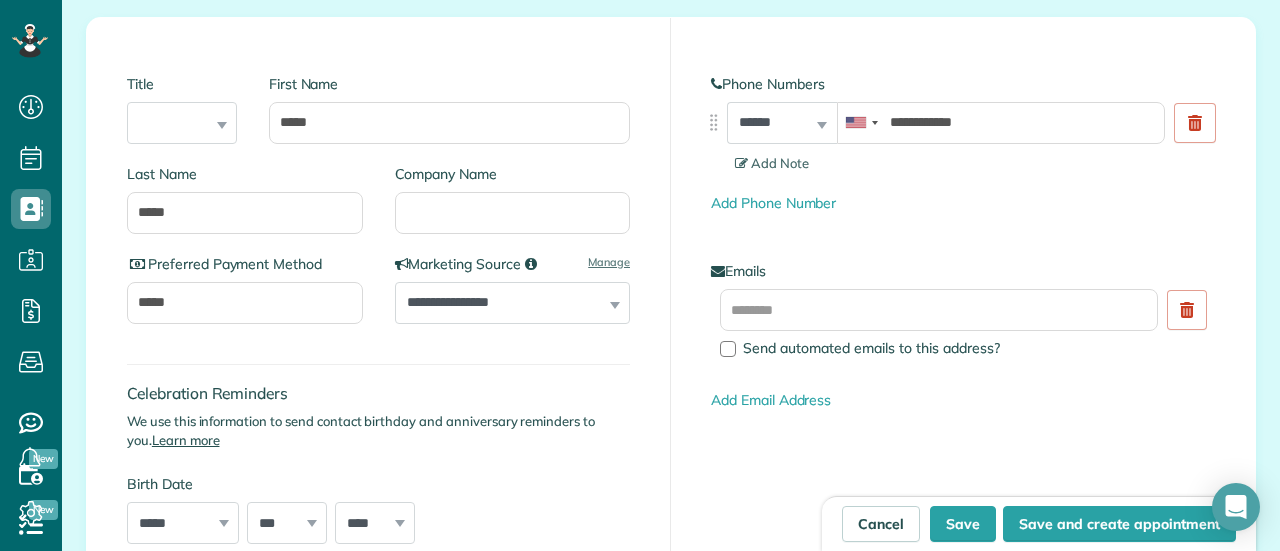click on "Add Email Address" at bounding box center [963, 400] 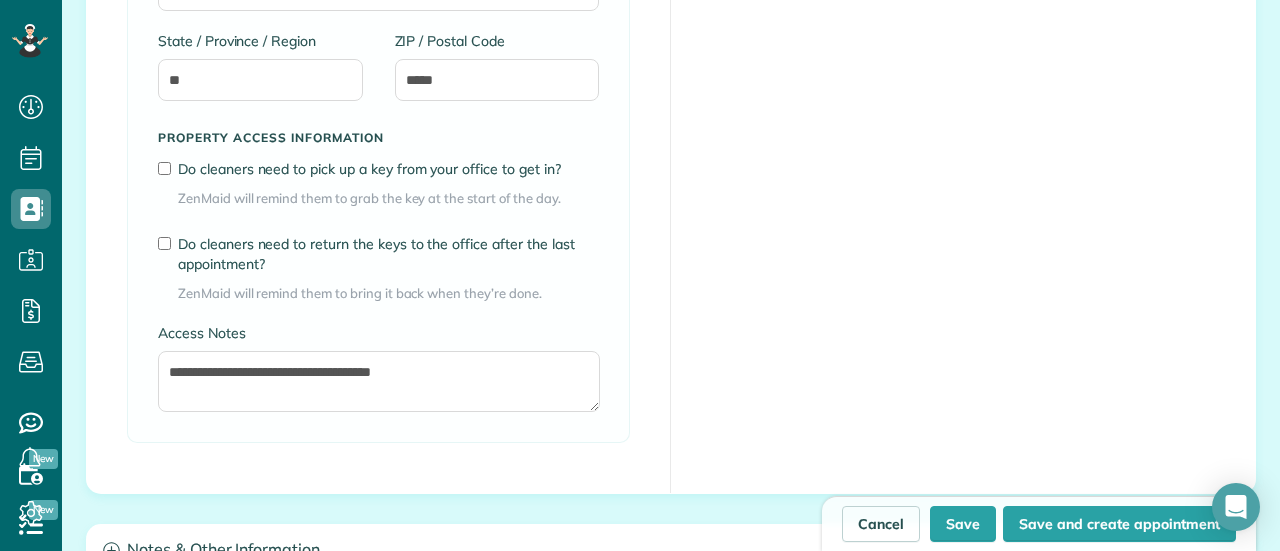 scroll, scrollTop: 1800, scrollLeft: 0, axis: vertical 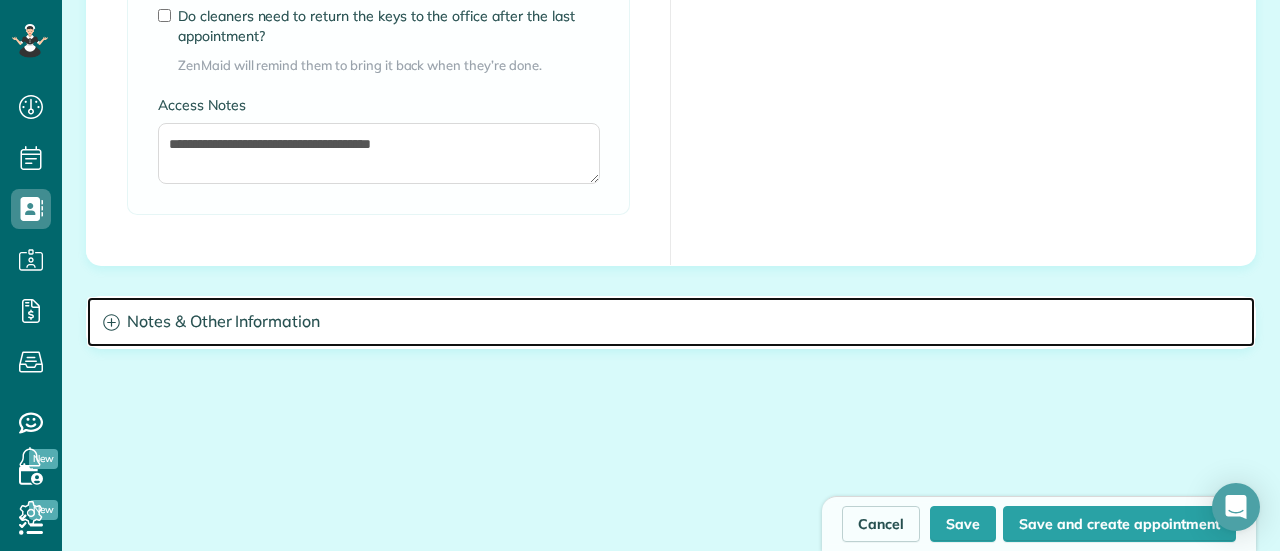 click 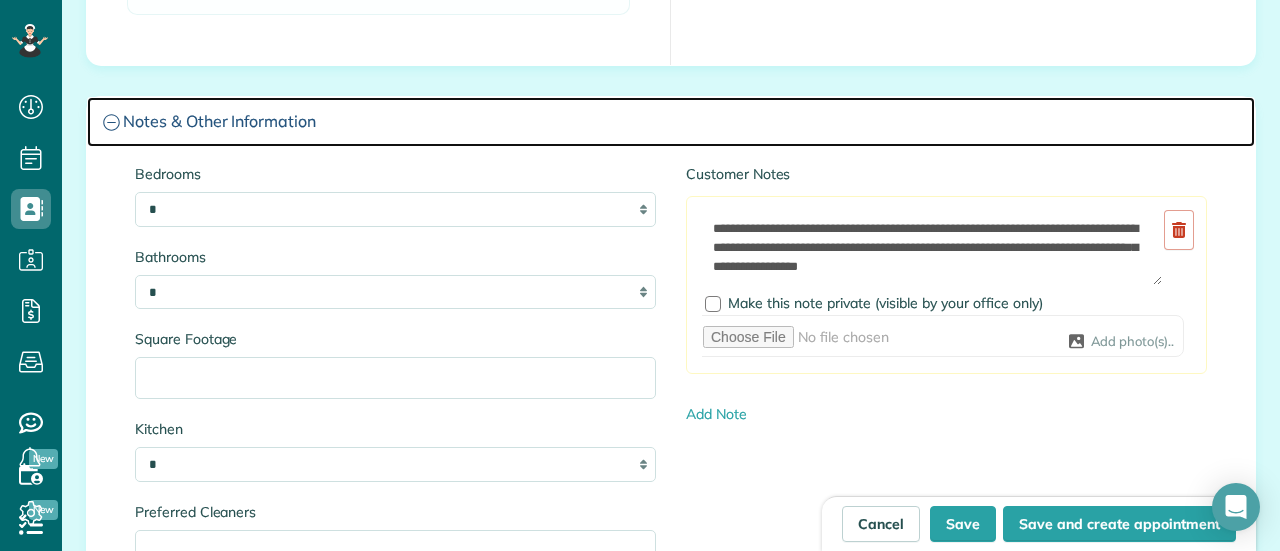 scroll, scrollTop: 2100, scrollLeft: 0, axis: vertical 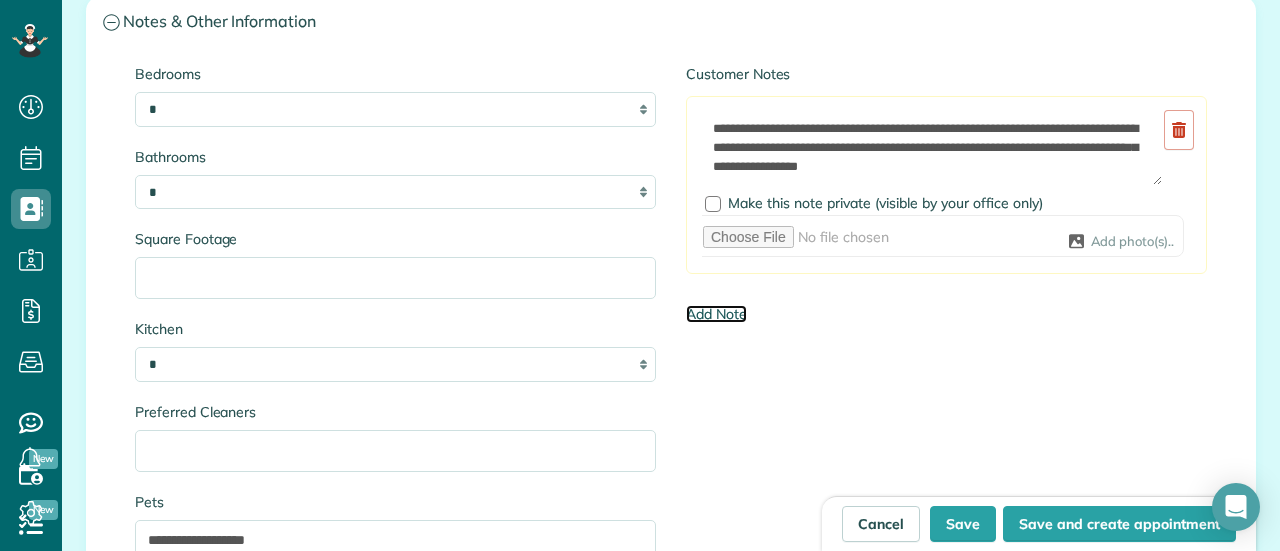 click on "Add Note" at bounding box center (716, 314) 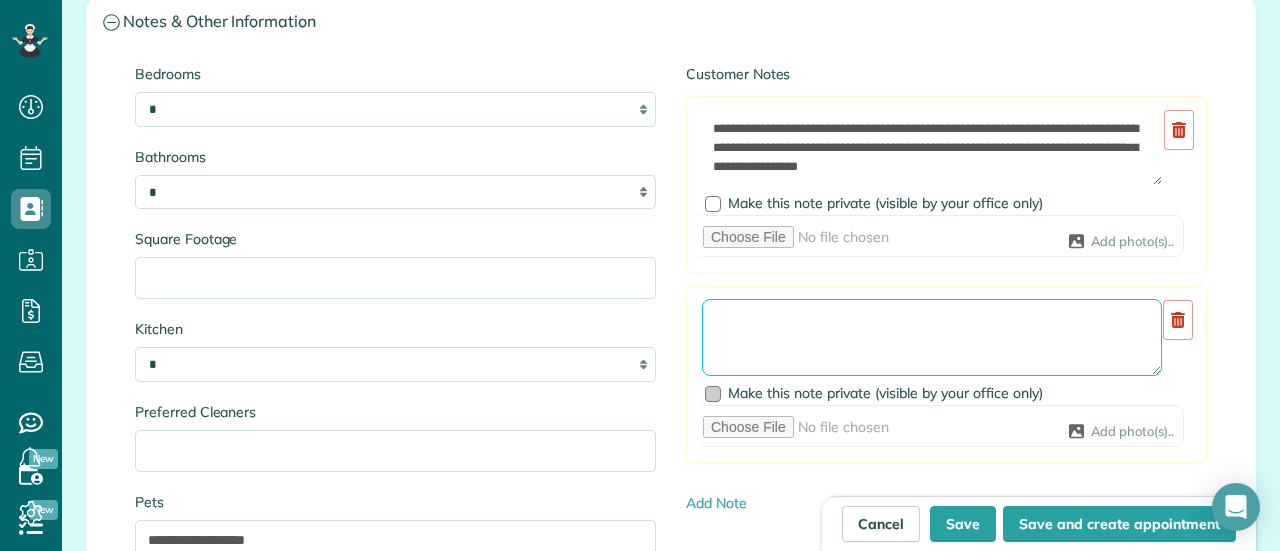 drag, startPoint x: 804, startPoint y: 322, endPoint x: 758, endPoint y: 379, distance: 73.24616 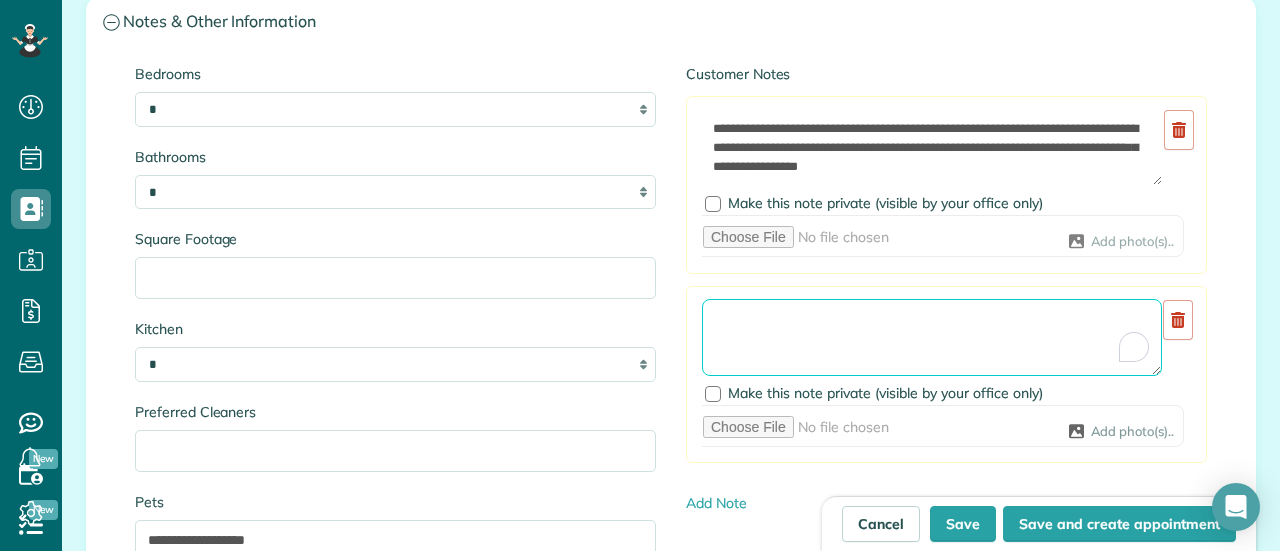 paste on "**********" 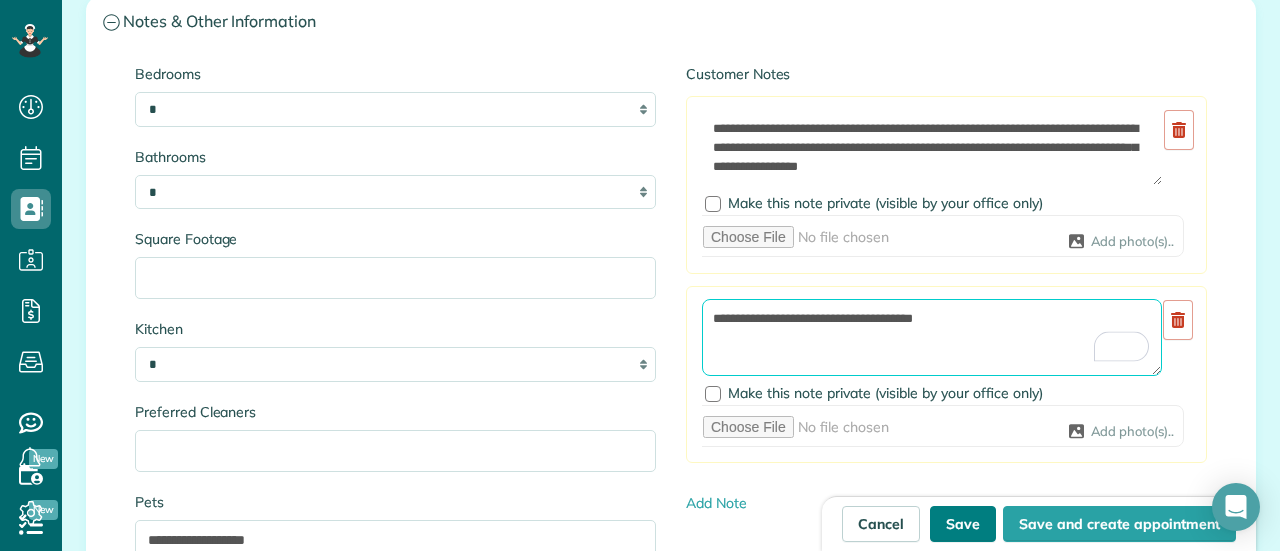 type on "**********" 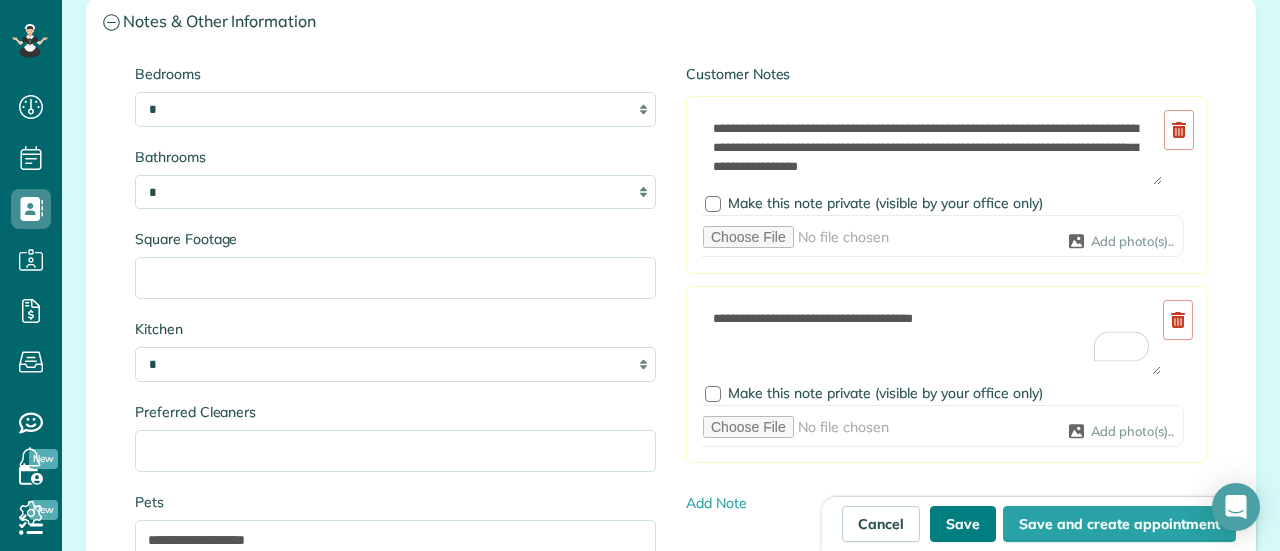 drag, startPoint x: 976, startPoint y: 519, endPoint x: 1052, endPoint y: 458, distance: 97.45255 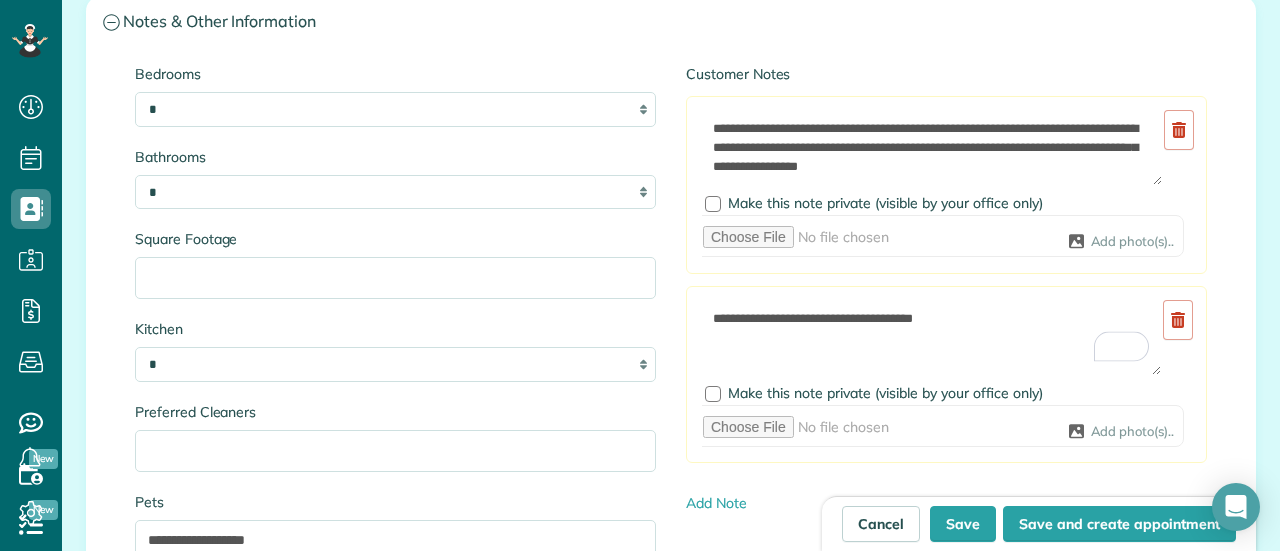 type on "**********" 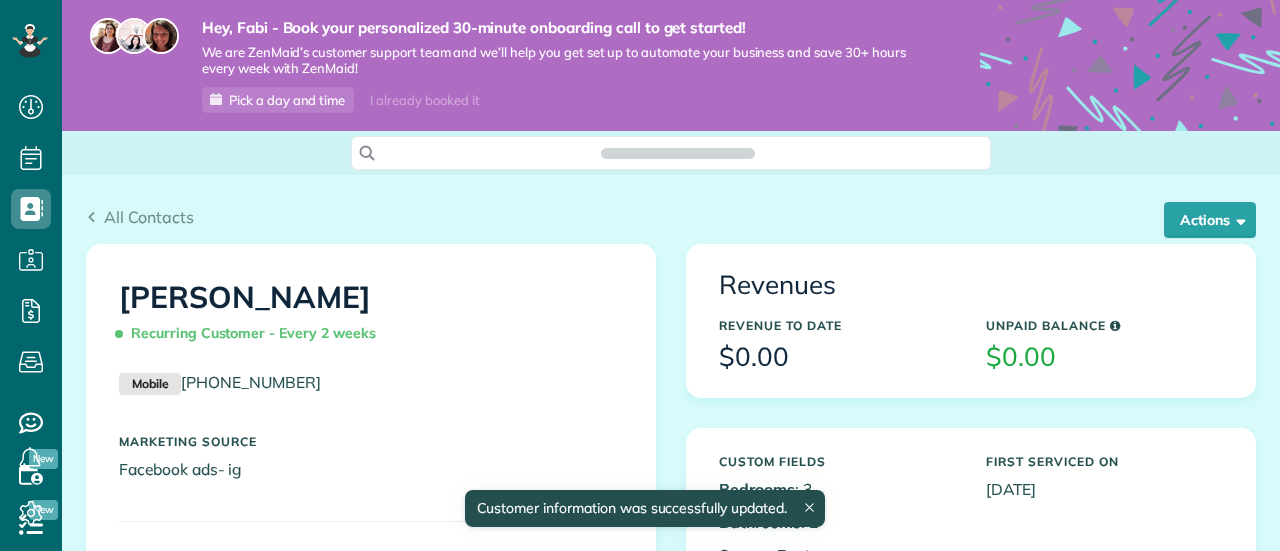 scroll, scrollTop: 0, scrollLeft: 0, axis: both 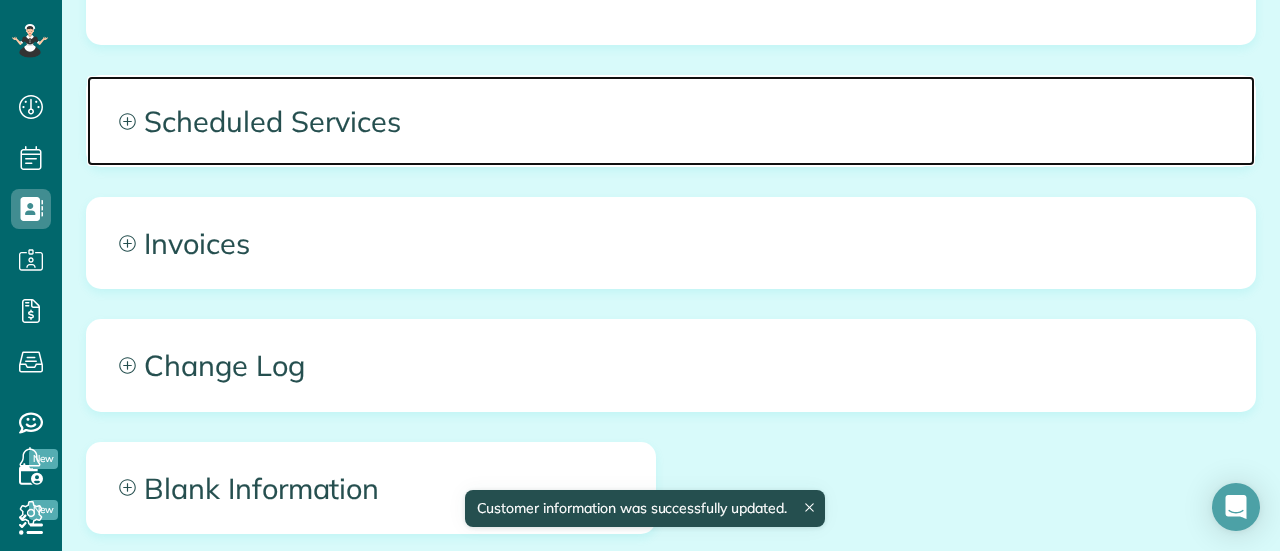 click 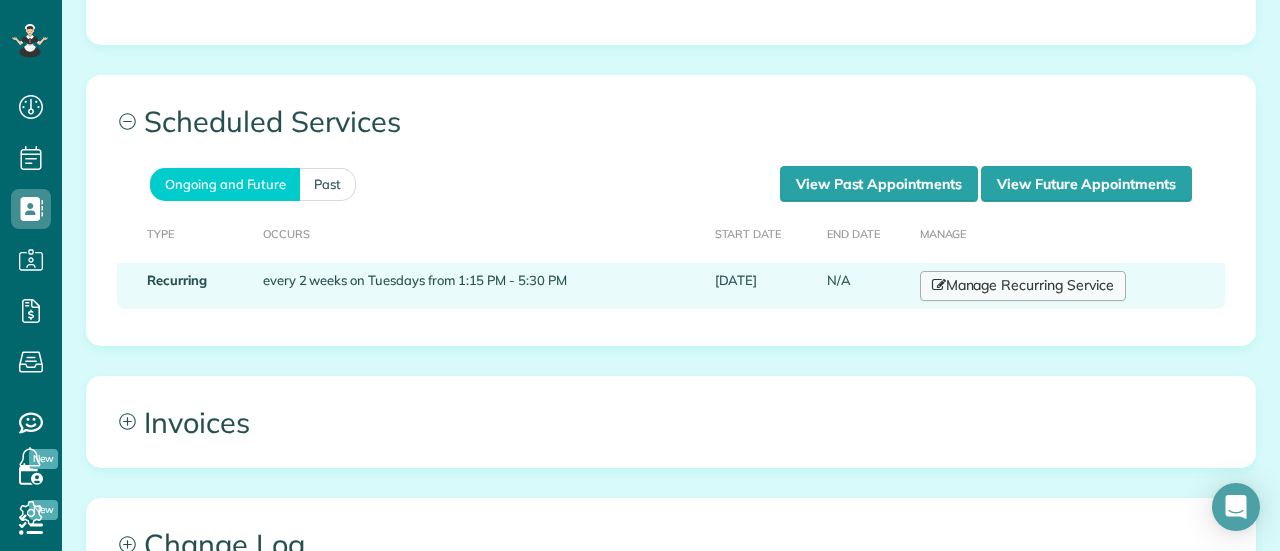 click on "Manage Recurring Service" at bounding box center (1023, 286) 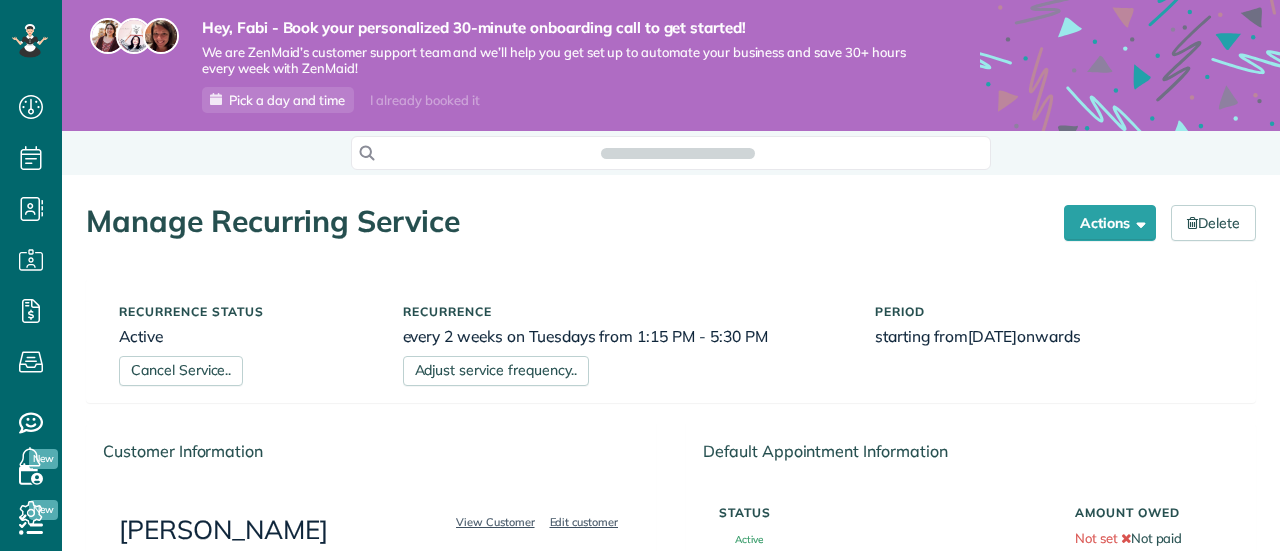 scroll, scrollTop: 0, scrollLeft: 0, axis: both 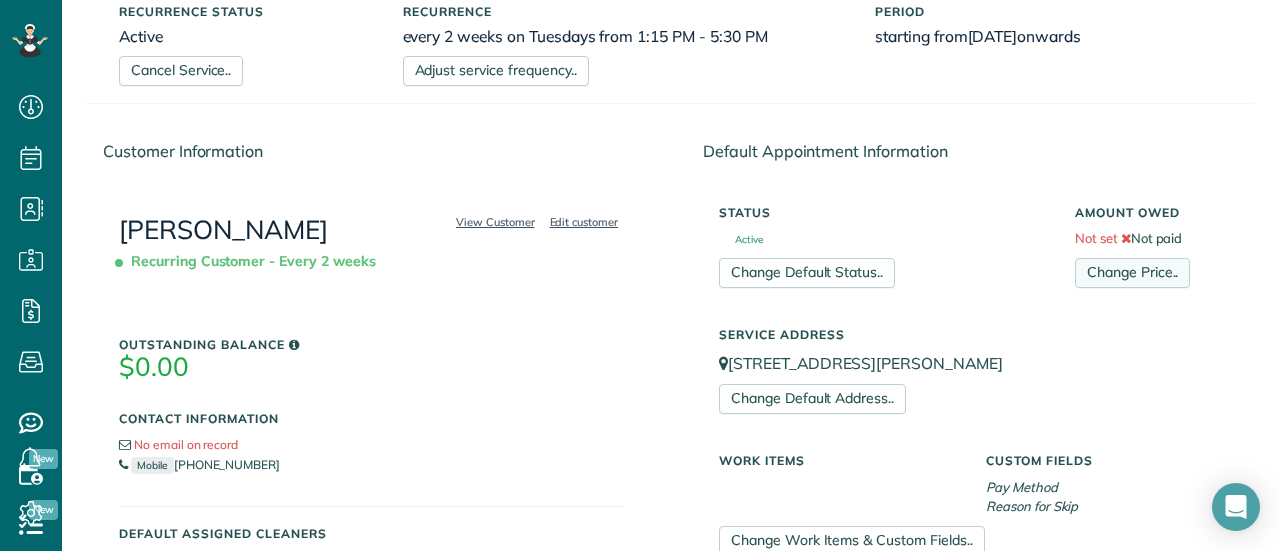 click on "Change Price.." at bounding box center [1132, 273] 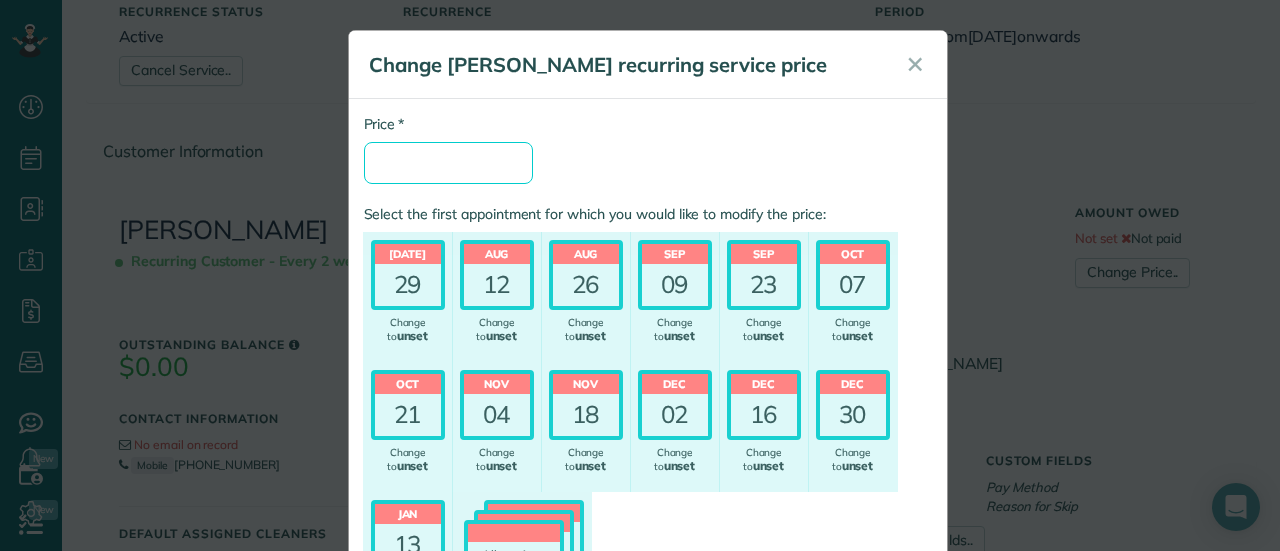 click on "*  Price" at bounding box center [448, 163] 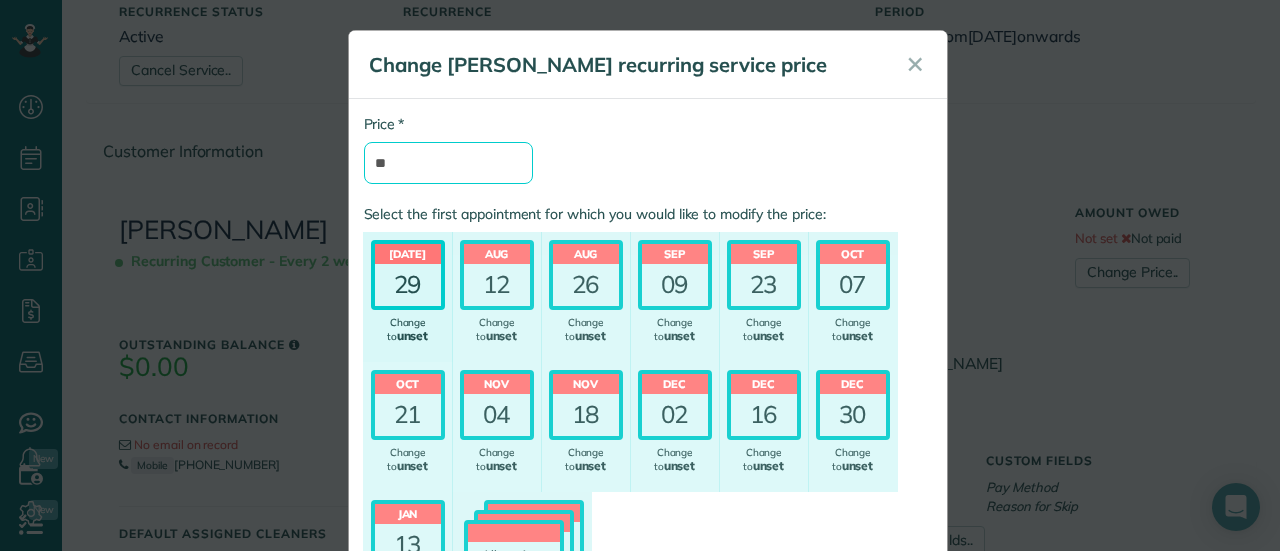 type on "**" 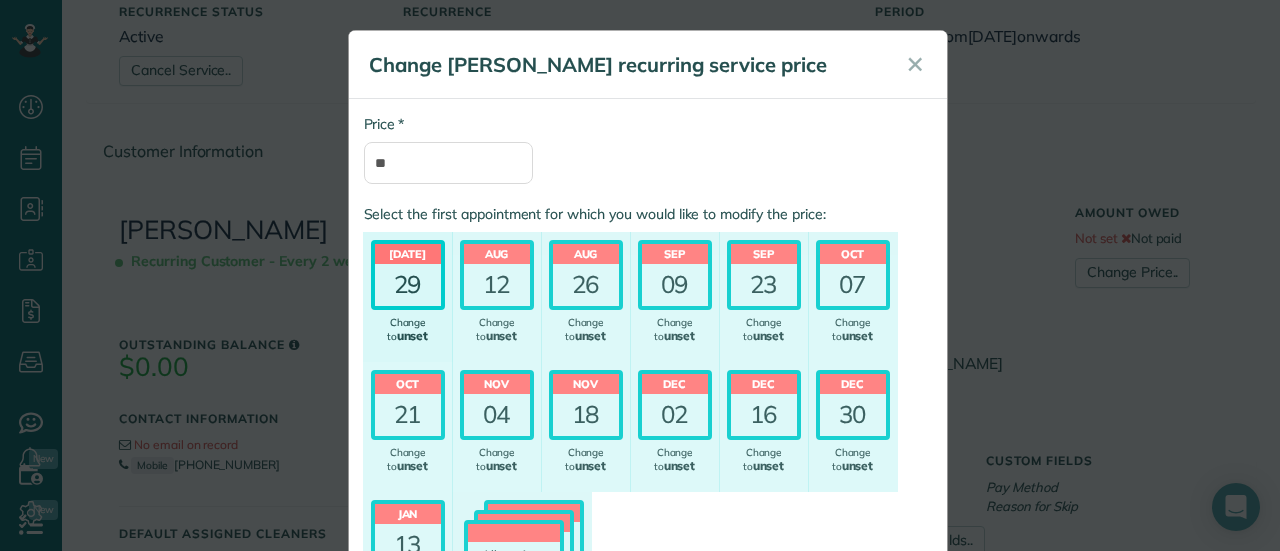 click on "29" at bounding box center [408, 285] 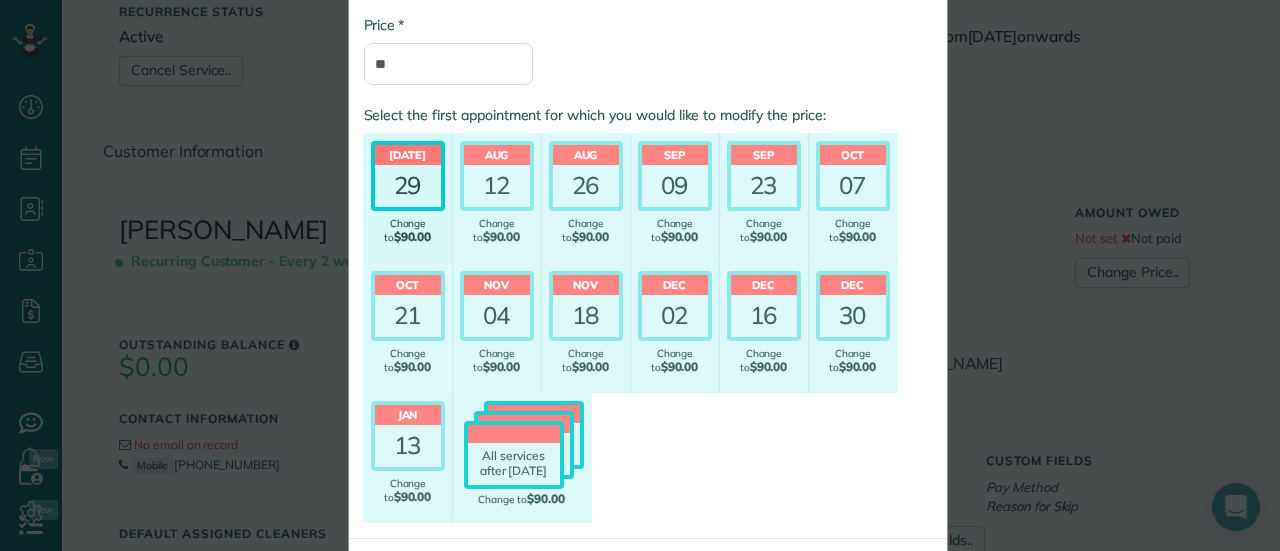 scroll, scrollTop: 186, scrollLeft: 0, axis: vertical 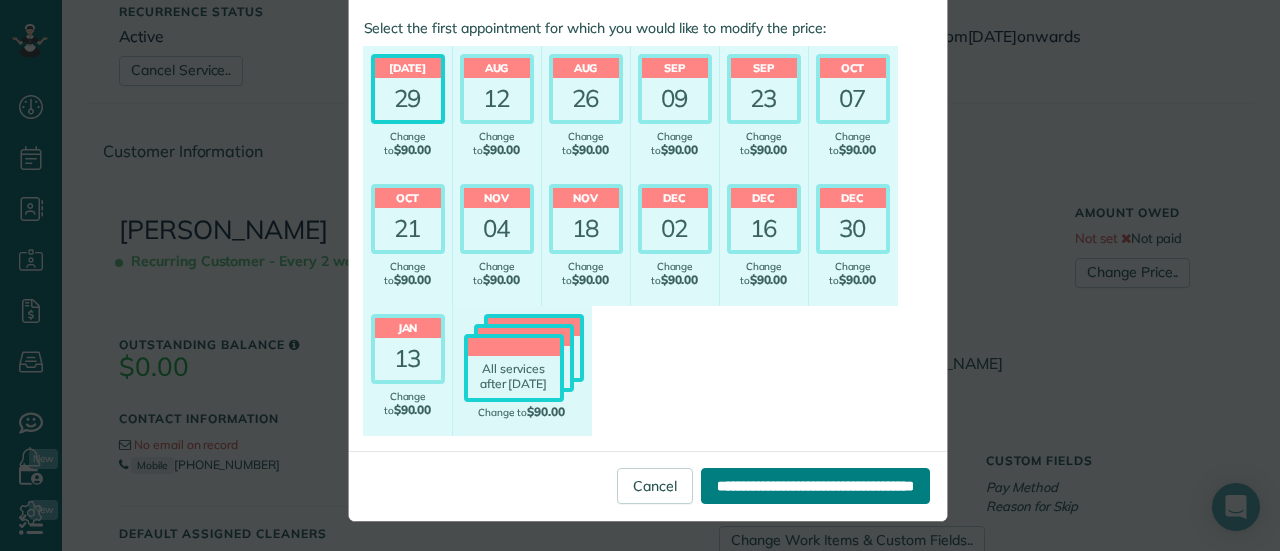 click on "**********" at bounding box center (815, 486) 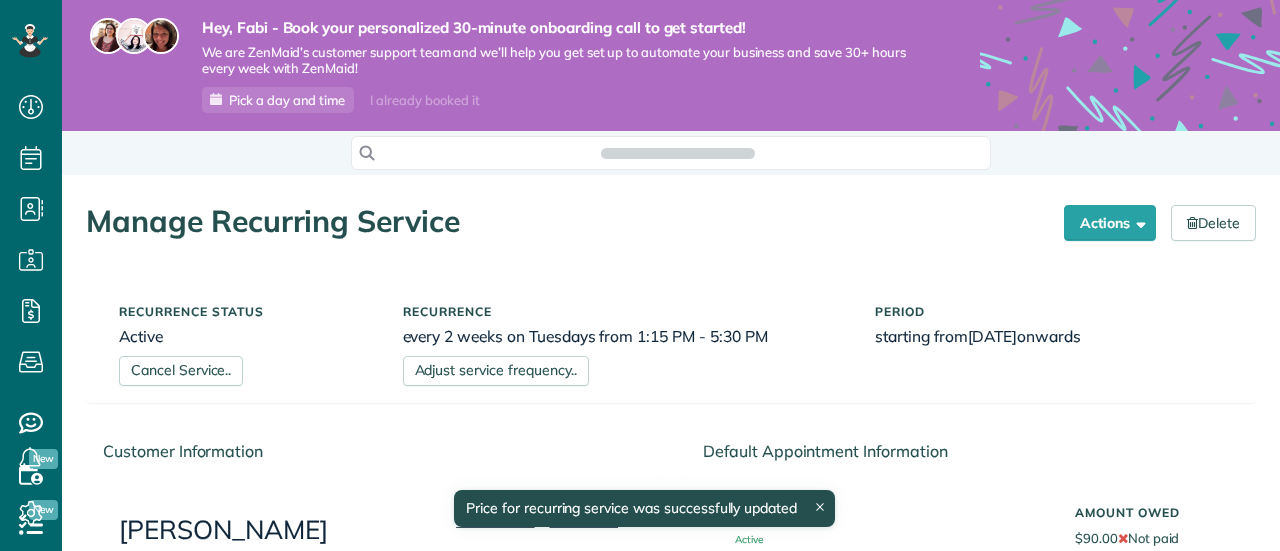 scroll, scrollTop: 0, scrollLeft: 0, axis: both 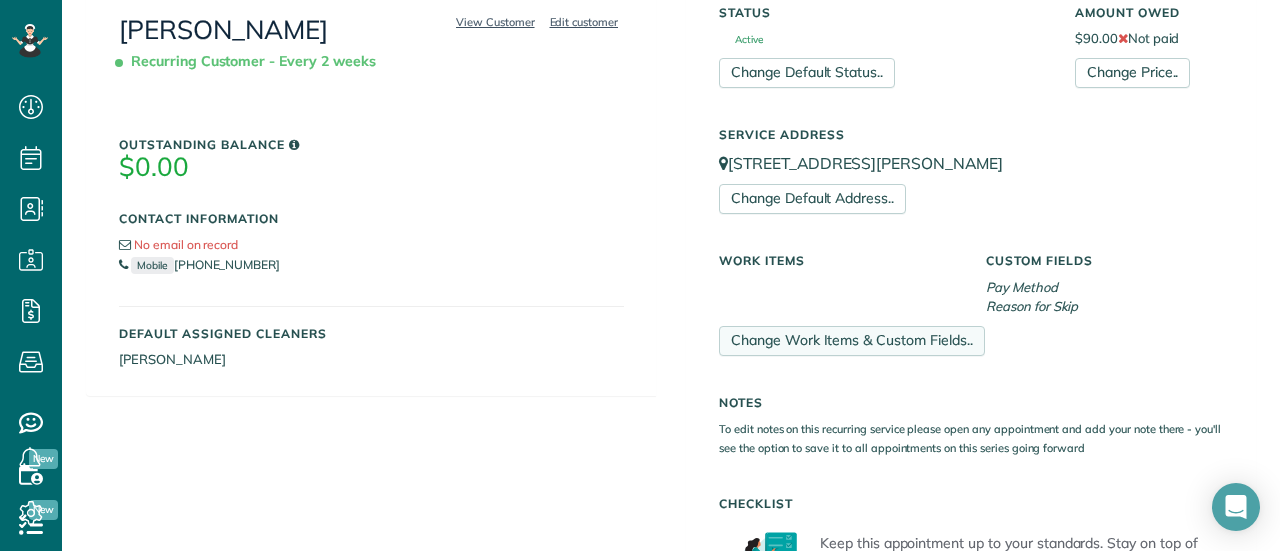 click on "Change Work Items & Custom Fields.." at bounding box center [852, 341] 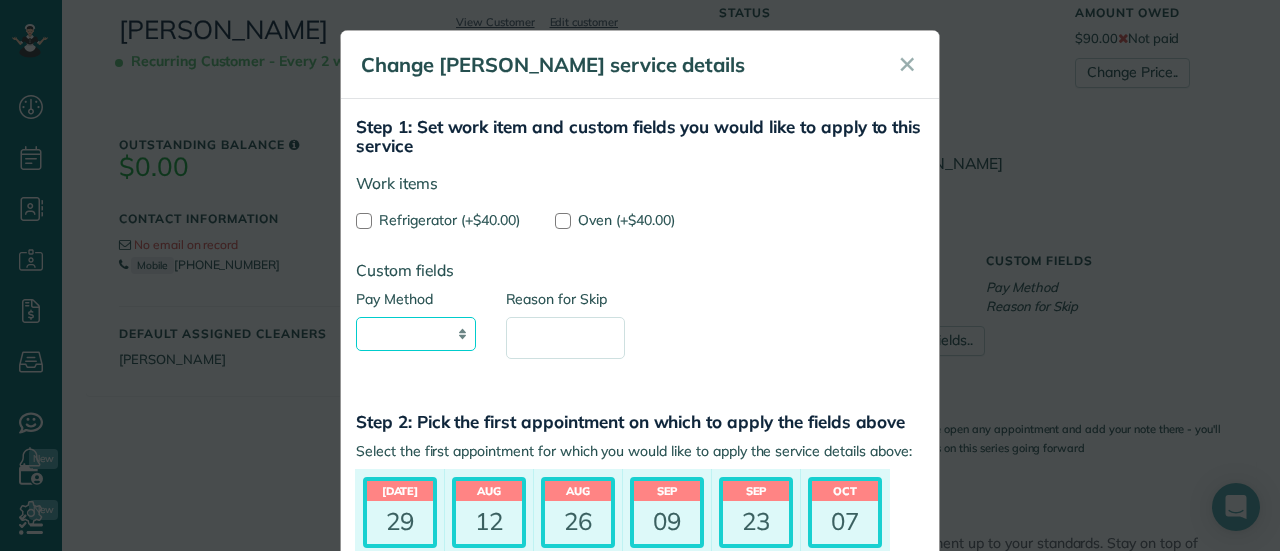 click on "**********" at bounding box center (416, 334) 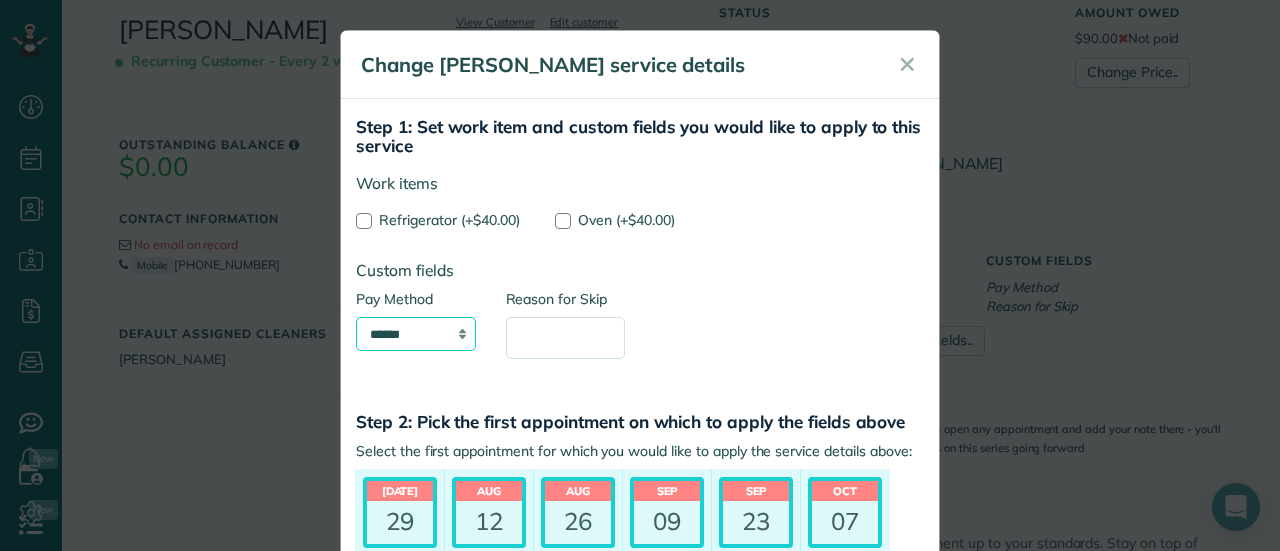 click on "**********" at bounding box center (416, 334) 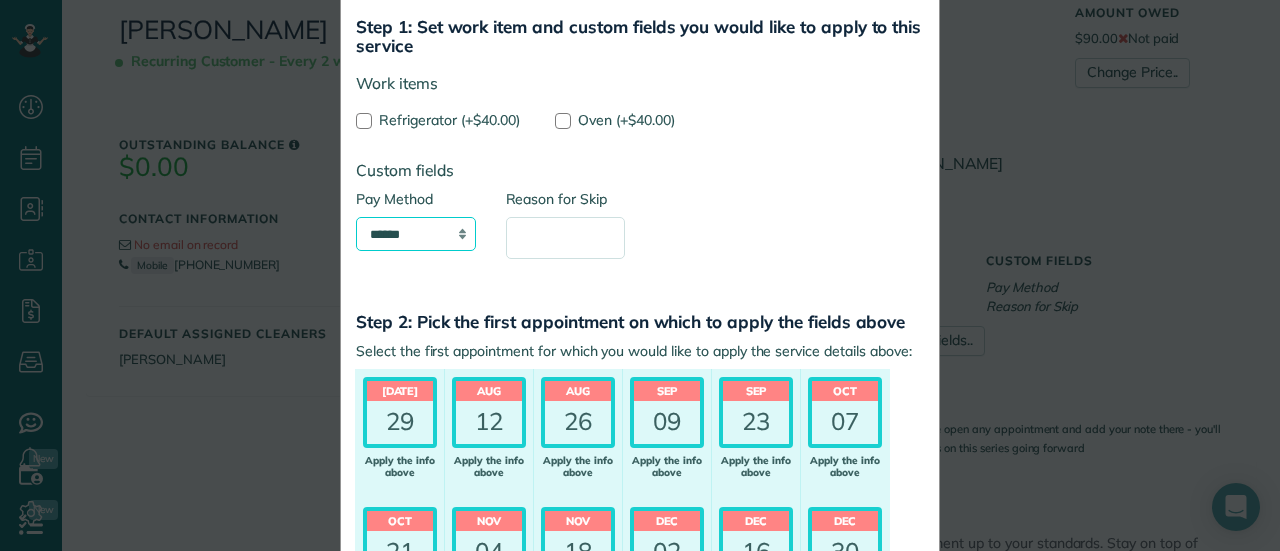 scroll, scrollTop: 0, scrollLeft: 0, axis: both 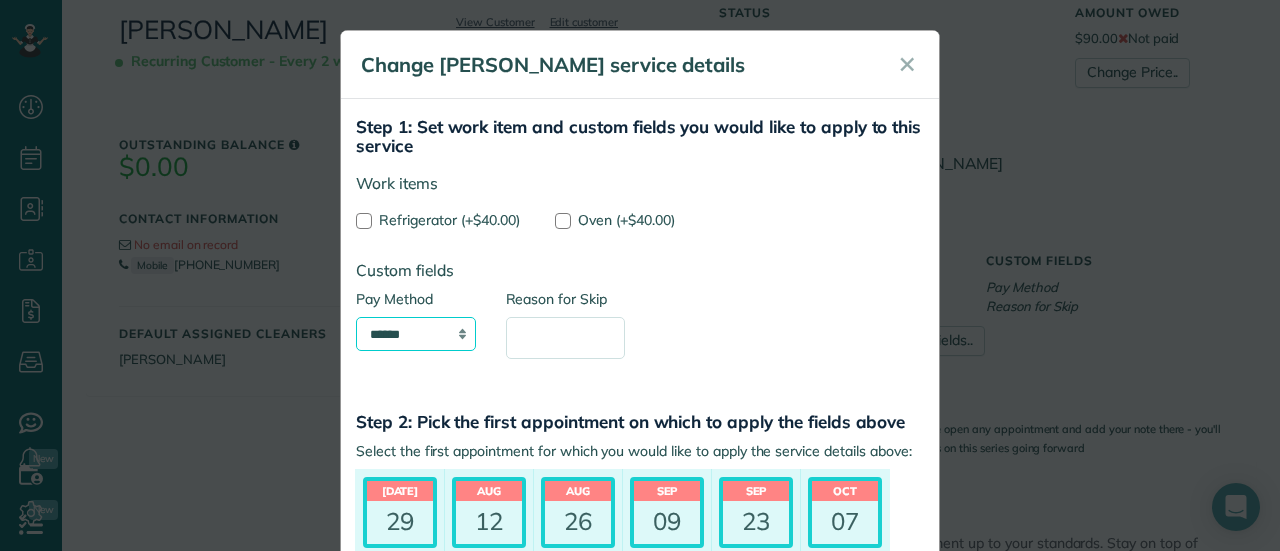 click on "**********" at bounding box center [416, 334] 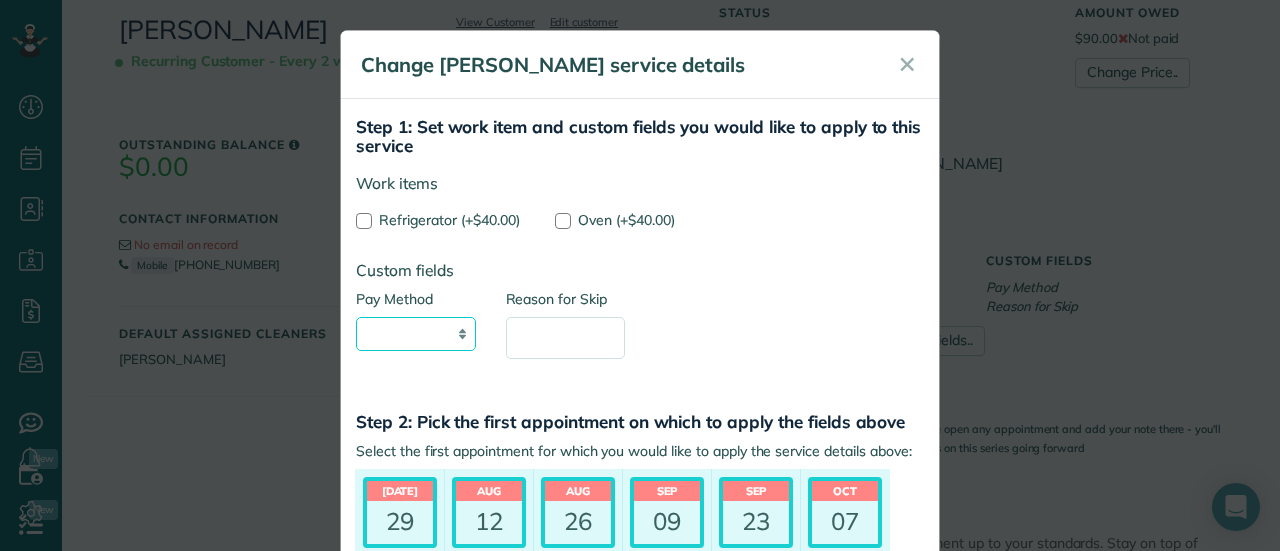 click on "**********" at bounding box center [416, 334] 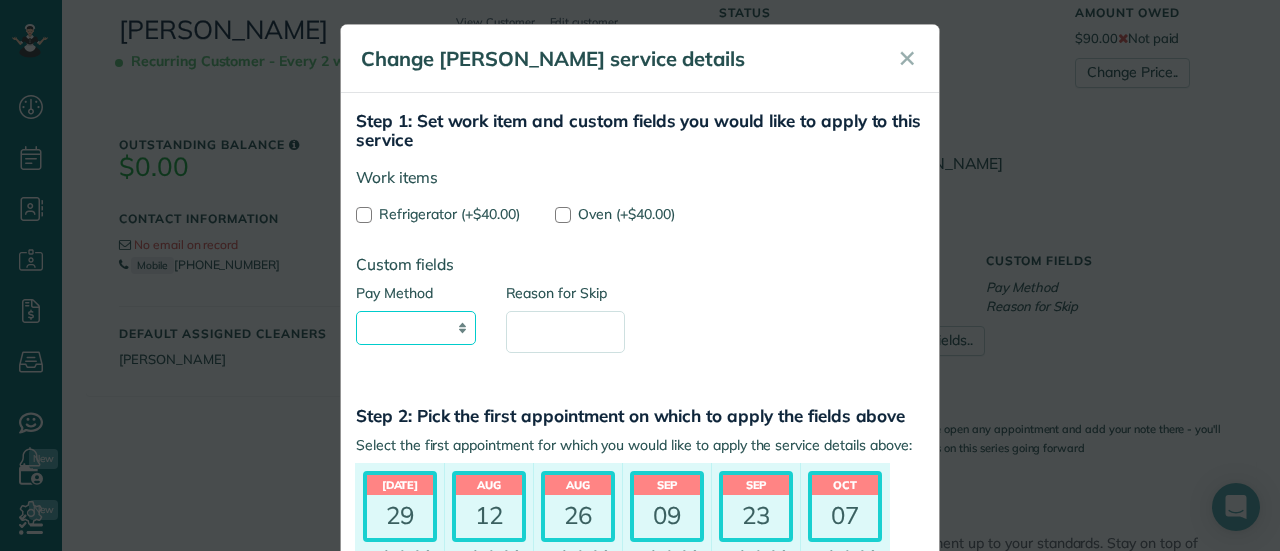 scroll, scrollTop: 0, scrollLeft: 0, axis: both 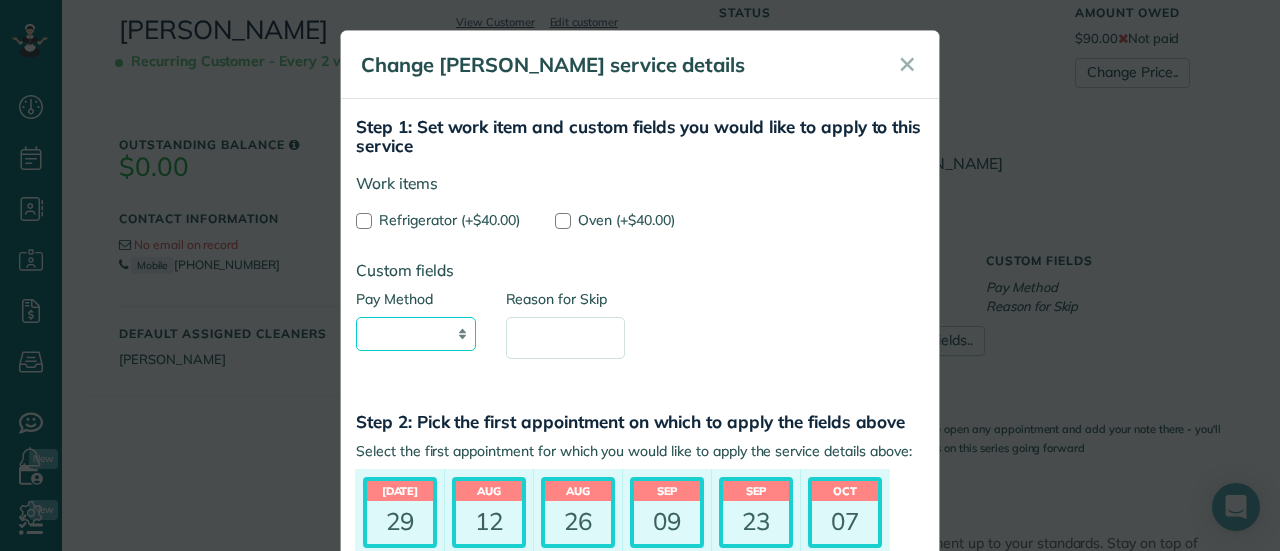click on "**********" at bounding box center (416, 334) 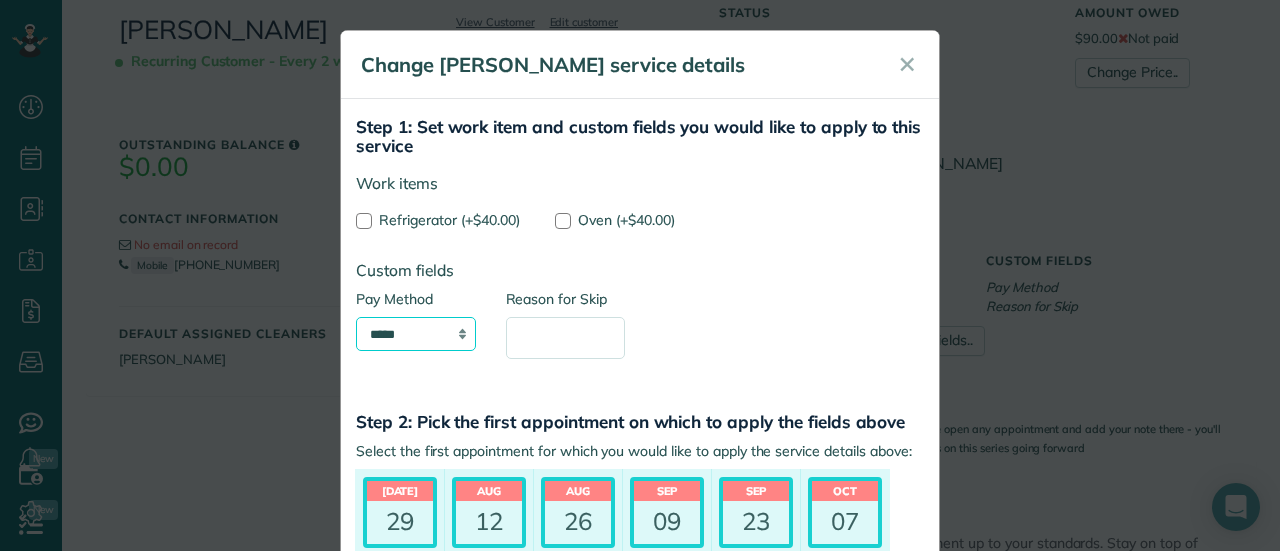 click on "**********" at bounding box center (416, 334) 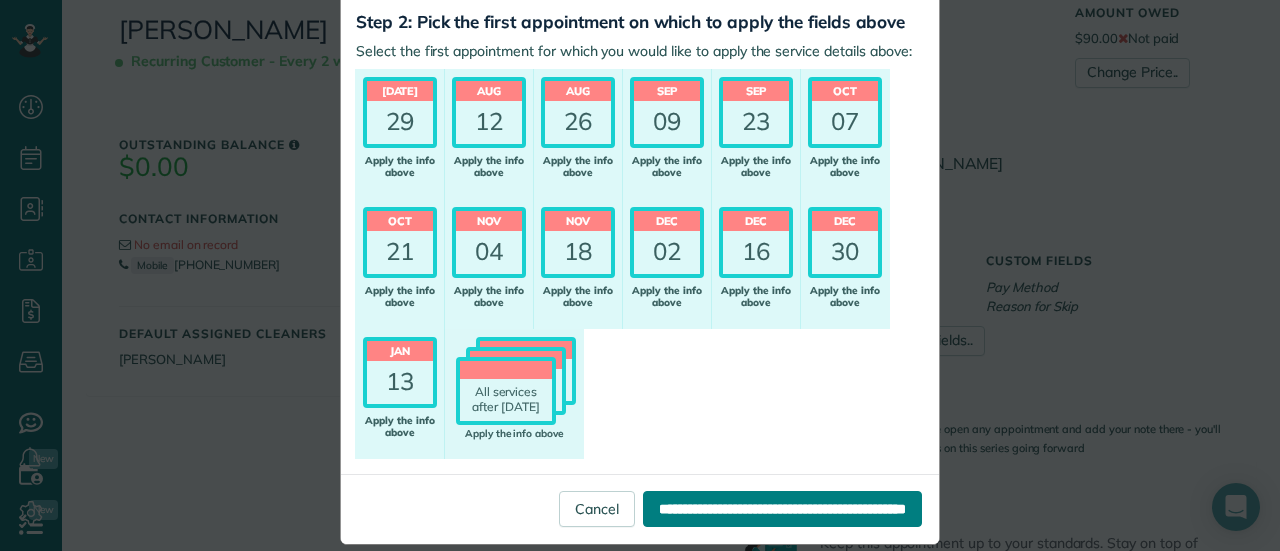 click on "**********" at bounding box center [782, 509] 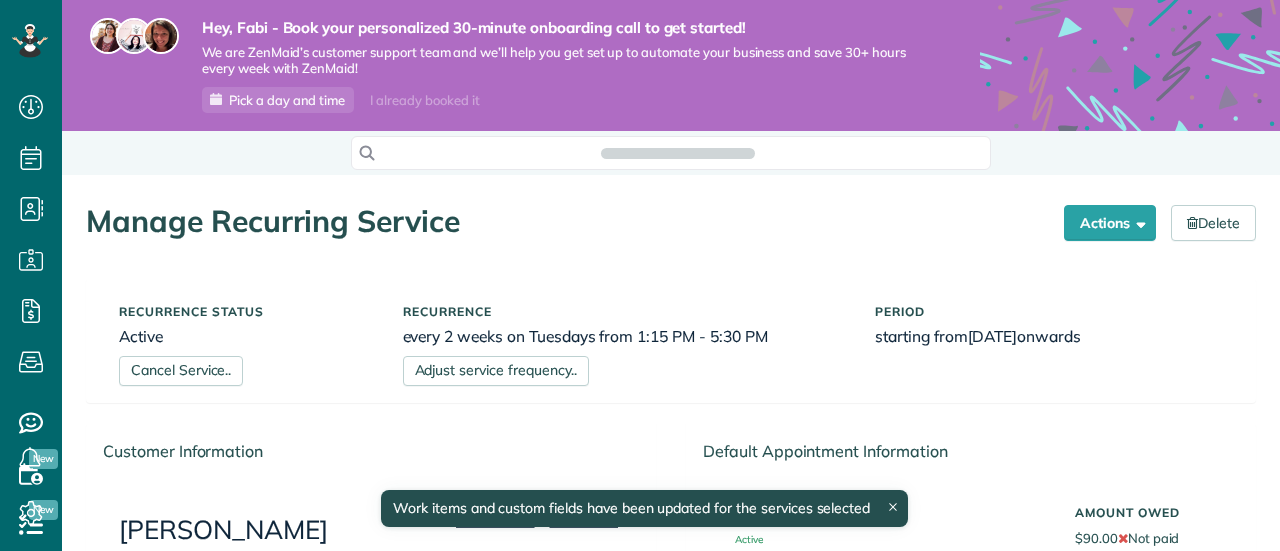 scroll, scrollTop: 0, scrollLeft: 0, axis: both 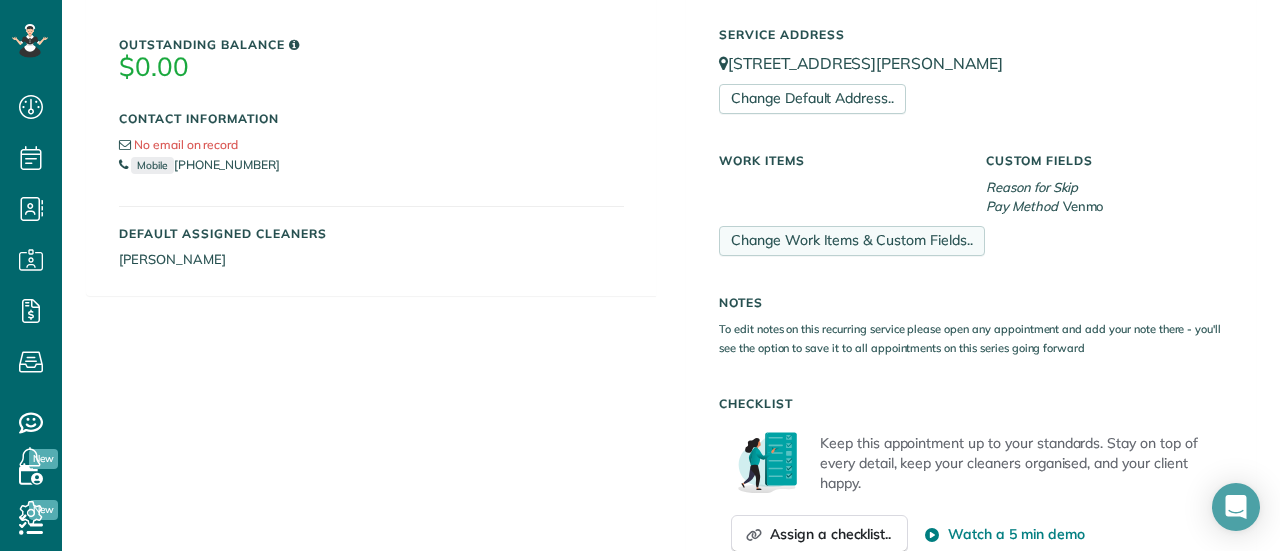 click on "Change Work Items & Custom Fields.." at bounding box center [852, 241] 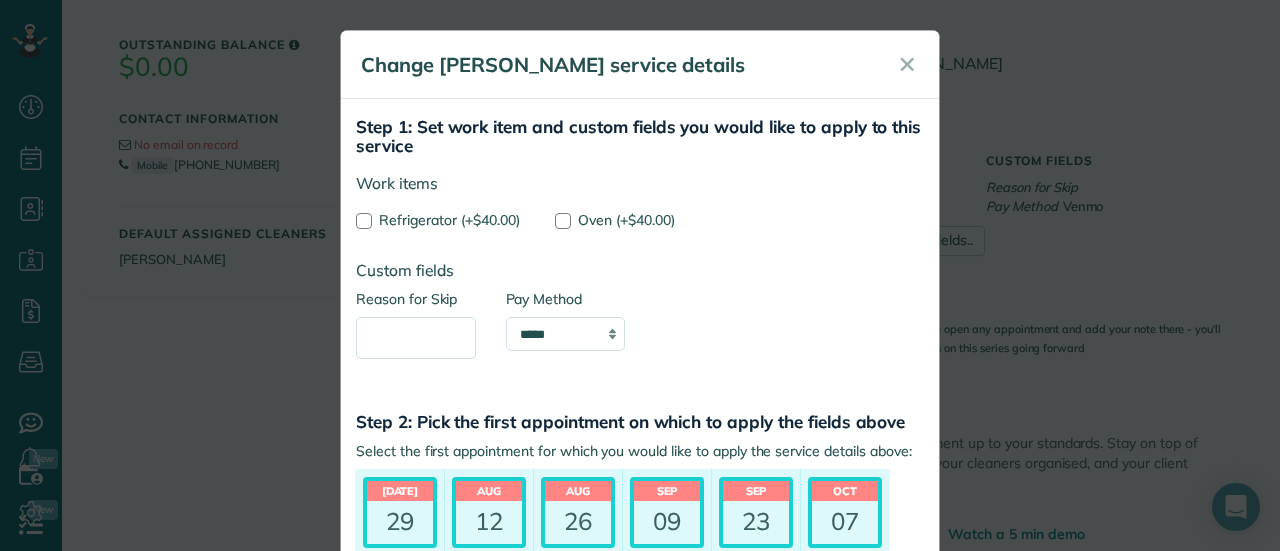 scroll, scrollTop: 0, scrollLeft: 0, axis: both 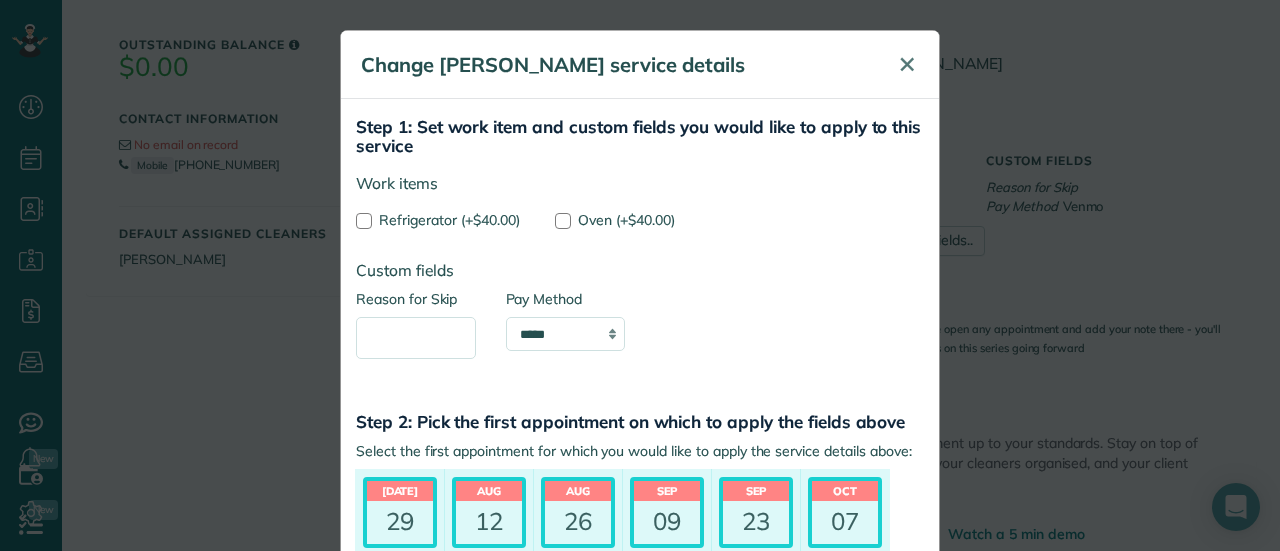 click on "✕" at bounding box center [907, 65] 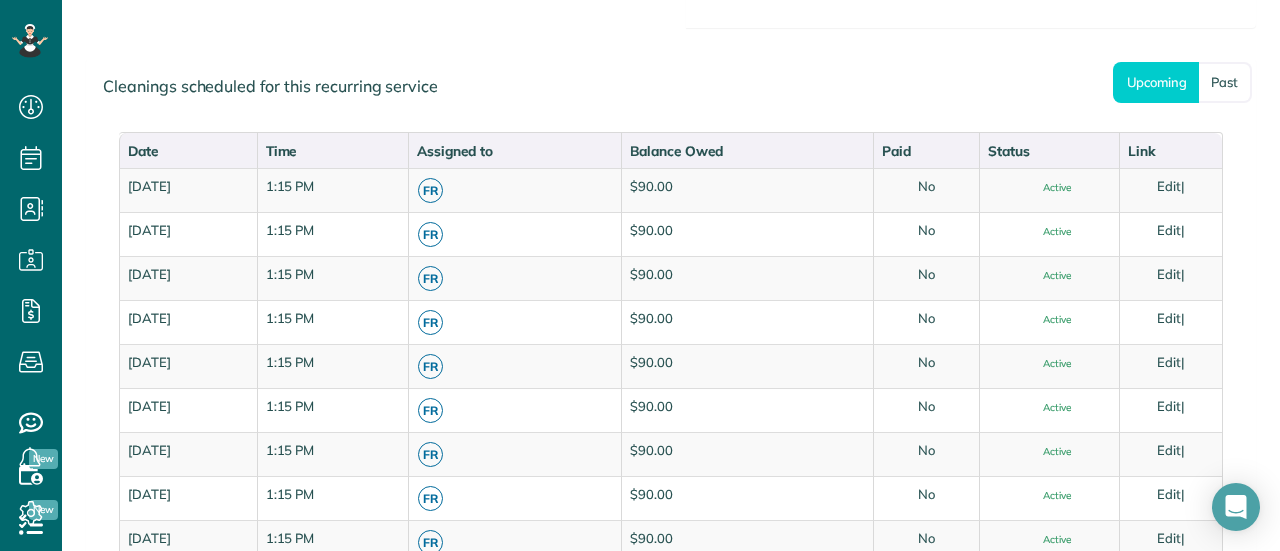 scroll, scrollTop: 816, scrollLeft: 0, axis: vertical 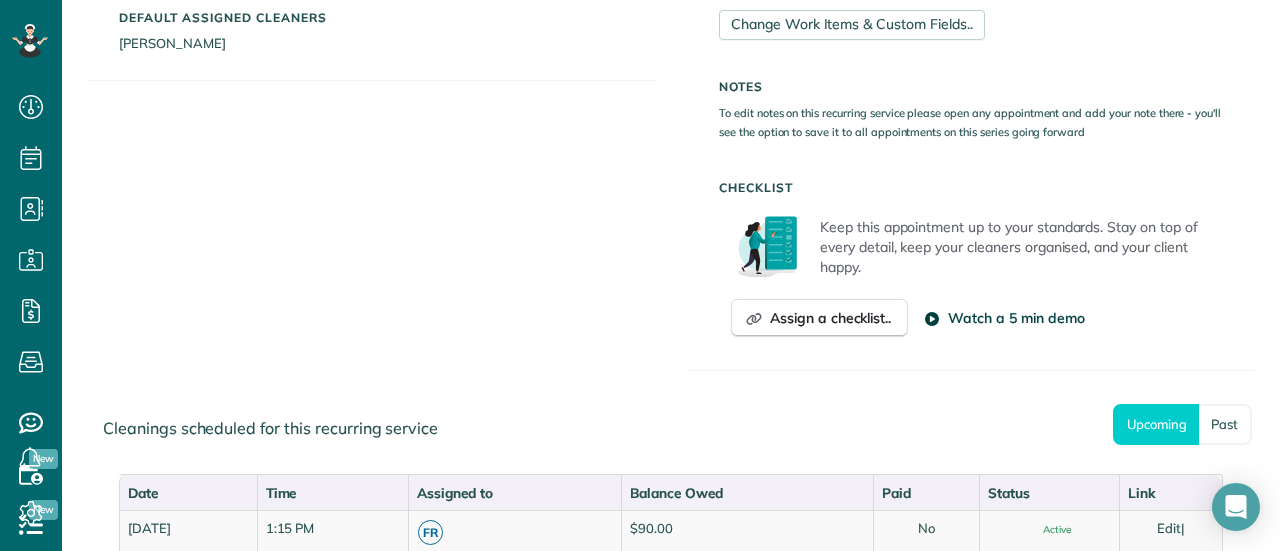 click on "Watch a 5 min demo" at bounding box center [1016, 318] 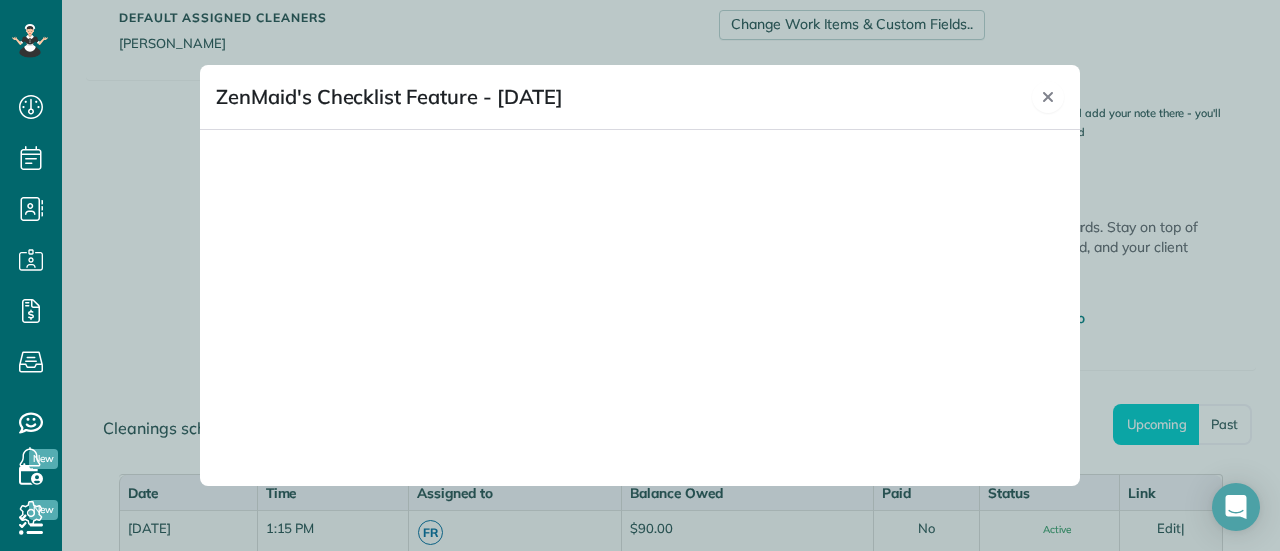 click 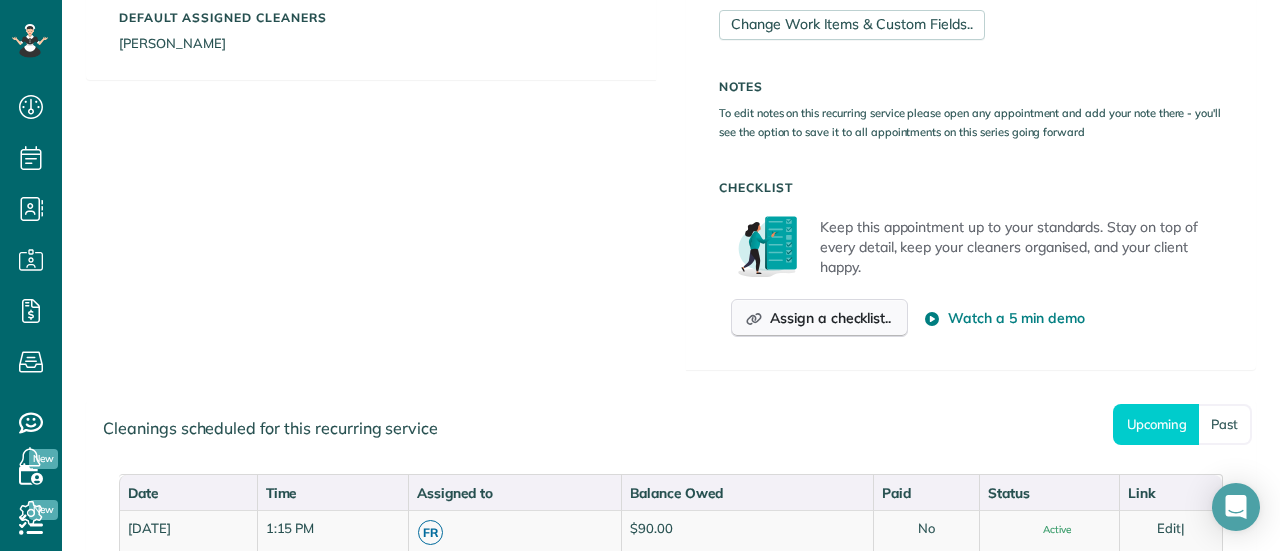 click on "Assign a checklist.." at bounding box center (830, 318) 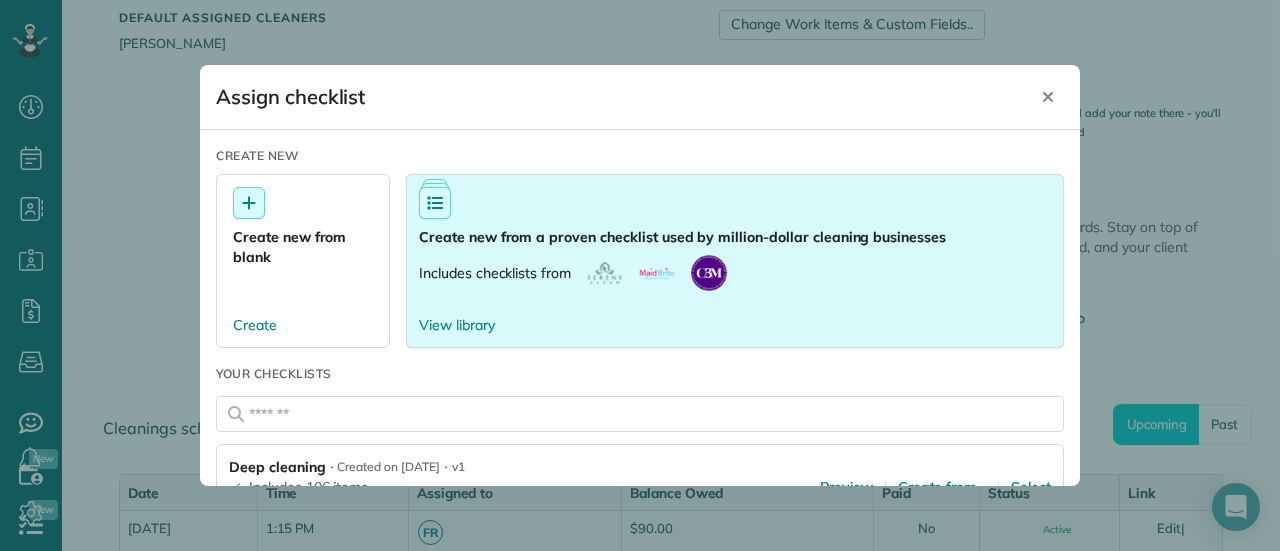 scroll, scrollTop: 94, scrollLeft: 0, axis: vertical 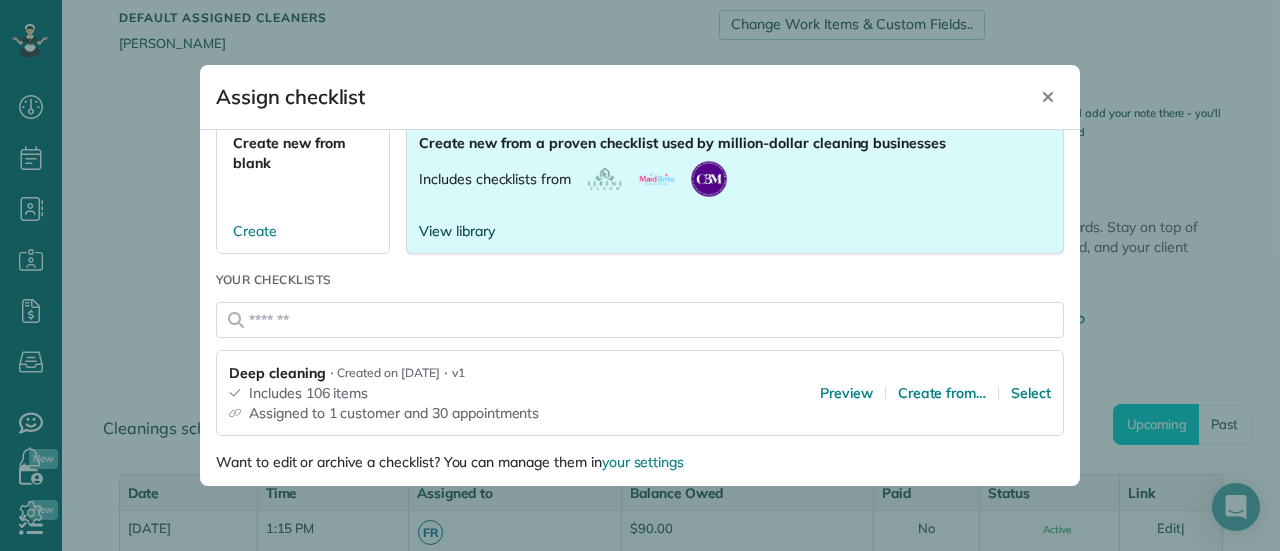 click on "View library" at bounding box center (457, 231) 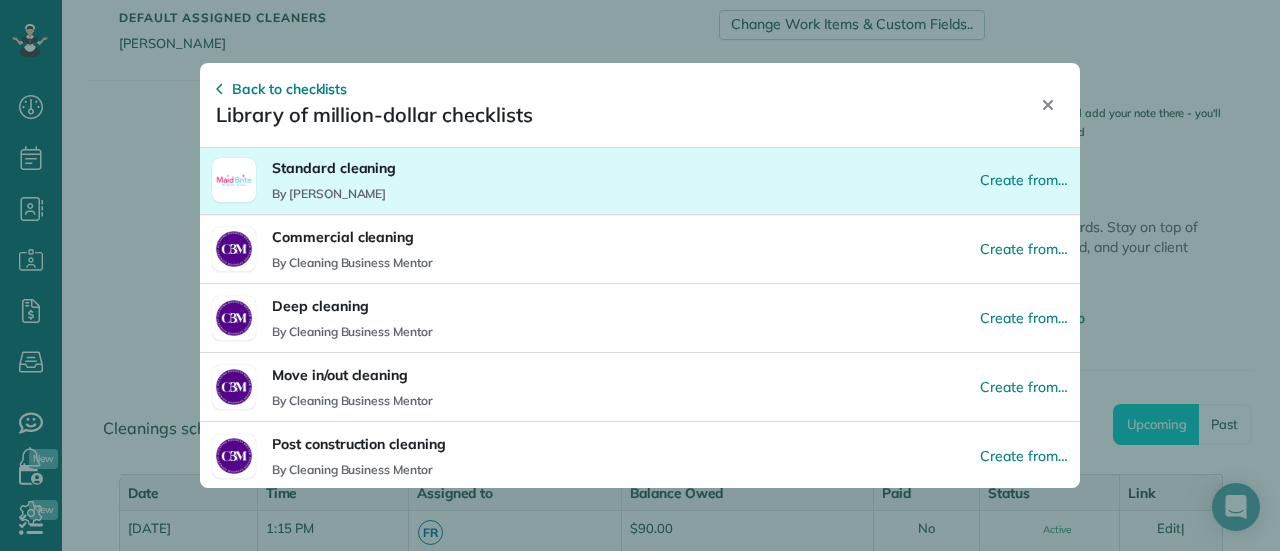 scroll, scrollTop: 0, scrollLeft: 0, axis: both 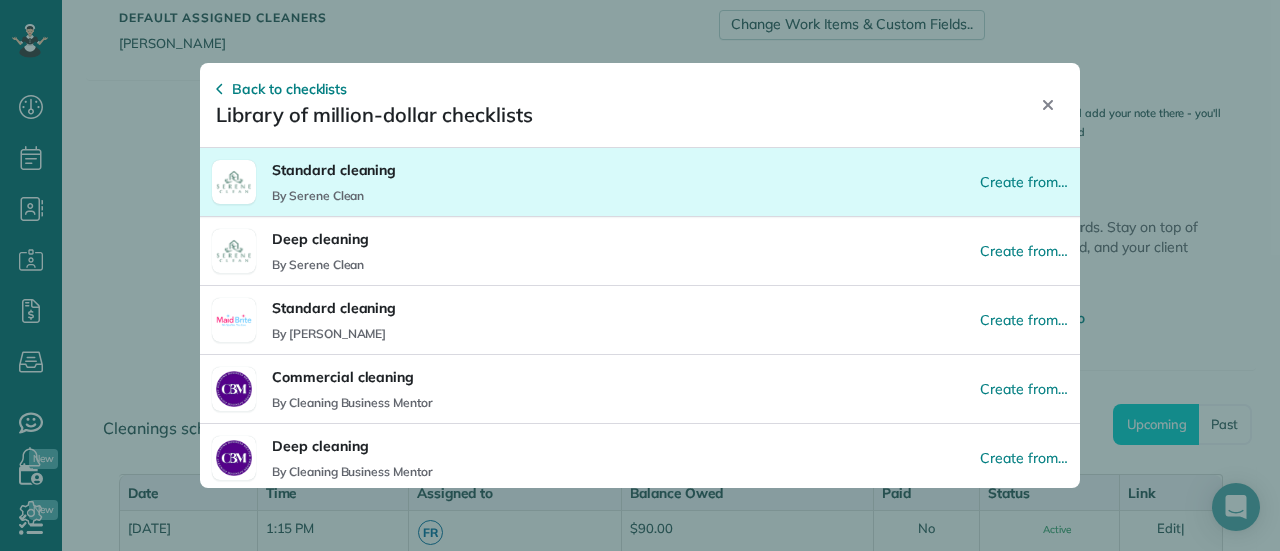 click on "Standard cleaning By Serene Clean Create from…" at bounding box center [640, 182] 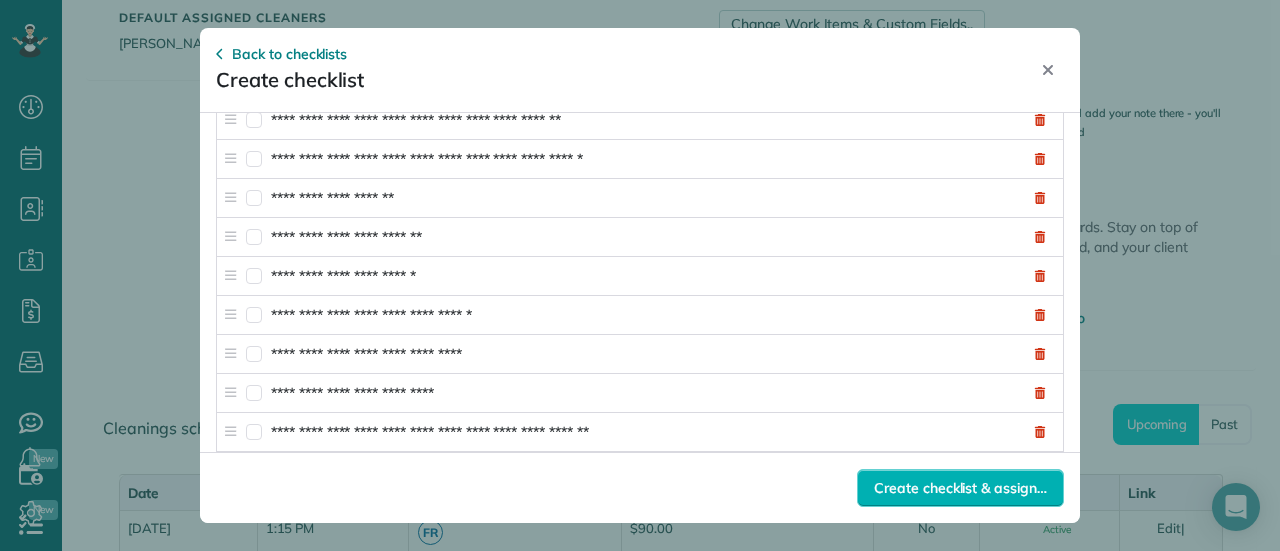 scroll, scrollTop: 1700, scrollLeft: 0, axis: vertical 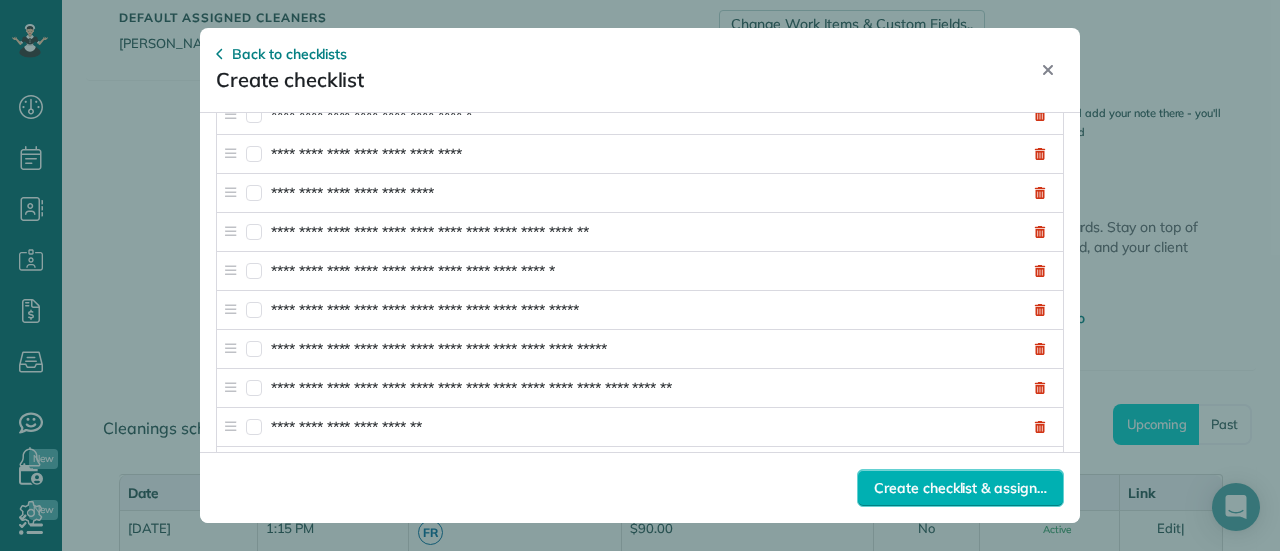 click on "**********" at bounding box center [643, 271] 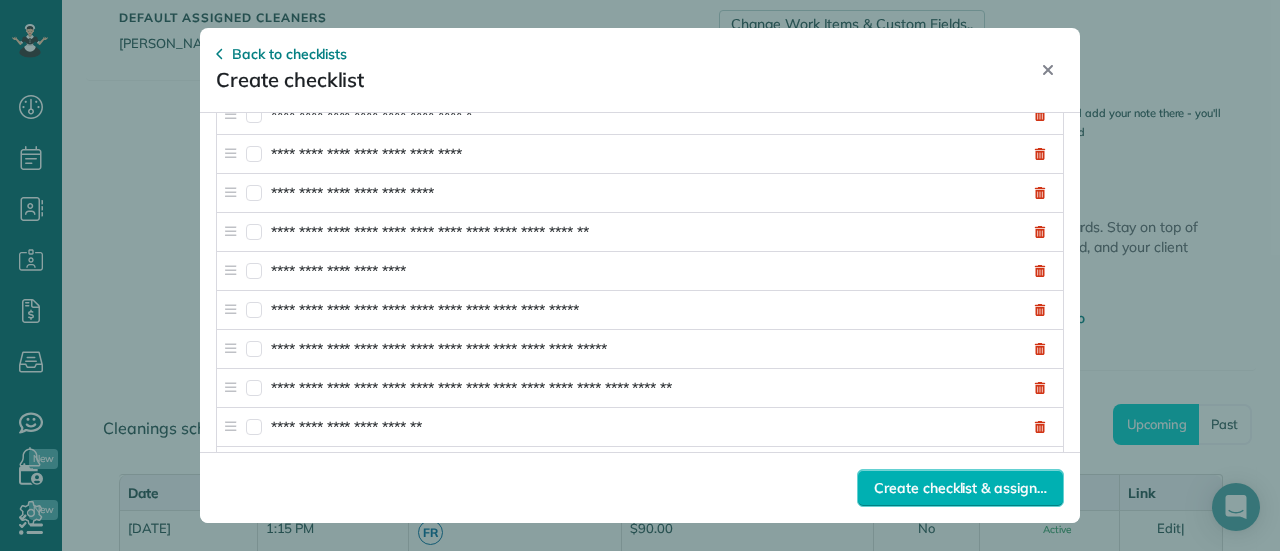 type on "**********" 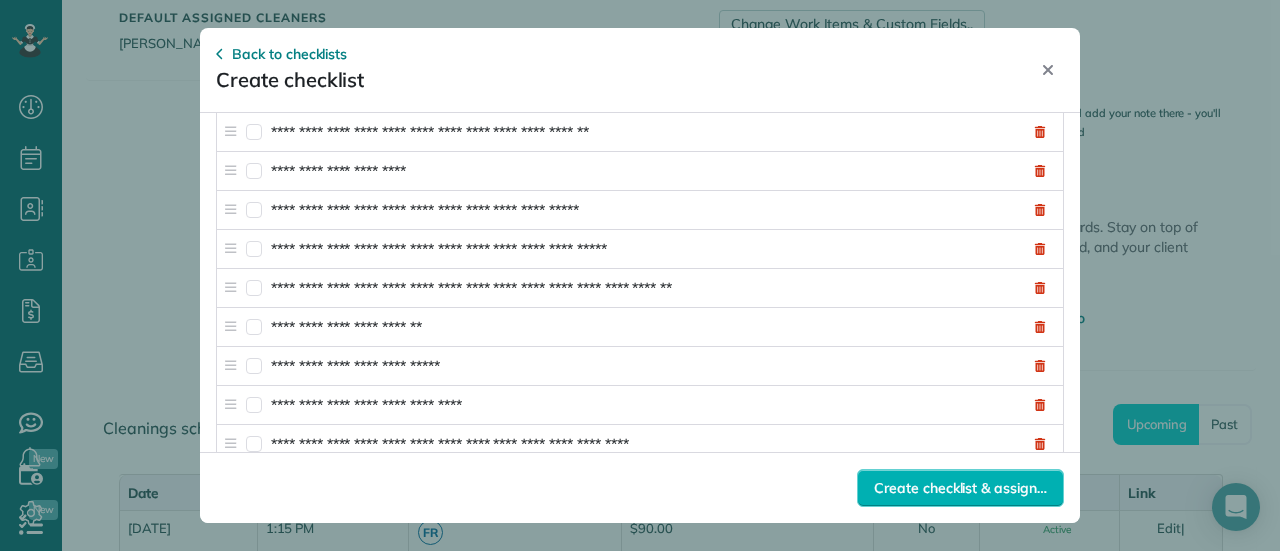 drag, startPoint x: 806, startPoint y: 243, endPoint x: 702, endPoint y: 291, distance: 114.54257 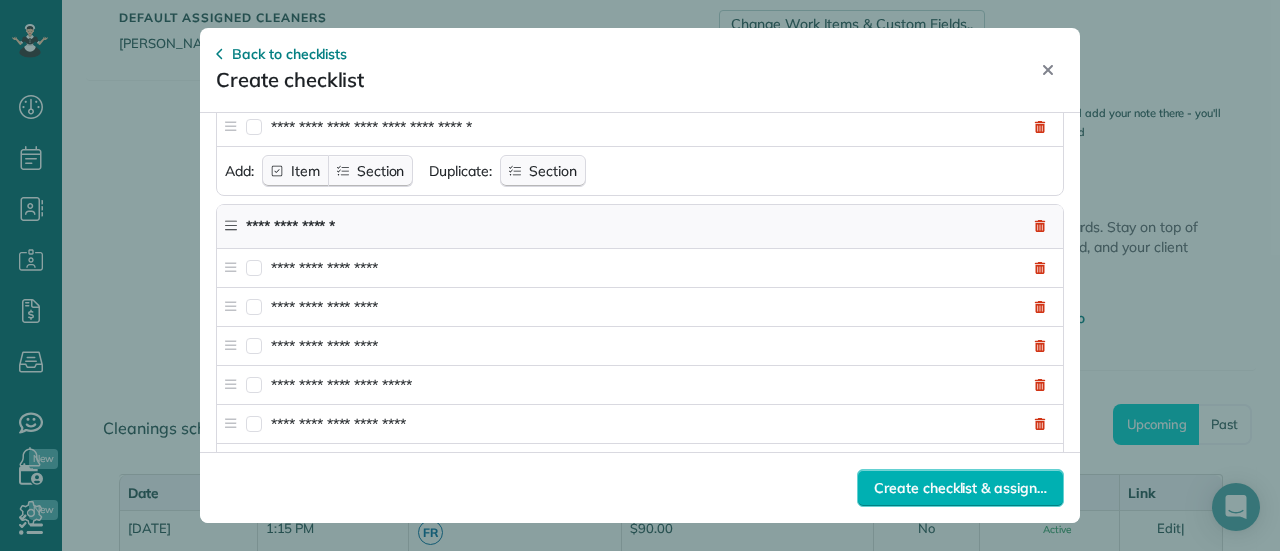 scroll, scrollTop: 4128, scrollLeft: 0, axis: vertical 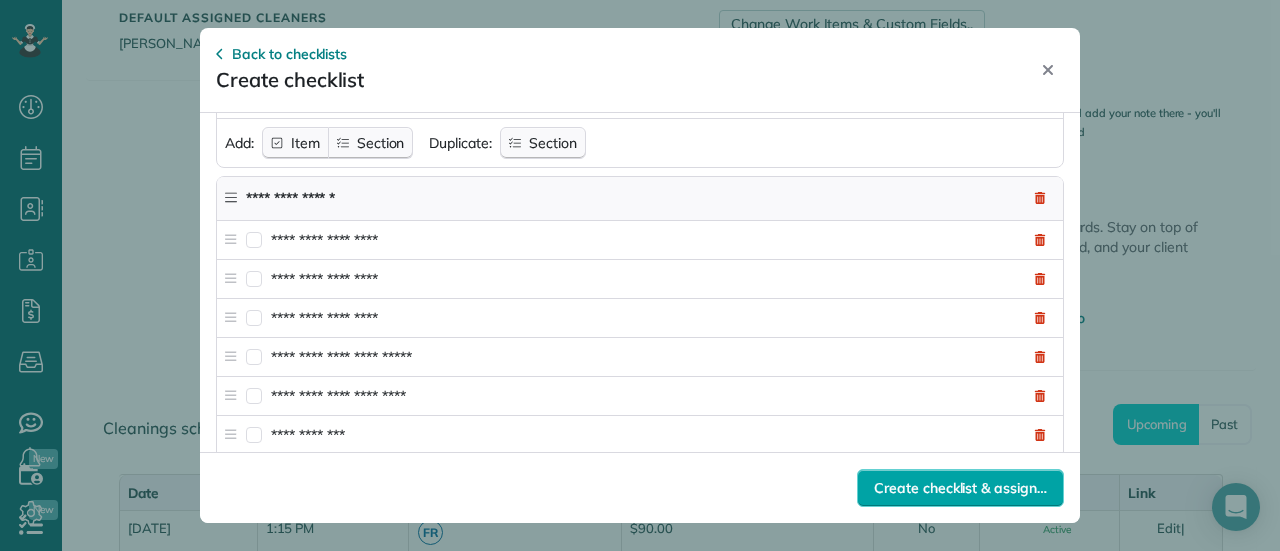 click on "Create checklist & assign…" at bounding box center (960, 488) 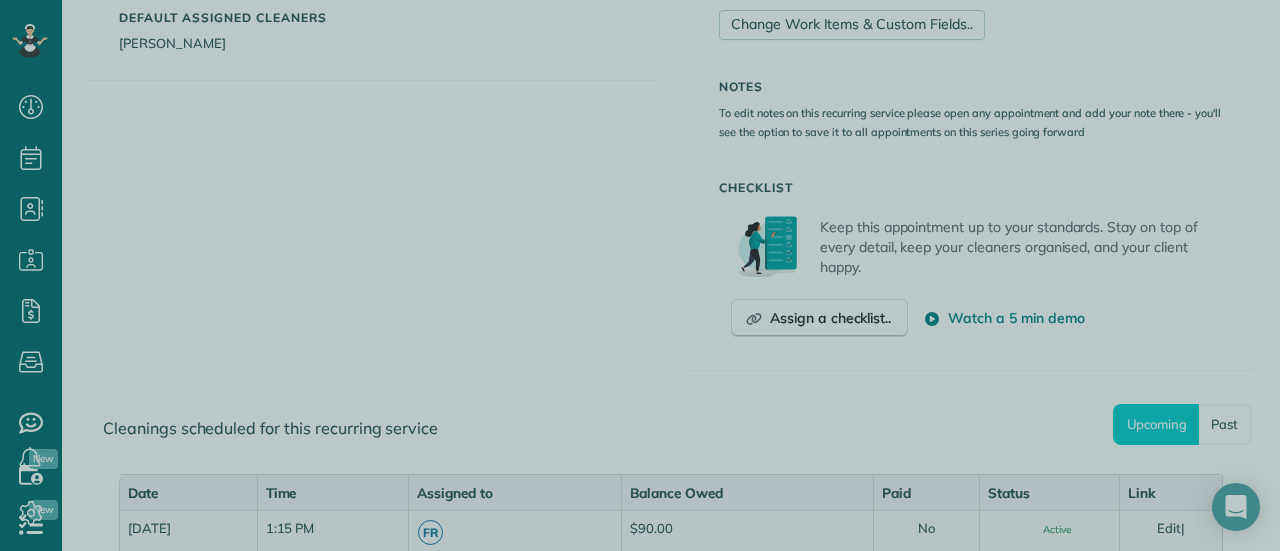 click at bounding box center (640, 275) 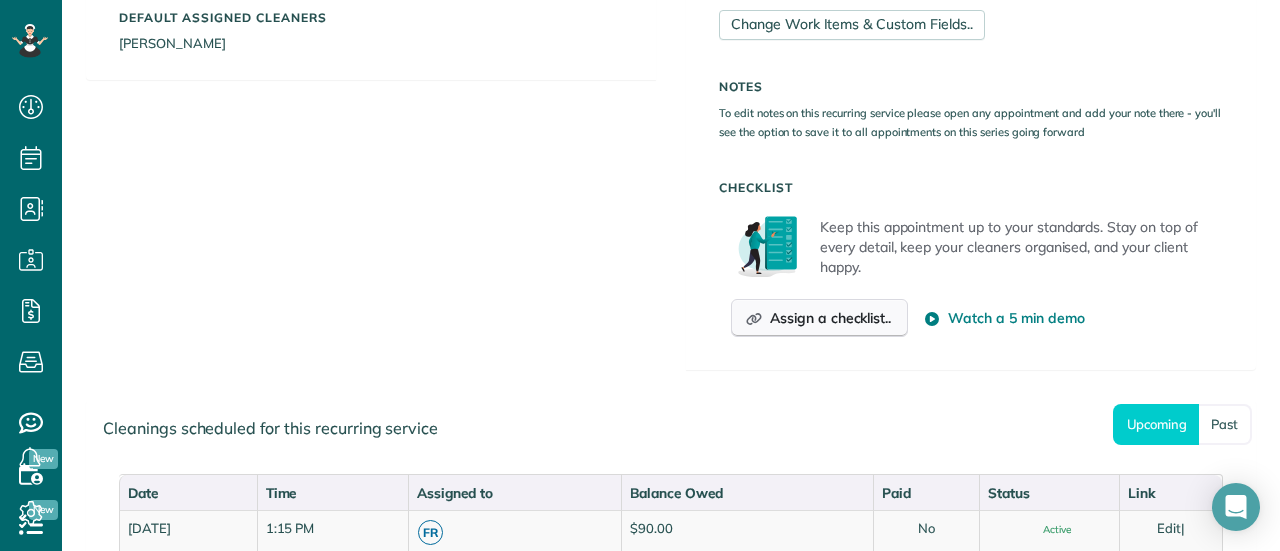 click on "Assign a checklist.." at bounding box center (830, 318) 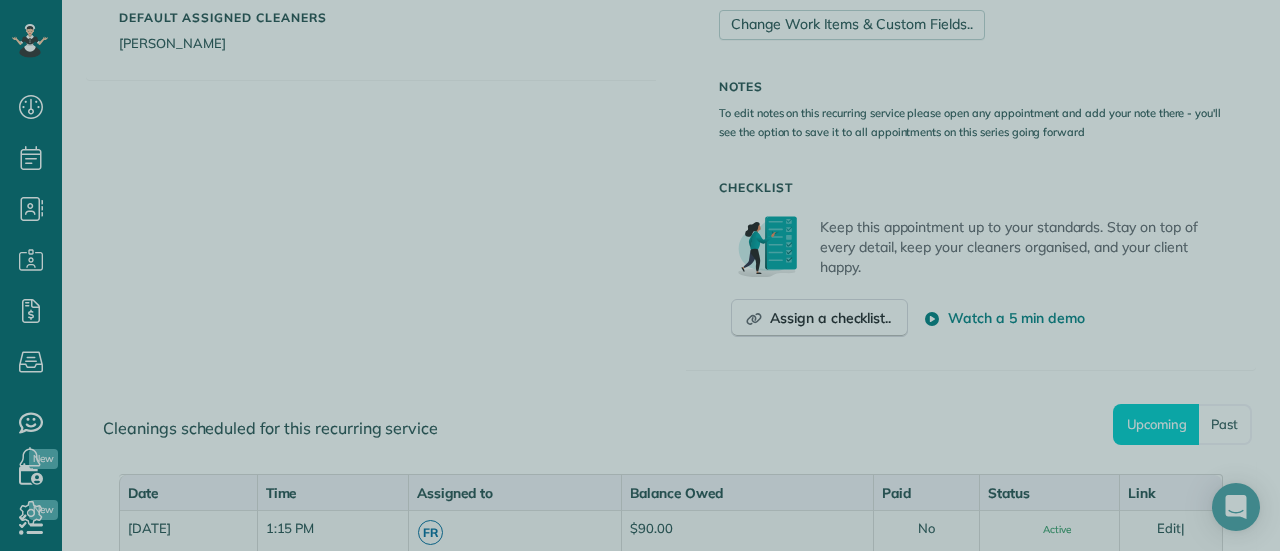 click at bounding box center (640, 275) 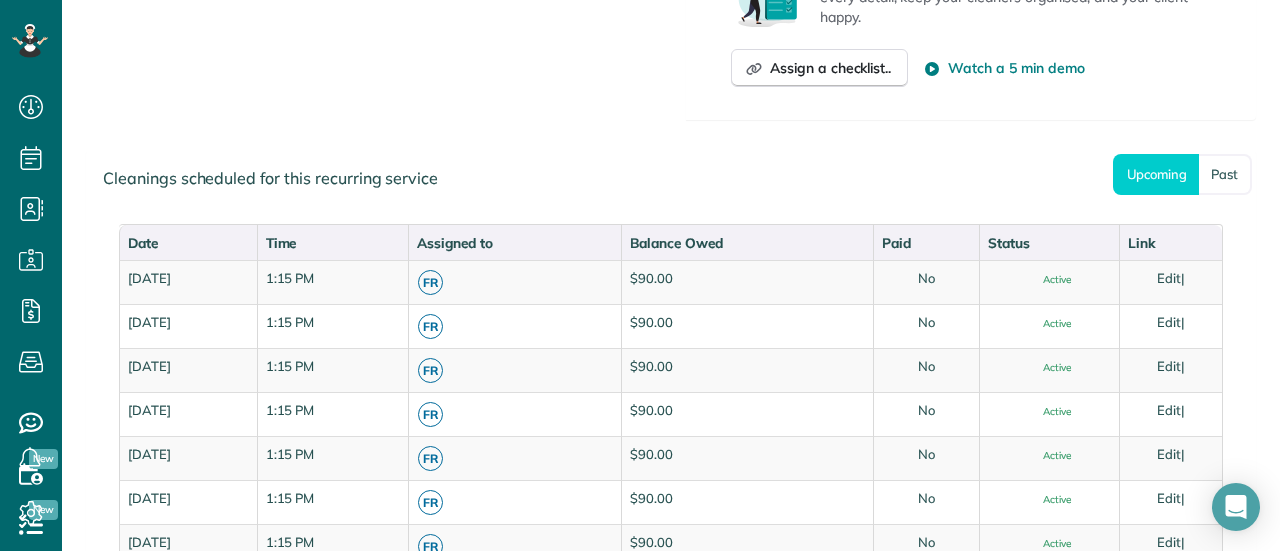 scroll, scrollTop: 916, scrollLeft: 0, axis: vertical 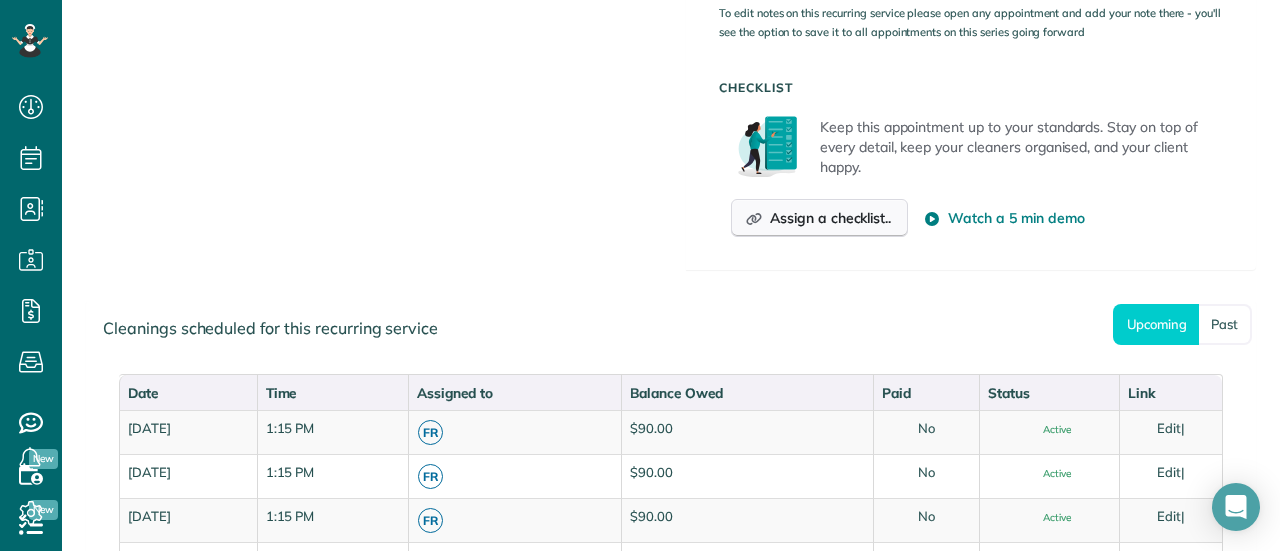 click on "Assign a checklist.." at bounding box center [830, 218] 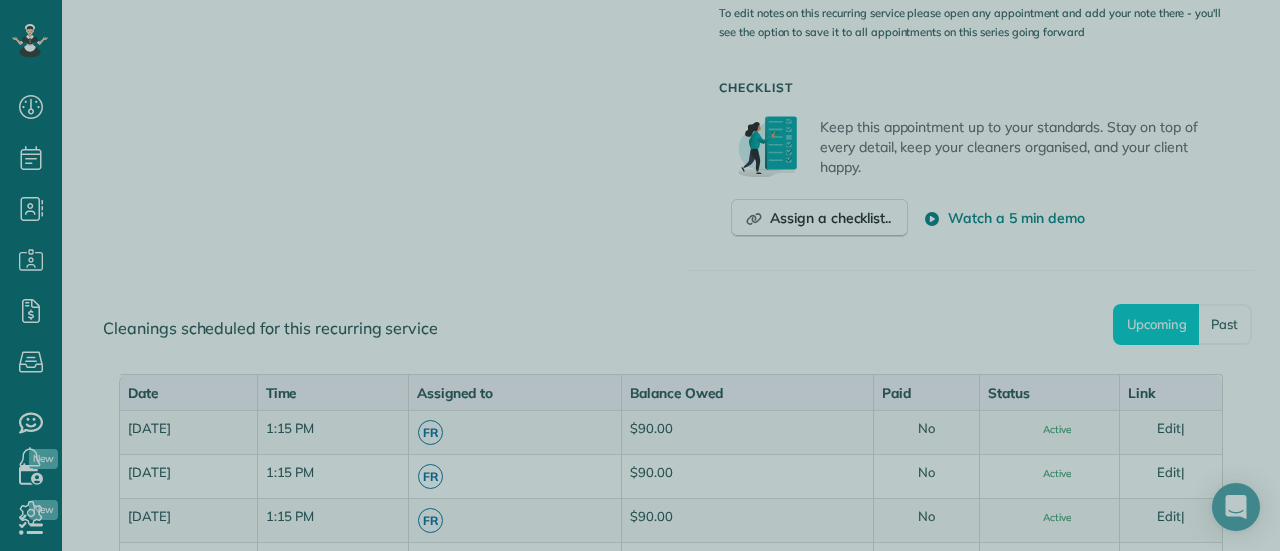 drag, startPoint x: 1274, startPoint y: 281, endPoint x: 1203, endPoint y: 57, distance: 234.98297 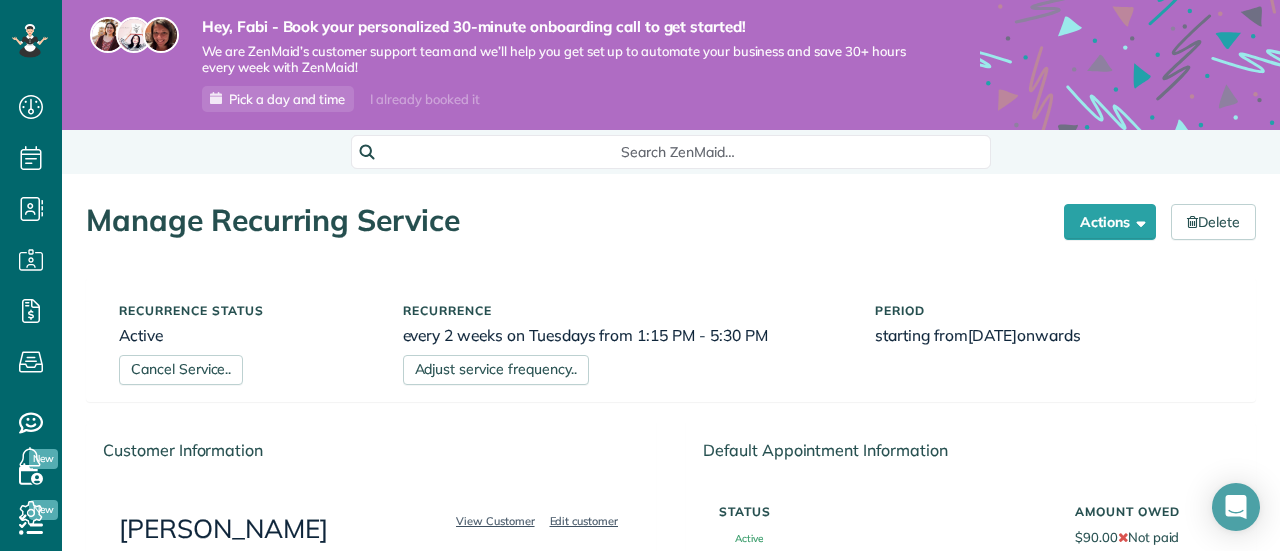 scroll, scrollTop: 0, scrollLeft: 0, axis: both 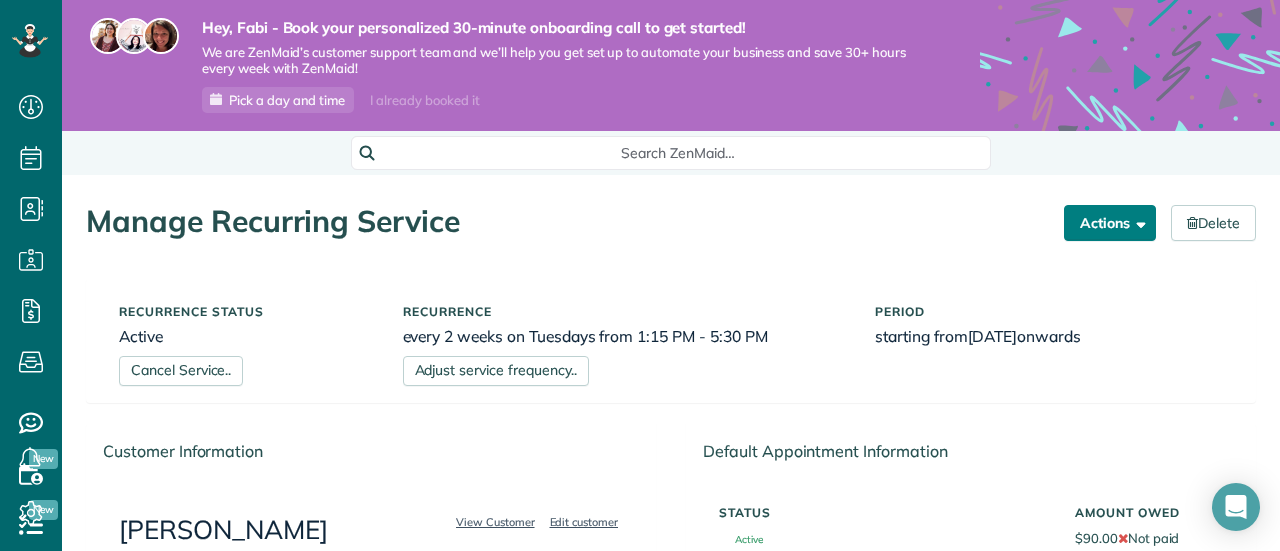 click at bounding box center (1137, 222) 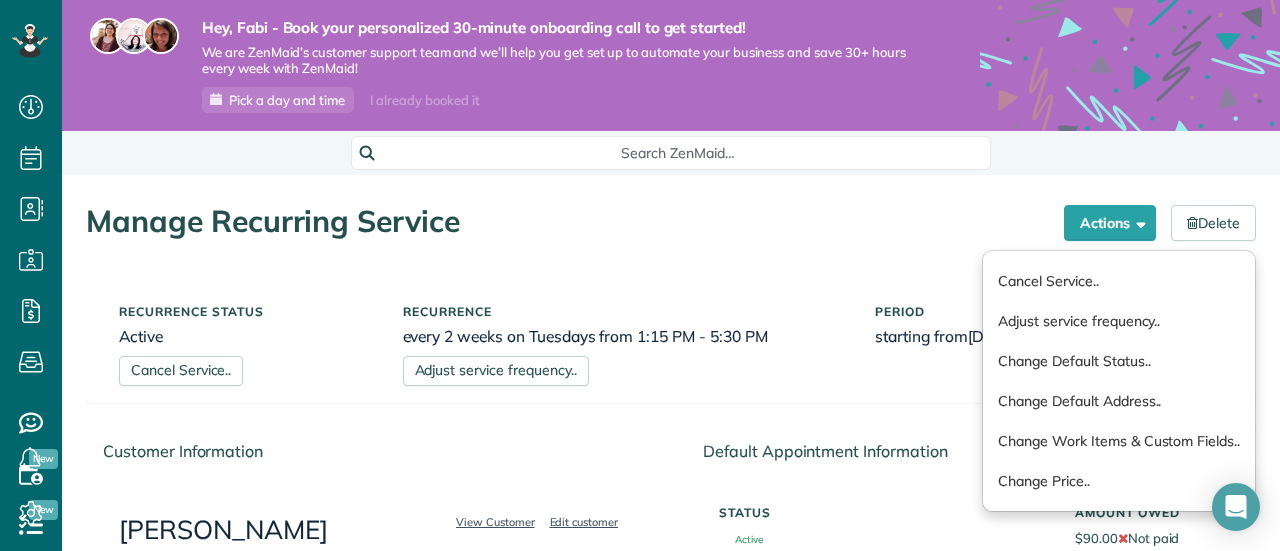 click on "Manage Recurring Service
Actions
Cancel Service..
Adjust service frequency..
Change Default Status..
Change Default Address..
Change Work Items & Custom Fields..
Change Price..
Delete" at bounding box center [671, 211] 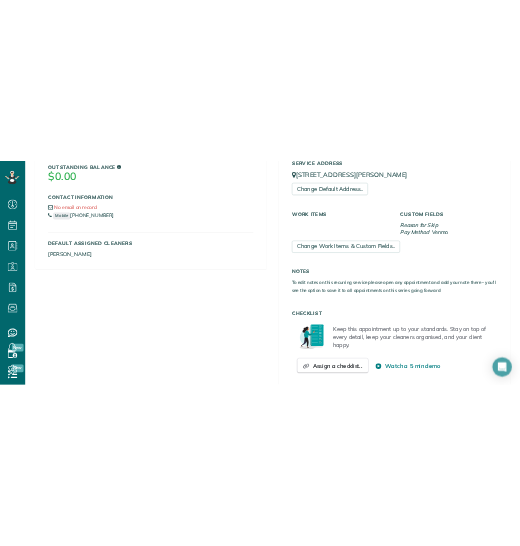 scroll, scrollTop: 700, scrollLeft: 0, axis: vertical 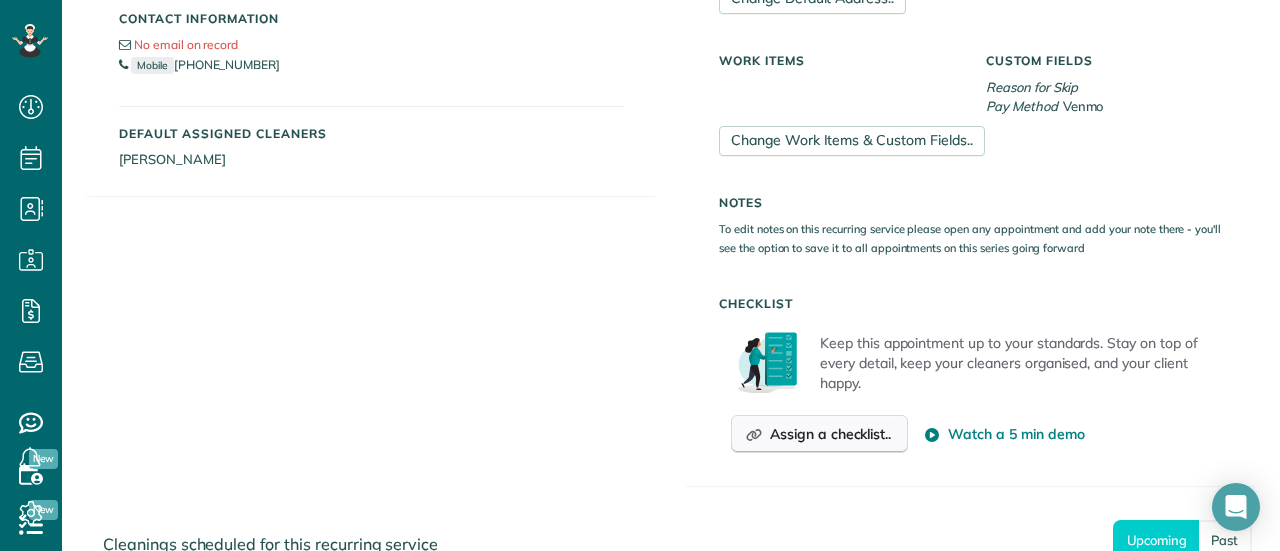 click 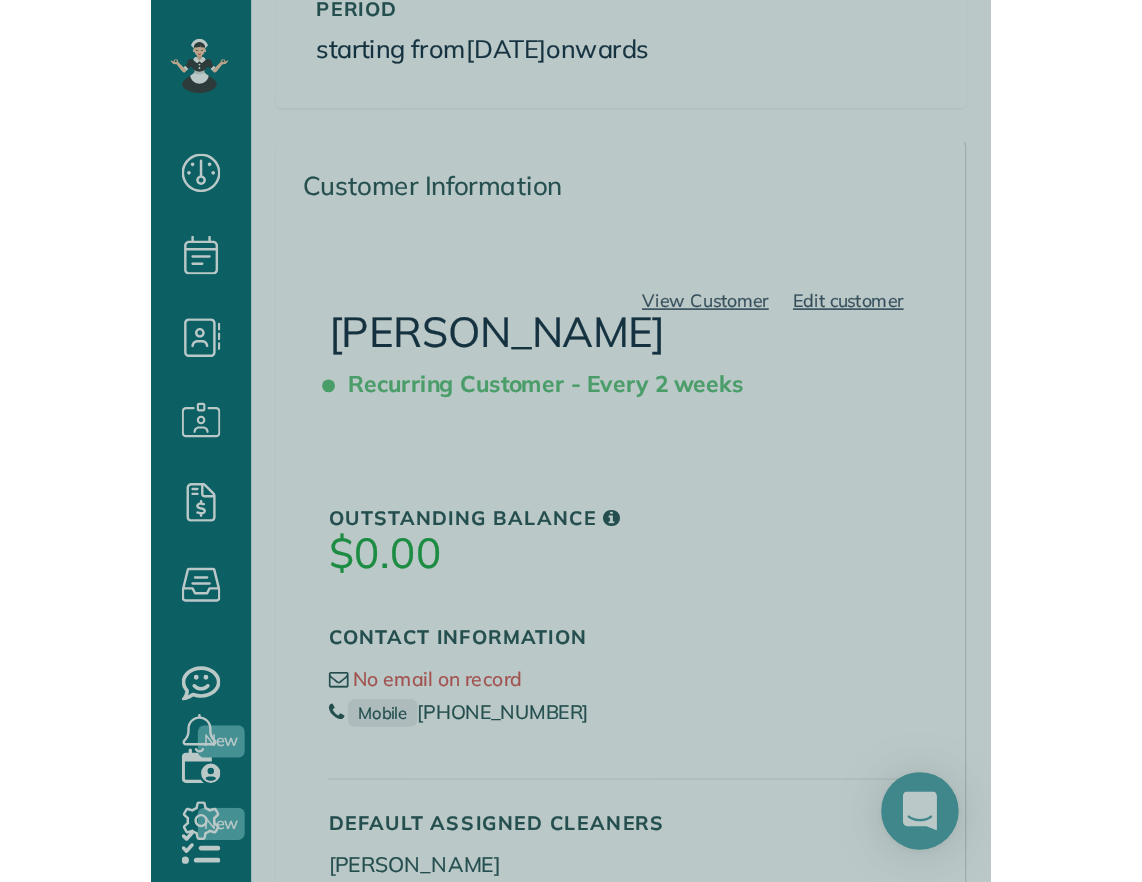 scroll, scrollTop: 882, scrollLeft: 62, axis: both 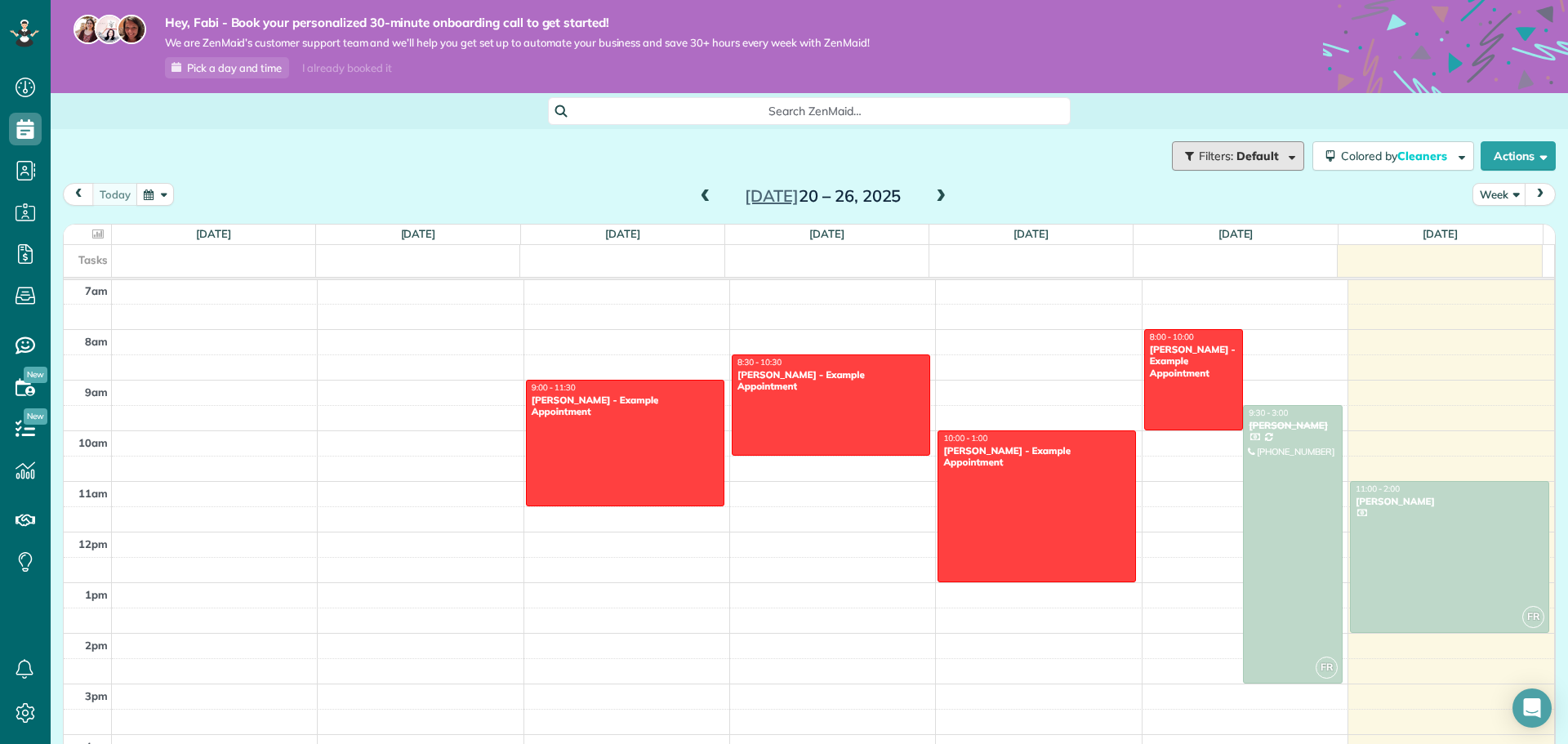 click on "Default" at bounding box center (1258, 156) 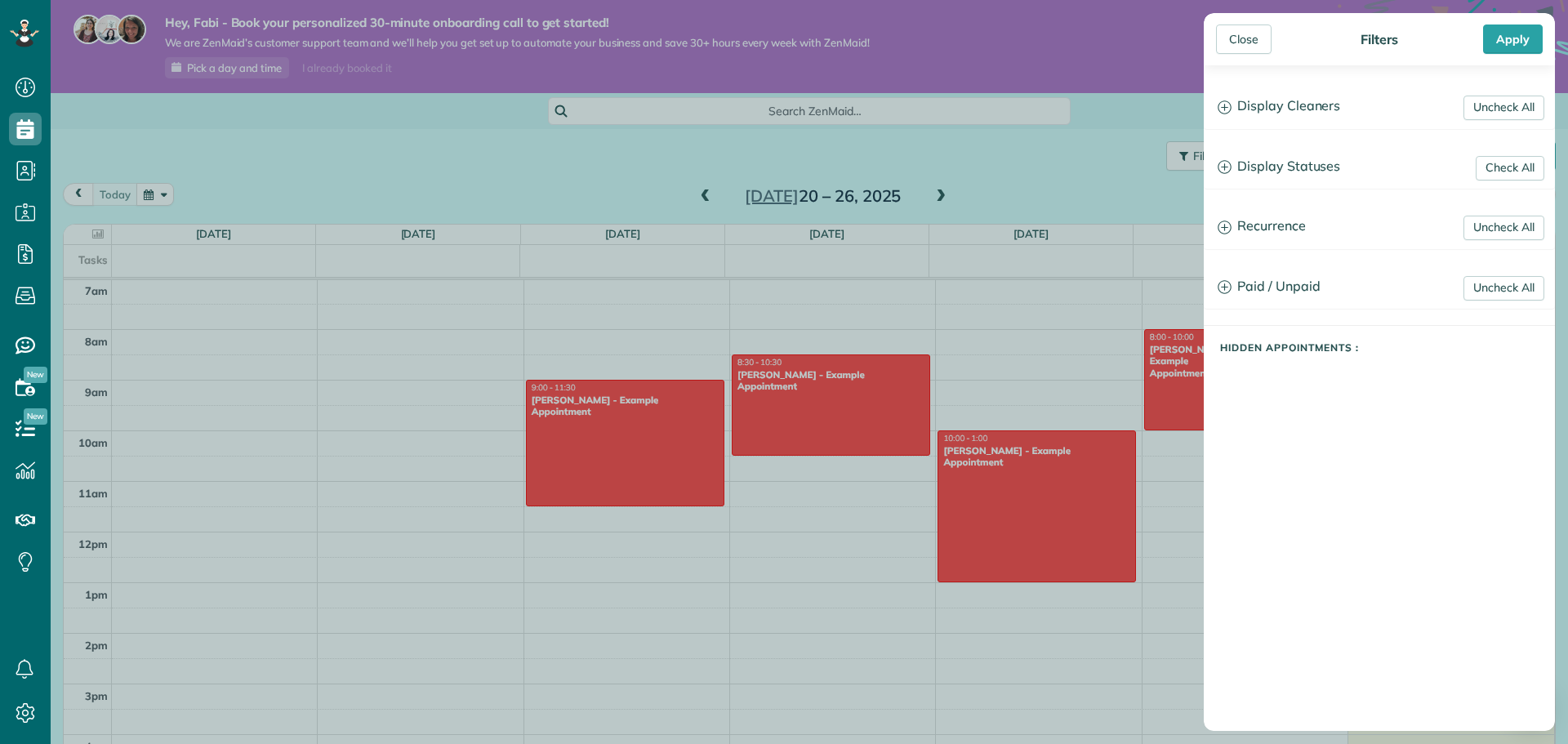 click on "Close
Filters
Apply
Uncheck All
Display Cleaners
[PERSON_NAME]
No Cleaners Assigned
Check All
Display Statuses
Active
Estimate
Stand-By Lock Out" at bounding box center [784, 372] 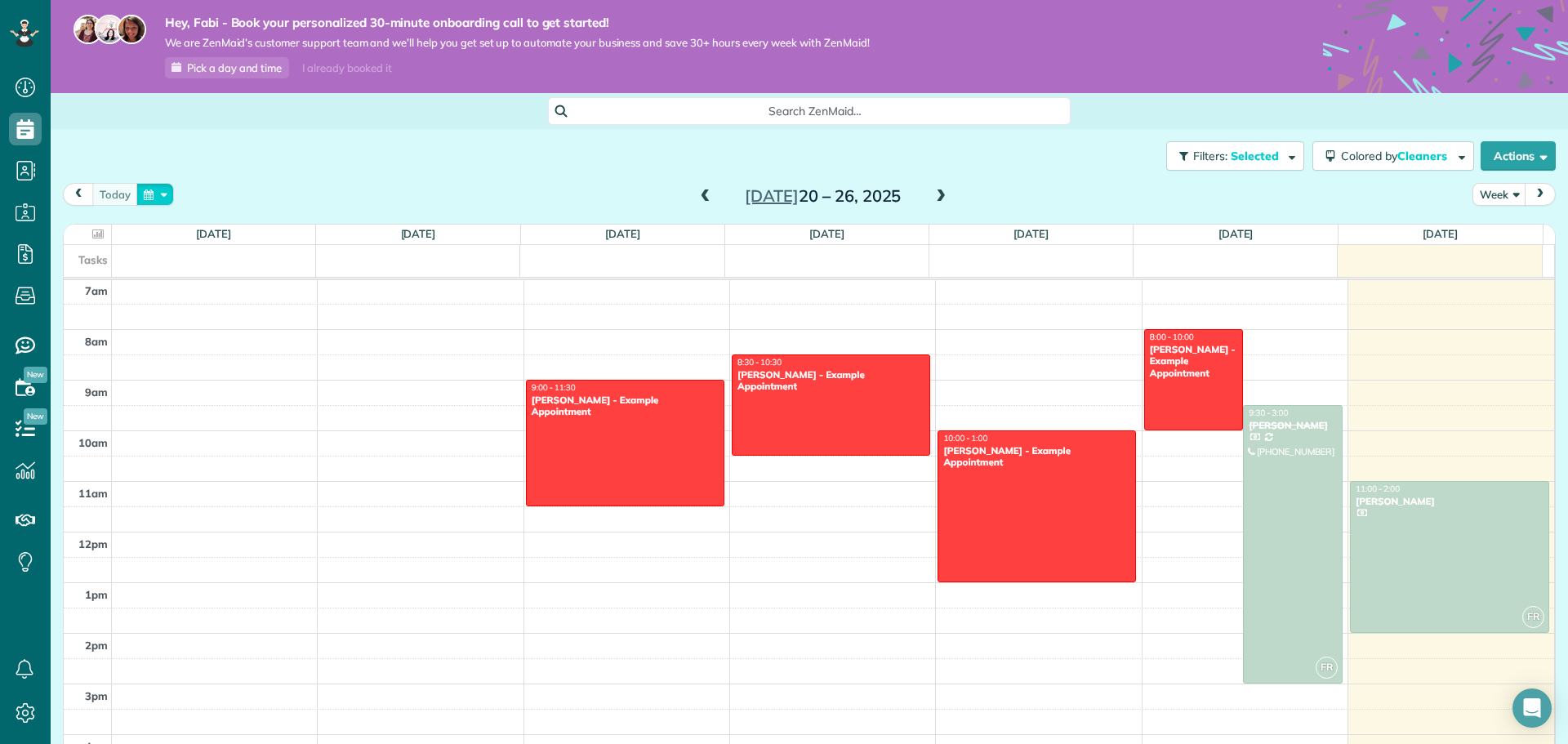 click at bounding box center [155, 194] 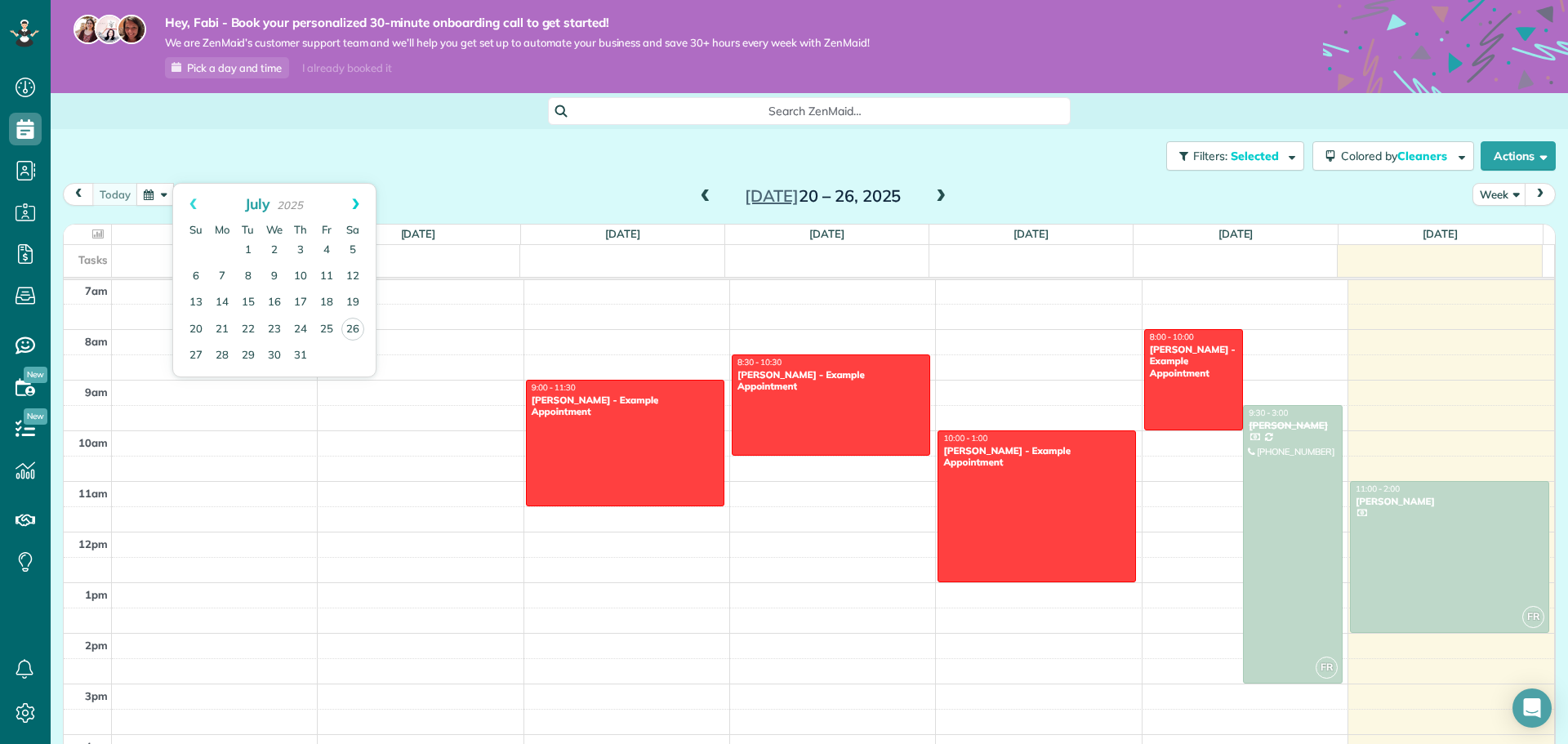 click on "Next" at bounding box center (355, 204) 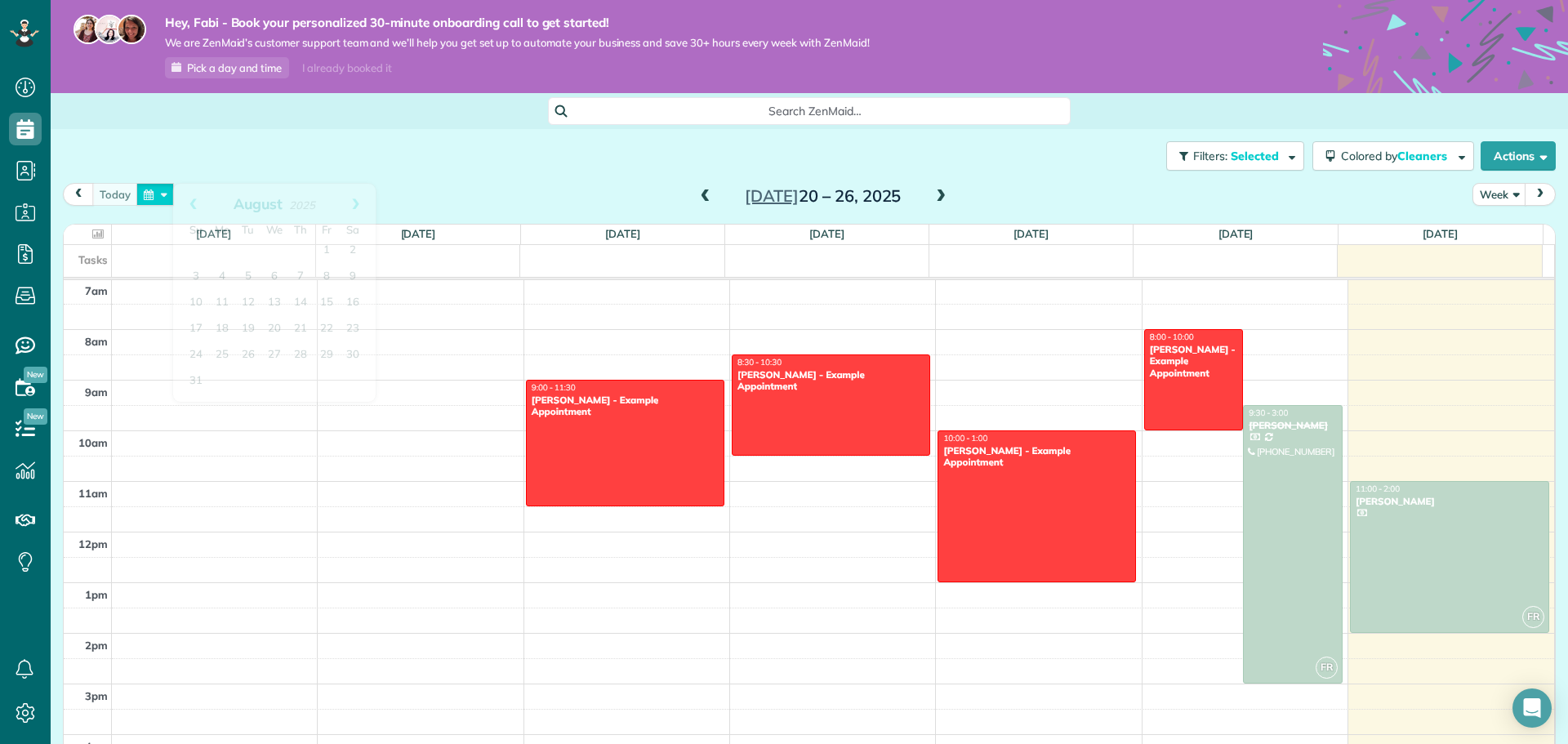 click at bounding box center (155, 194) 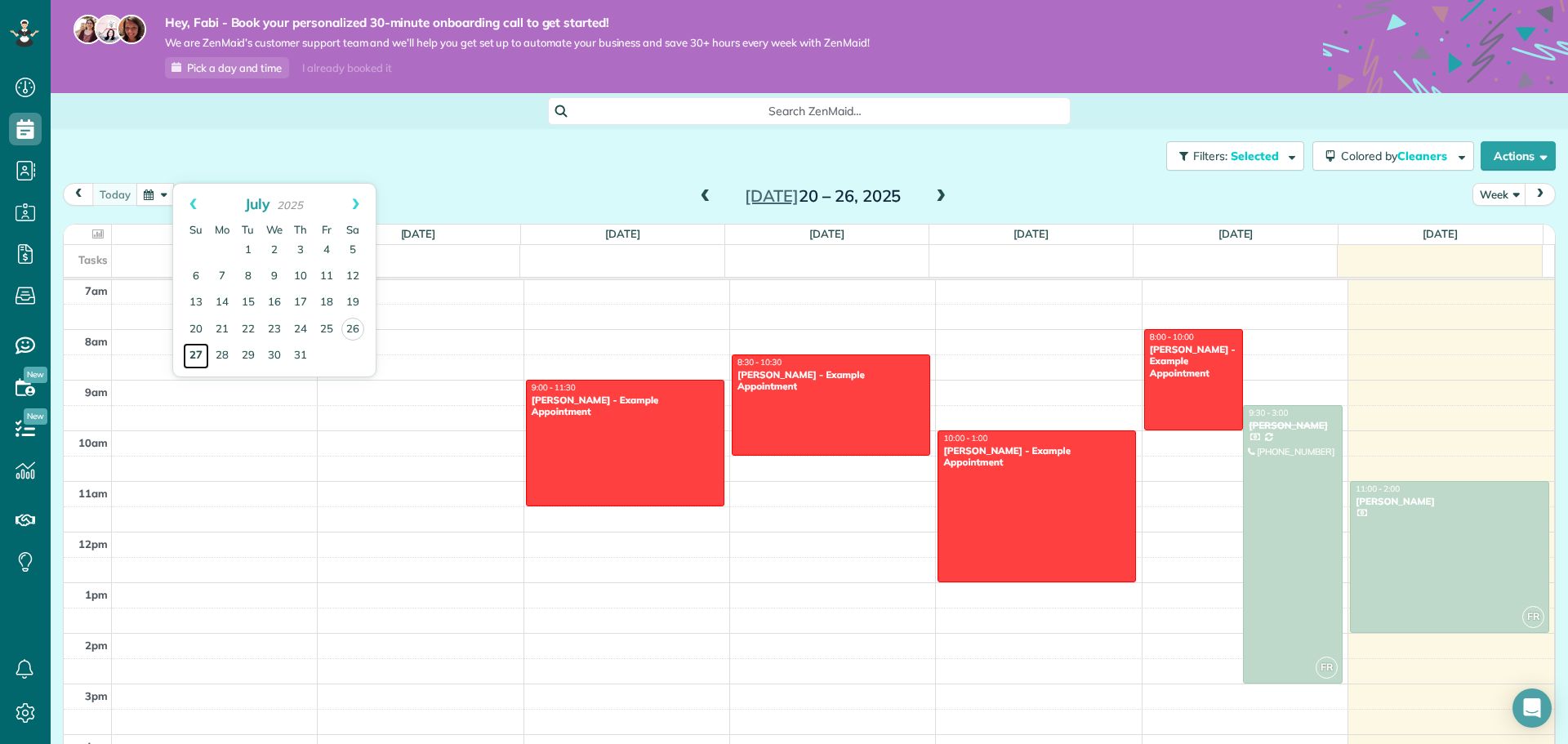 click on "27" at bounding box center [196, 356] 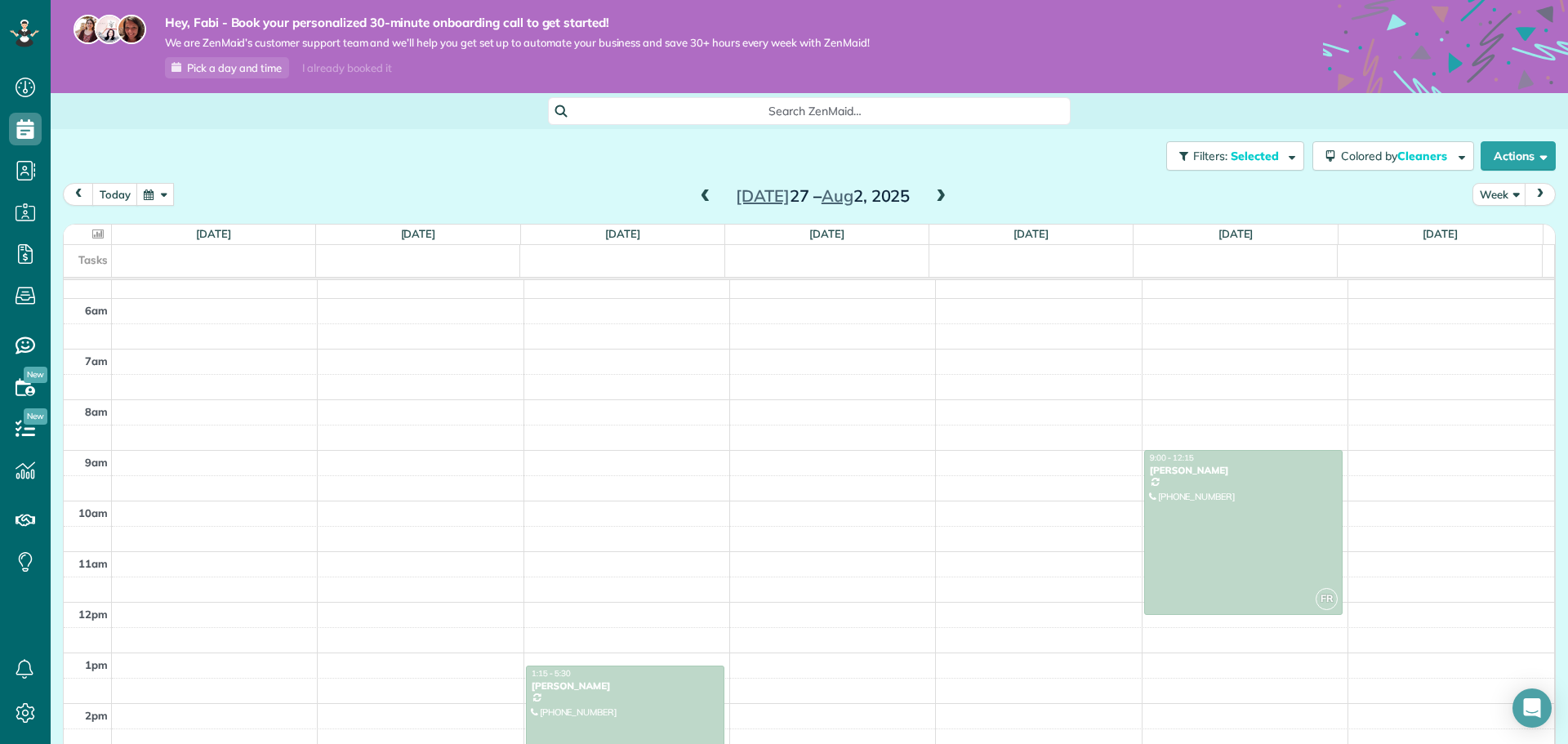scroll, scrollTop: 192, scrollLeft: 0, axis: vertical 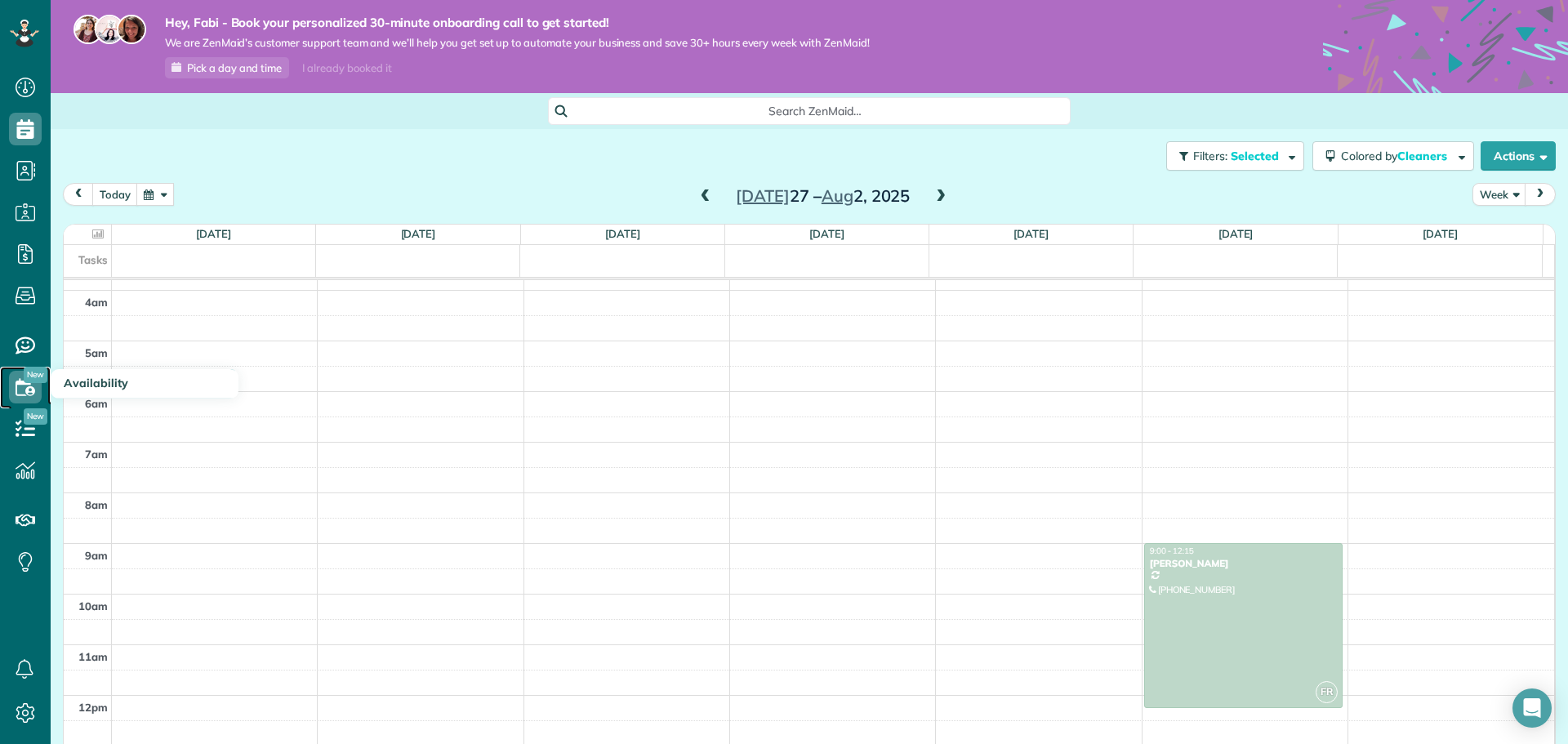 click 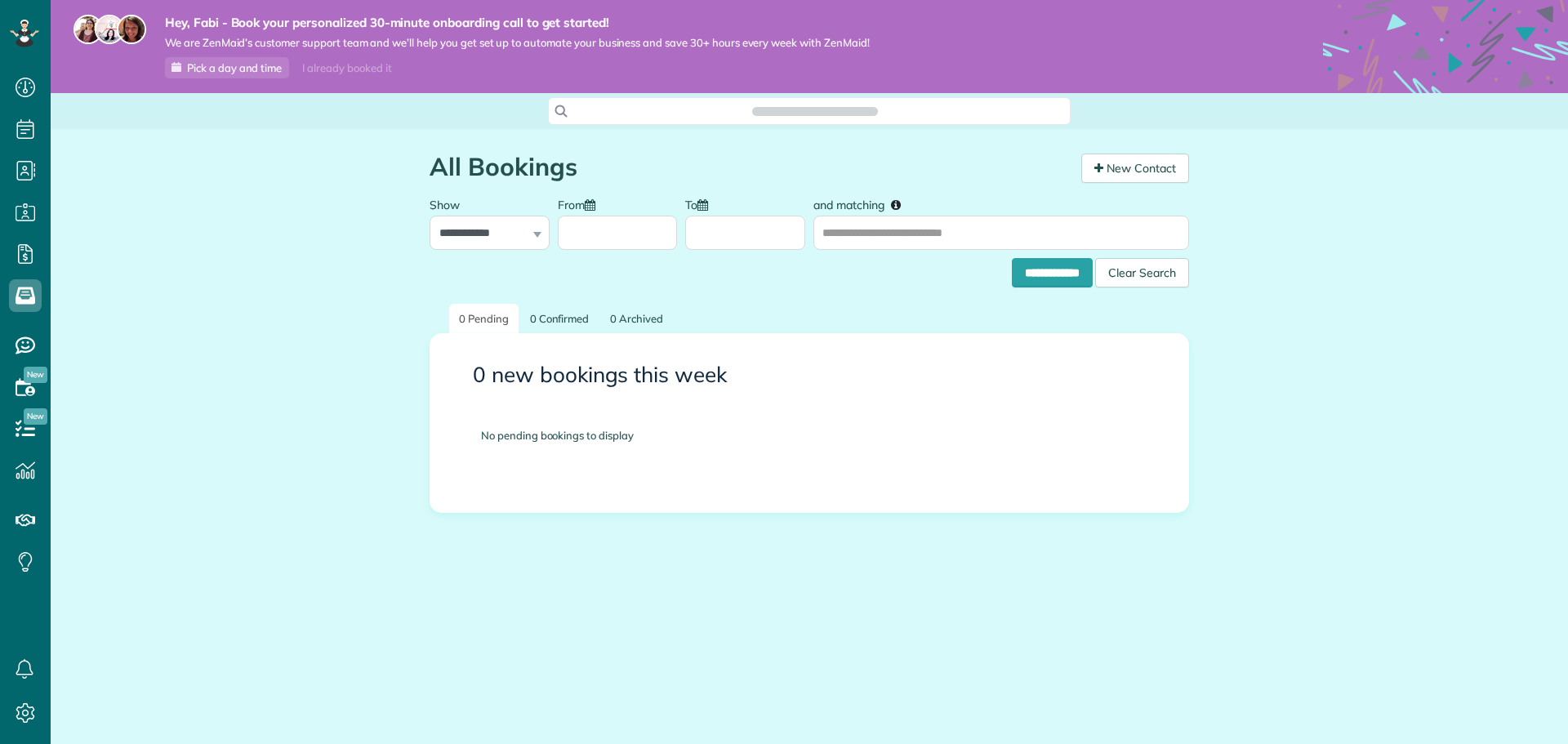 scroll, scrollTop: 0, scrollLeft: 0, axis: both 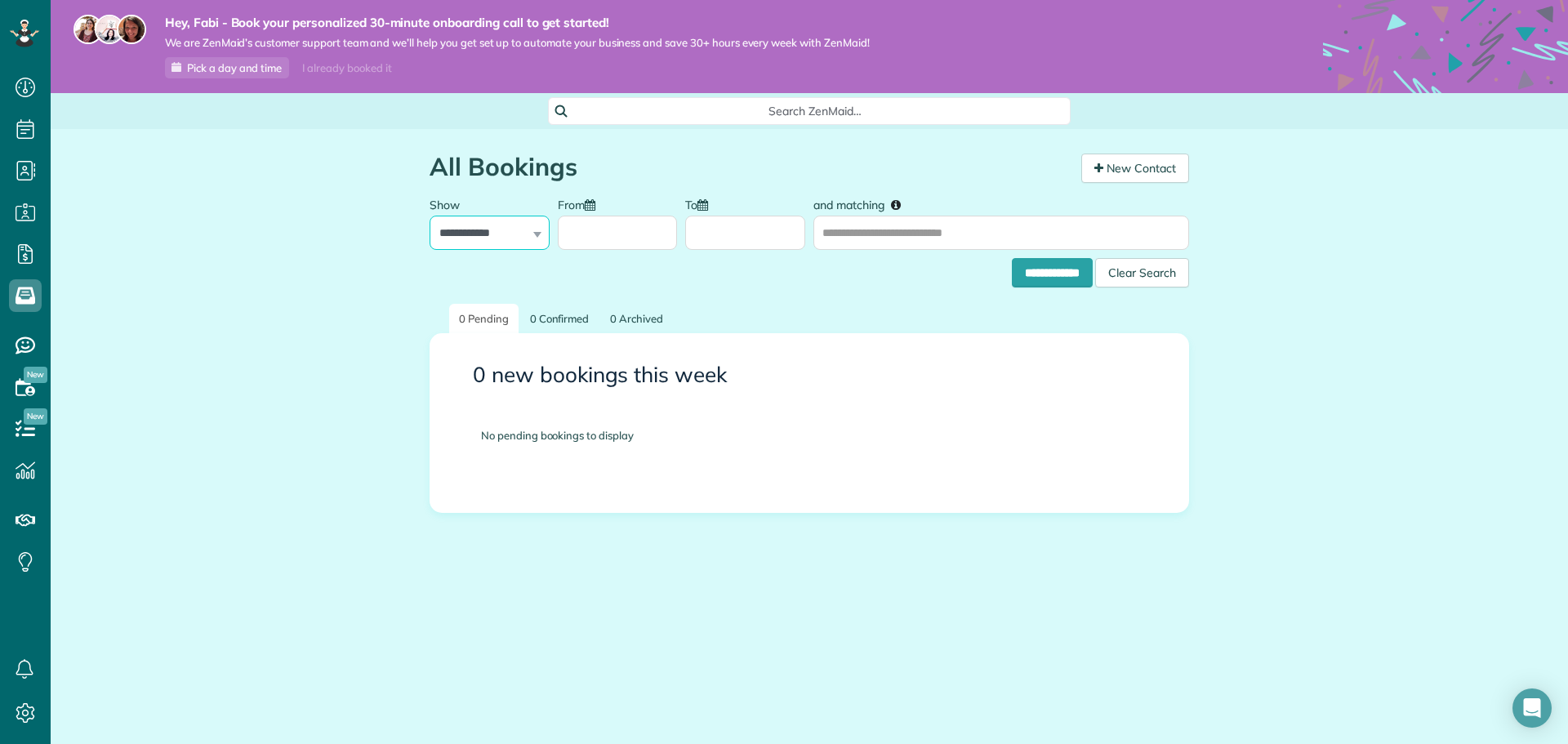 click on "**********" at bounding box center (489, 233) 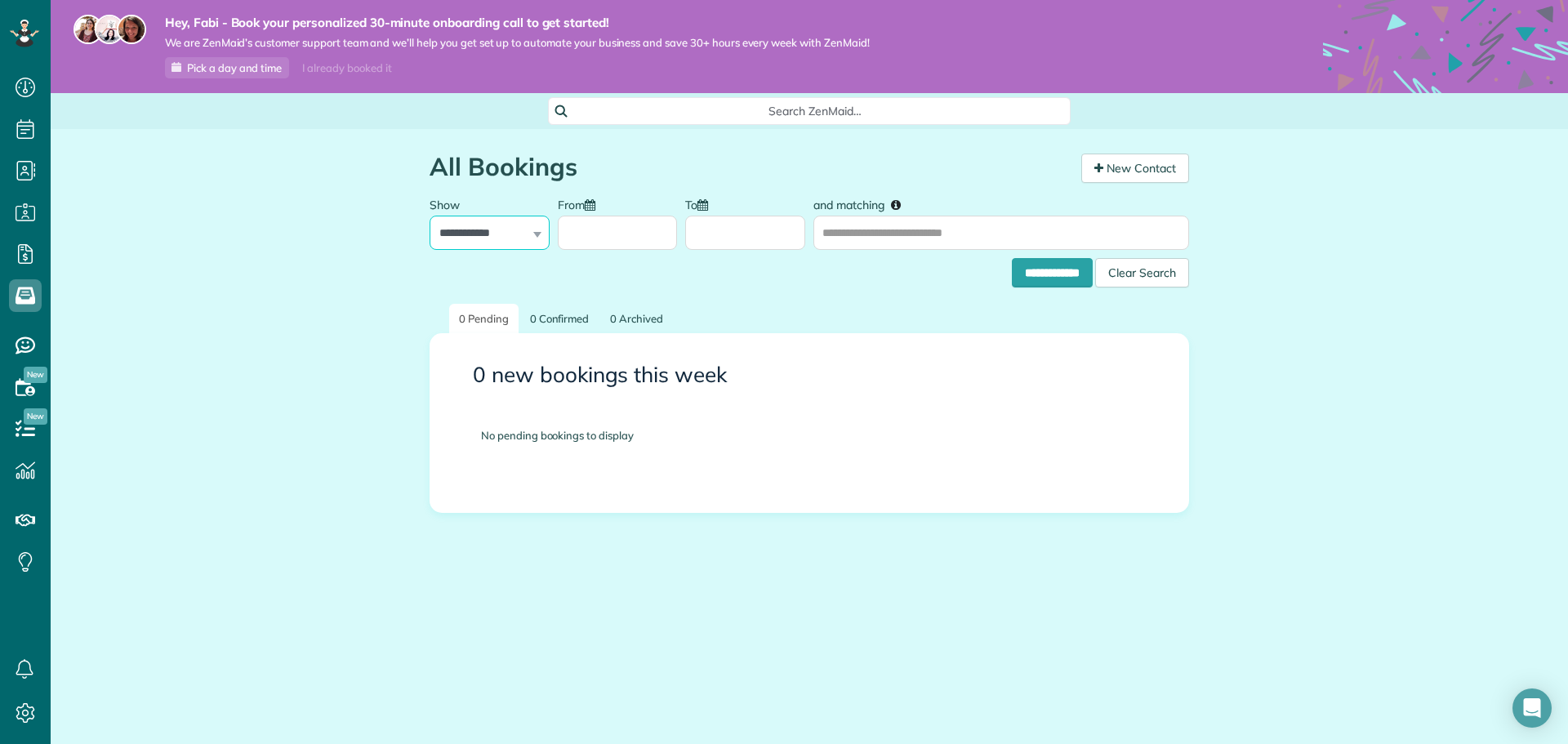 select on "*********" 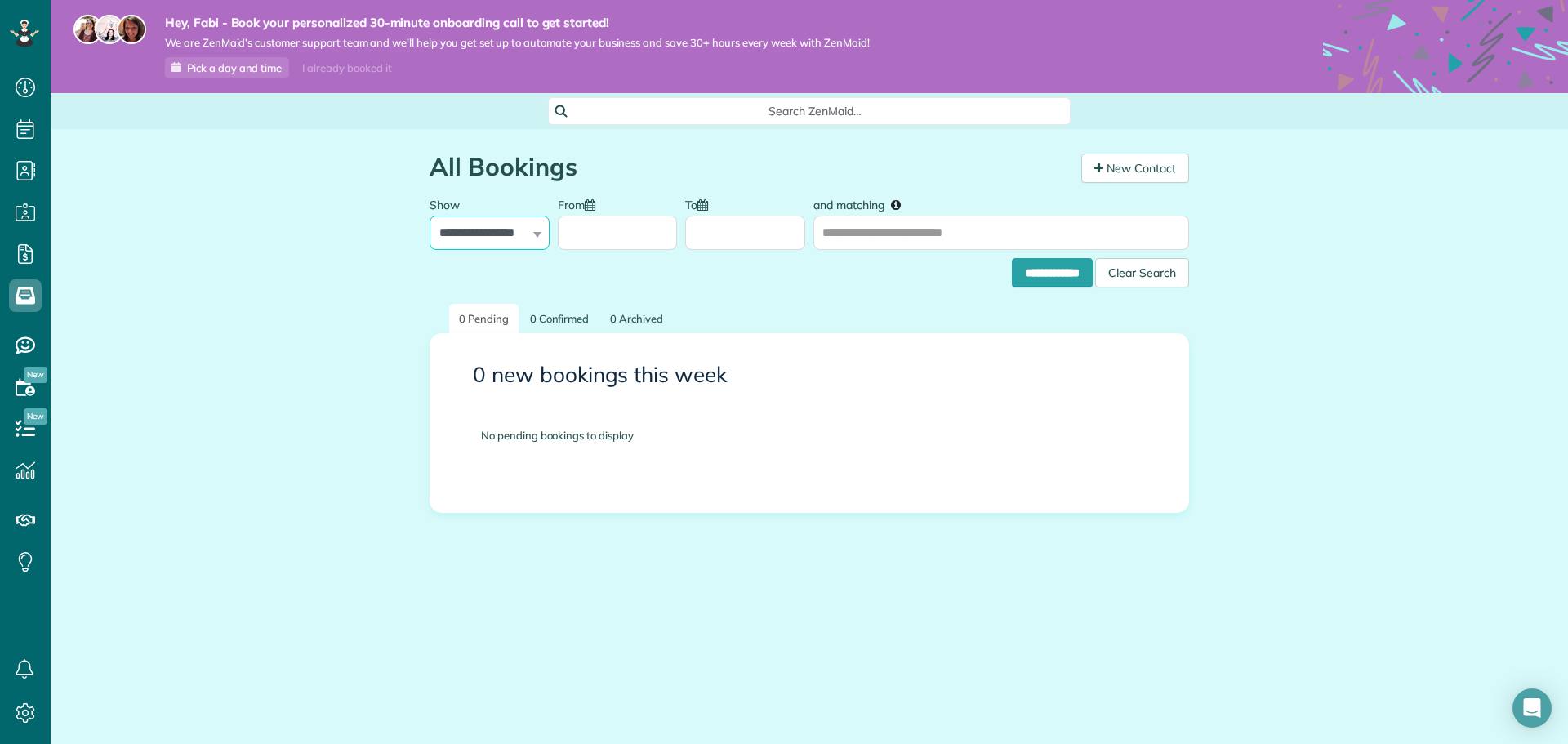 click on "**********" at bounding box center [489, 233] 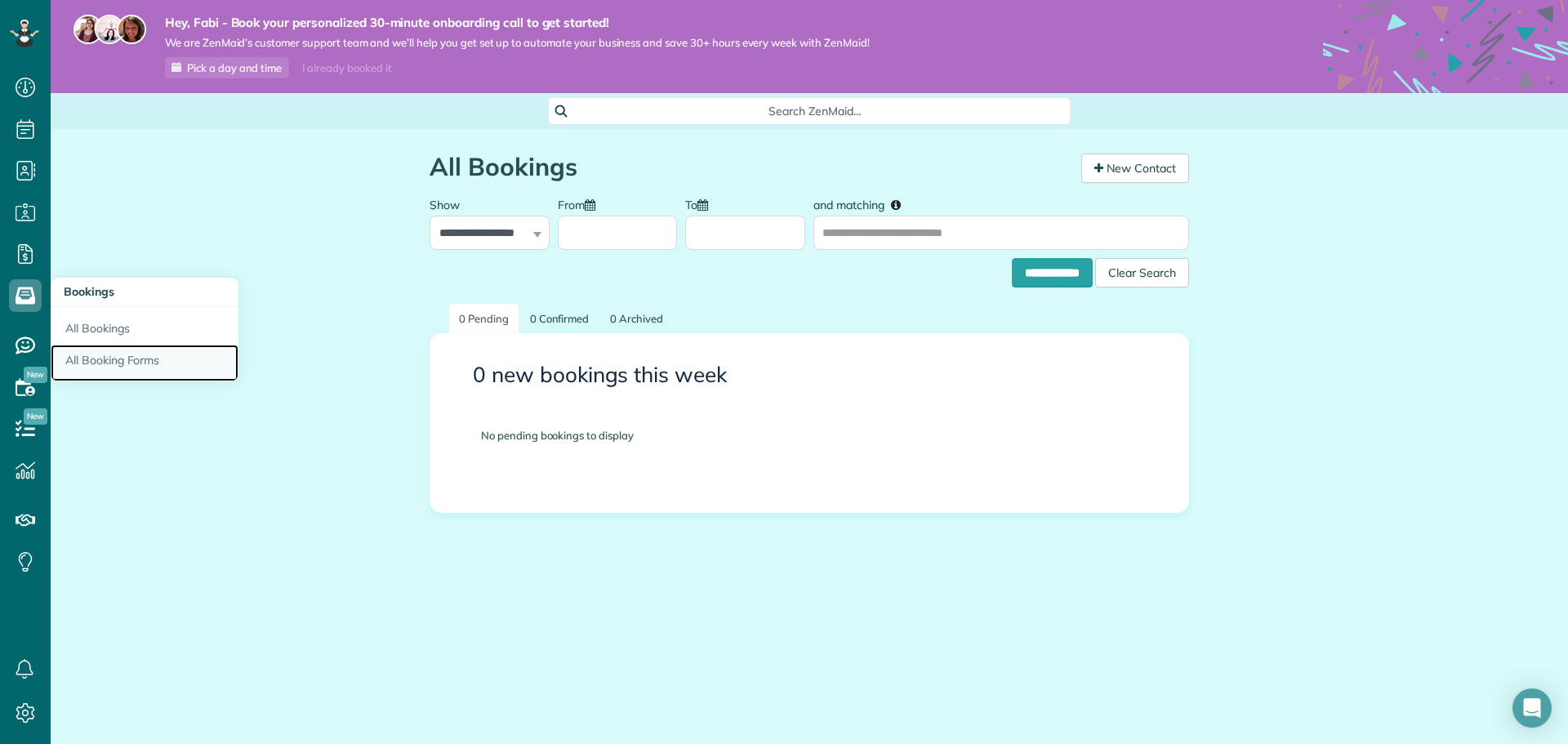 click on "All Booking Forms" at bounding box center [145, 363] 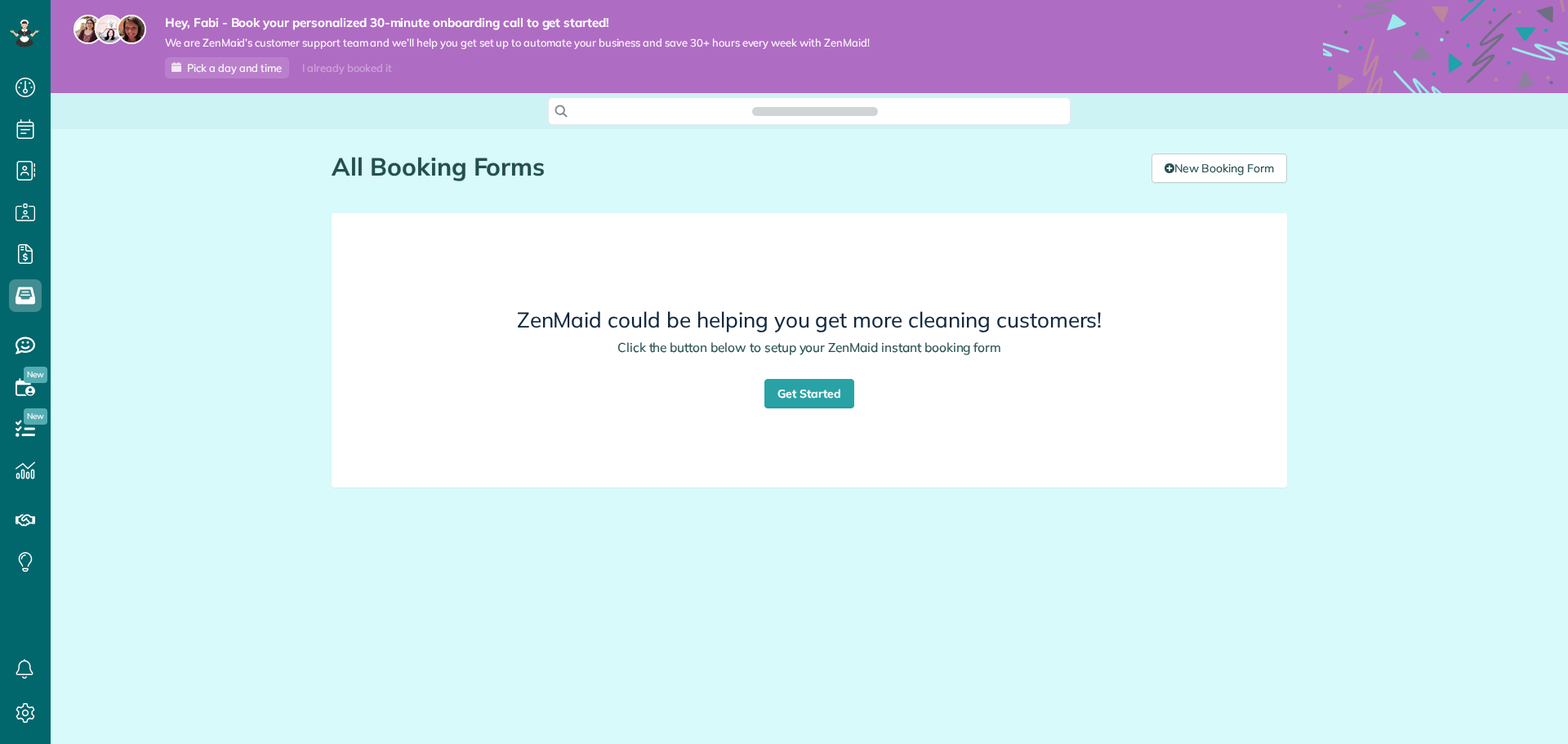 scroll, scrollTop: 0, scrollLeft: 0, axis: both 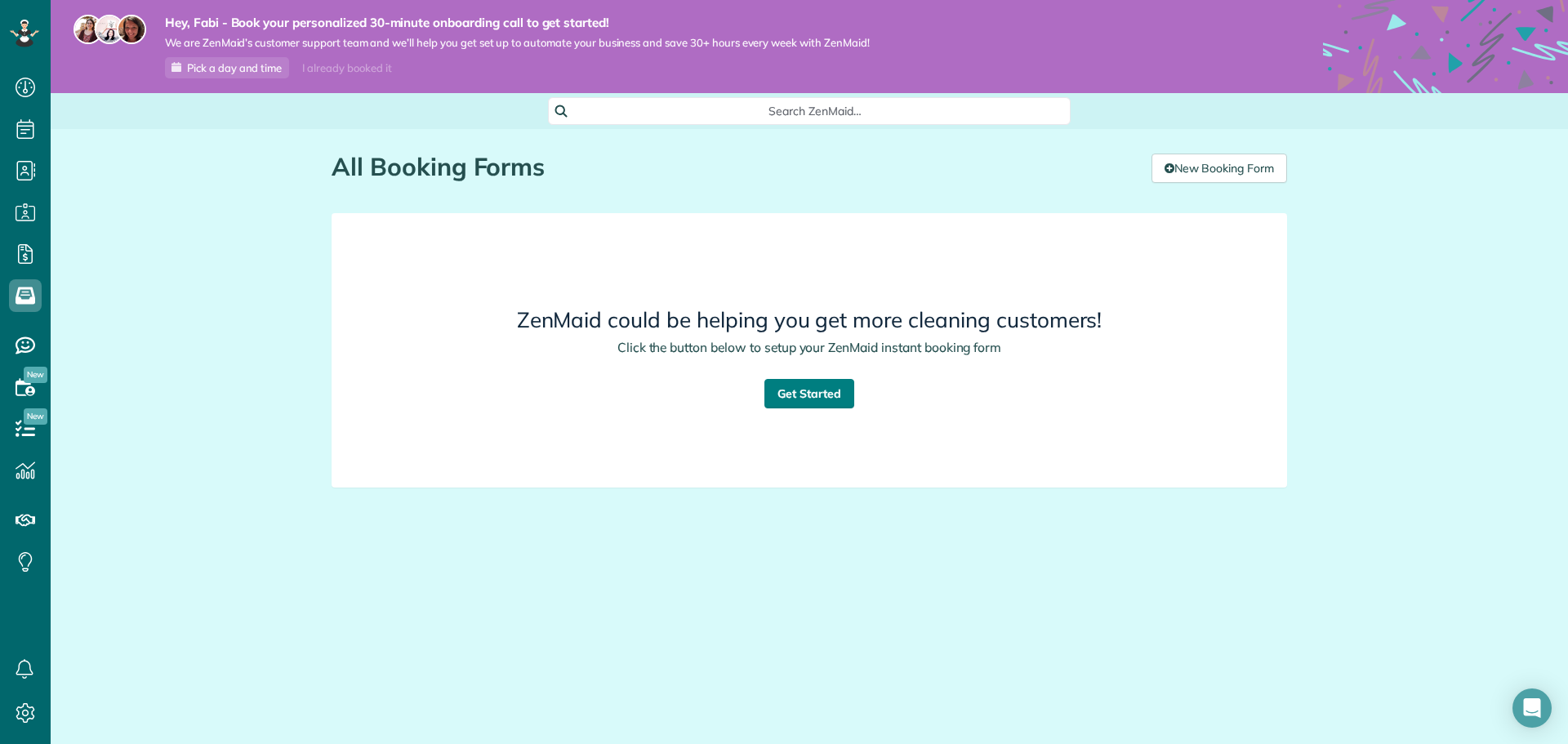 click on "Get Started" at bounding box center (809, 394) 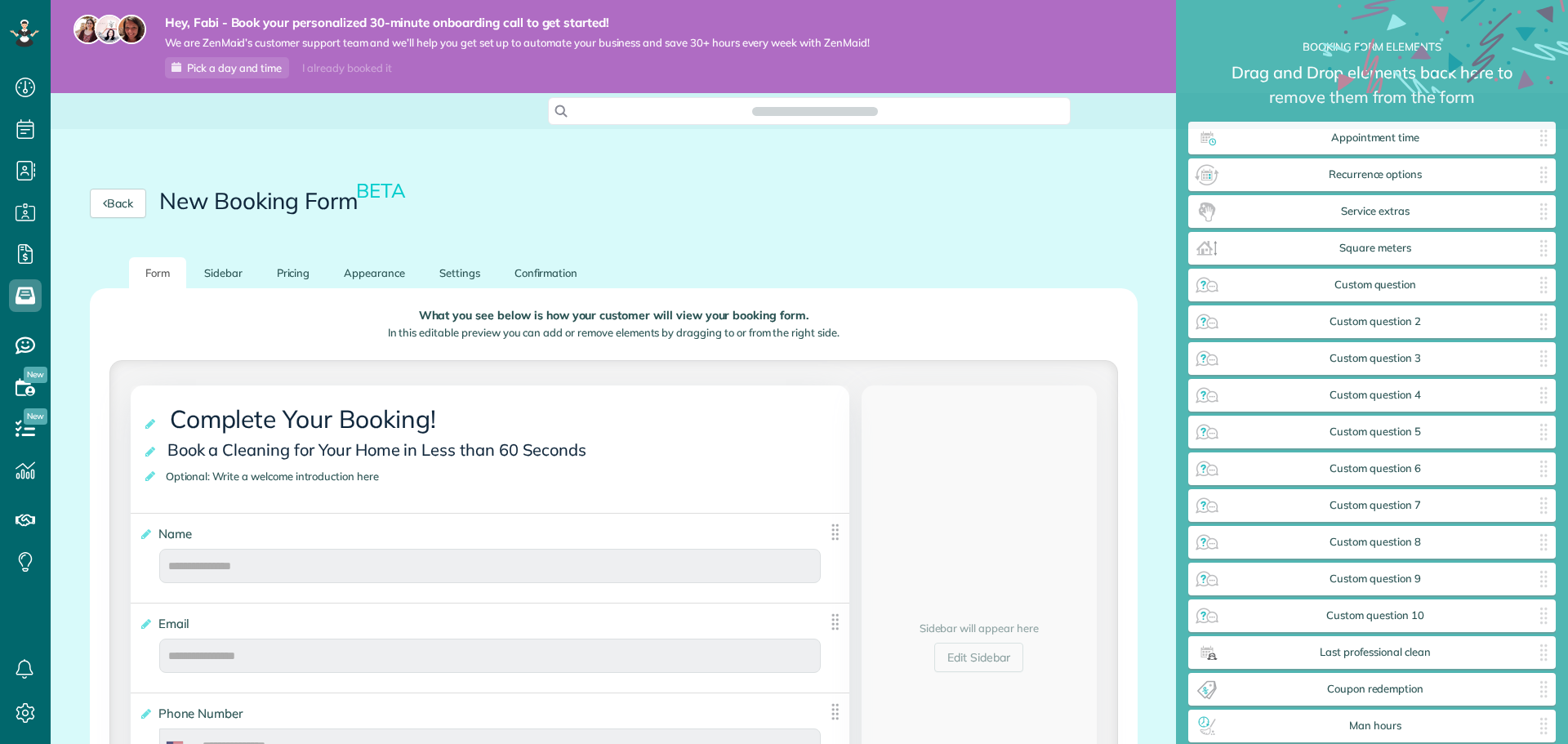 scroll, scrollTop: 0, scrollLeft: 0, axis: both 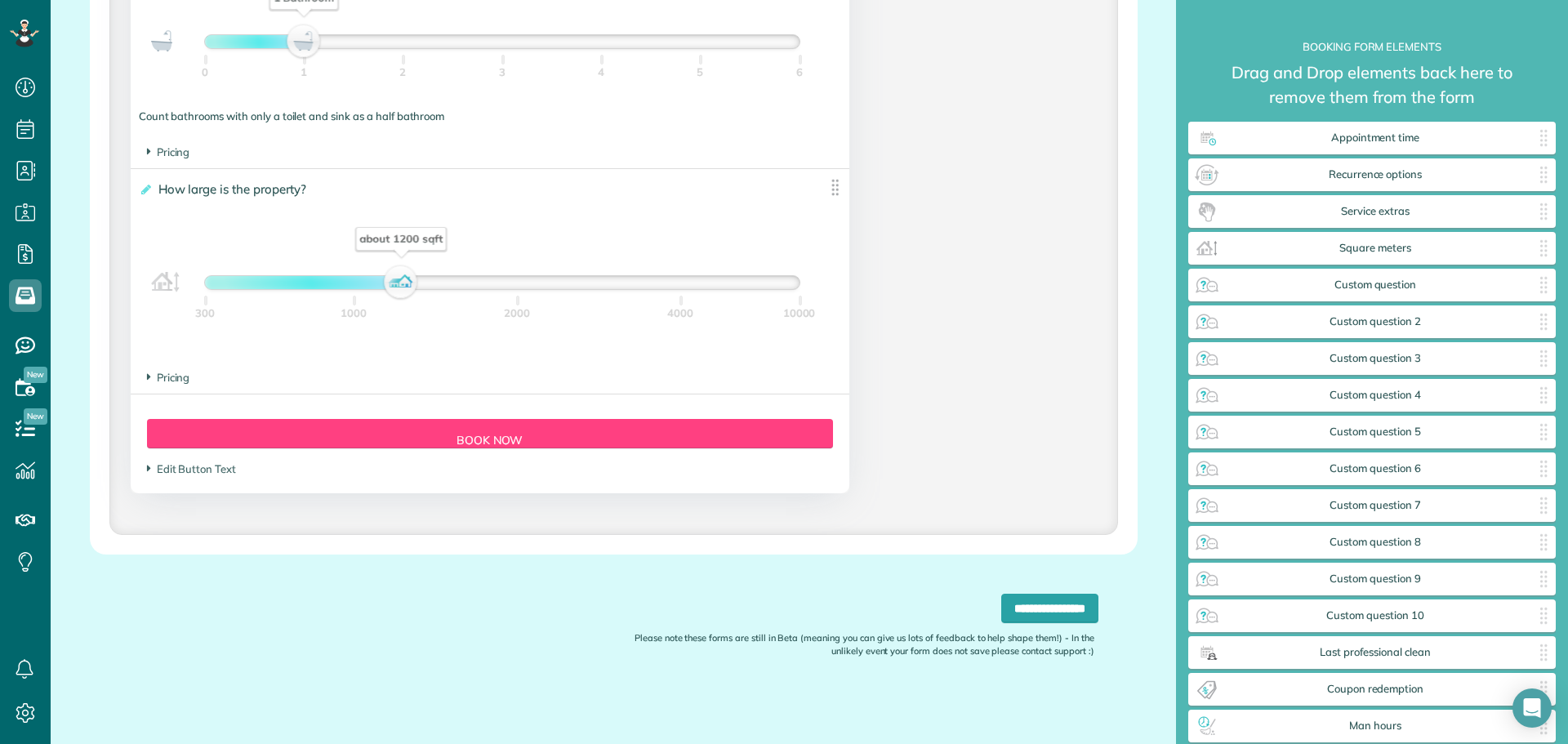 click on "Pricing
The base price per 100 sqft is
$" at bounding box center [490, 377] 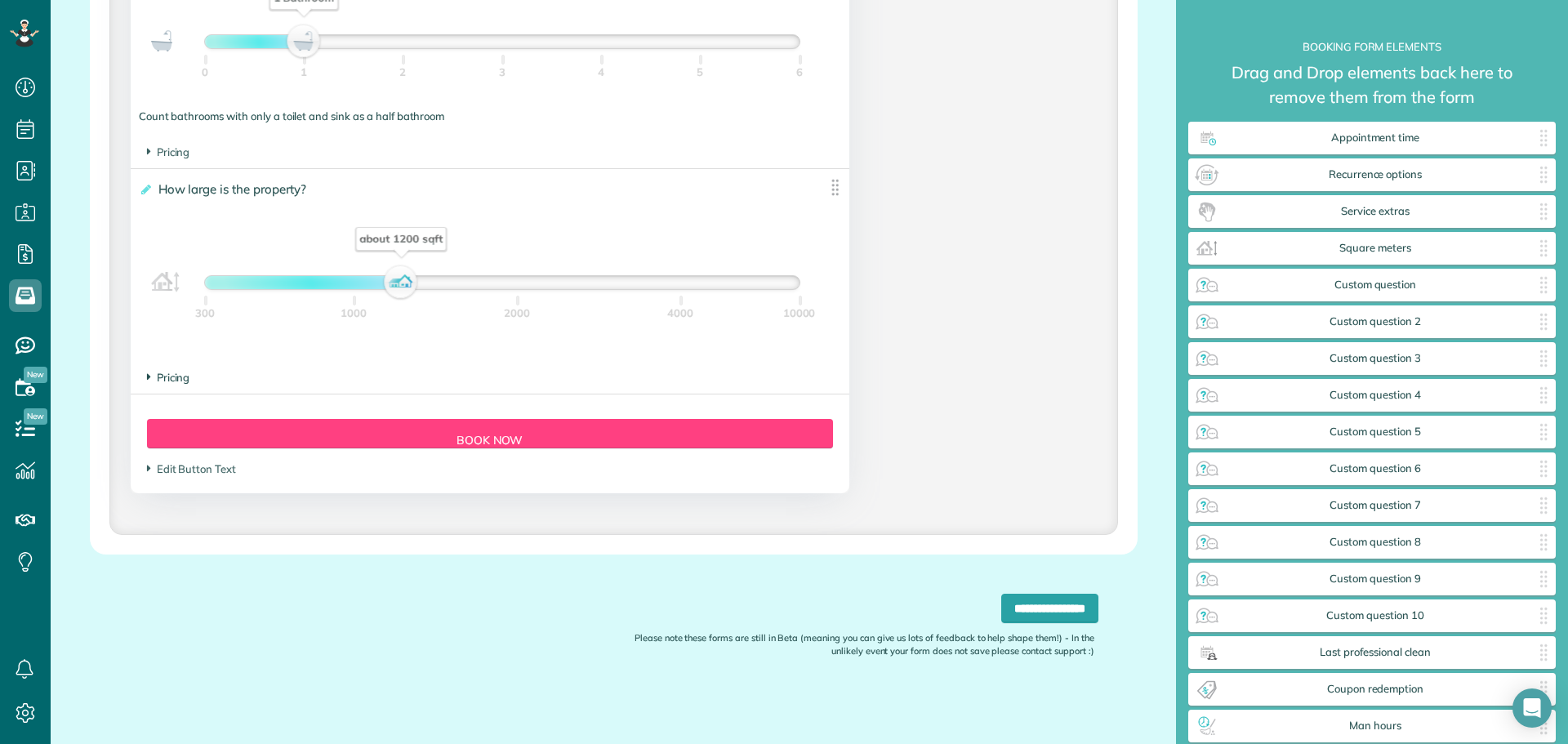 click on "Pricing" at bounding box center [168, 377] 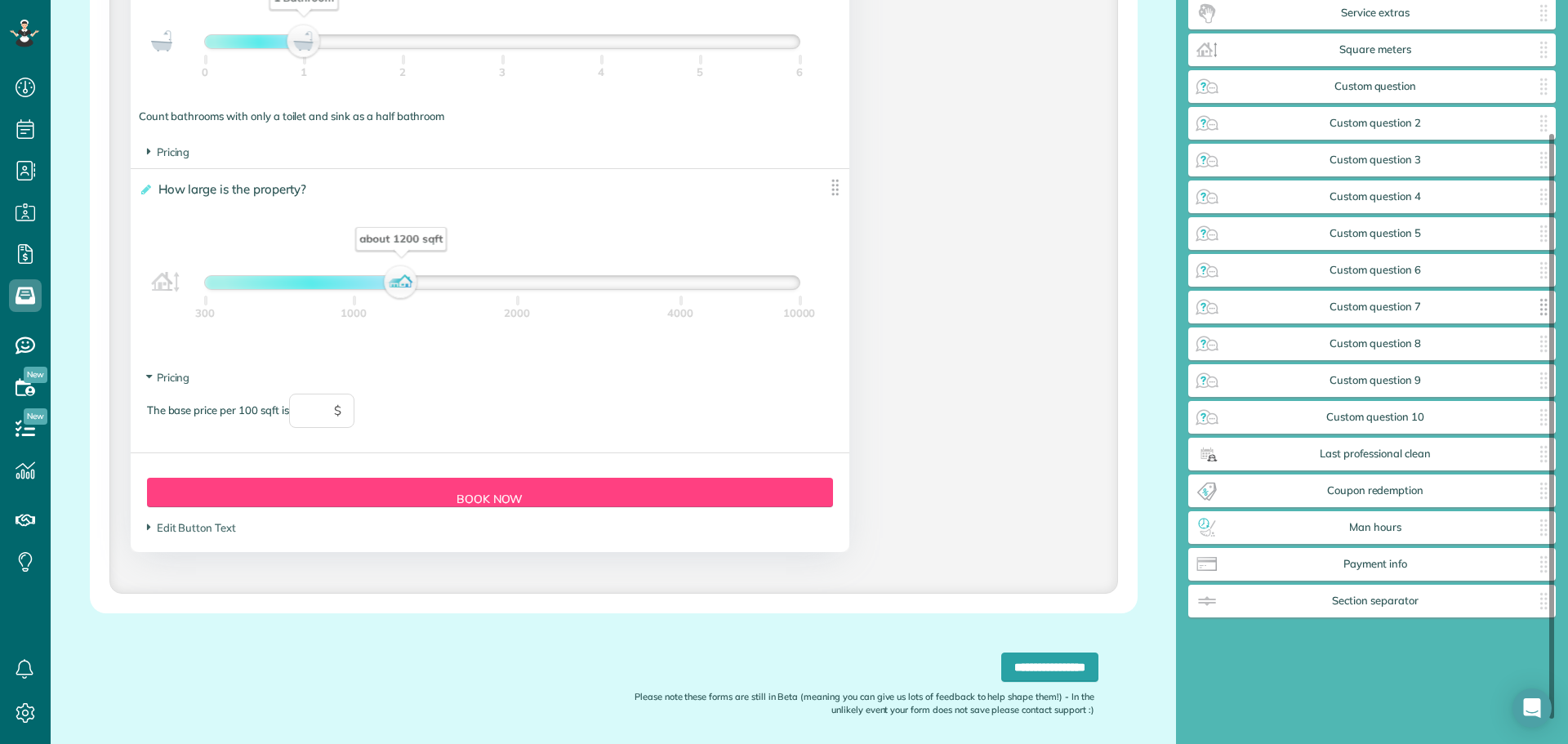 scroll, scrollTop: 0, scrollLeft: 0, axis: both 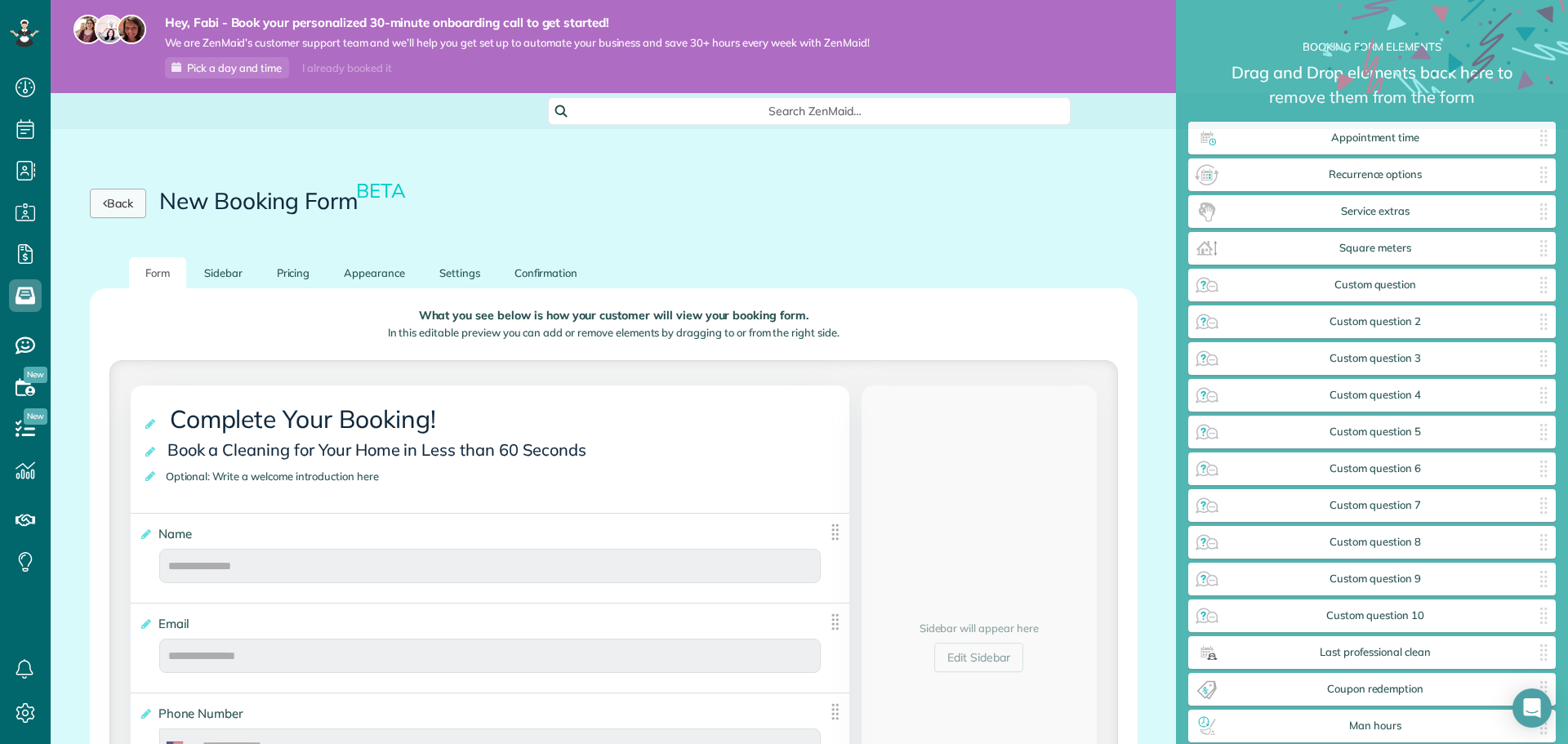 click on "Back" at bounding box center [118, 203] 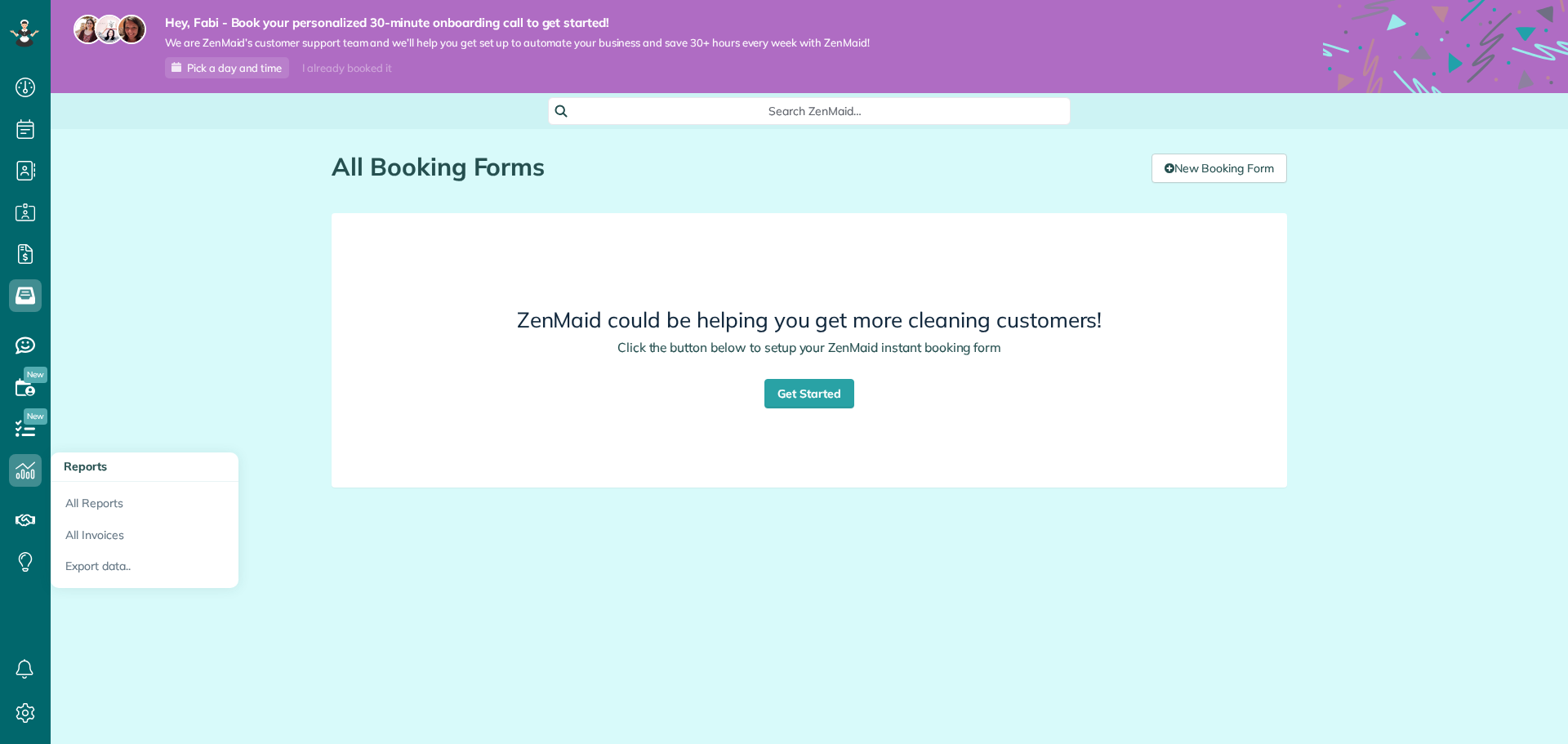 scroll, scrollTop: 0, scrollLeft: 0, axis: both 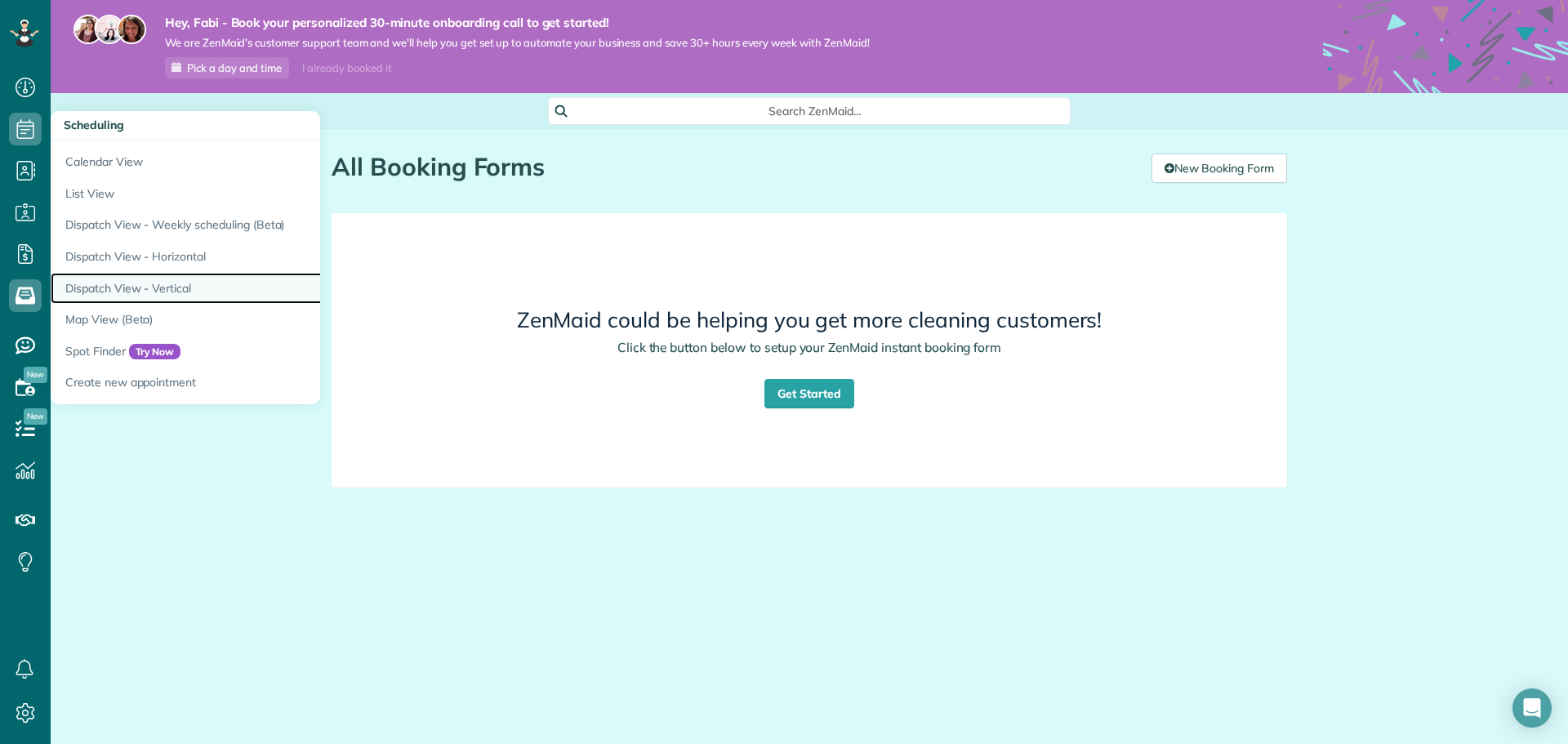click on "Dispatch View - Vertical" at bounding box center (255, 288) 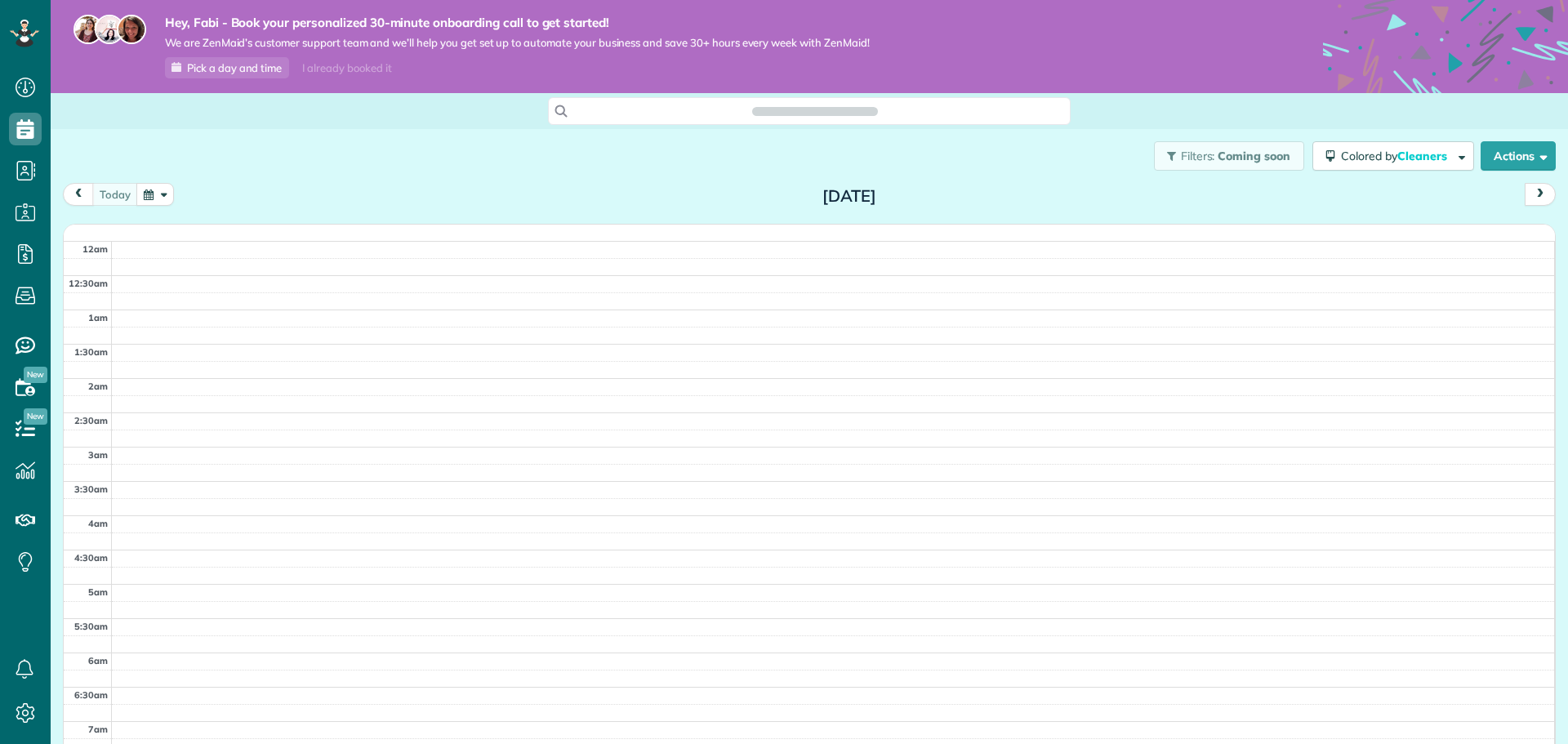 scroll, scrollTop: 0, scrollLeft: 0, axis: both 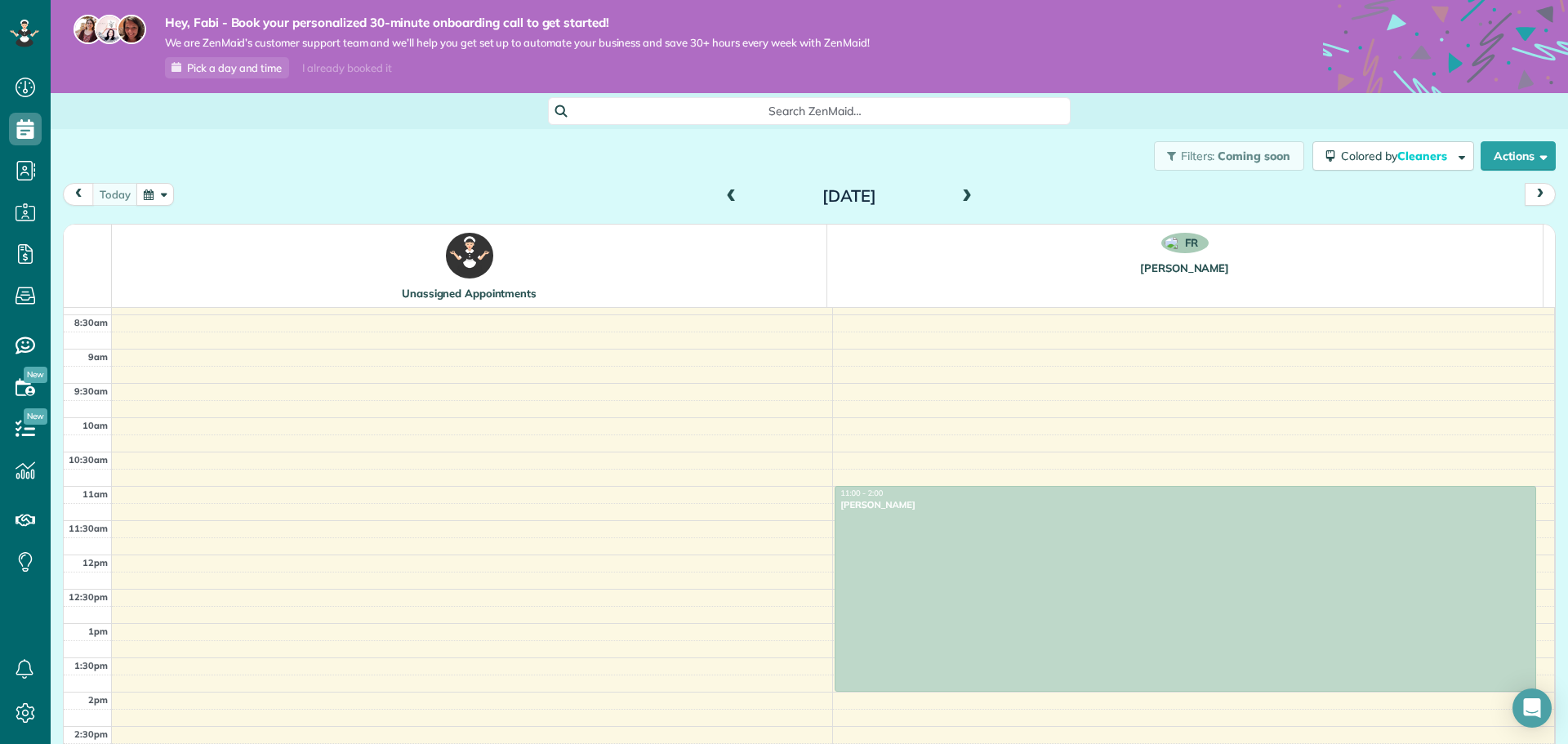 click at bounding box center [1185, 243] 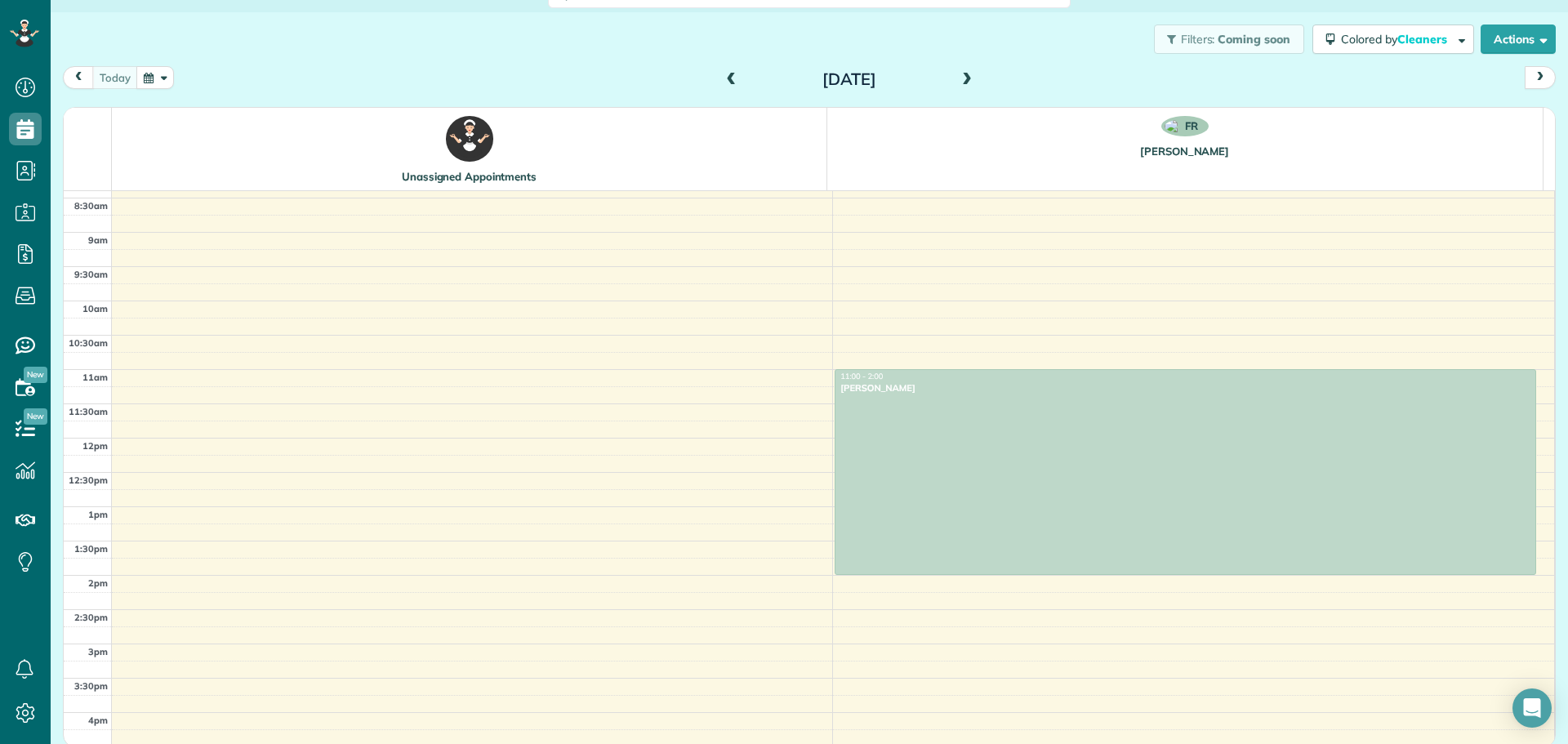 scroll, scrollTop: 120, scrollLeft: 0, axis: vertical 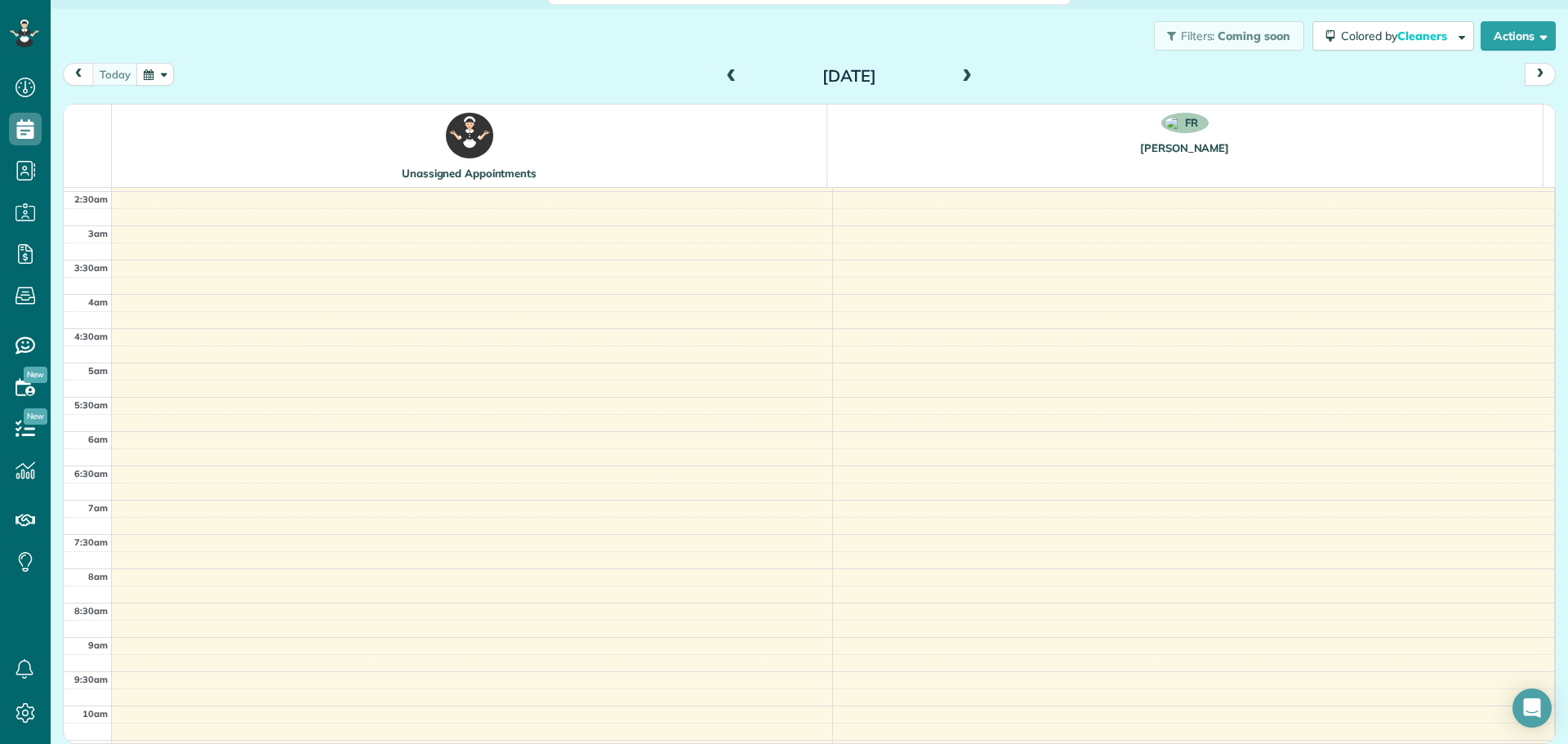 click at bounding box center (967, 77) 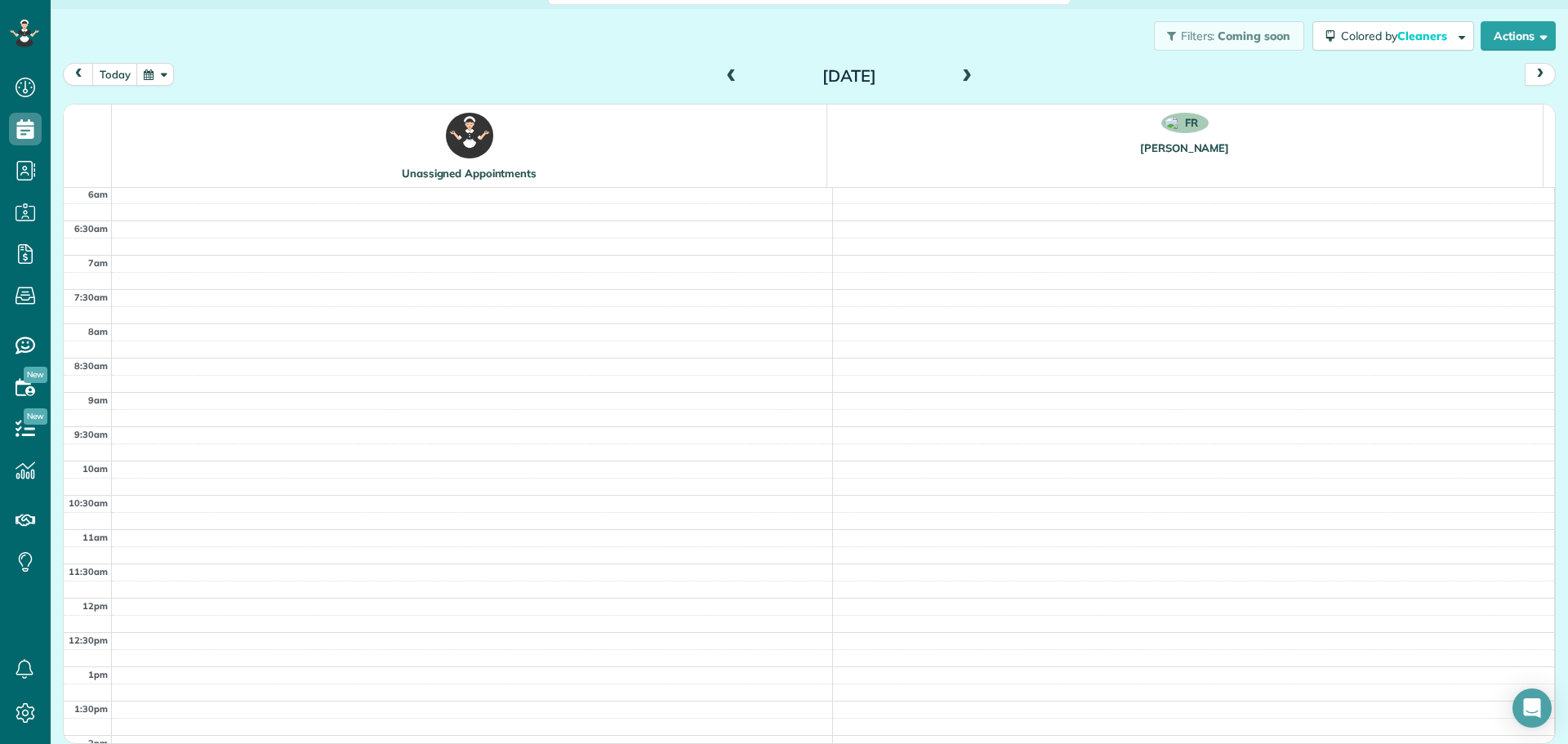 click at bounding box center [967, 77] 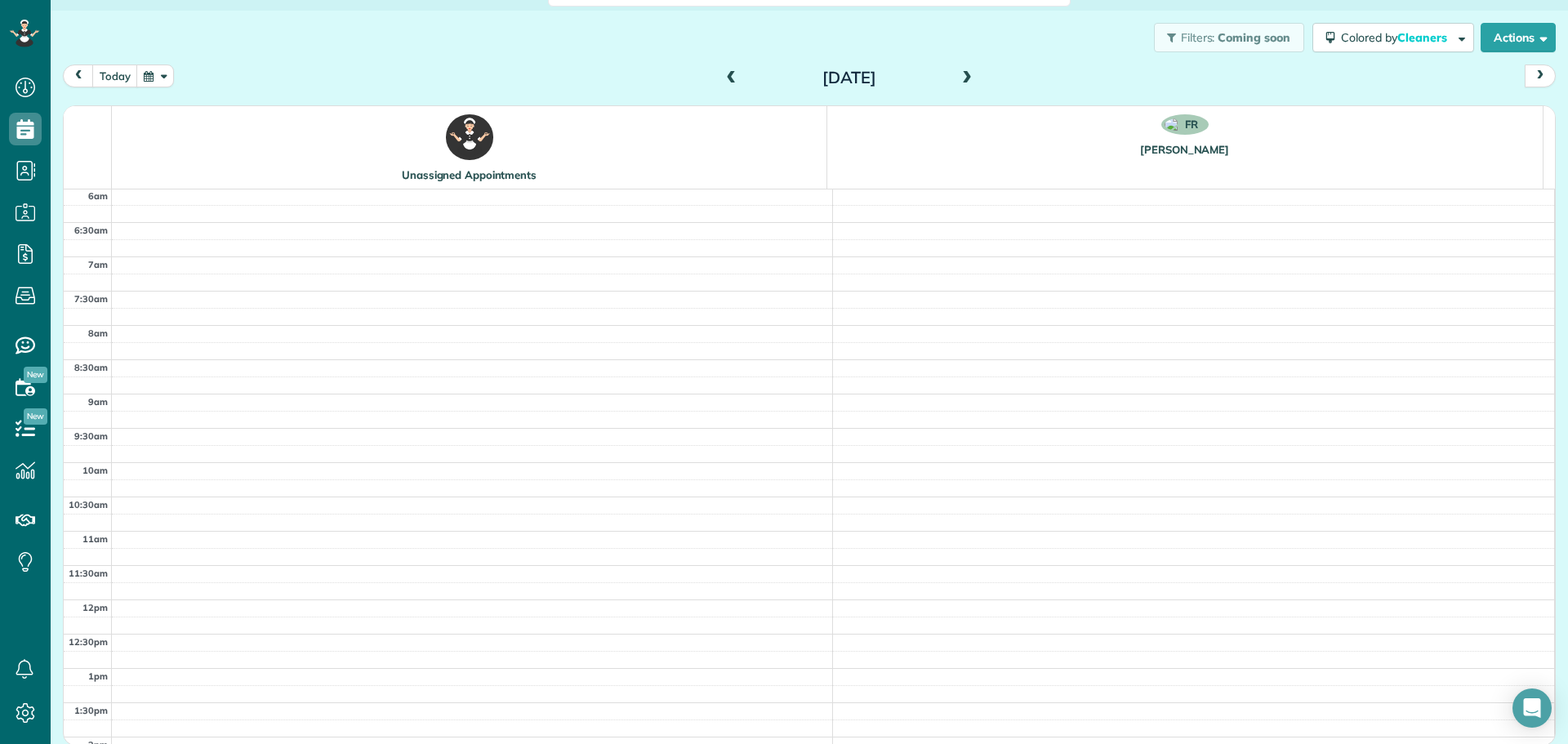 scroll, scrollTop: 120, scrollLeft: 0, axis: vertical 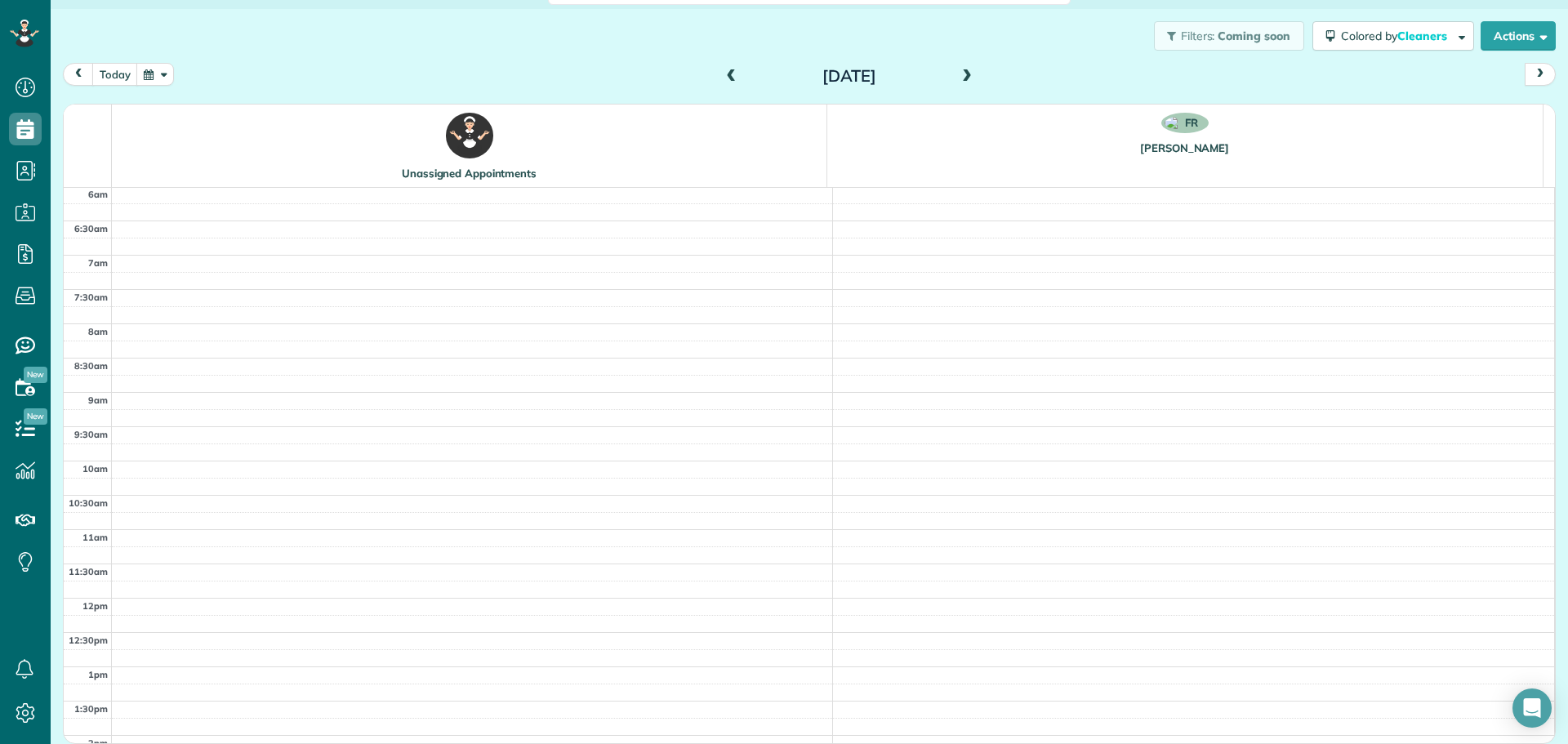 click at bounding box center [967, 77] 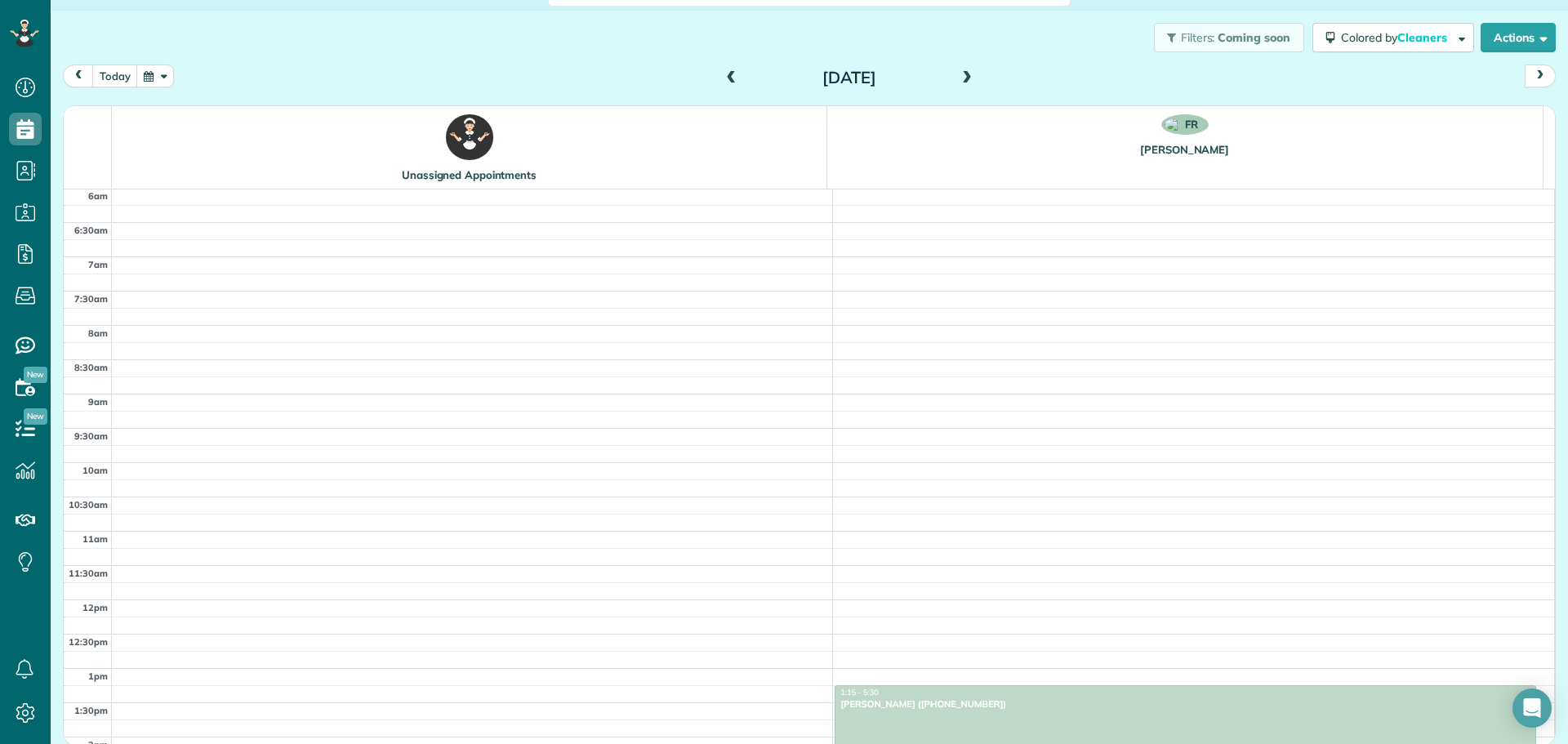 scroll, scrollTop: 120, scrollLeft: 0, axis: vertical 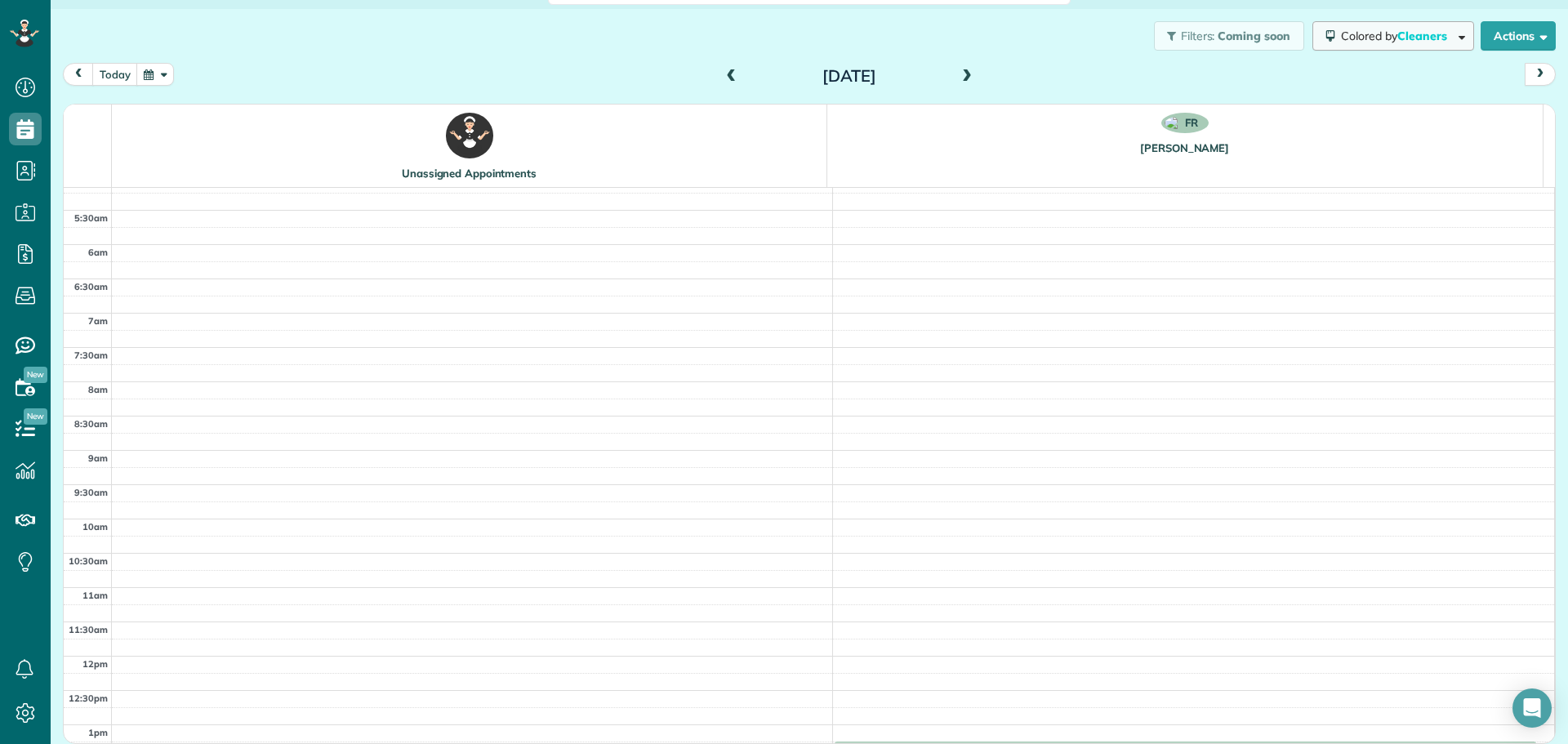 click on "Colored by  Cleaners" at bounding box center (1396, 36) 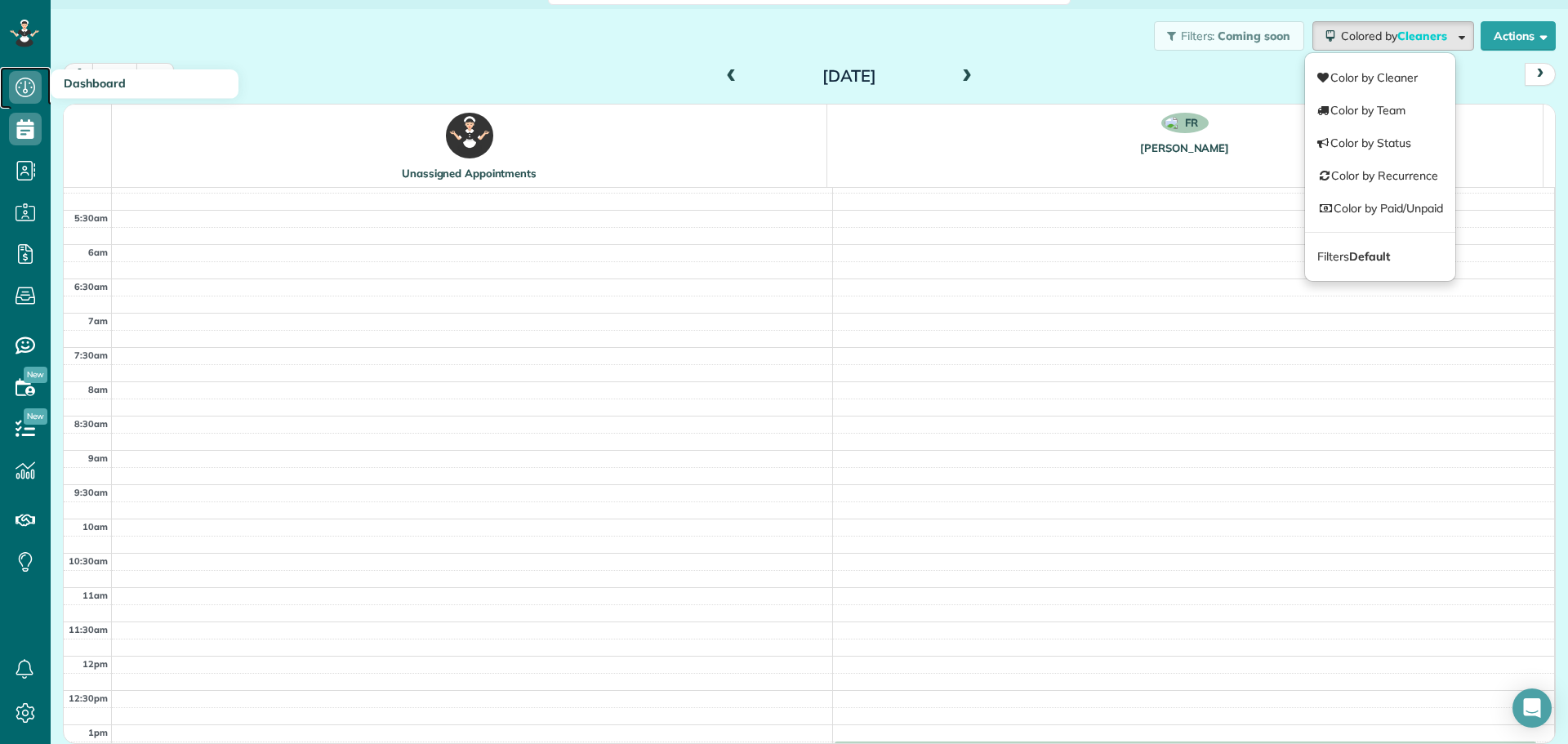 click 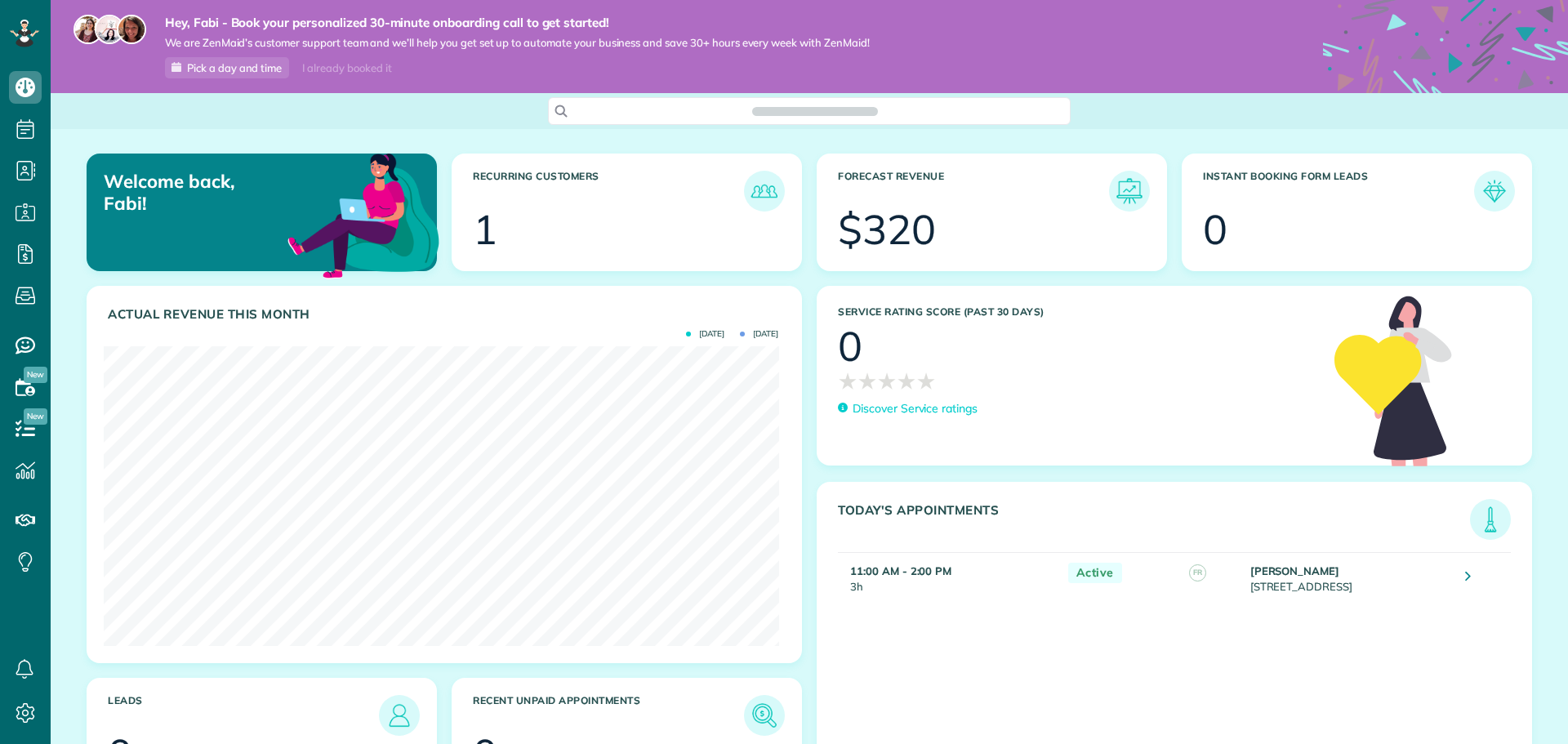 scroll, scrollTop: 0, scrollLeft: 0, axis: both 